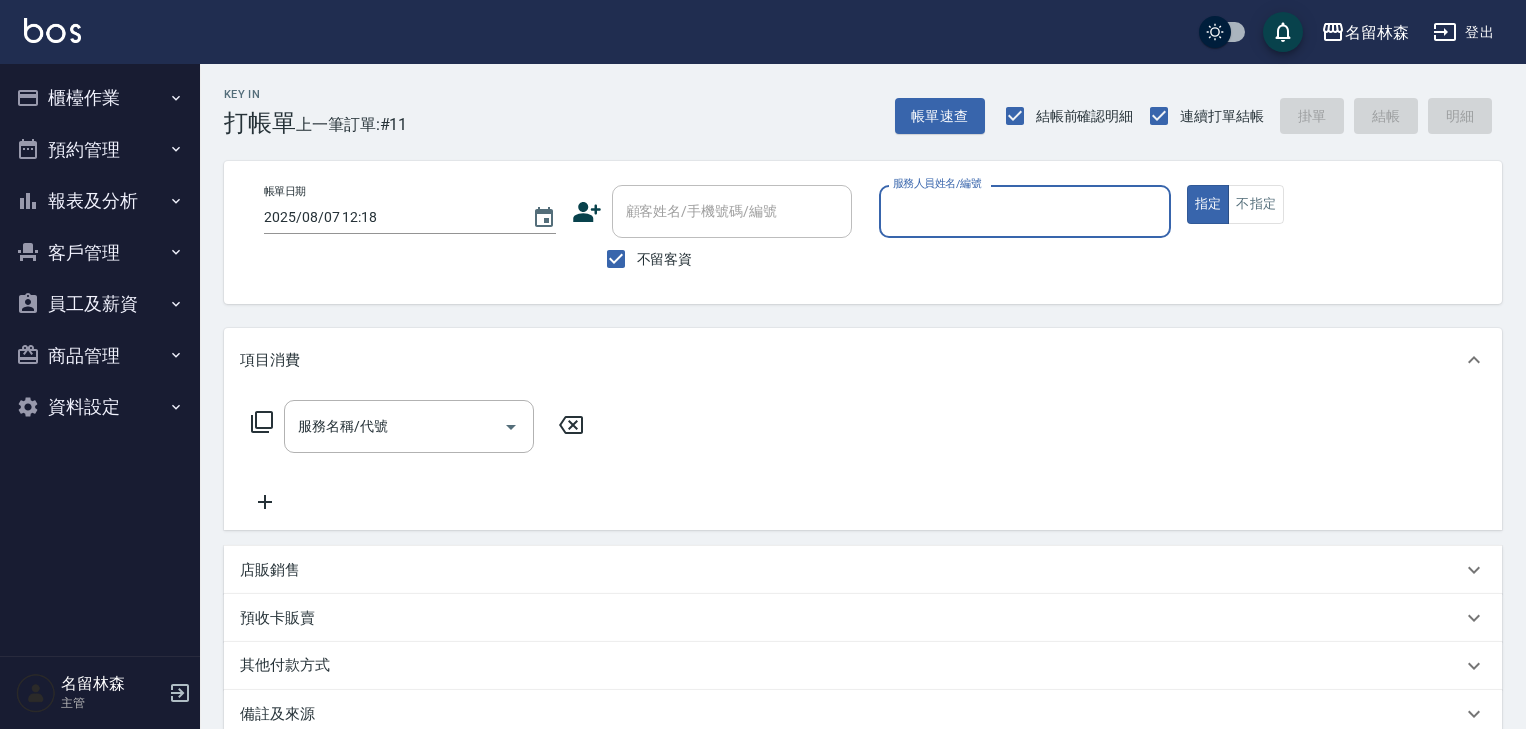 scroll, scrollTop: 0, scrollLeft: 0, axis: both 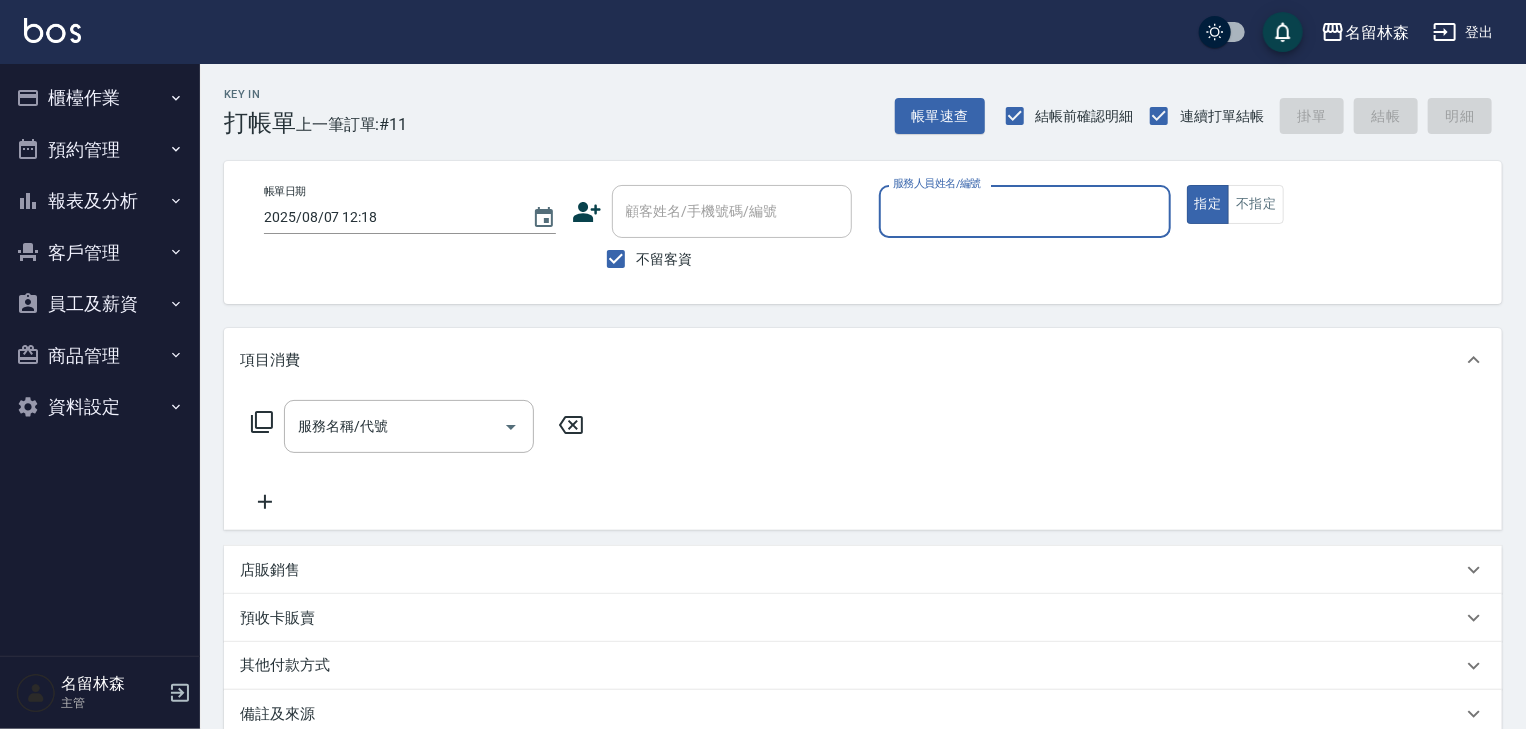 type on "ㄆ" 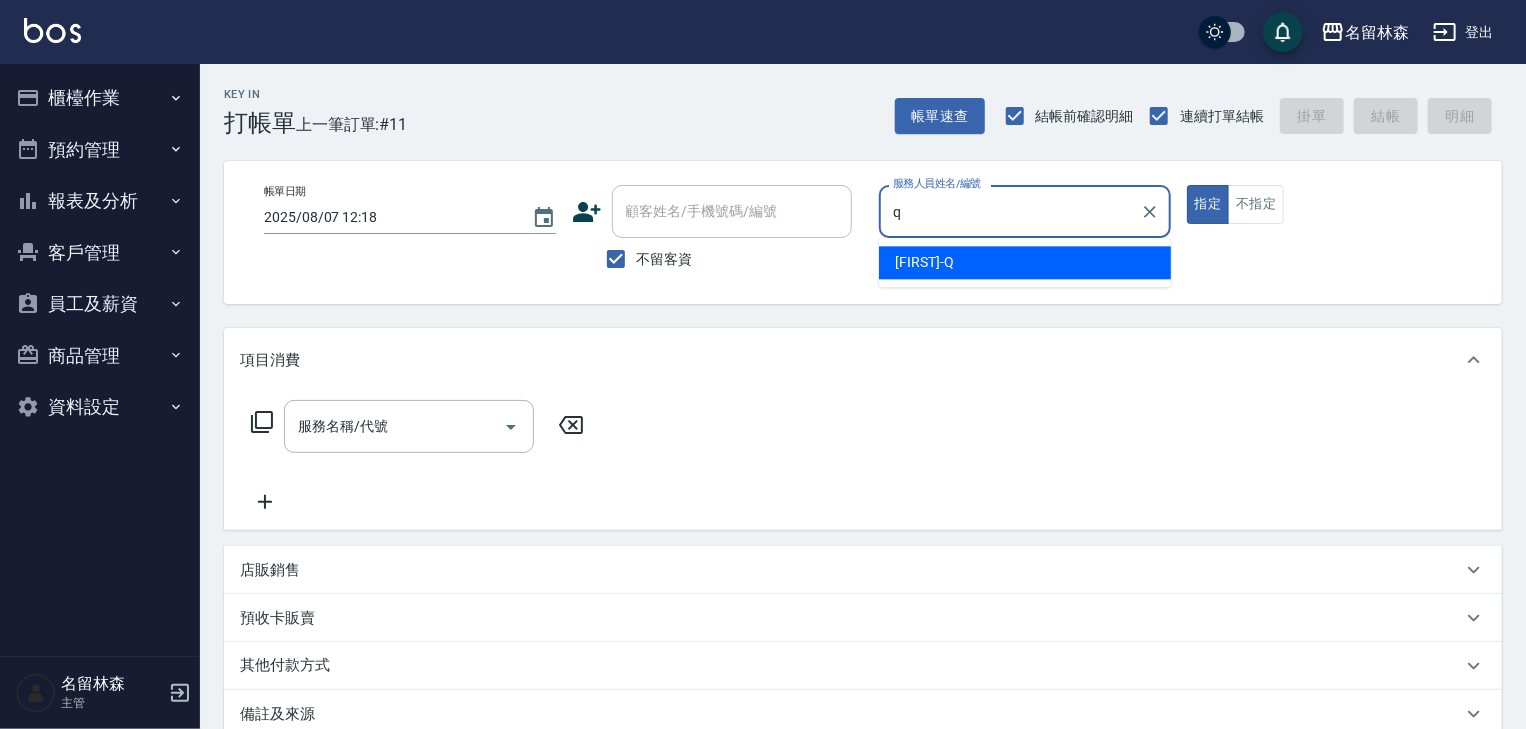 type on "賴妤韓-Q" 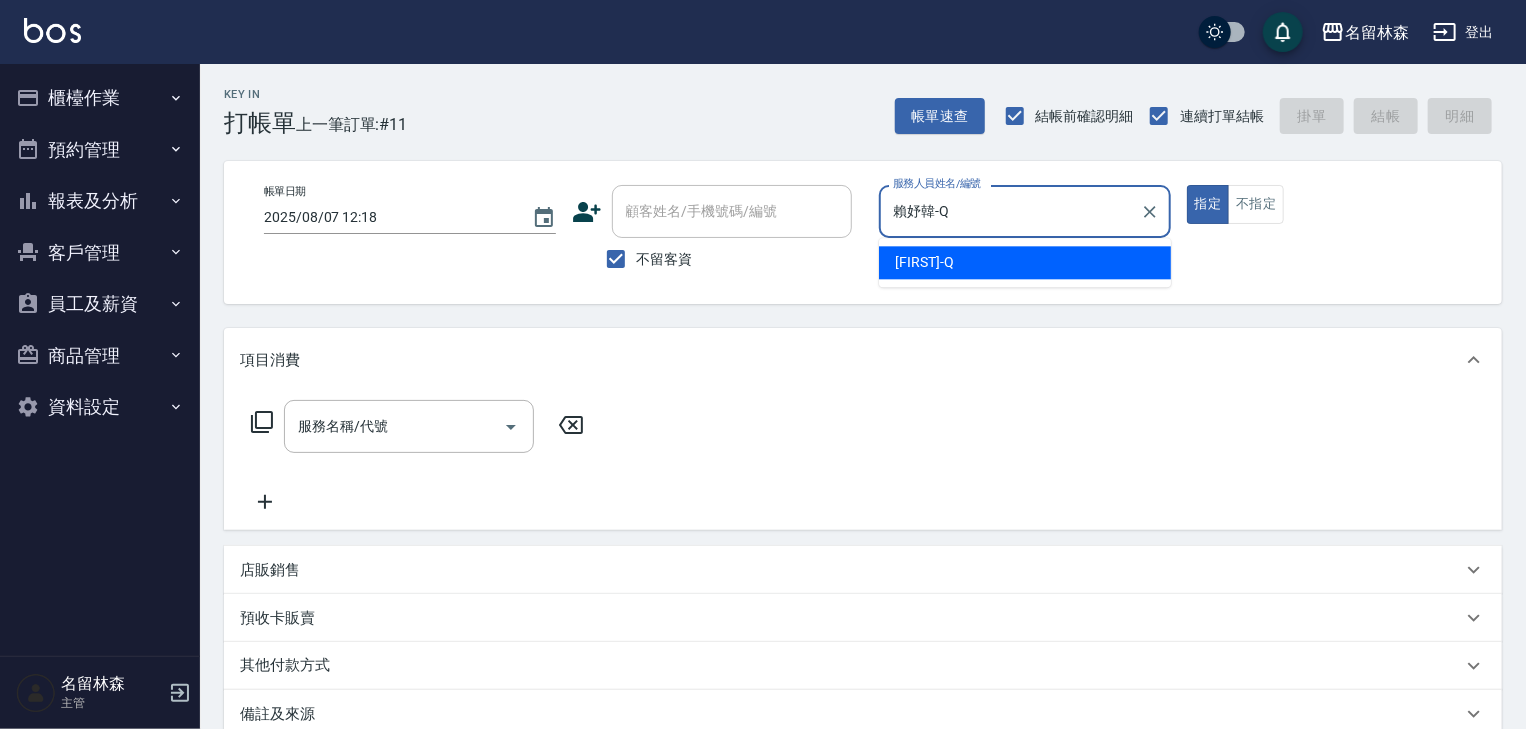 type on "true" 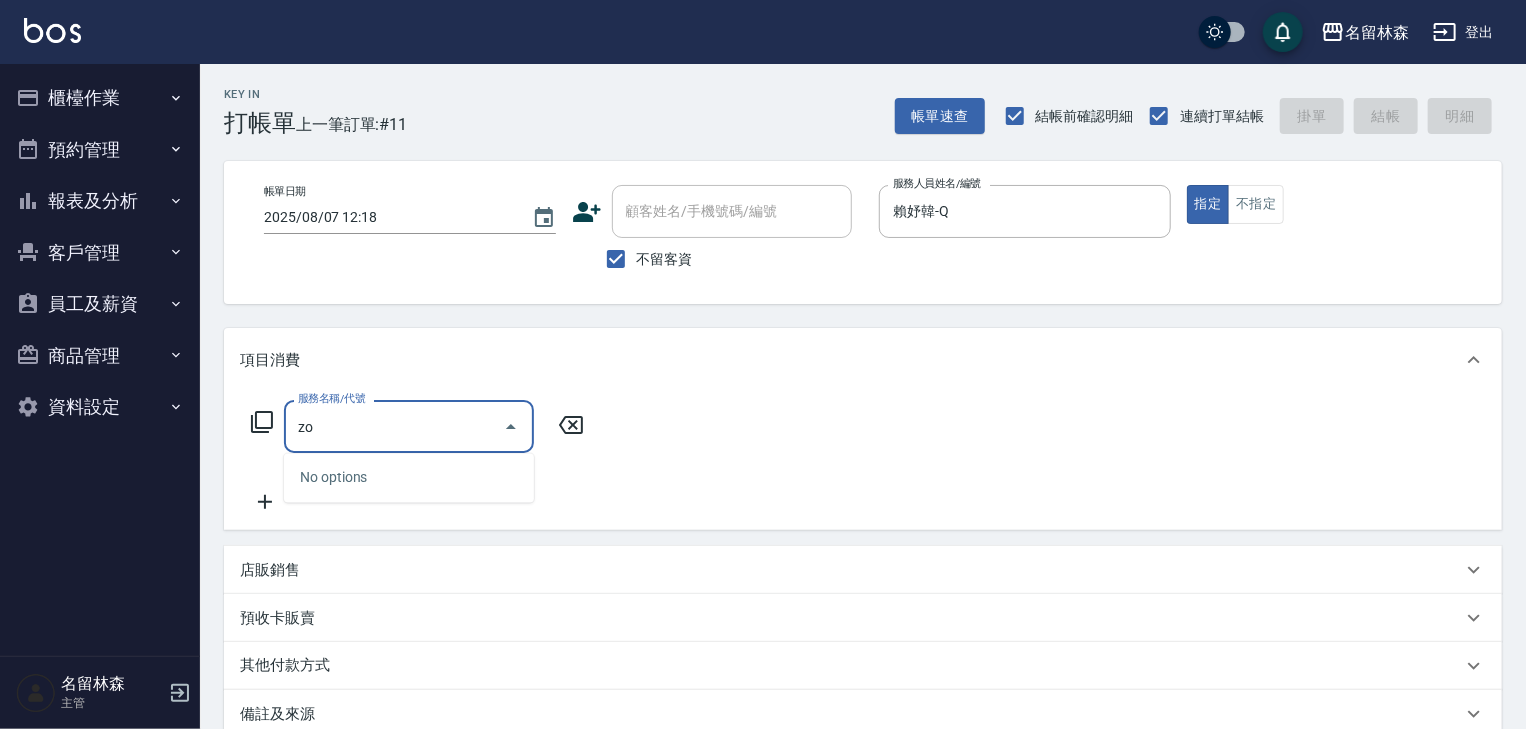 type on "z" 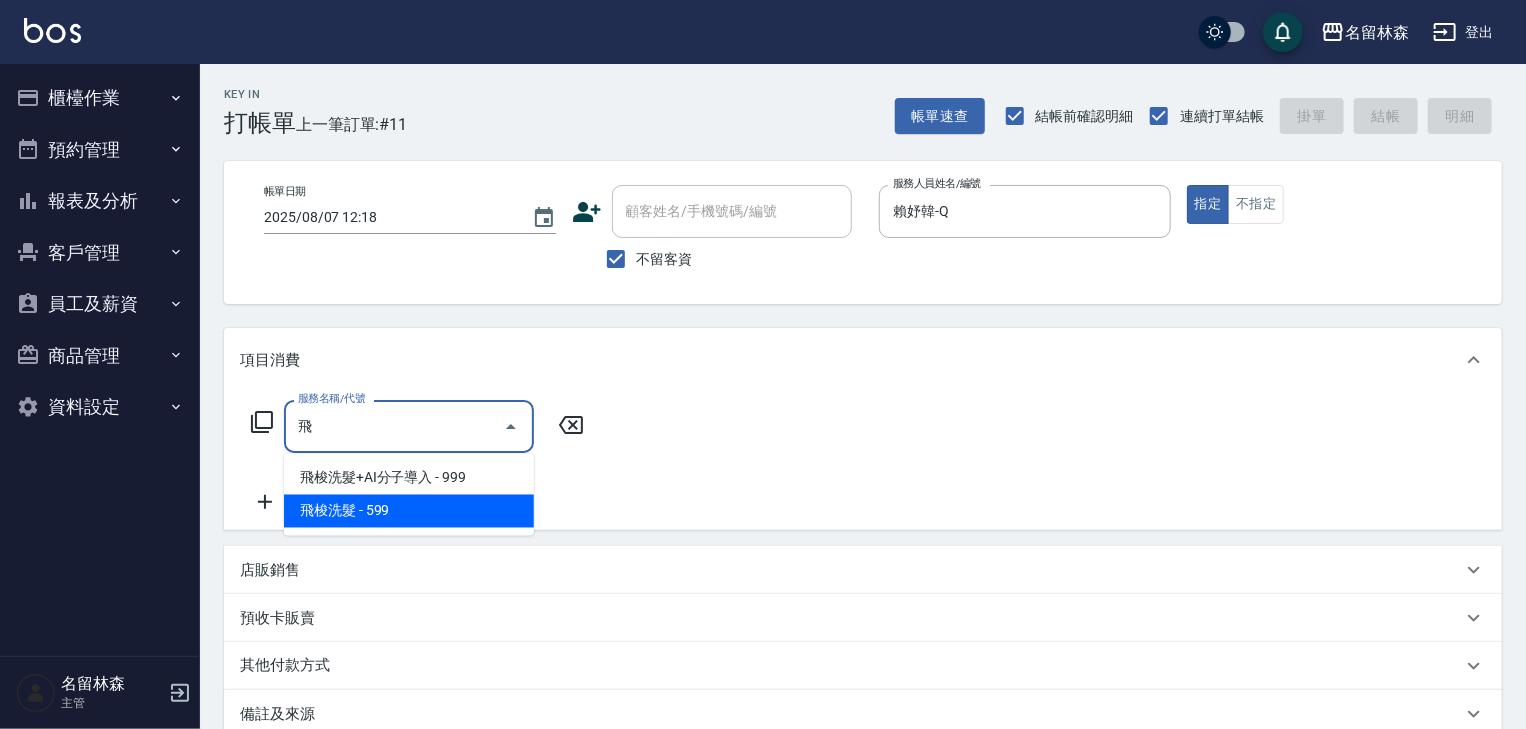 click on "飛梭洗髮 - 599" at bounding box center [409, 511] 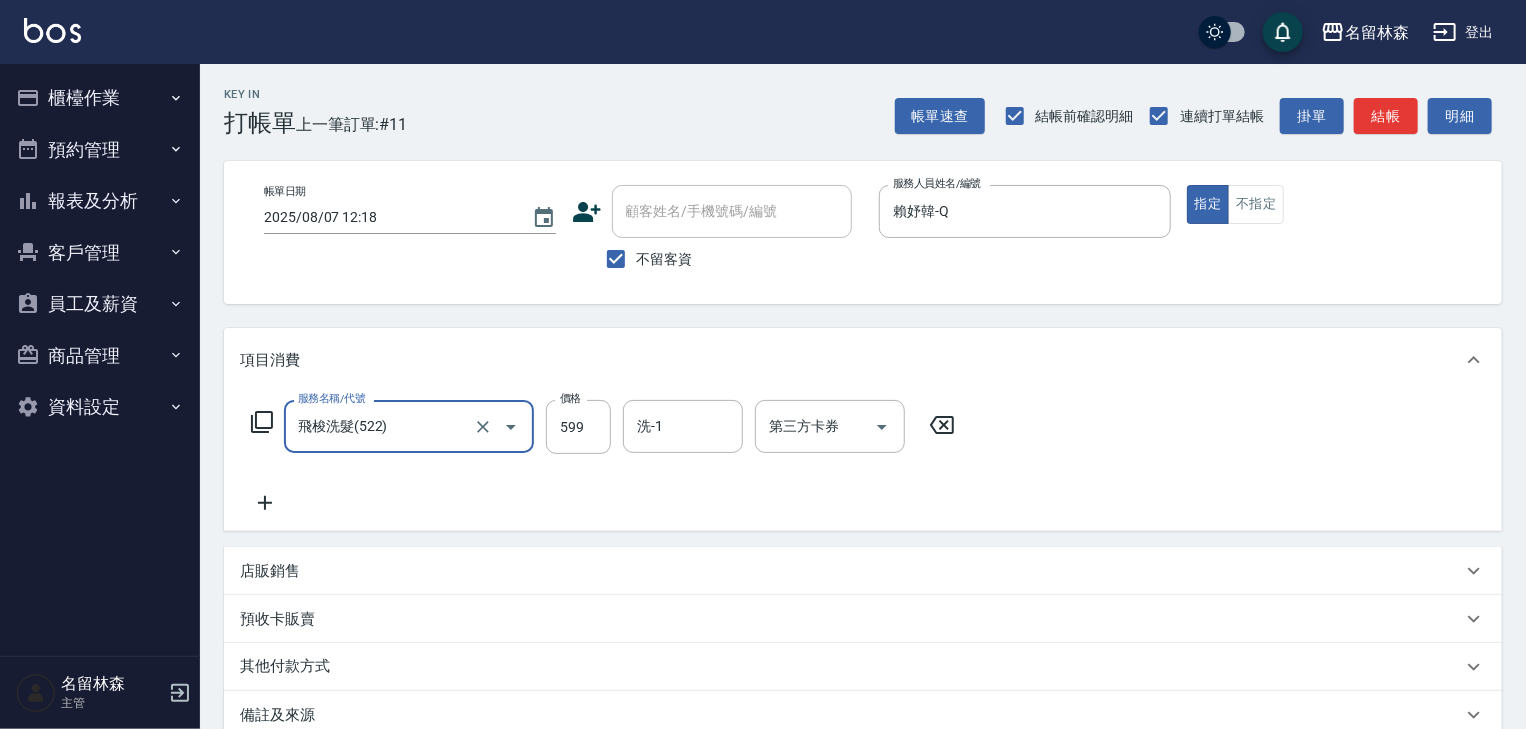 type on "飛梭洗髮(522)" 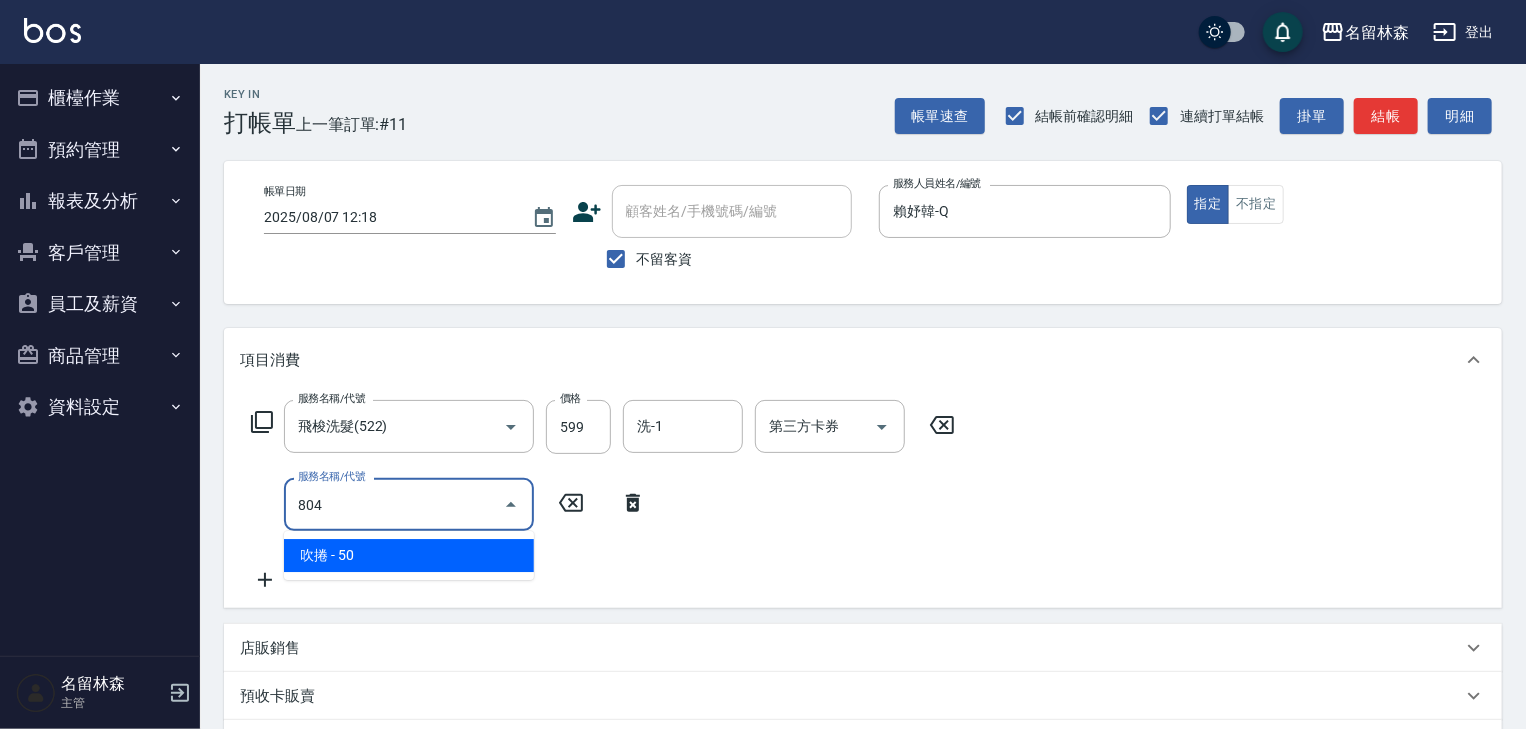 type on "[SERVICE]" 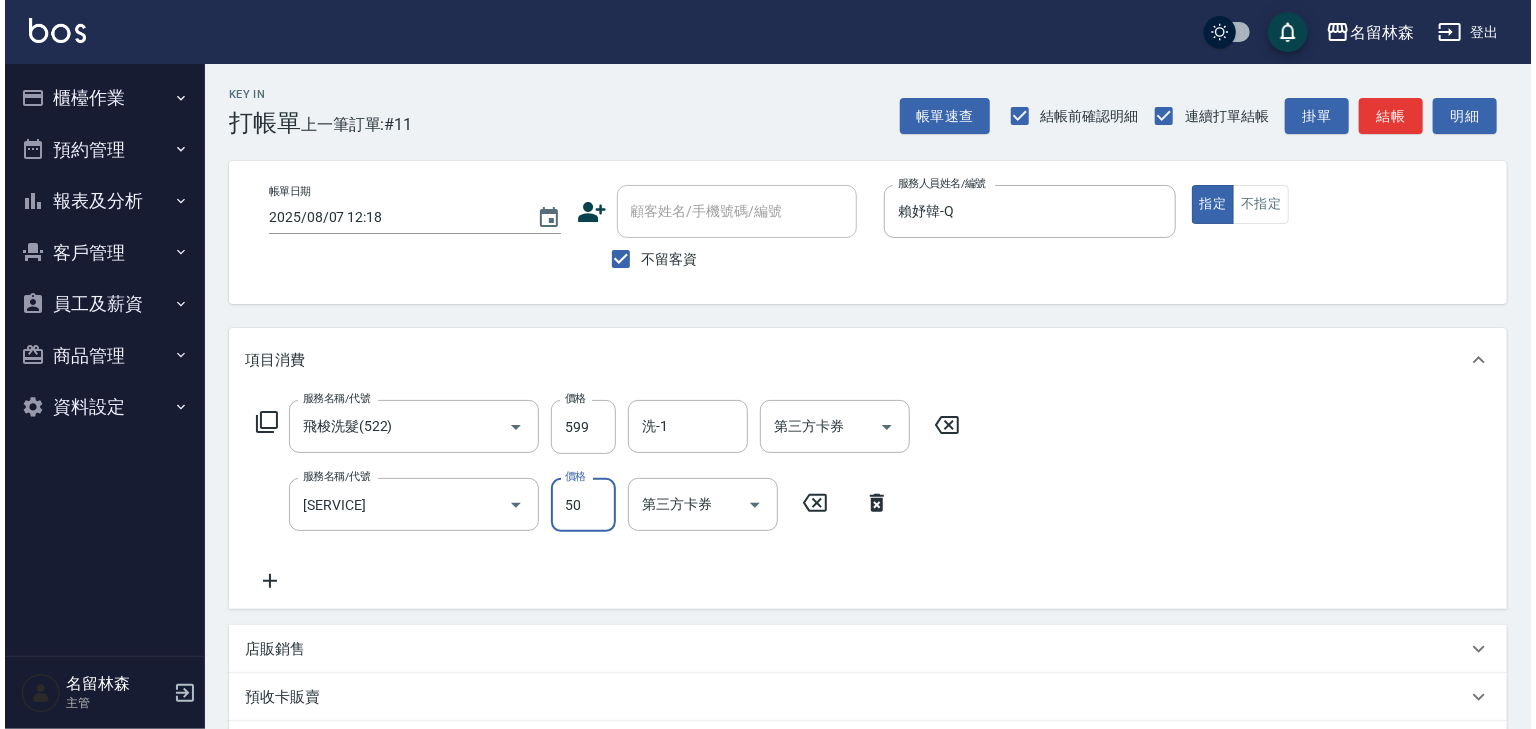 scroll, scrollTop: 312, scrollLeft: 0, axis: vertical 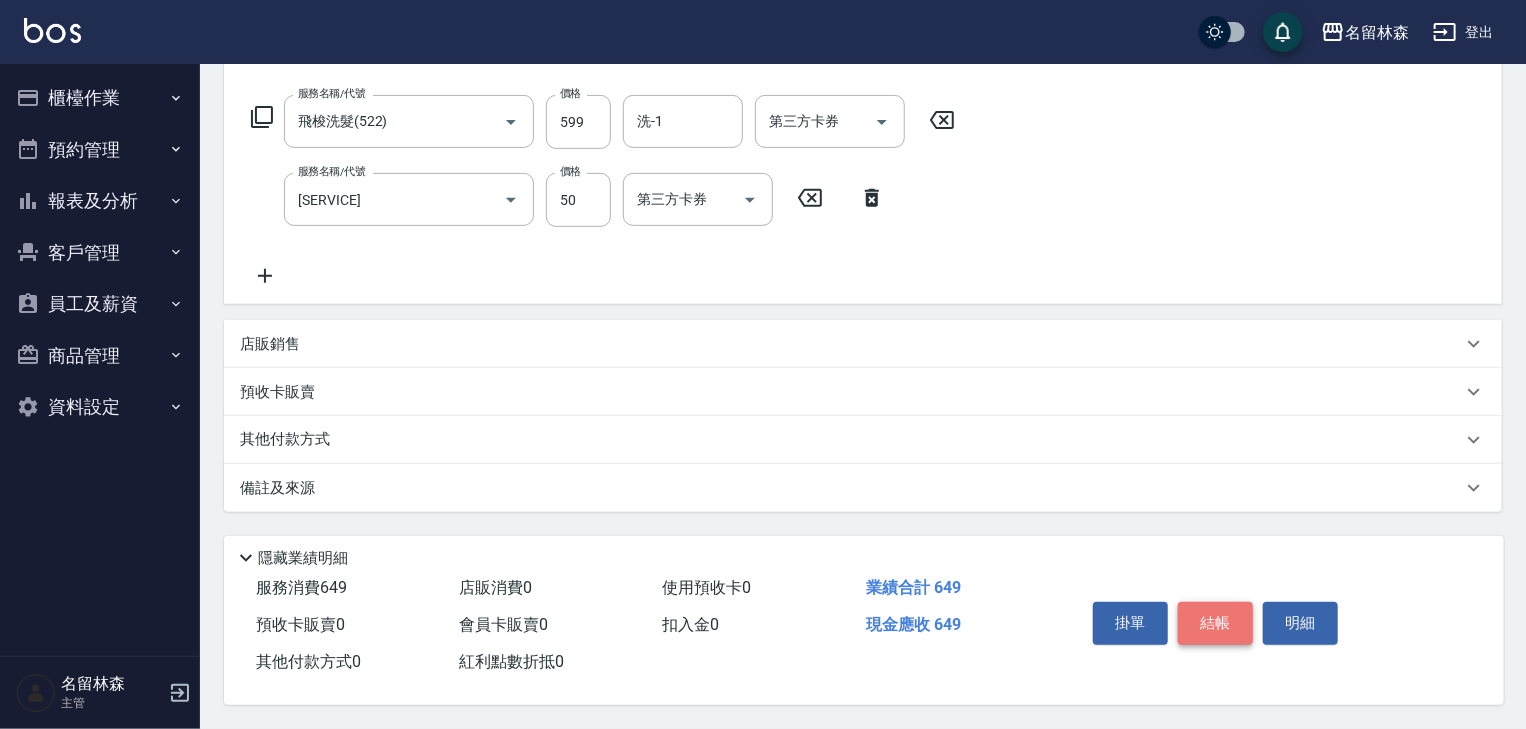 click on "結帳" at bounding box center [1215, 623] 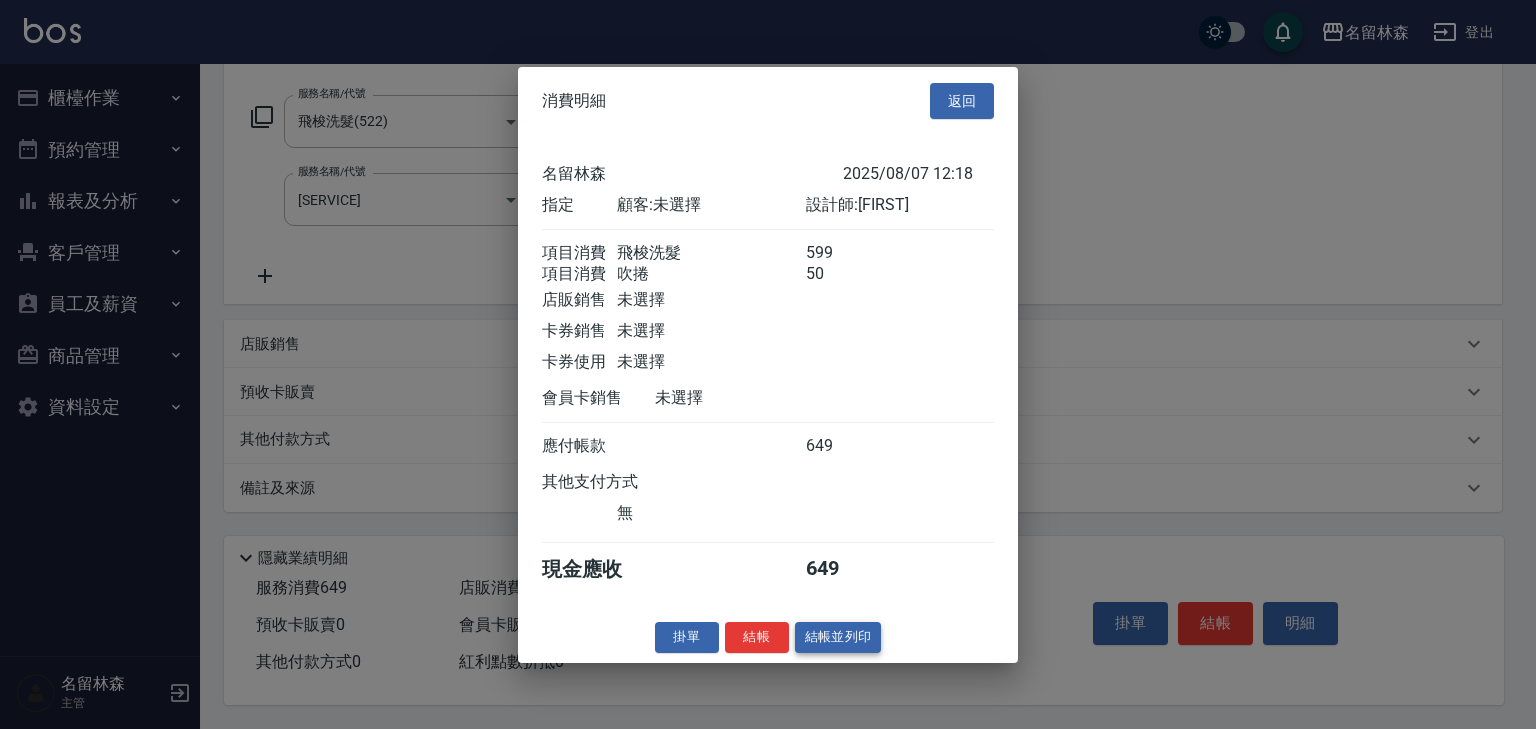 click on "結帳並列印" at bounding box center [838, 637] 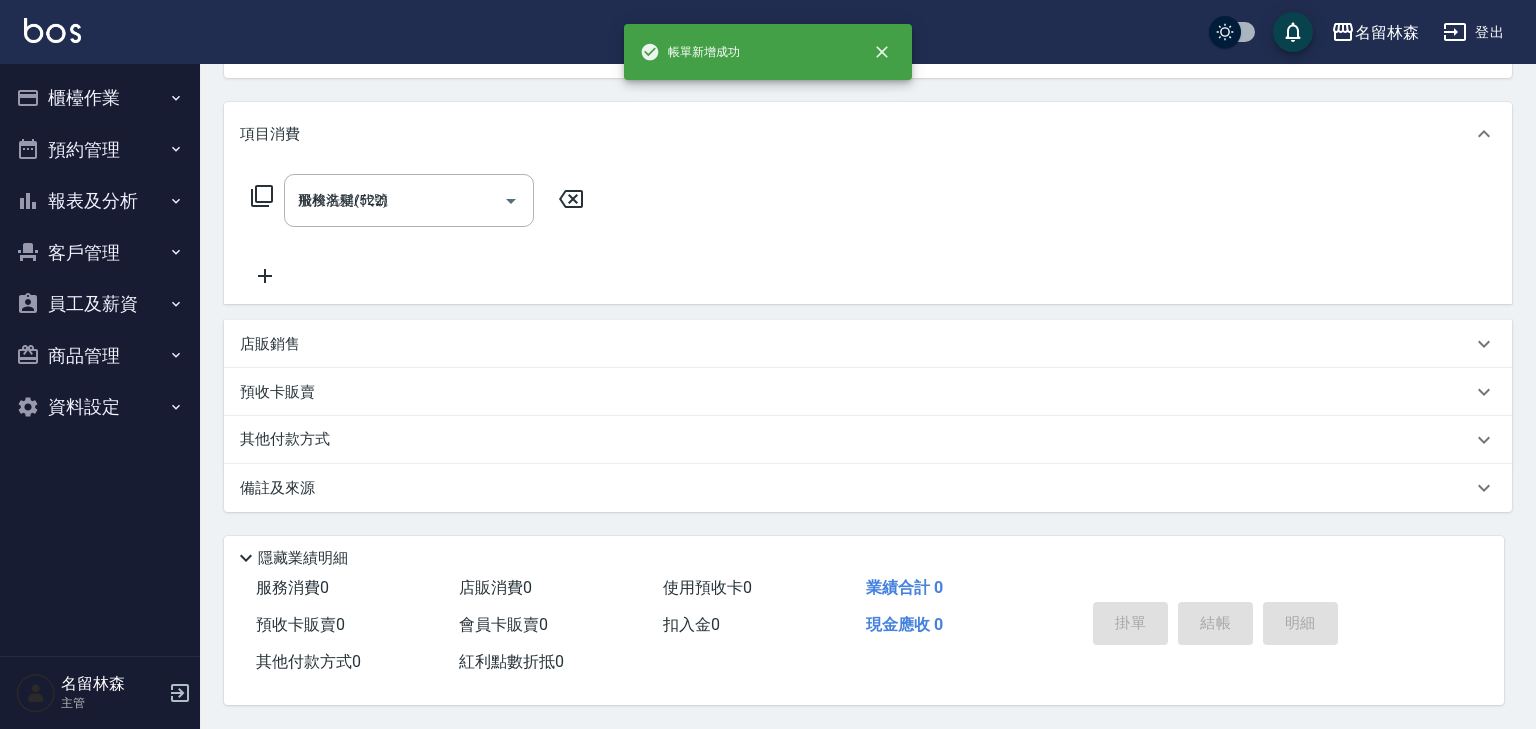 type on "2025/08/07 12:54" 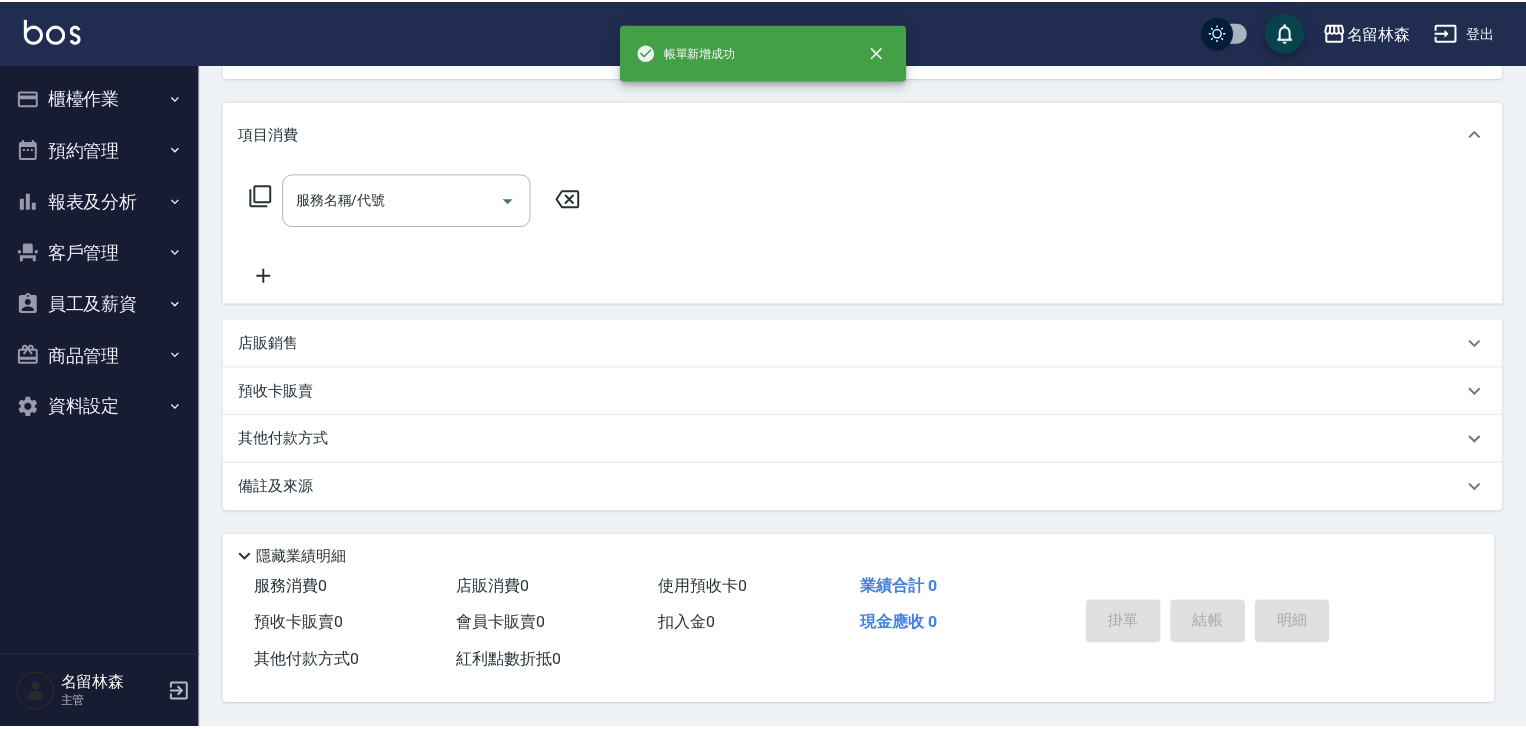 scroll, scrollTop: 0, scrollLeft: 0, axis: both 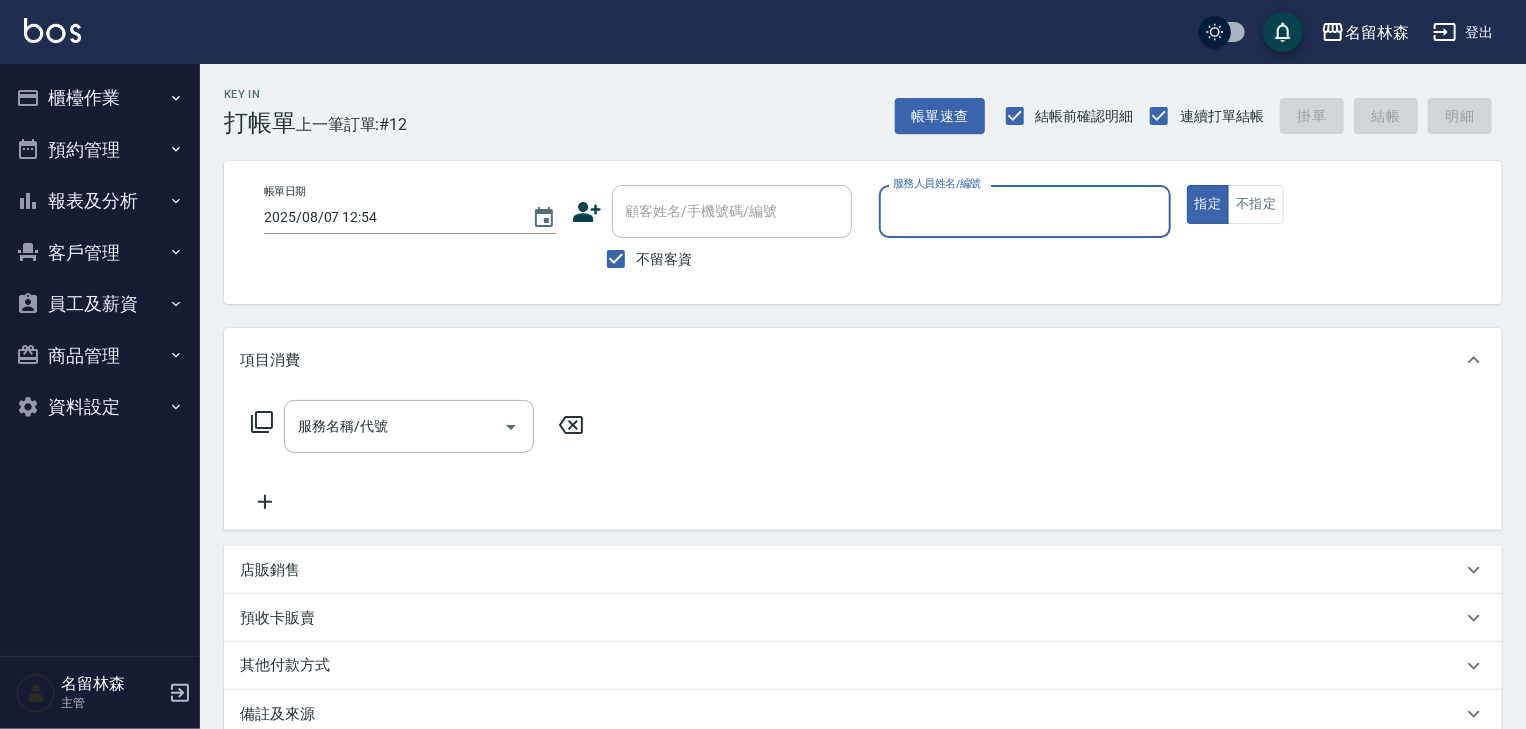type on "ㄖ" 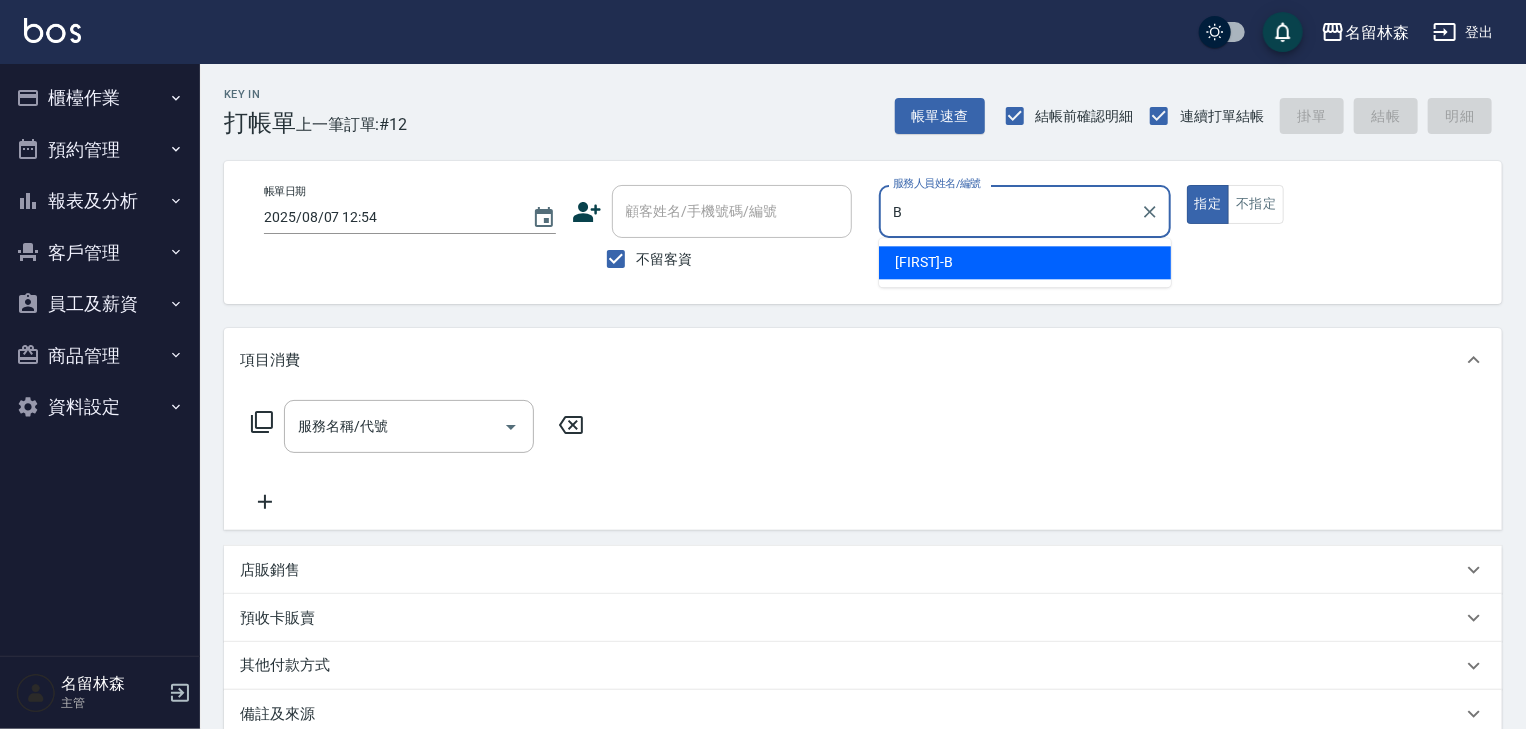 type on "吳姵瑩-B" 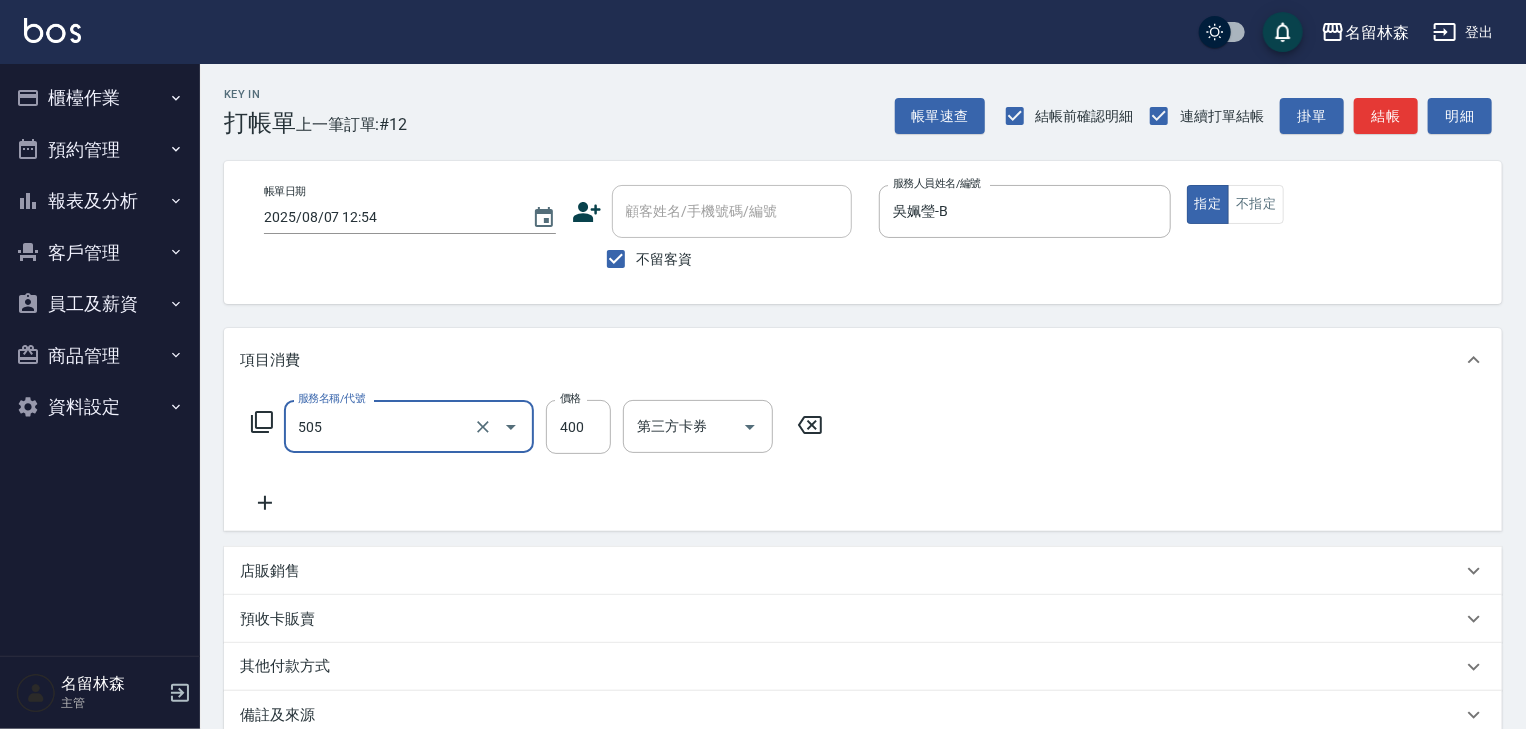 type on "洗髮(505)" 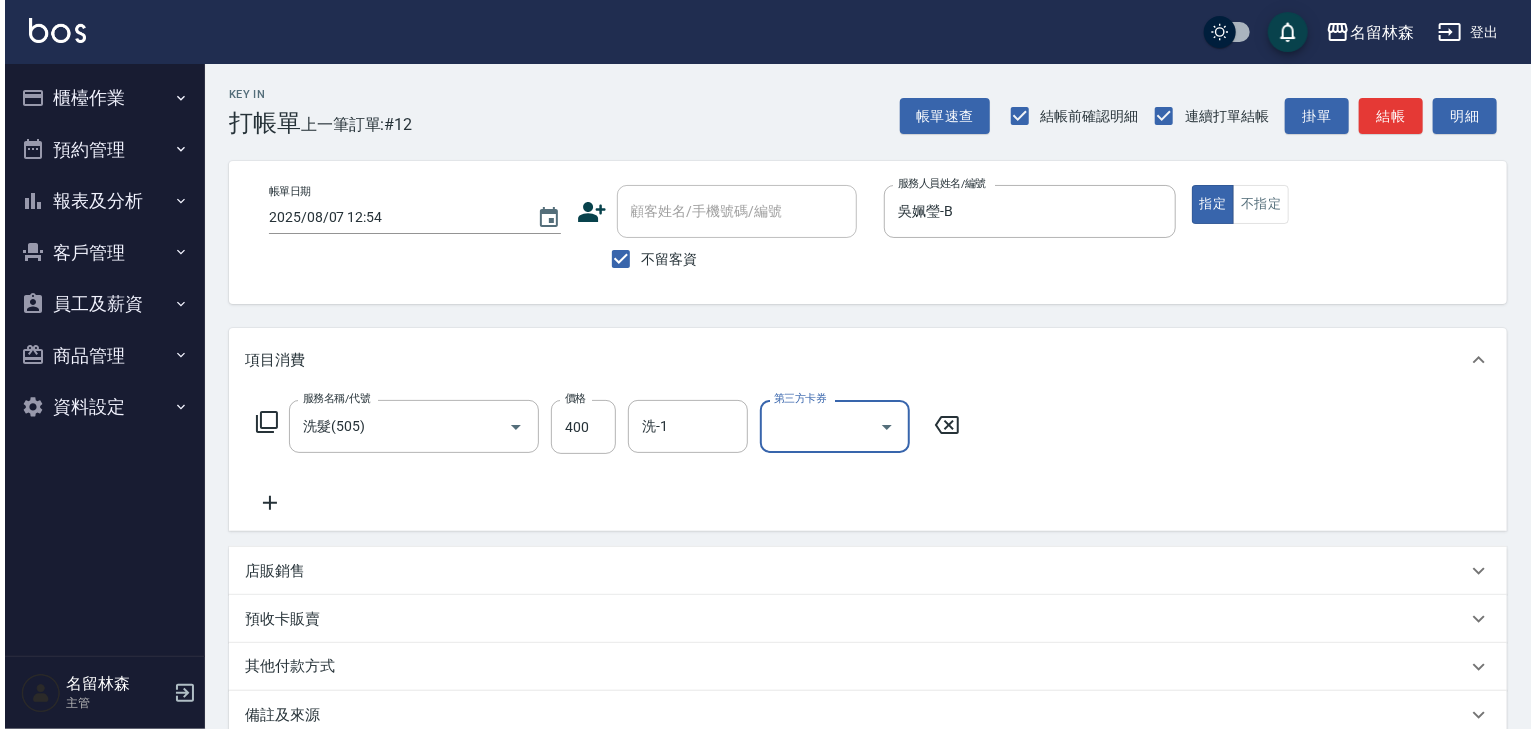scroll, scrollTop: 234, scrollLeft: 0, axis: vertical 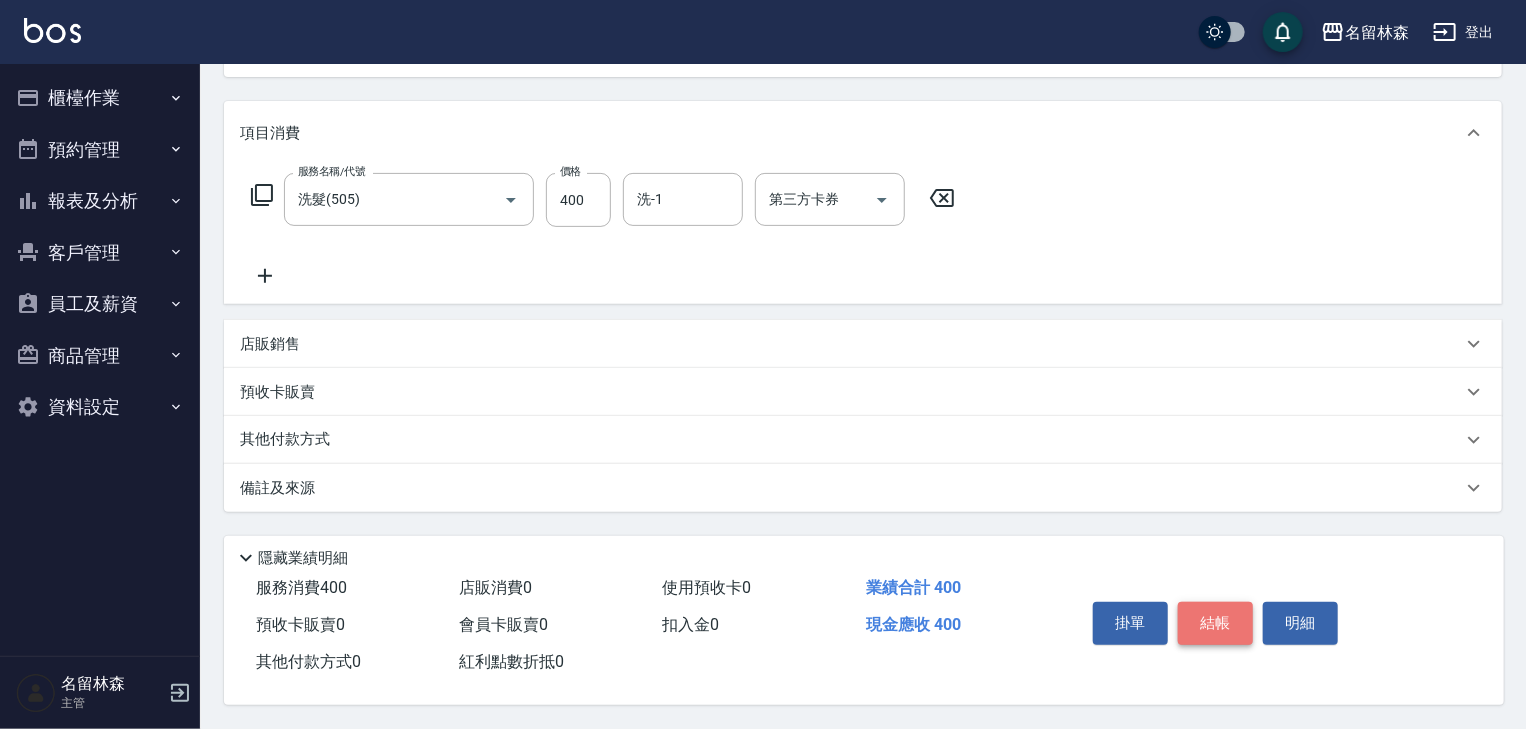 click on "結帳" at bounding box center [1215, 623] 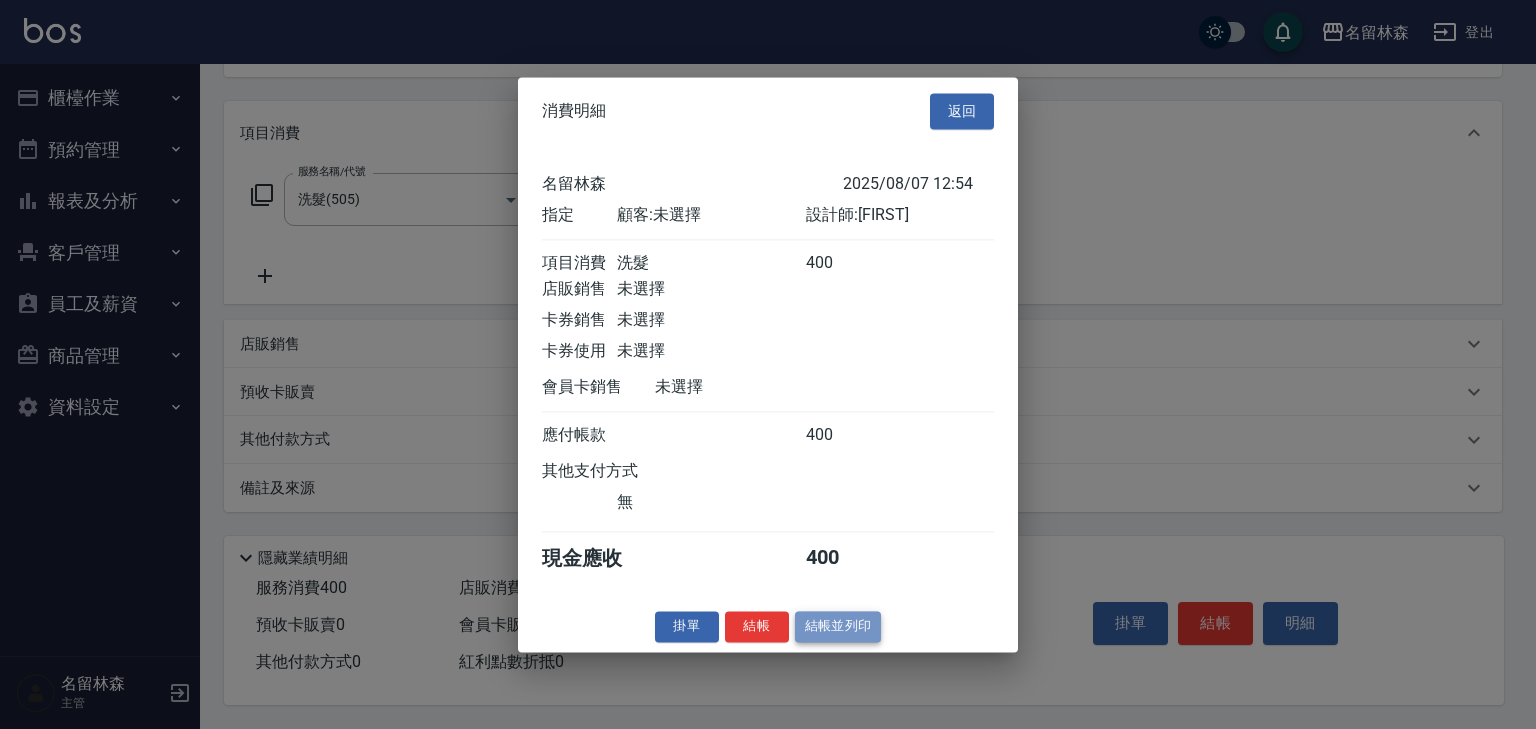 click on "結帳並列印" at bounding box center (838, 626) 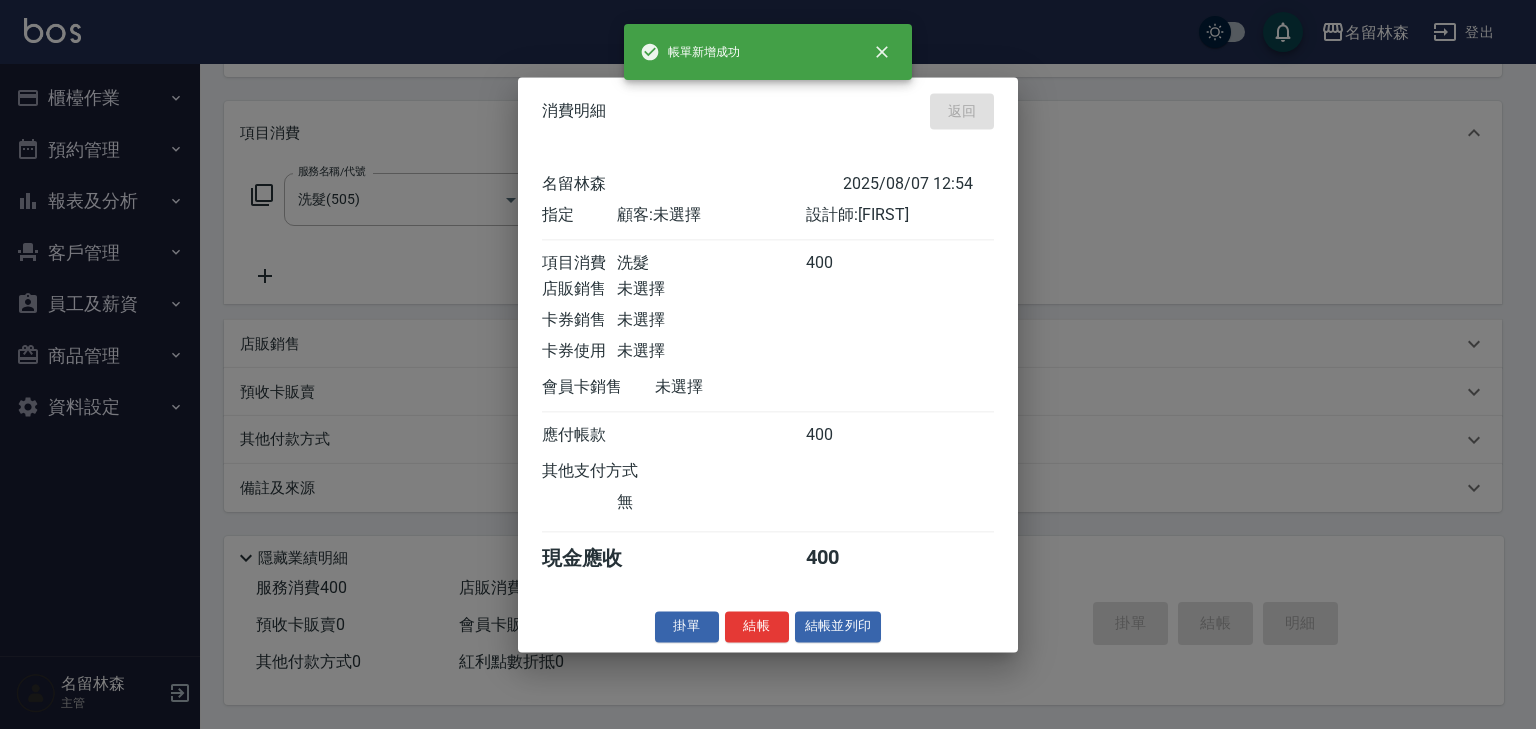type on "2025/08/07 13:09" 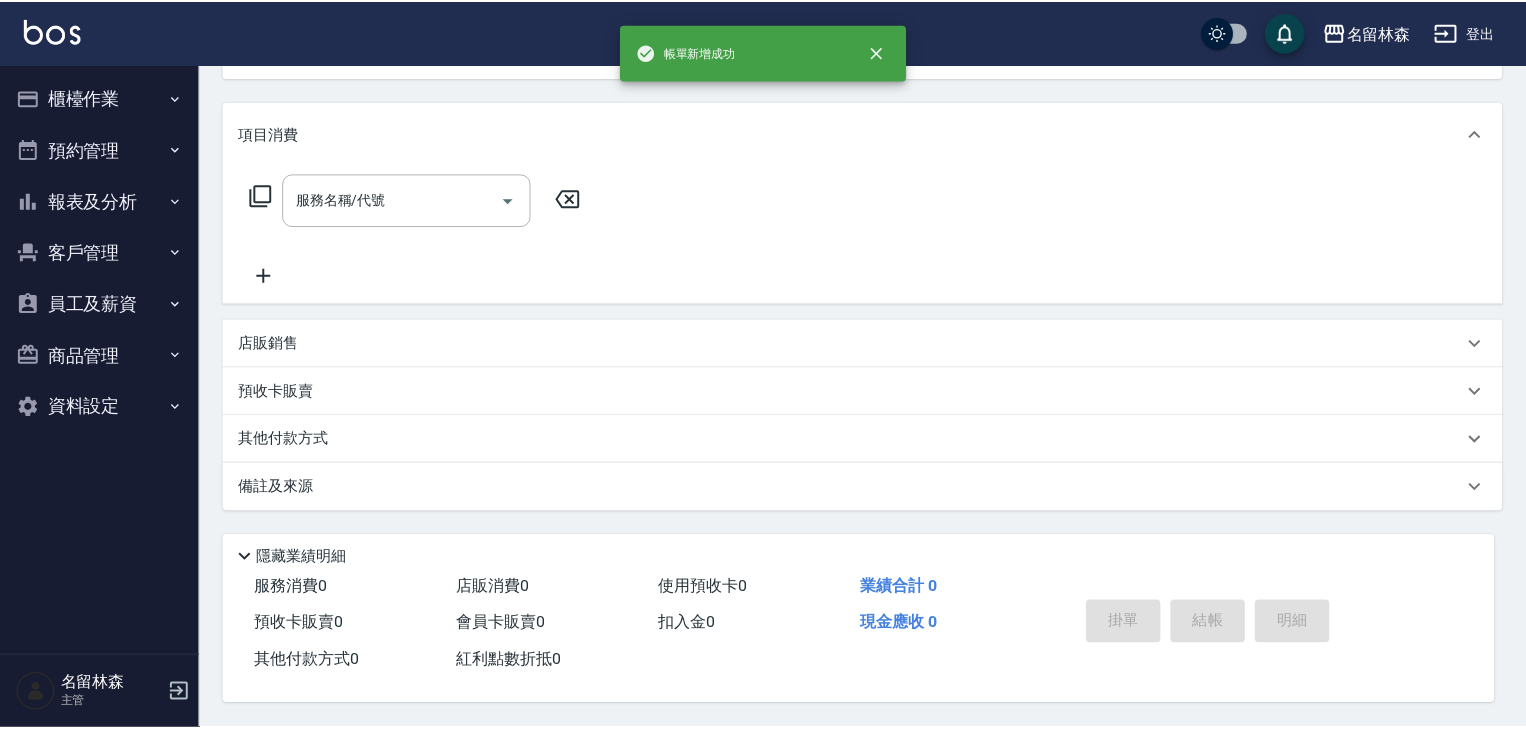 scroll, scrollTop: 0, scrollLeft: 0, axis: both 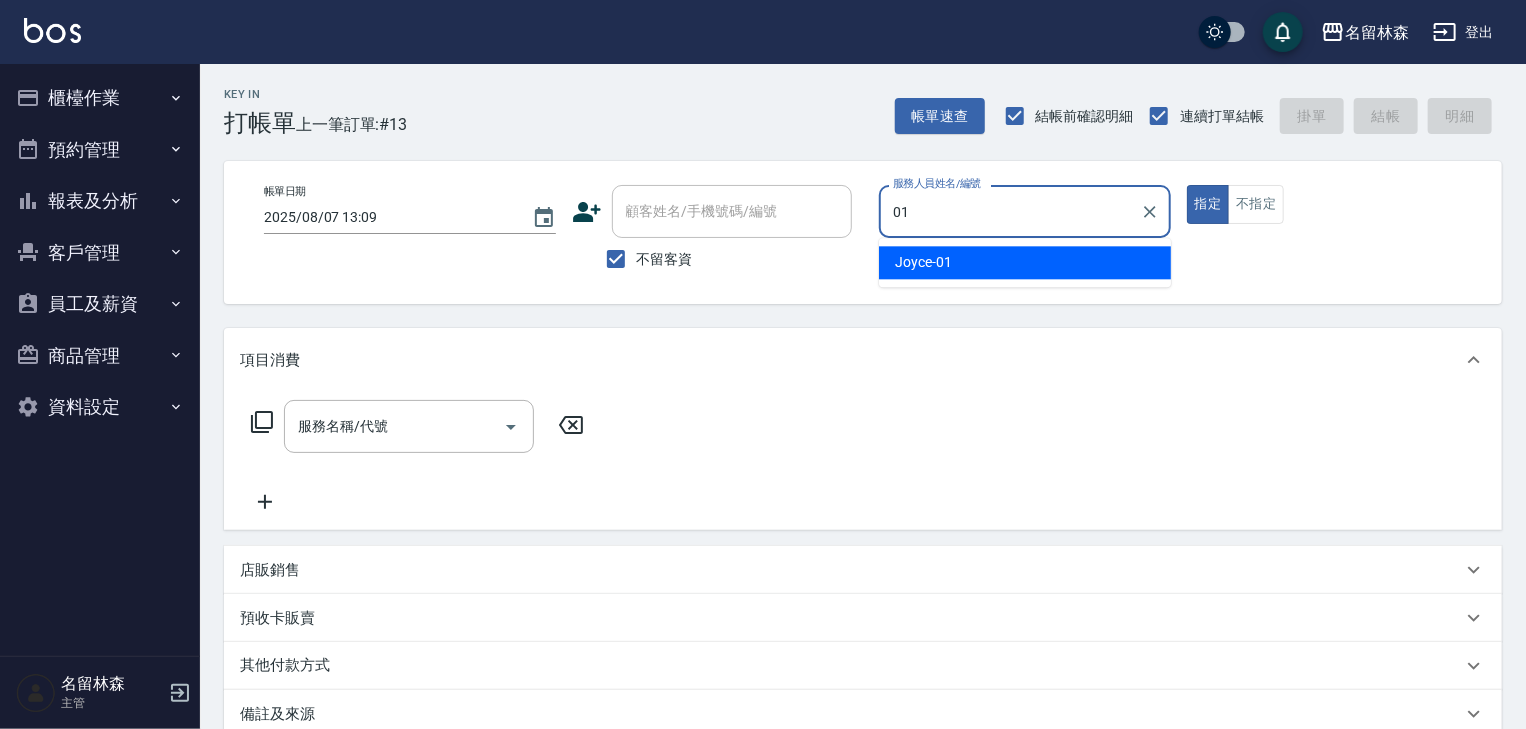 type on "[FIRST]-[NUMBER]" 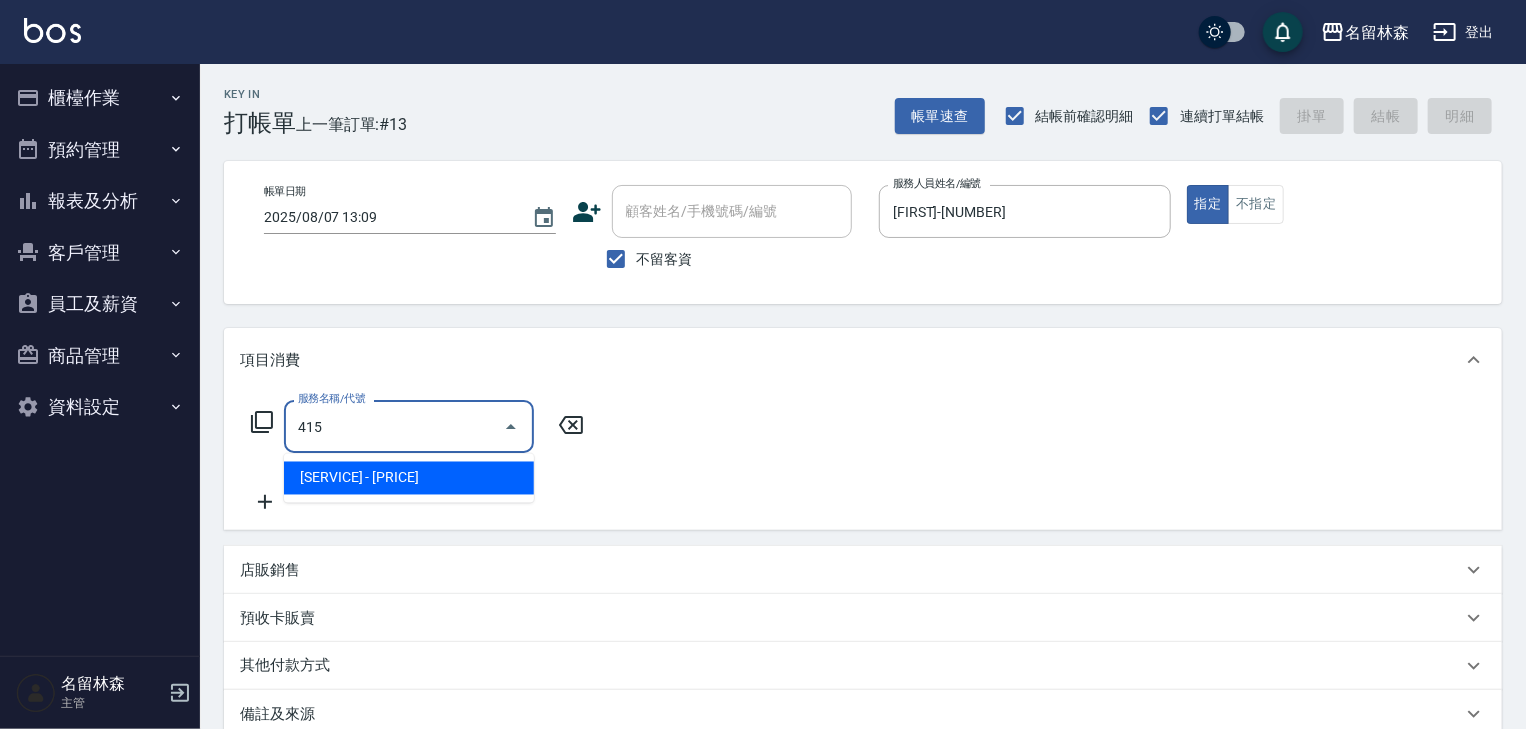 type on "染髮1500↑(415)" 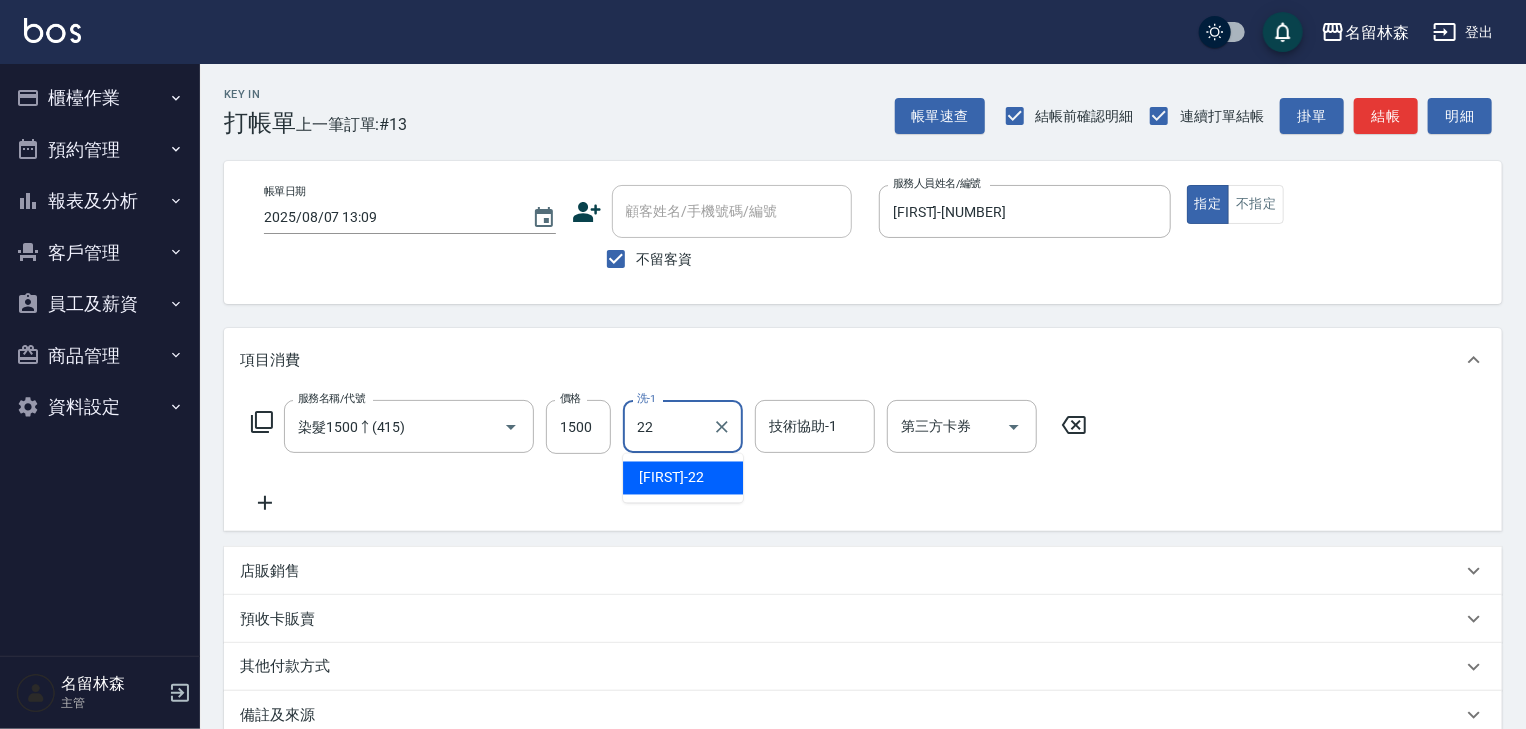 type on "[FIRST]-[NUMBER]" 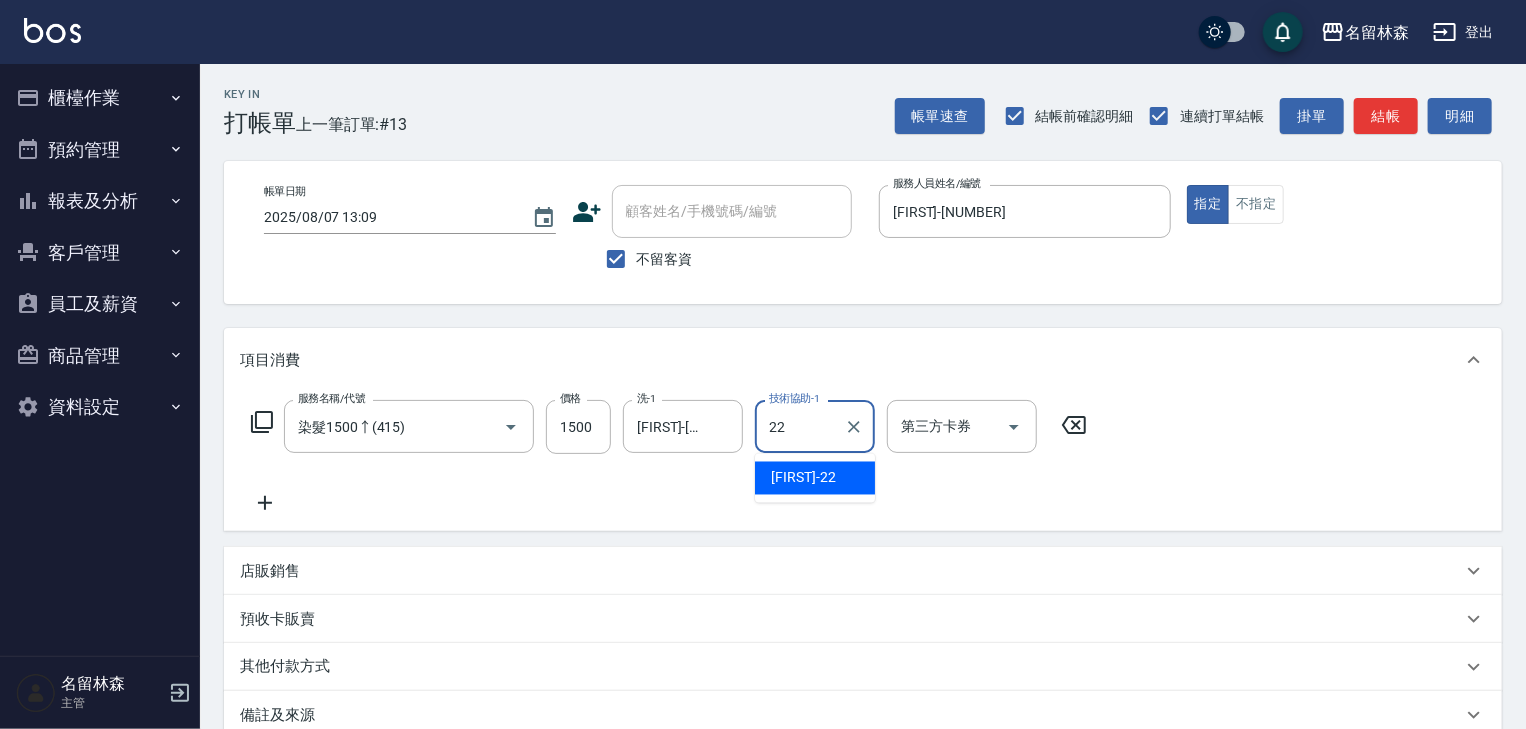 type on "[FIRST]-[NUMBER]" 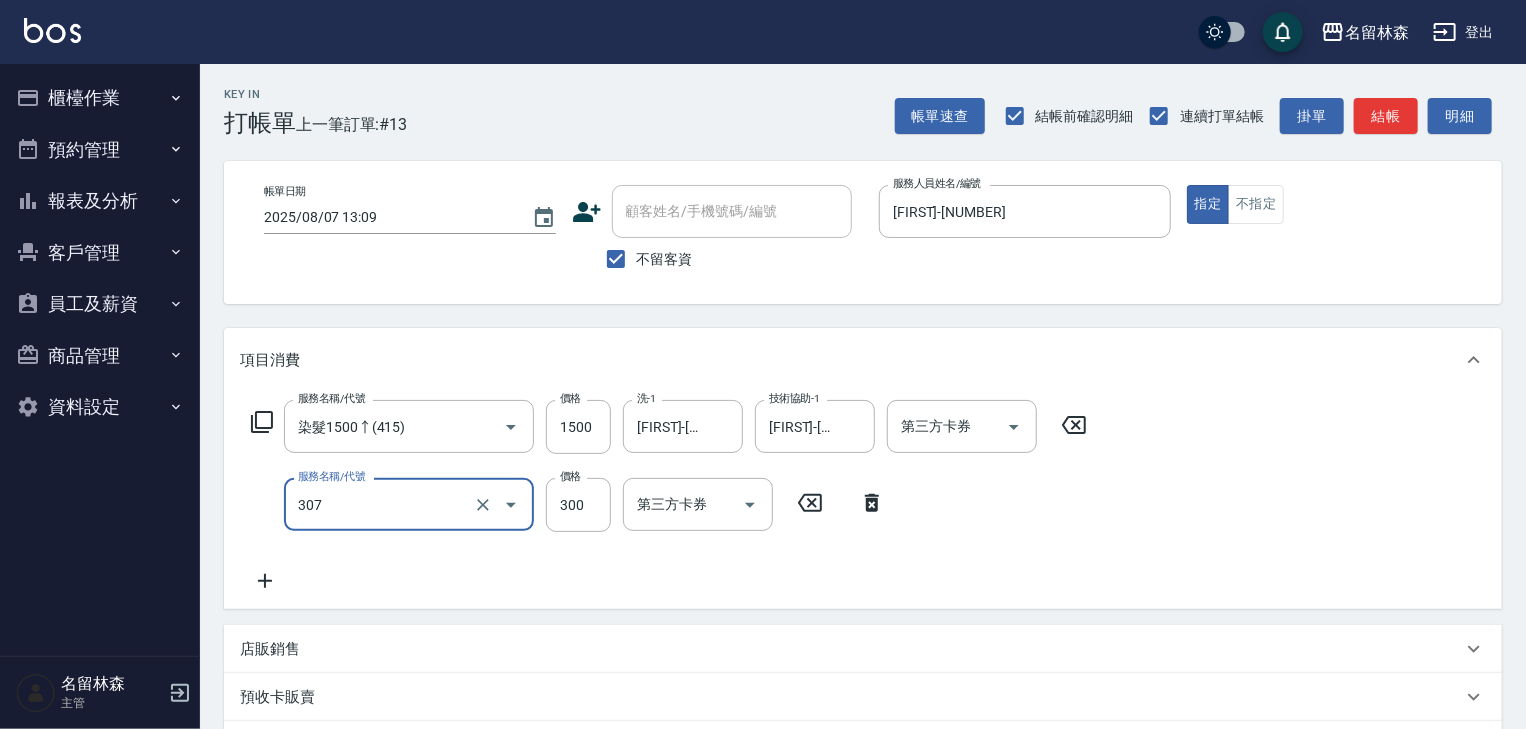 type on "剪髮(307)" 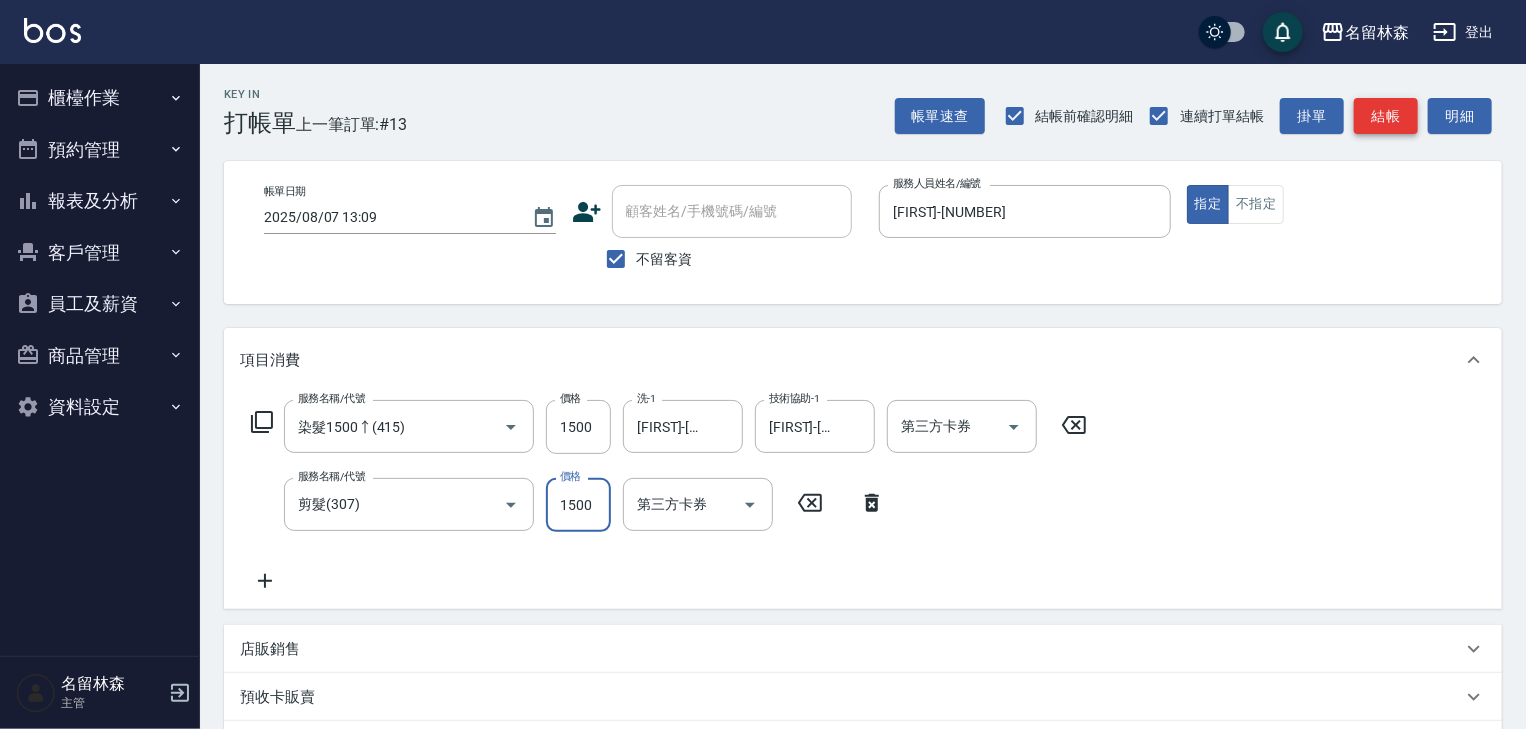 type on "1500" 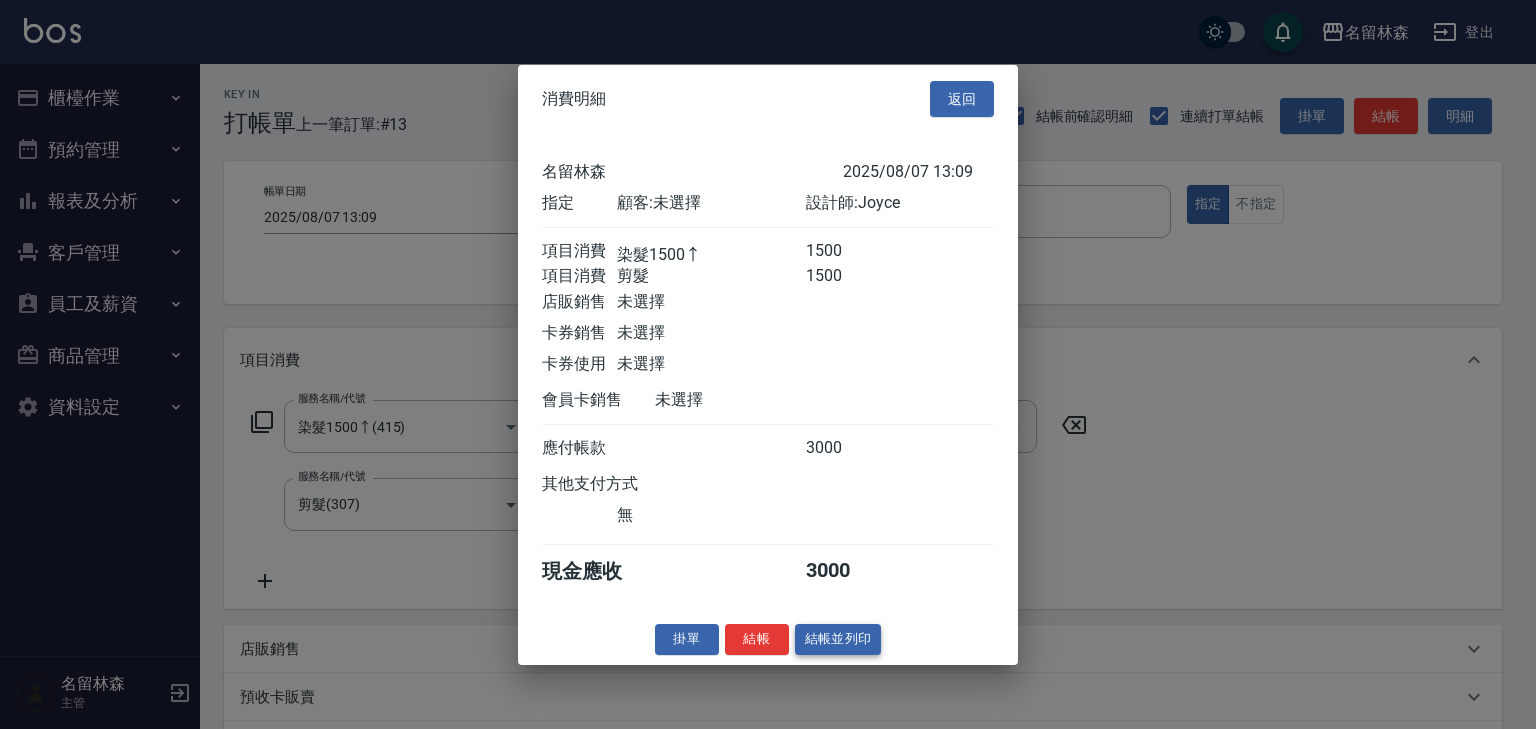 click on "結帳並列印" at bounding box center [838, 639] 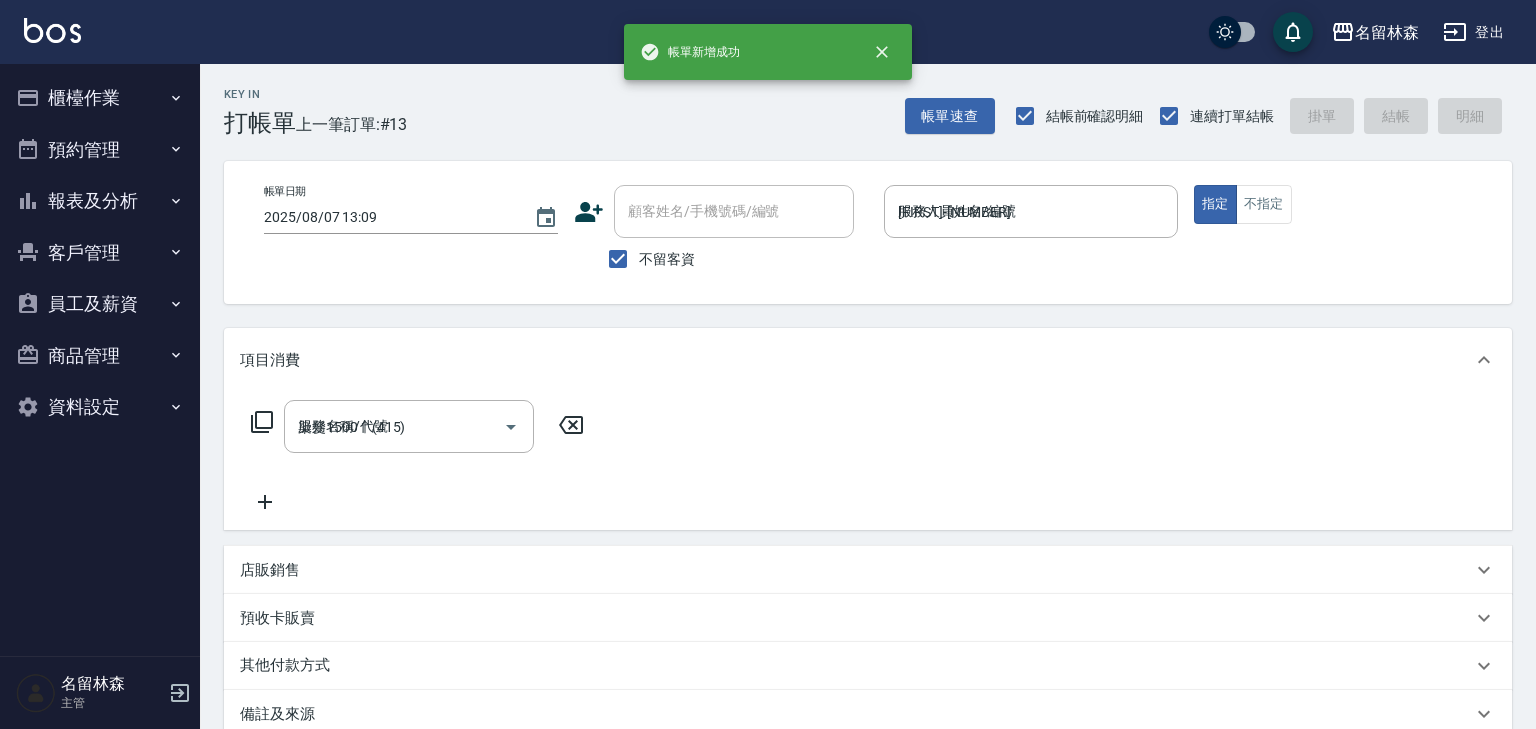 type on "2025/08/07 13:37" 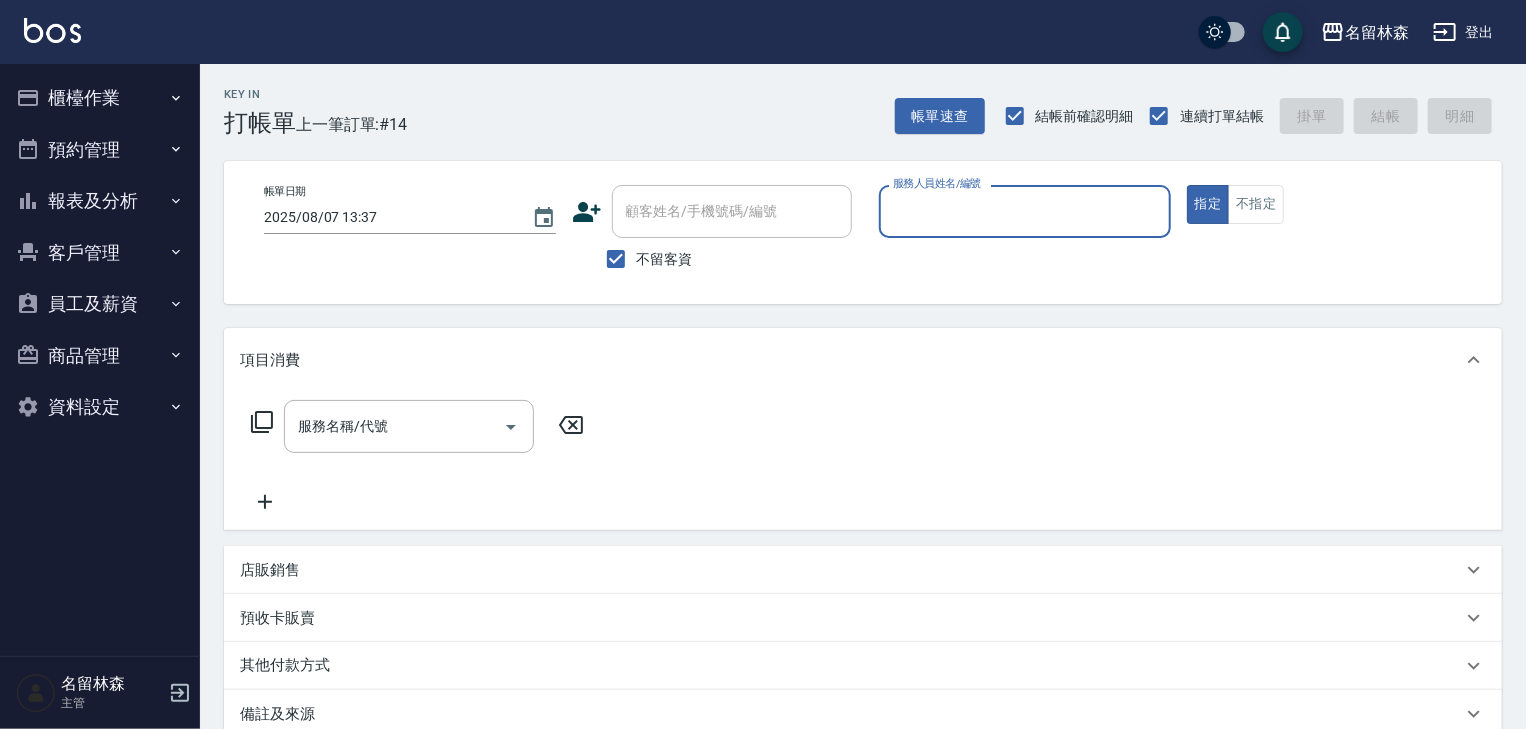 type on "ㄣ" 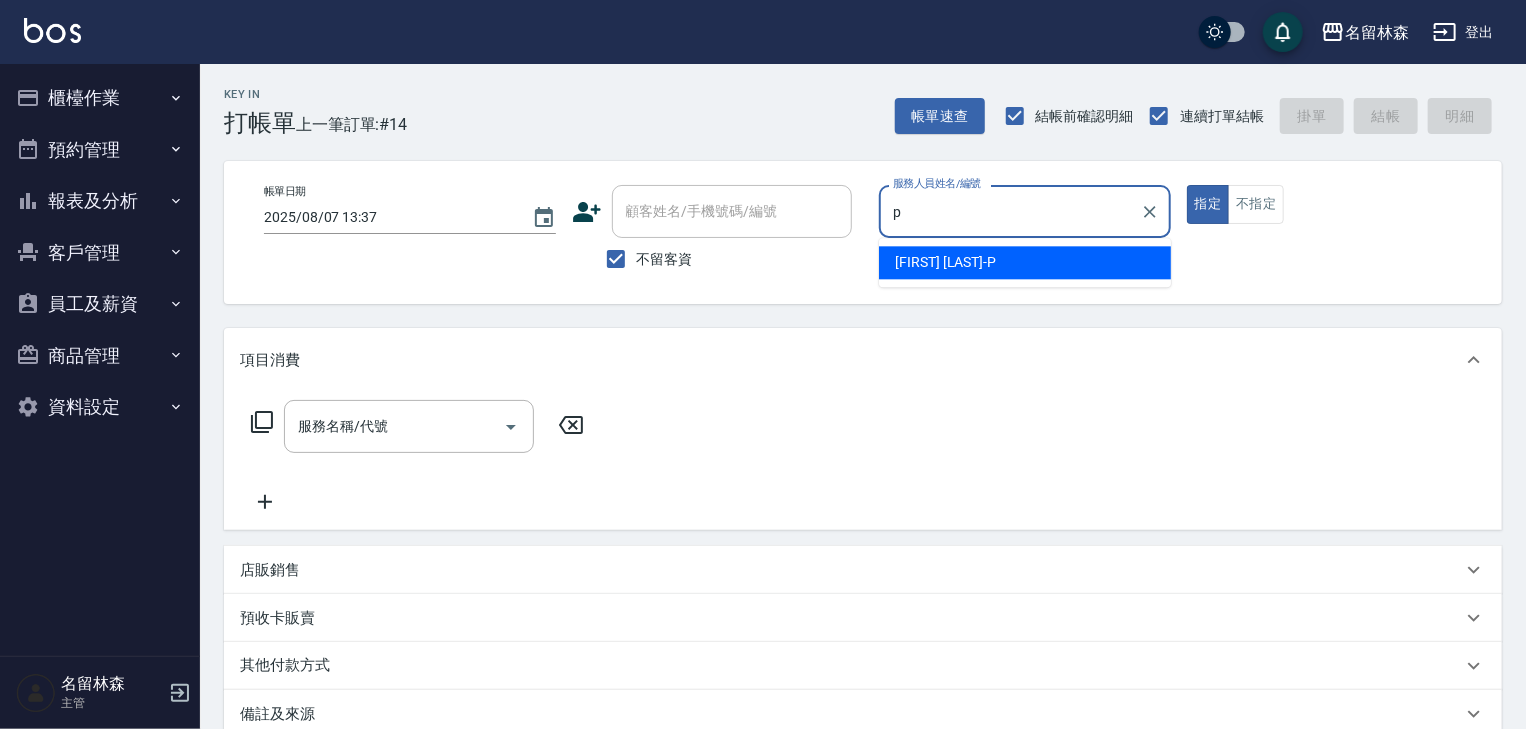 type on "皮皮-P" 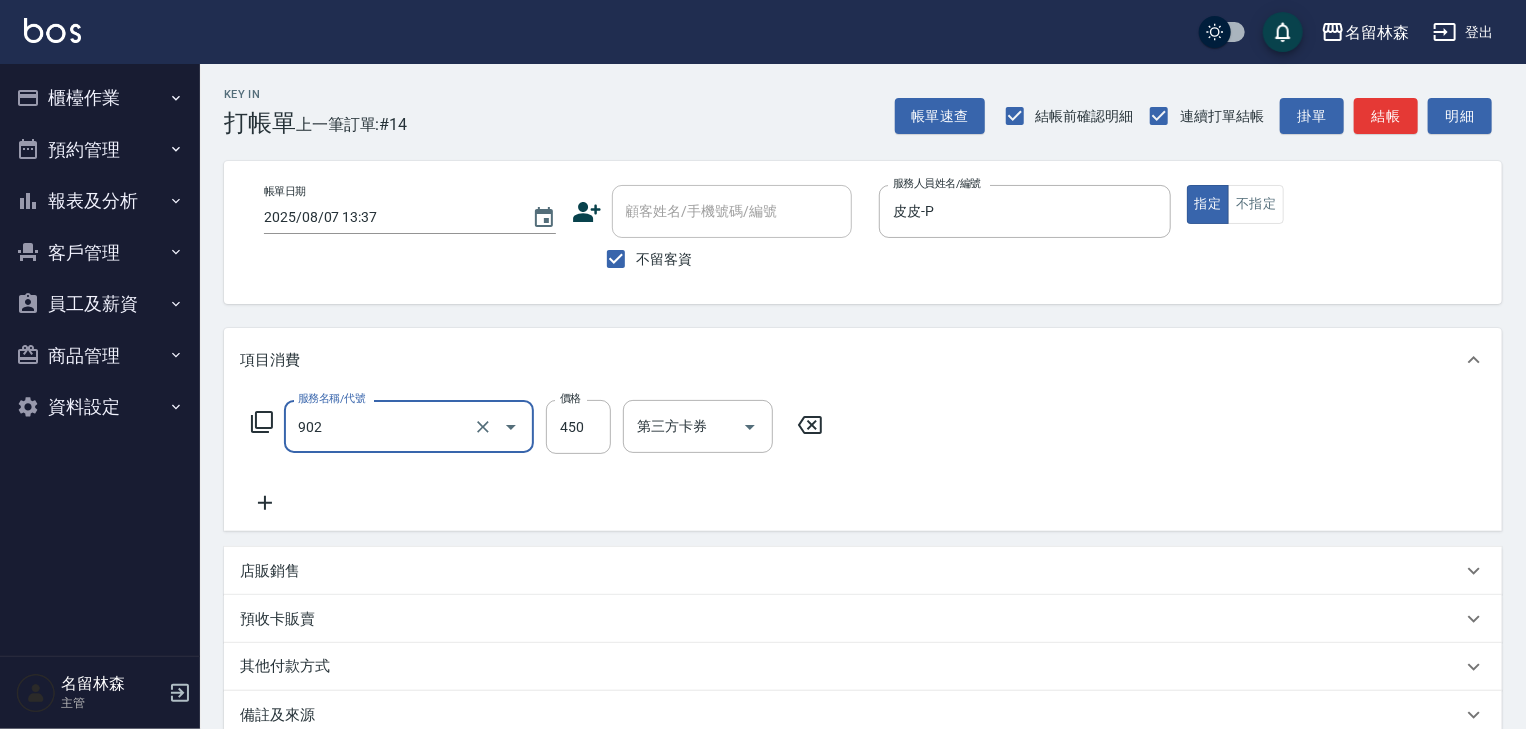 type on "修腳指甲(902)" 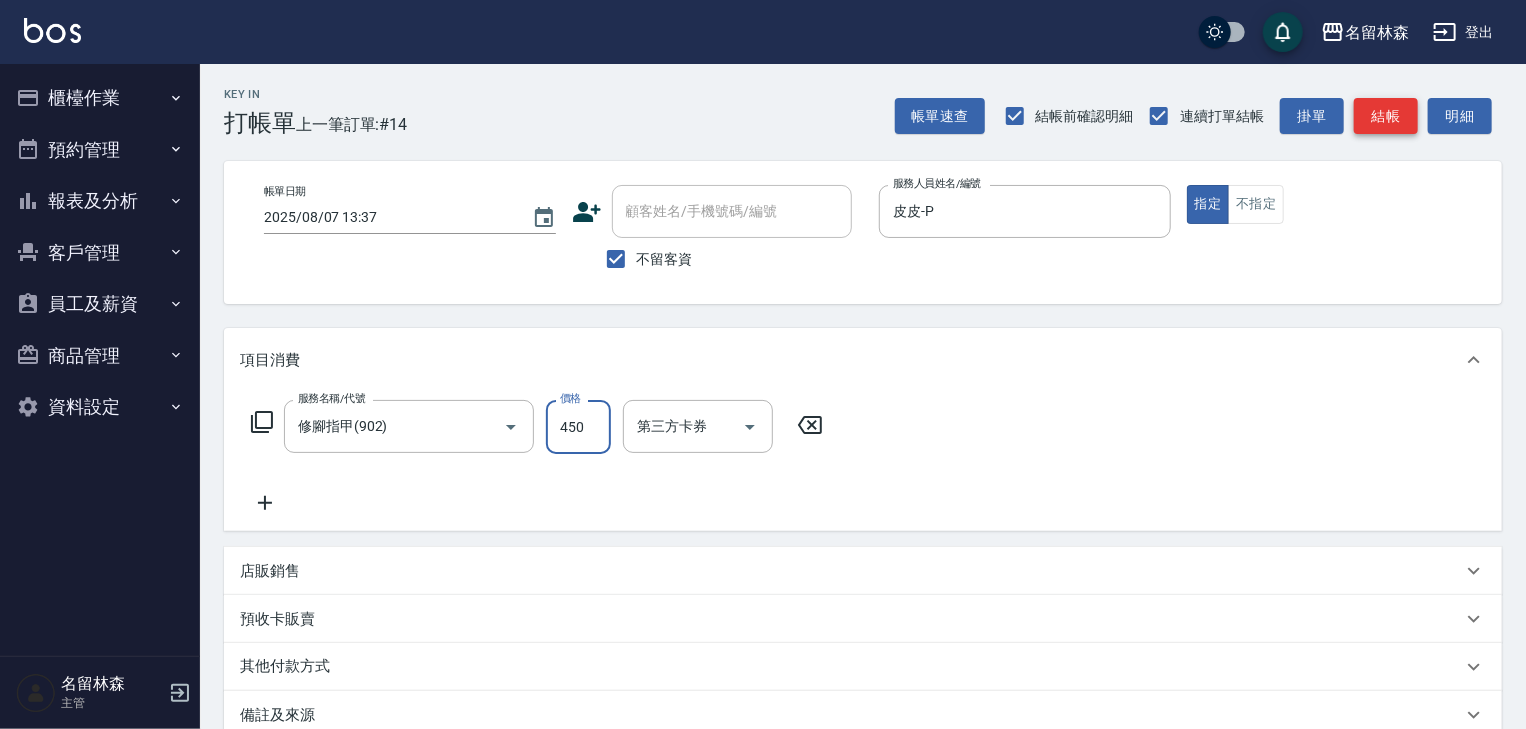 click on "結帳" at bounding box center (1386, 116) 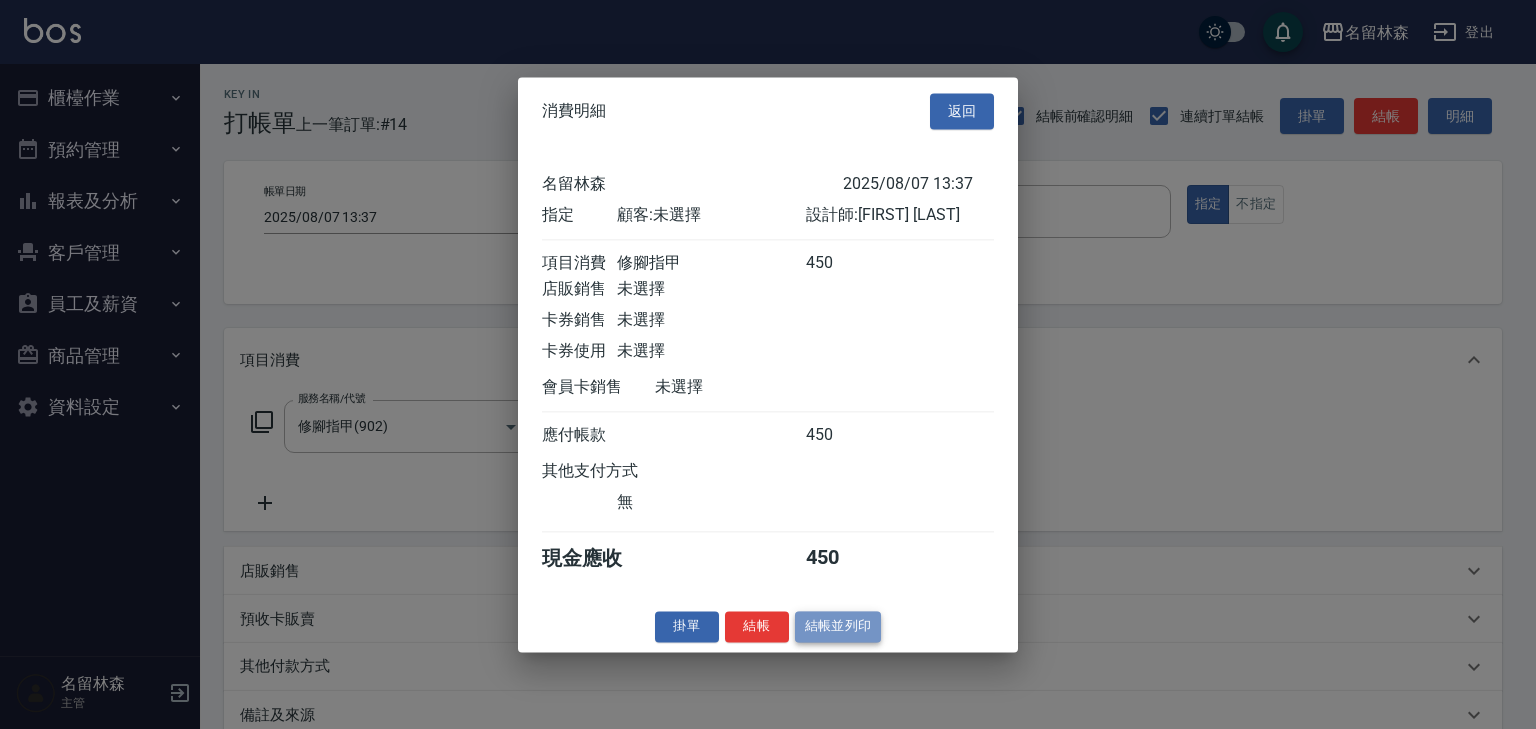 click on "結帳並列印" at bounding box center (838, 626) 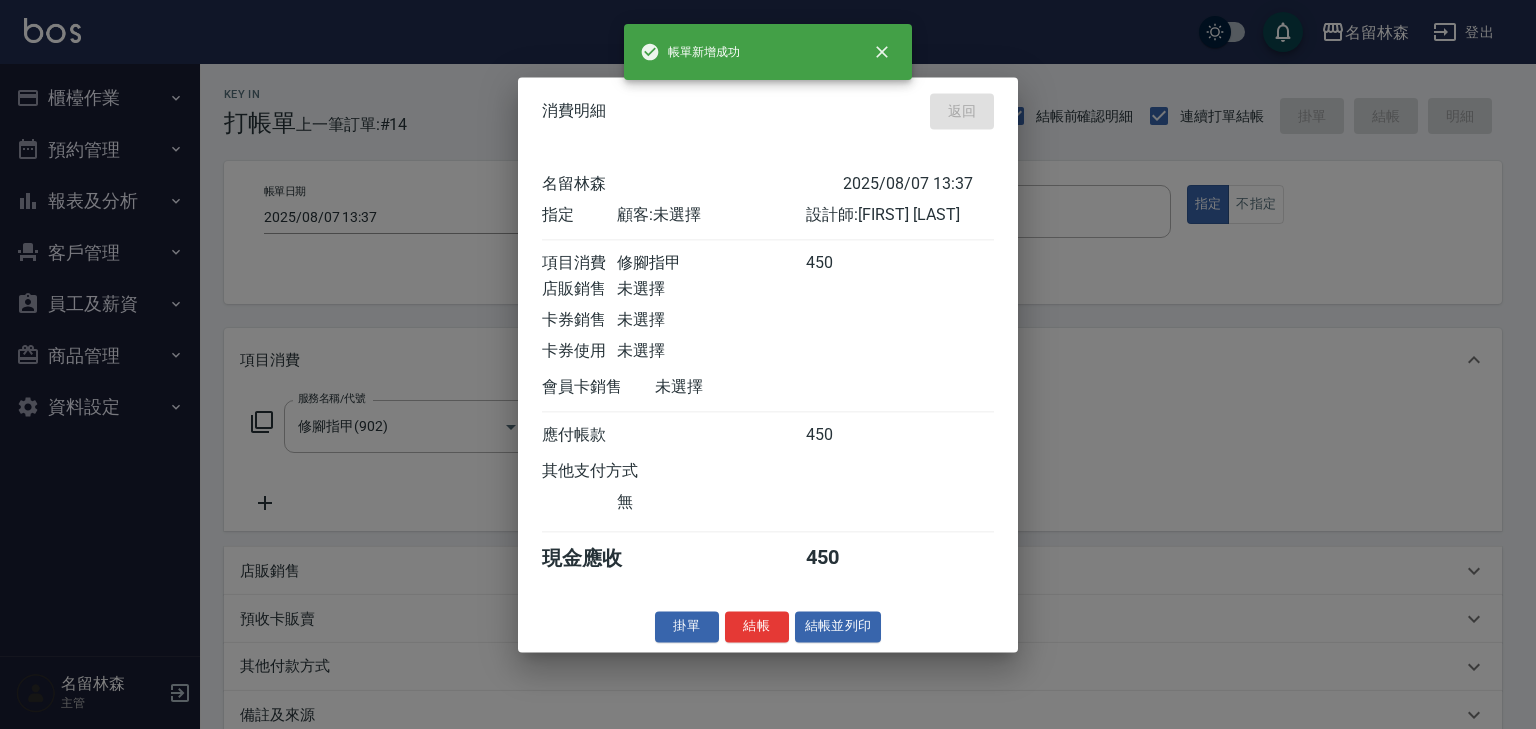 type on "[DATE] [TIME]" 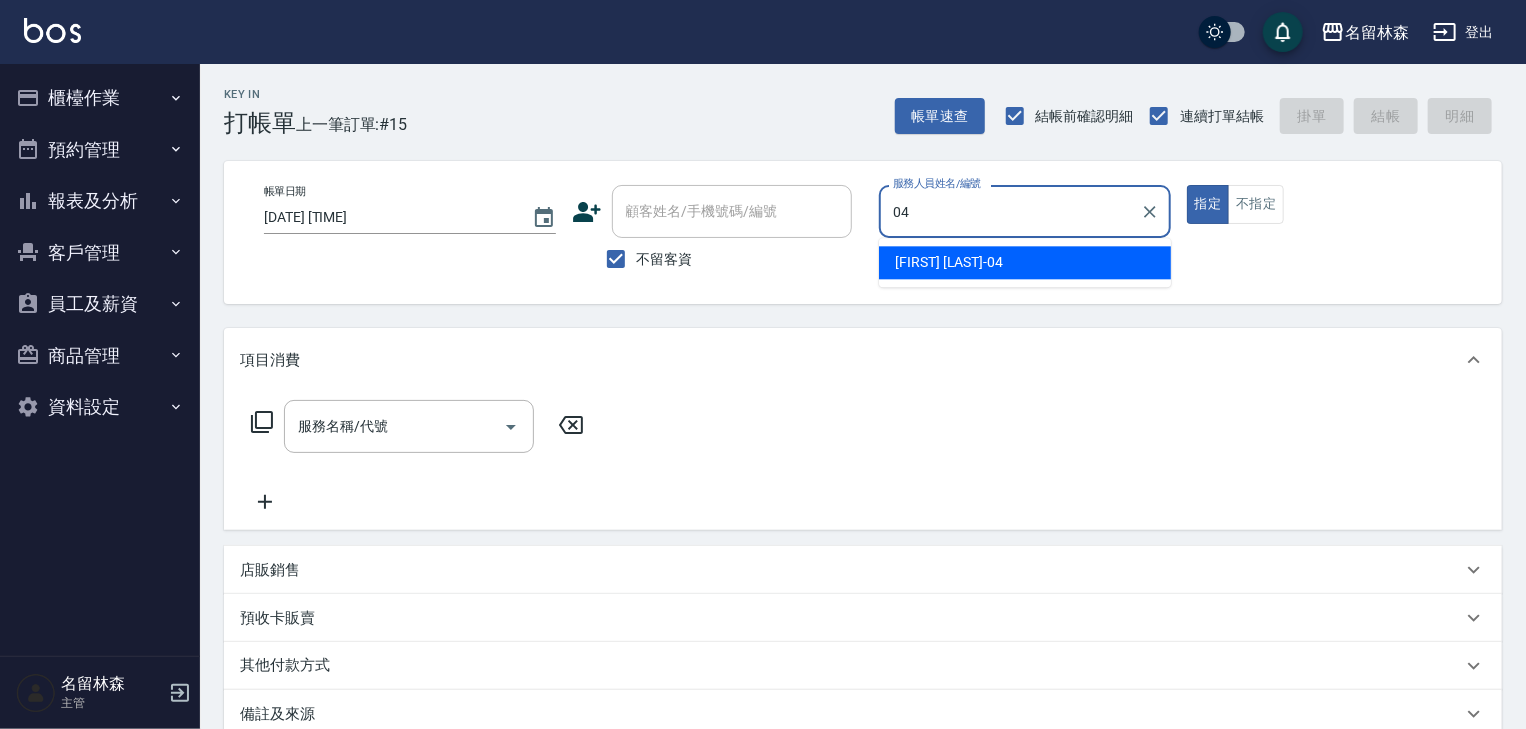 type on "許貴珍-04" 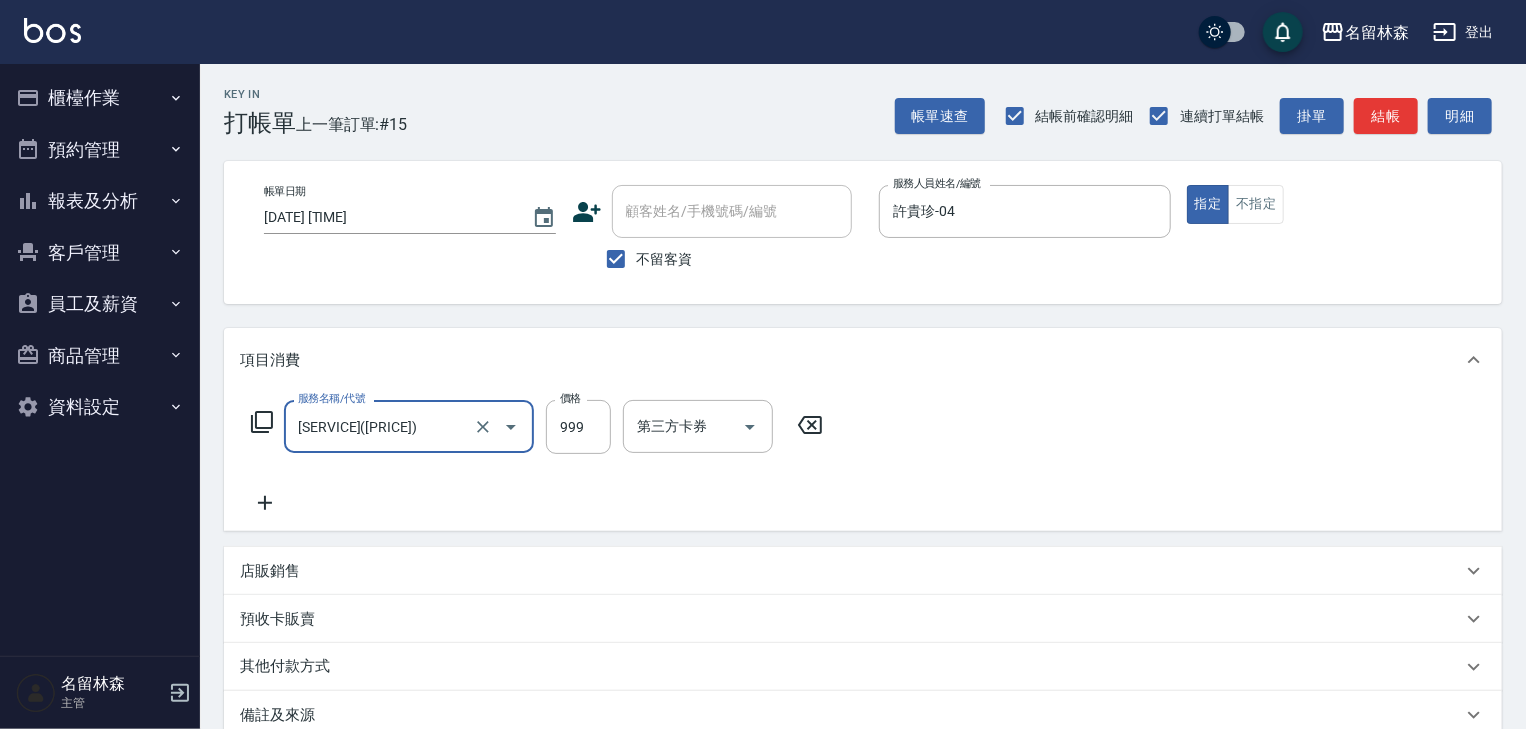type on "洗+(鉑金)(640)" 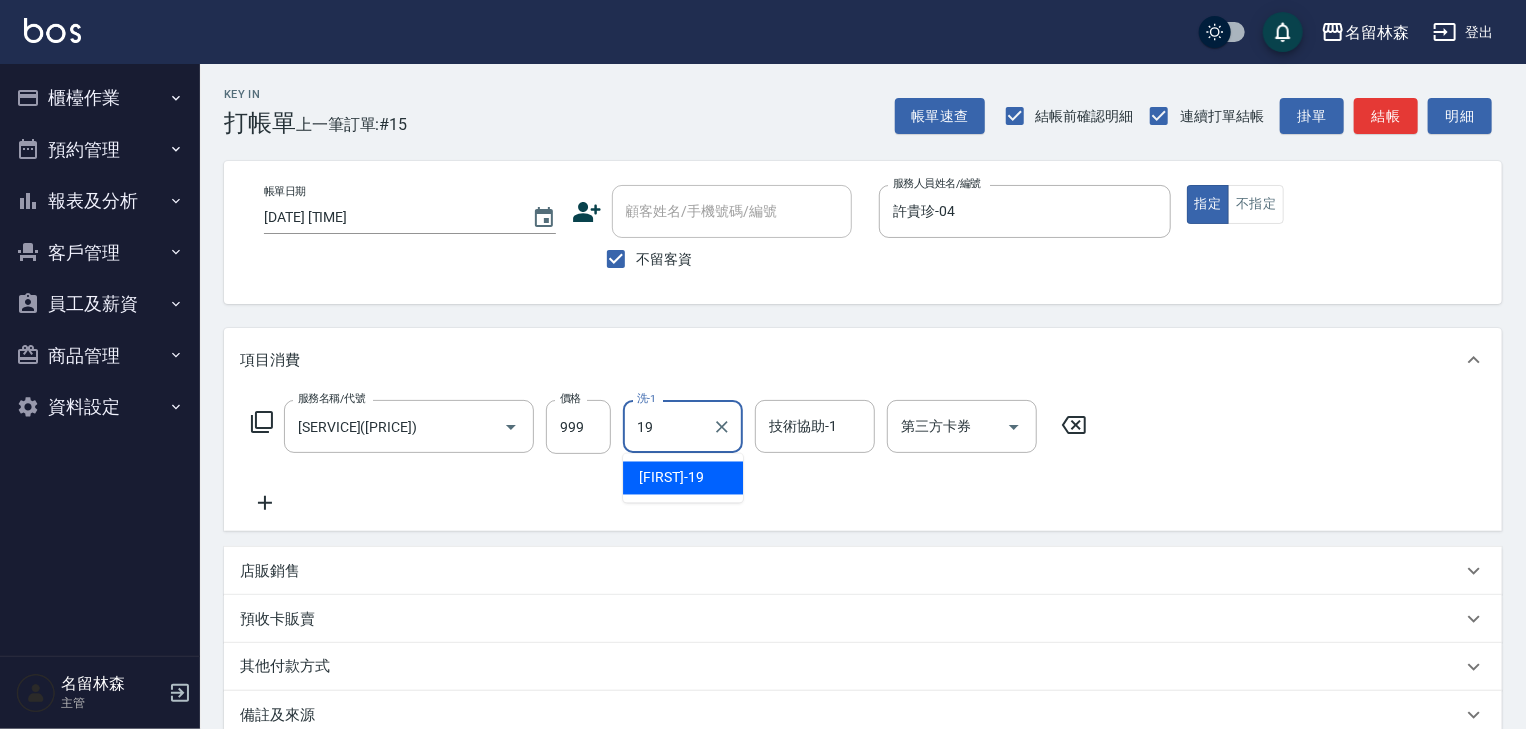 type on "游昕-19" 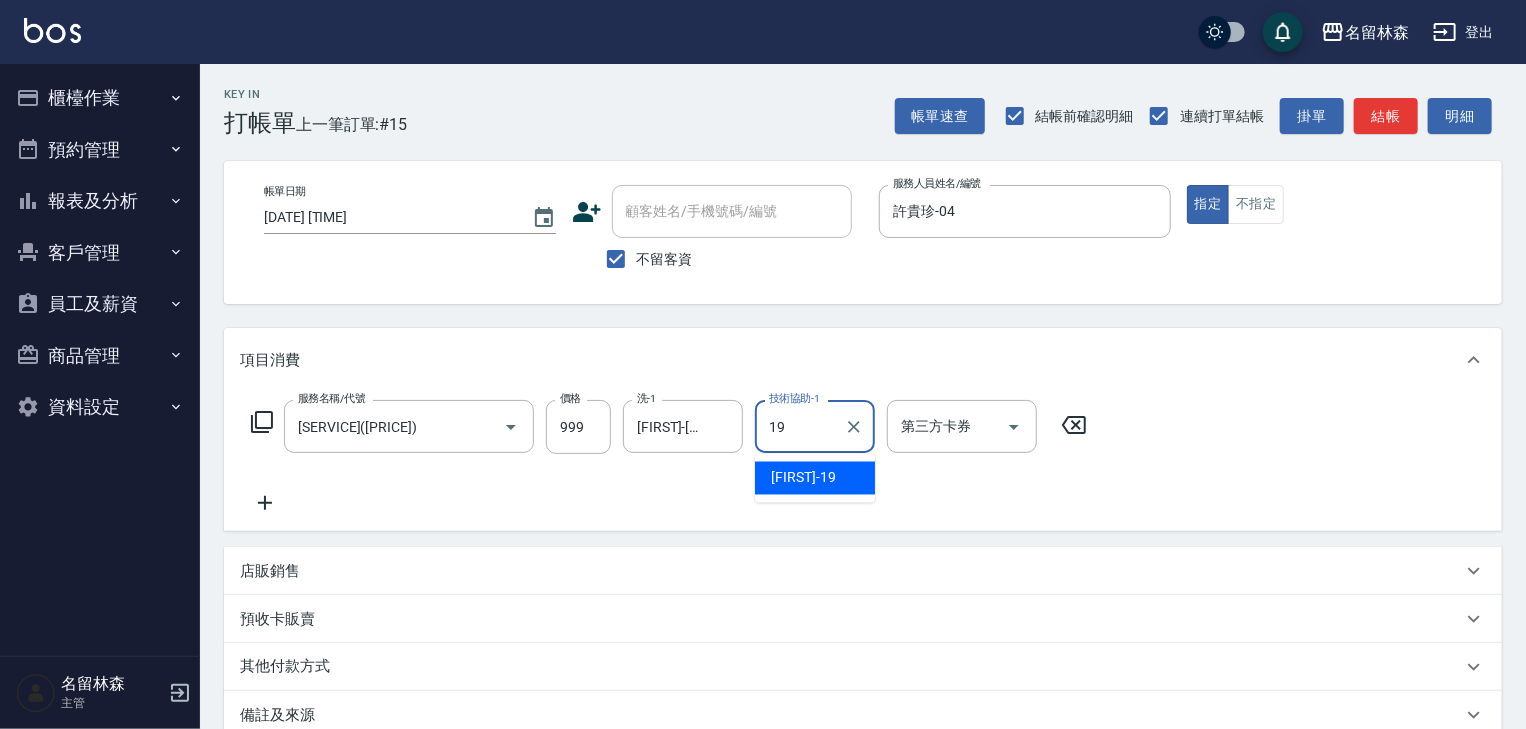 type on "游昕-19" 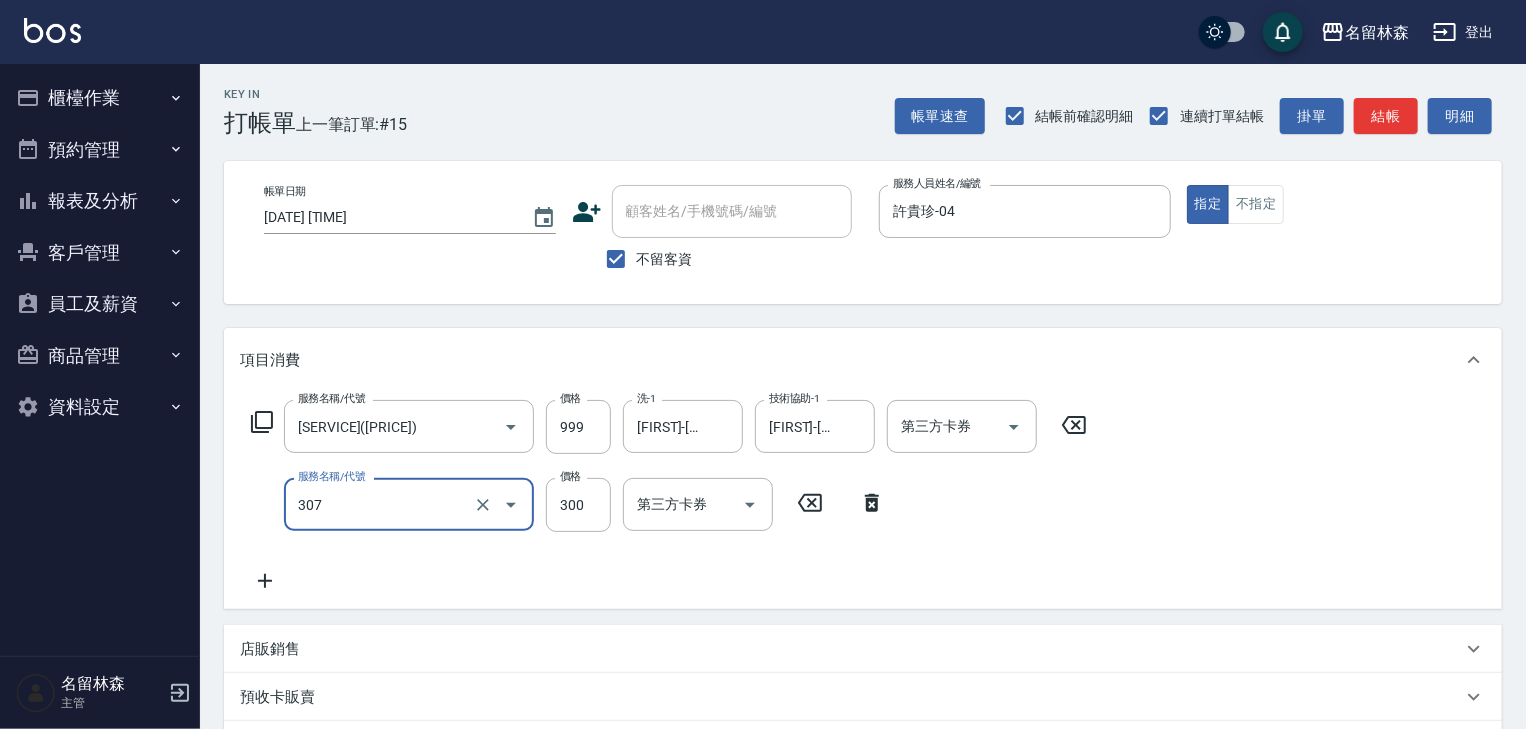 type on "剪髮(307)" 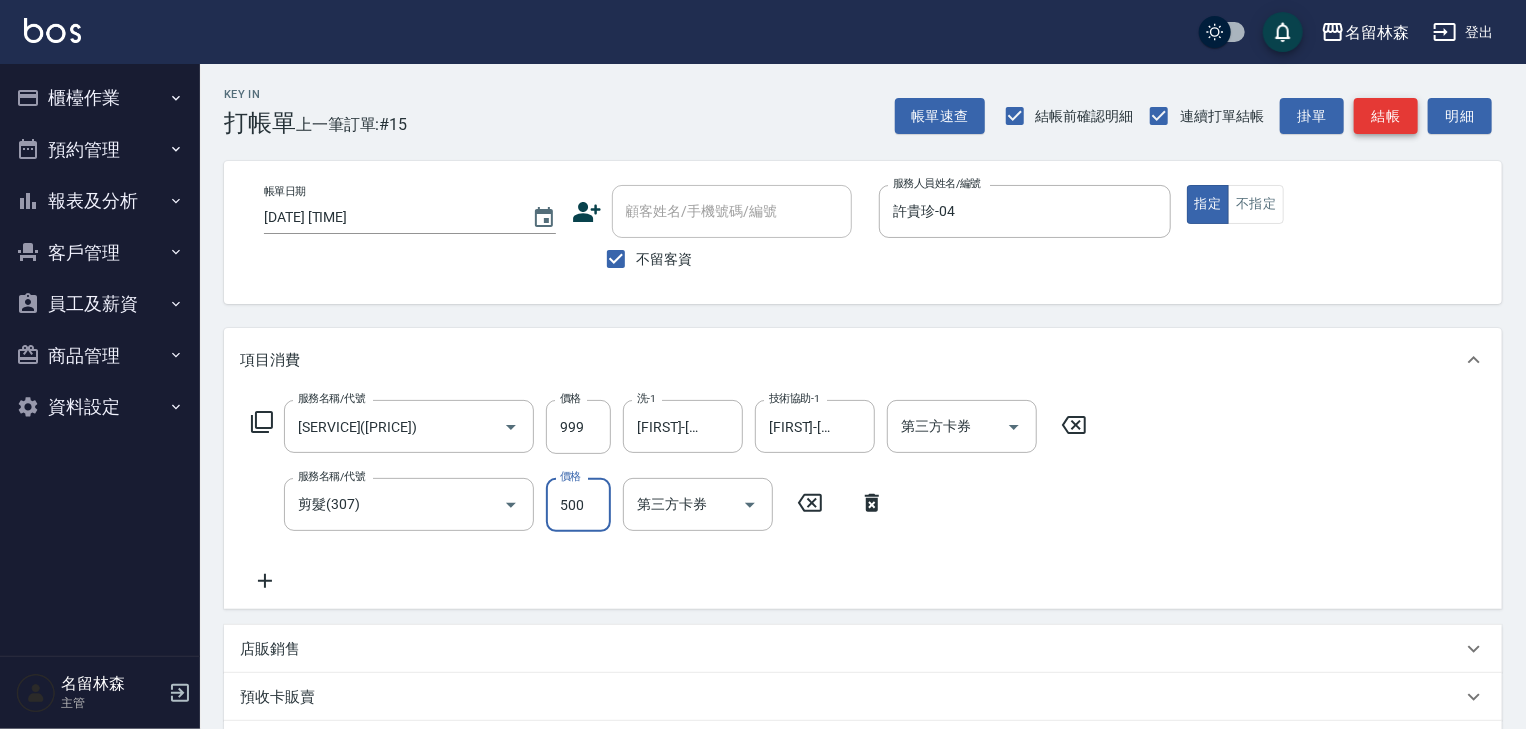 type on "500" 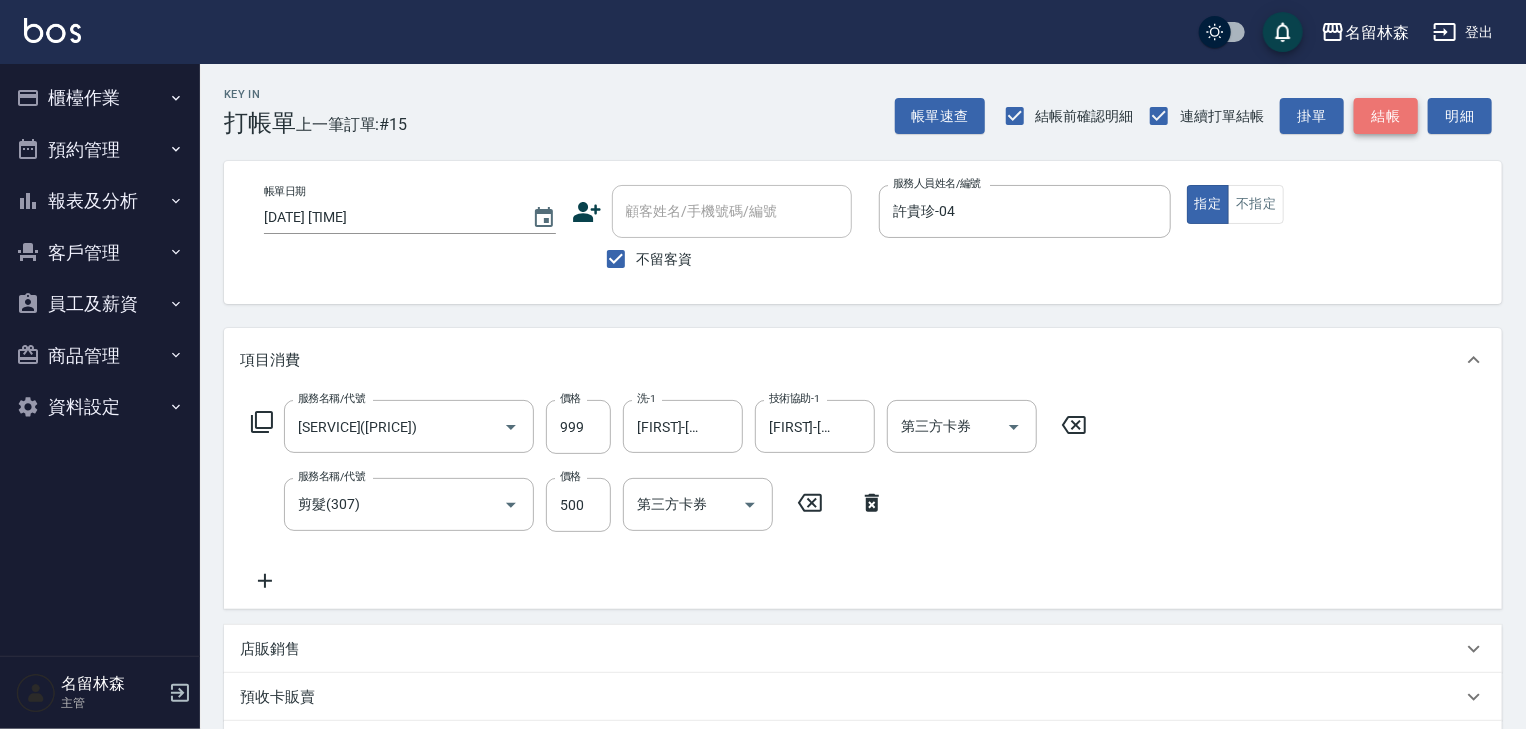 click on "結帳" at bounding box center (1386, 116) 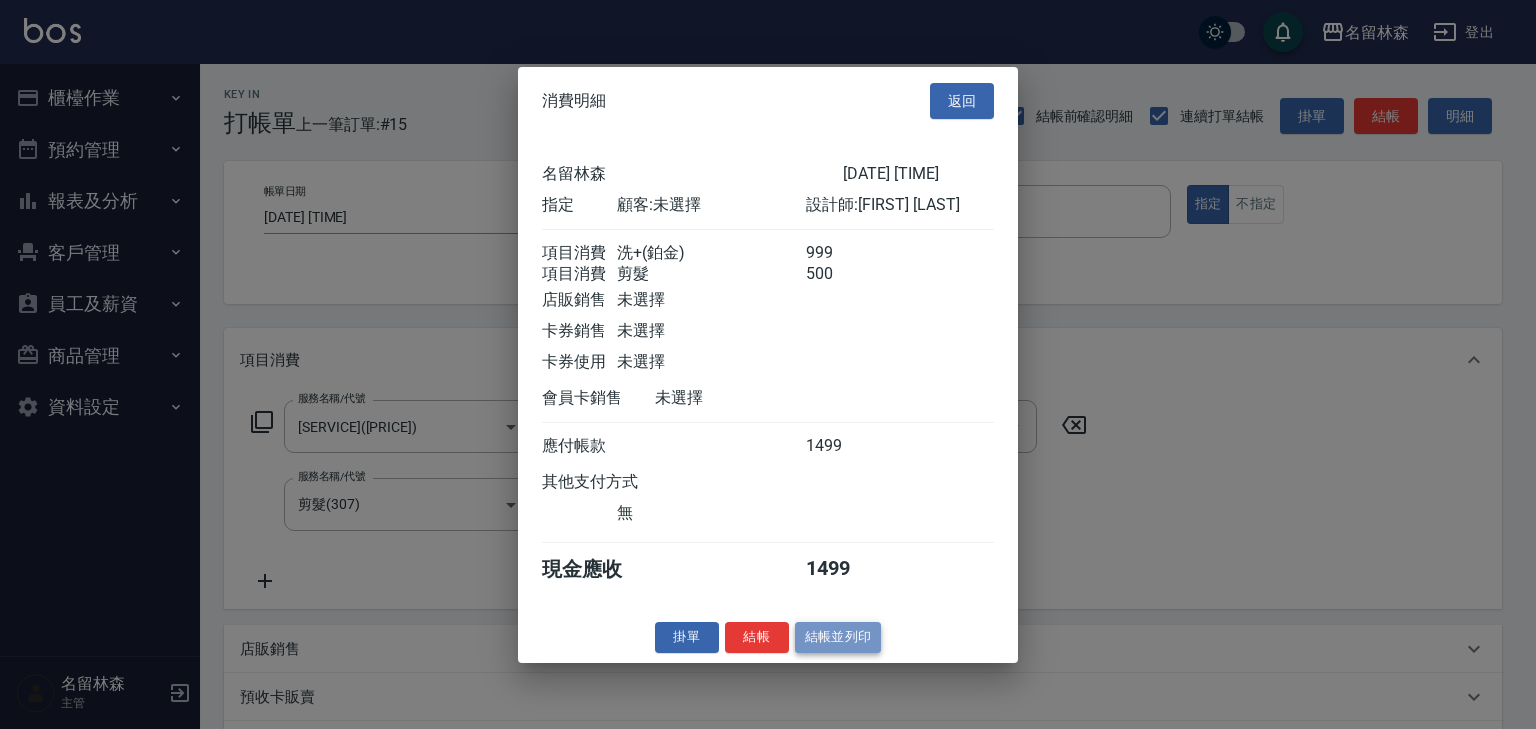 click on "結帳並列印" at bounding box center [838, 637] 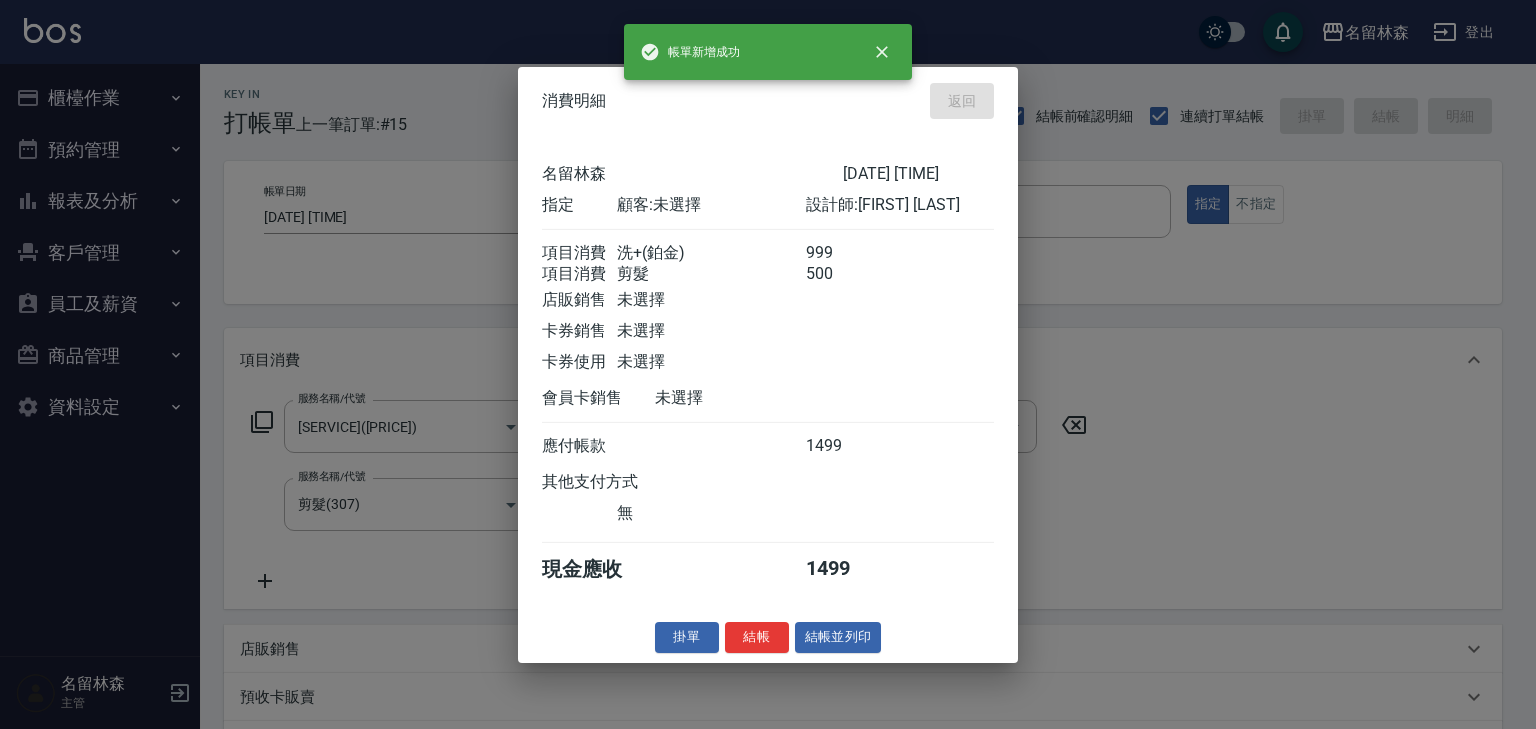 type on "2025/08/07 14:37" 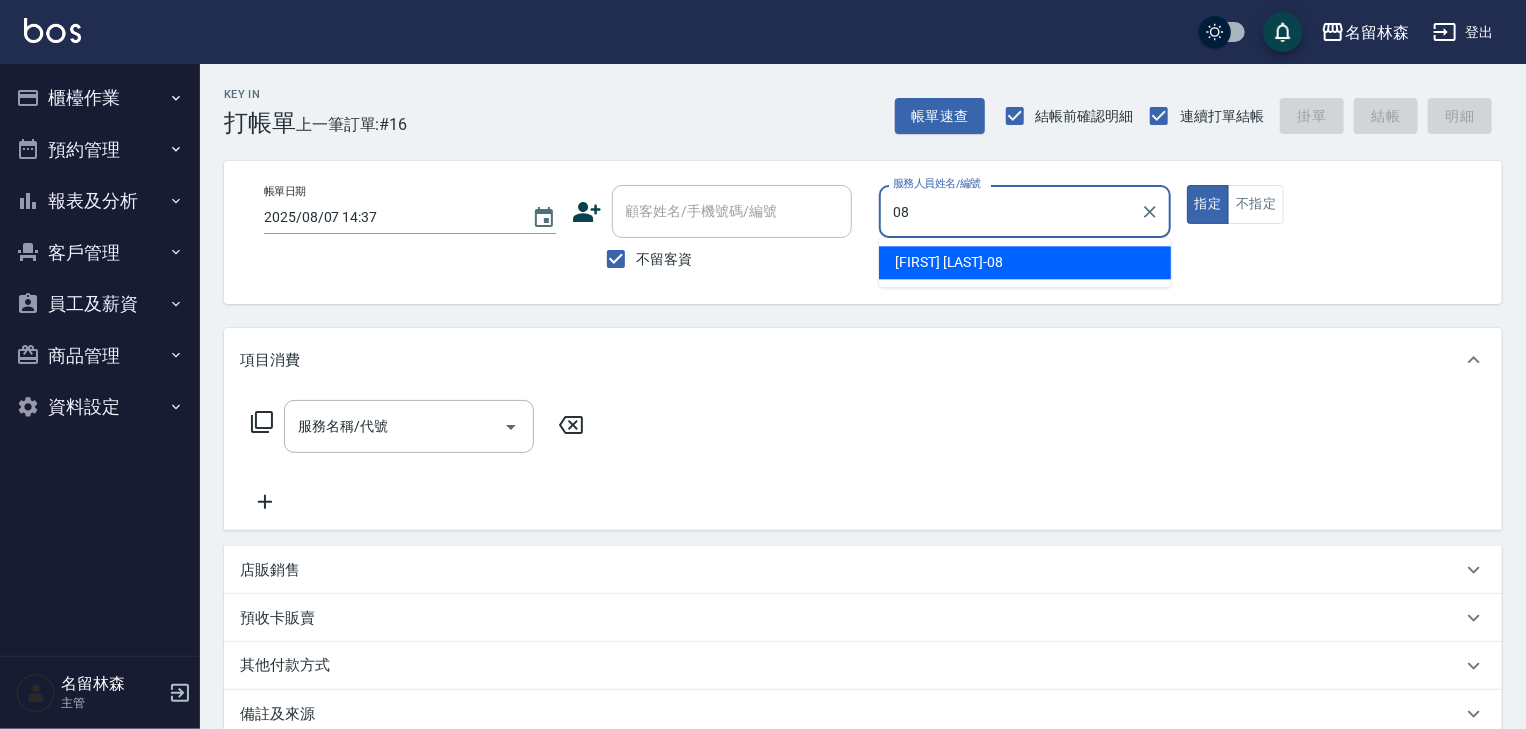type on "蔡慈恩-08" 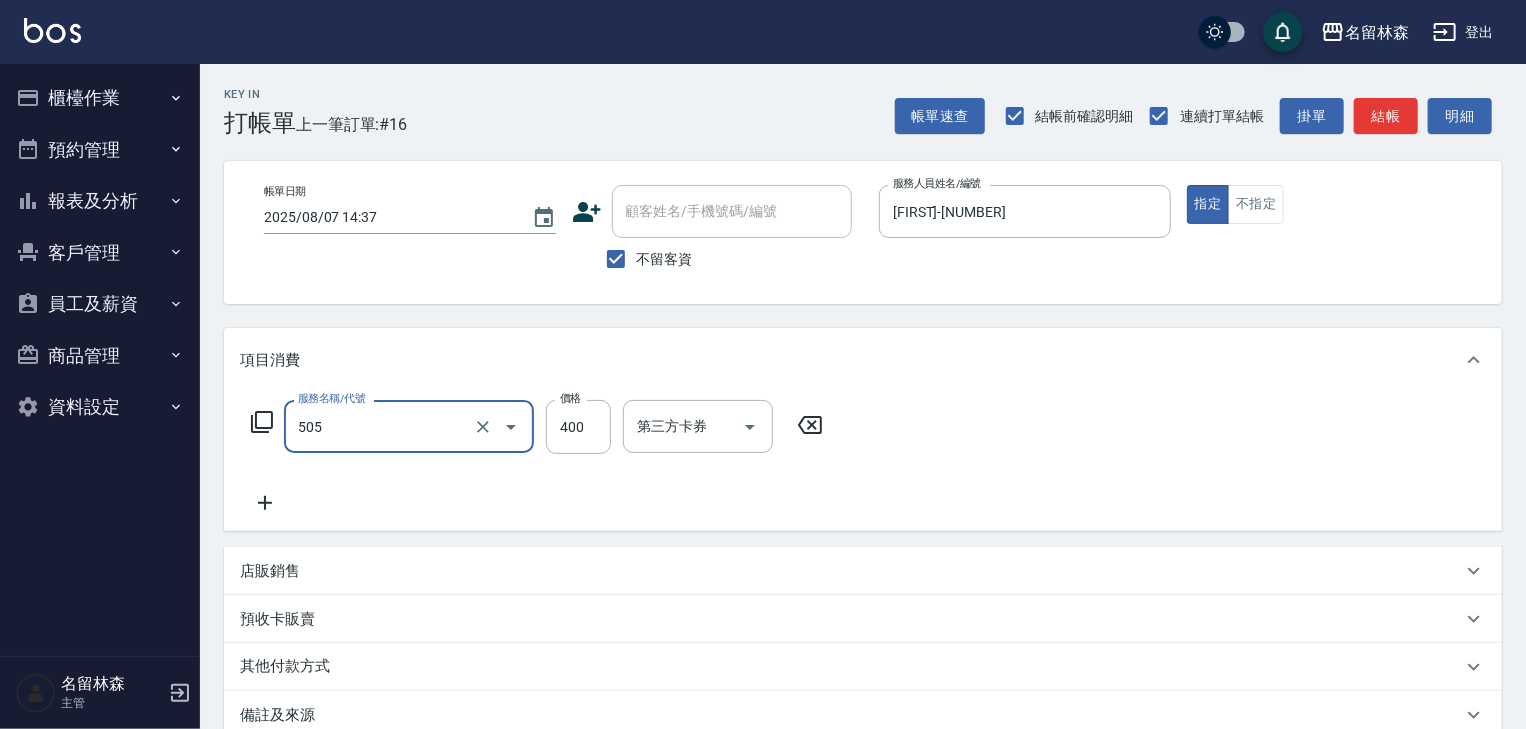 type on "洗髮(505)" 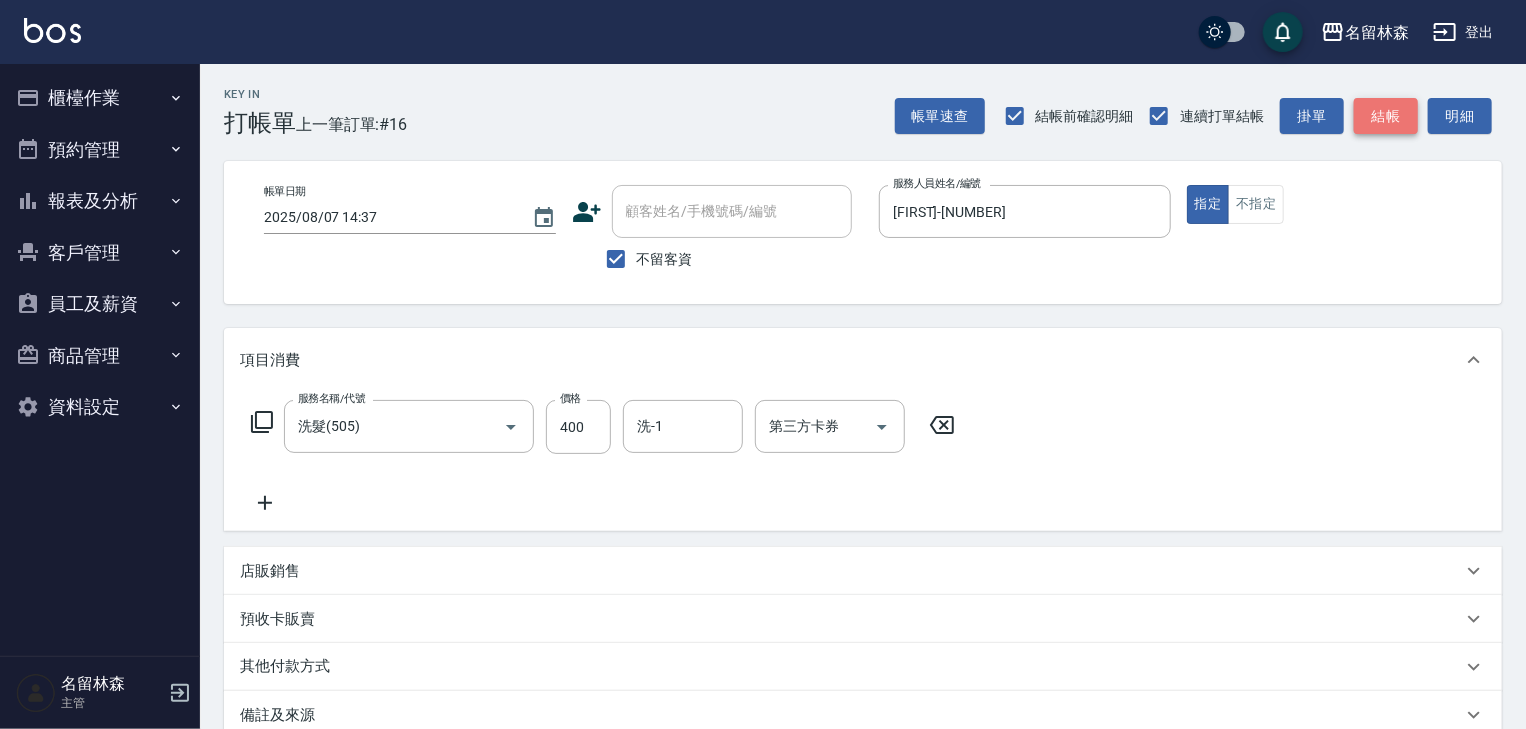 click on "結帳" at bounding box center (1386, 116) 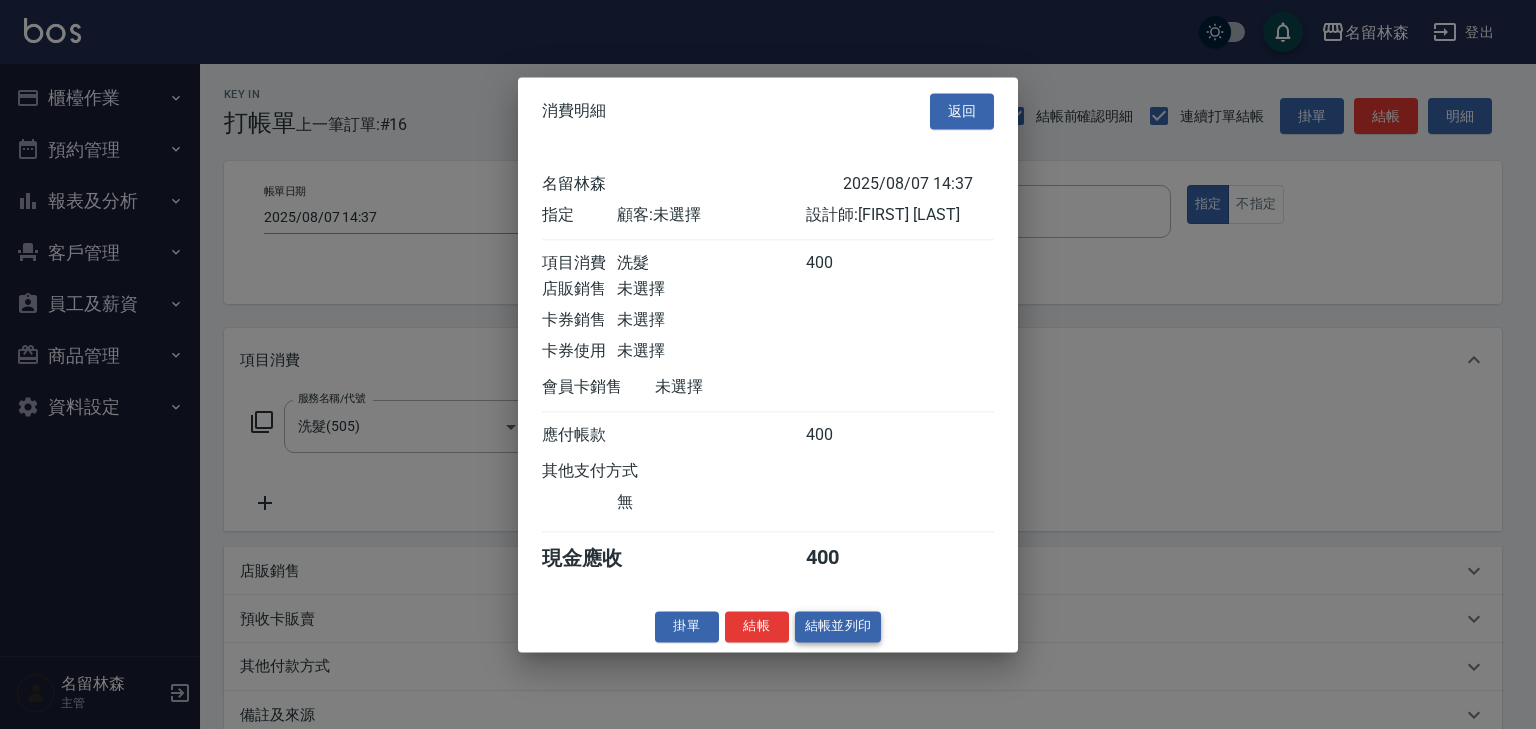 click on "結帳並列印" at bounding box center [838, 626] 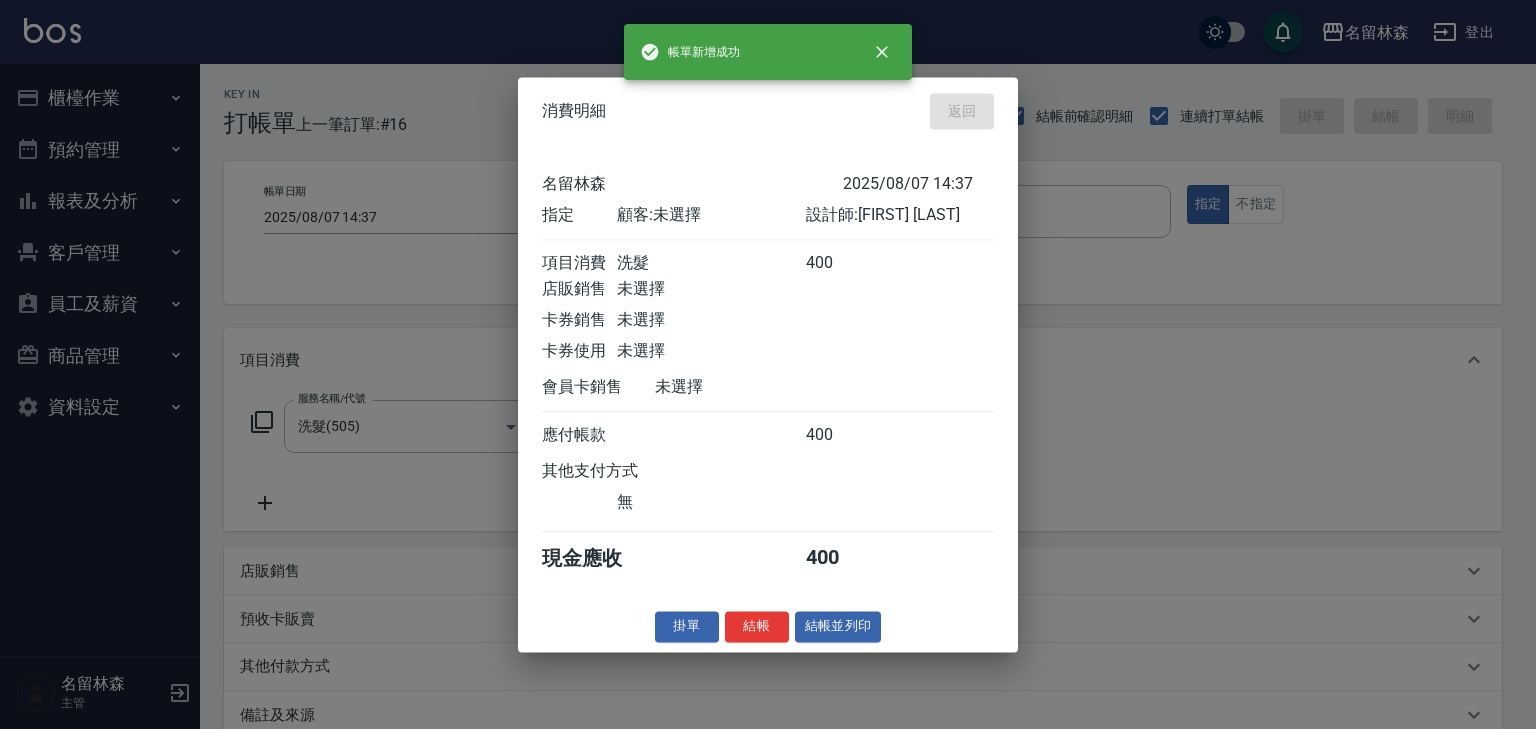 type on "2025/08/07 14:38" 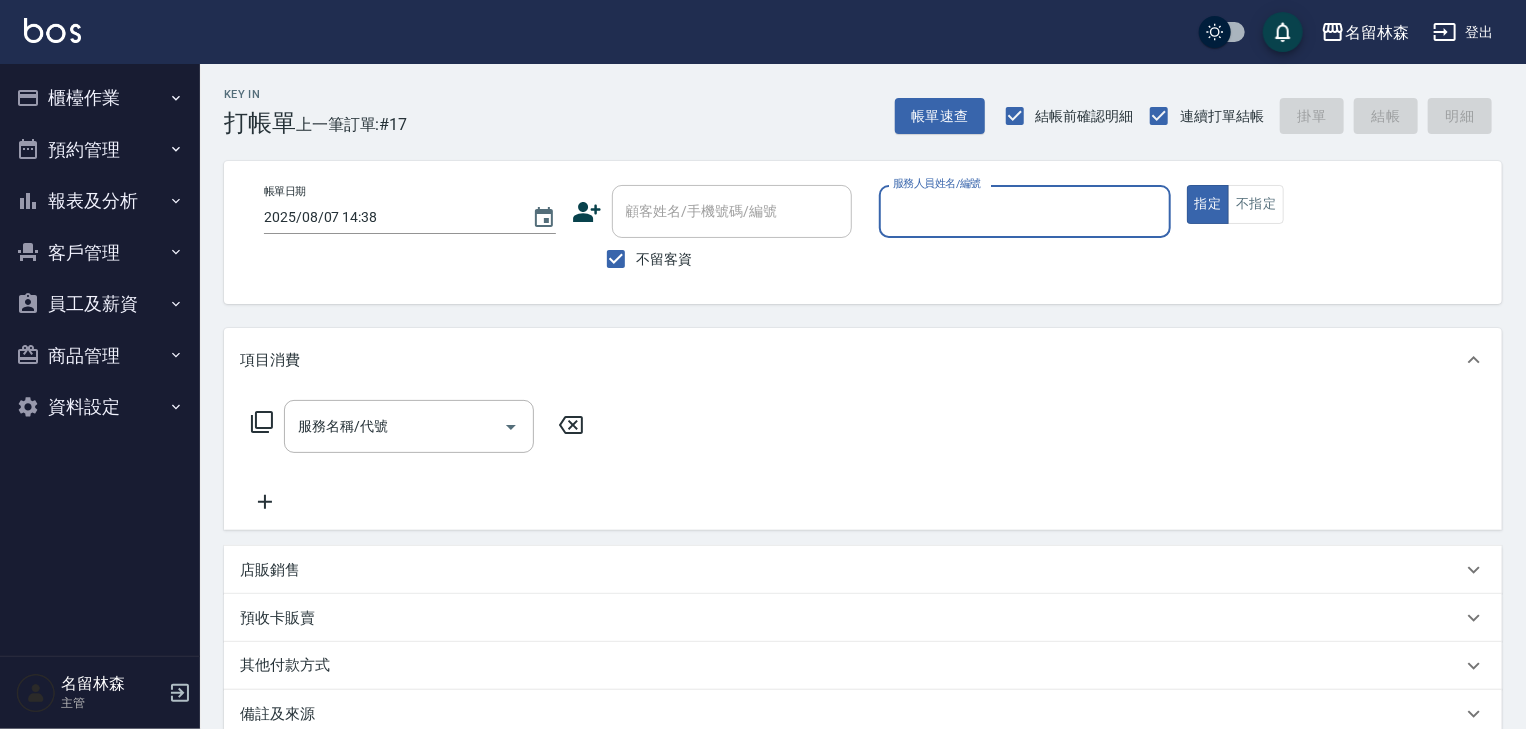click on "報表及分析" at bounding box center [100, 201] 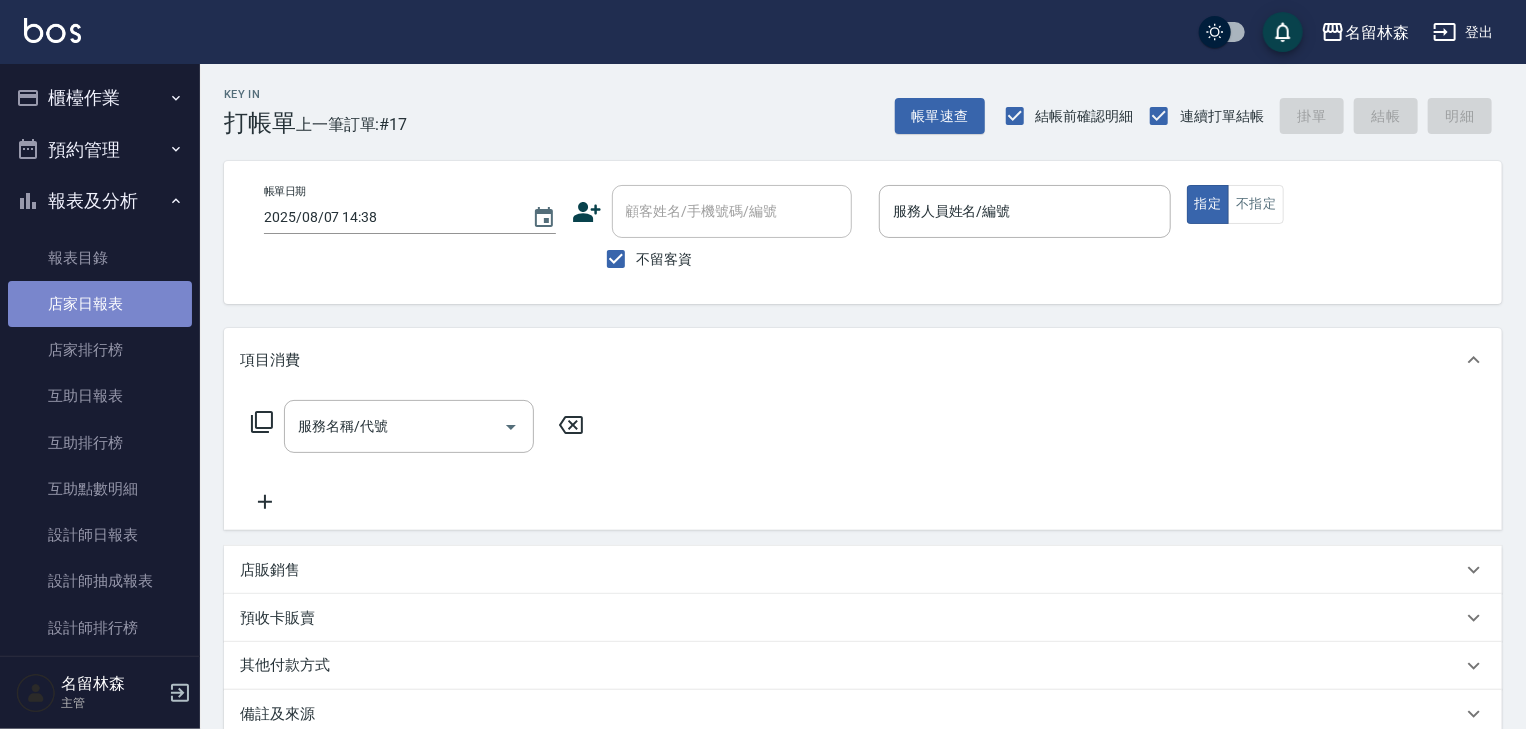 click on "店家日報表" at bounding box center (100, 304) 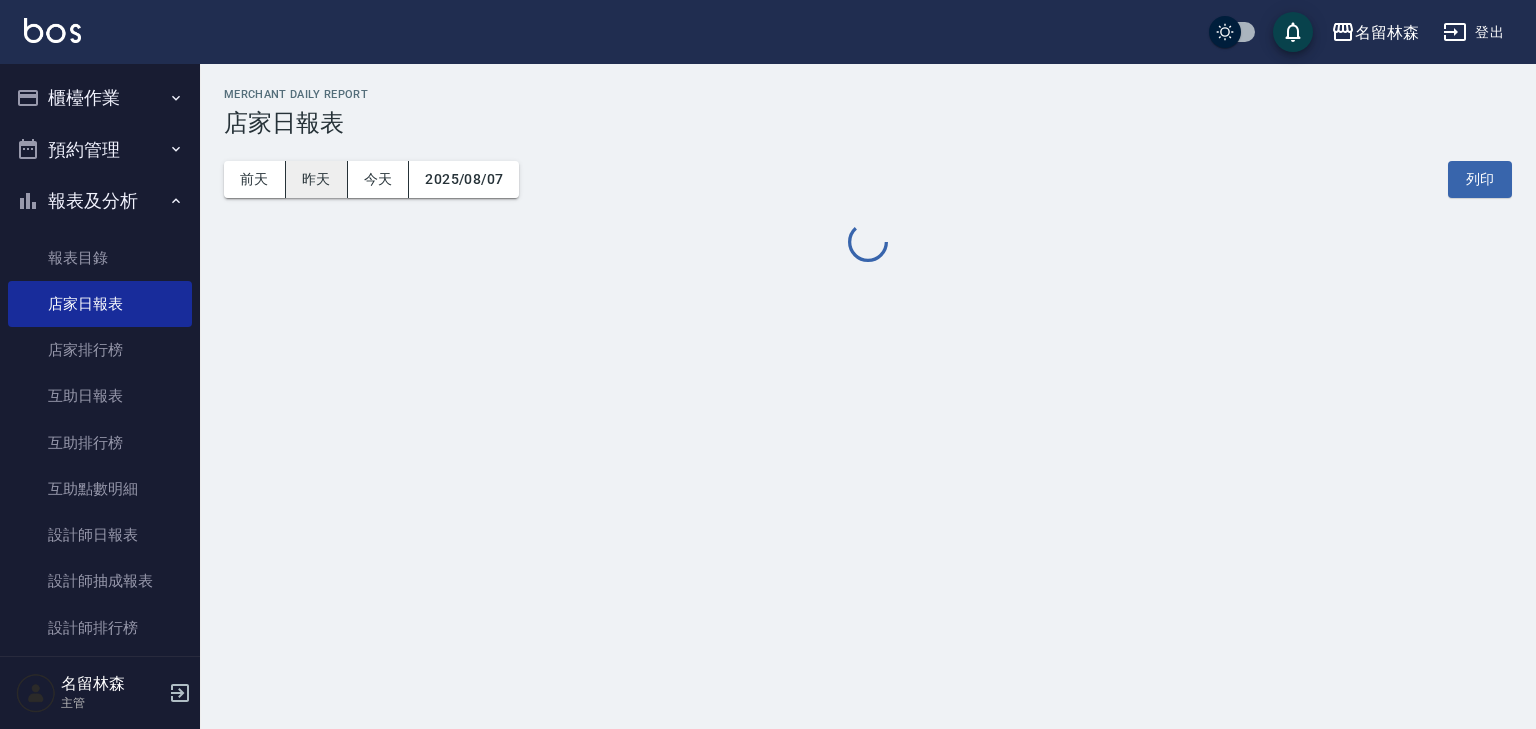 click on "昨天" at bounding box center [317, 179] 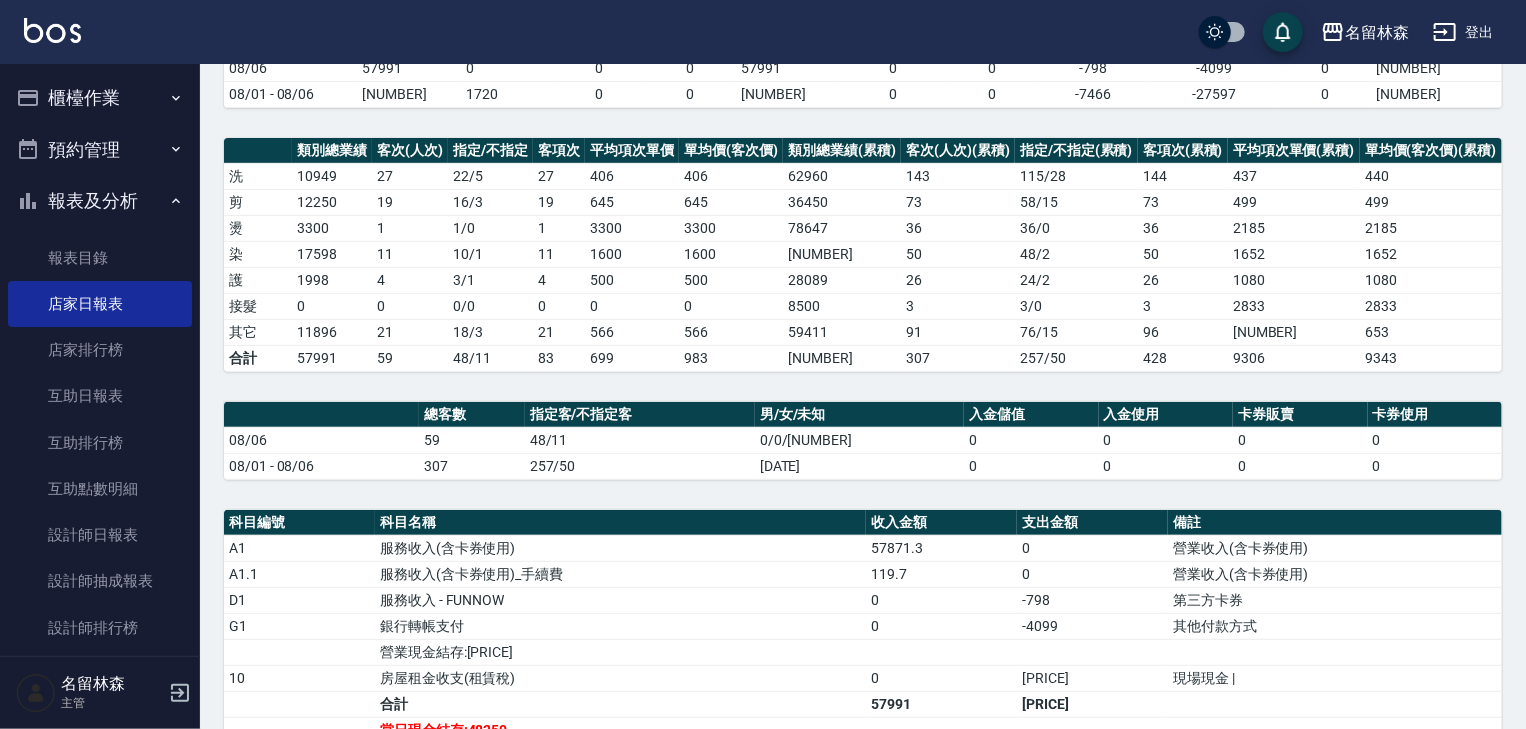 scroll, scrollTop: 426, scrollLeft: 0, axis: vertical 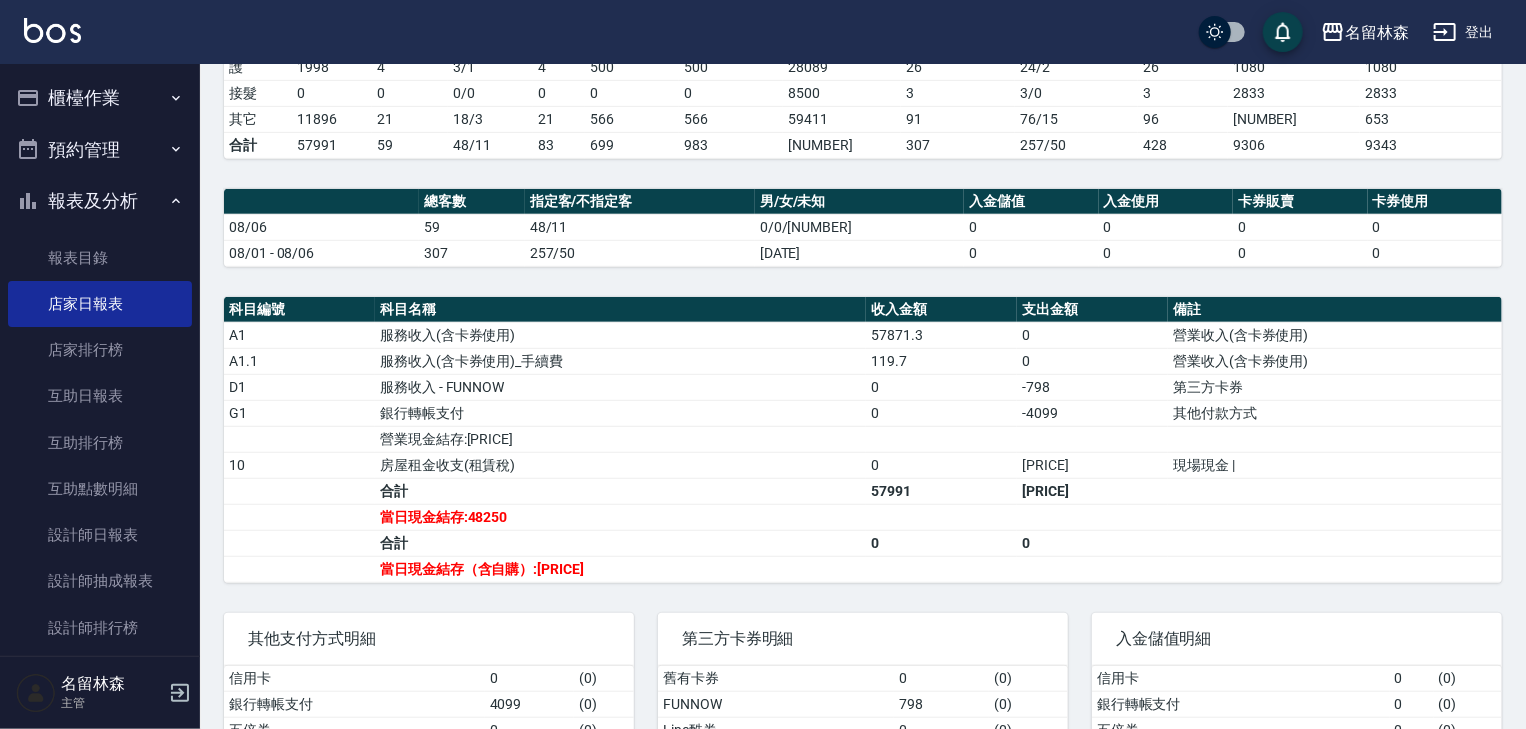 click at bounding box center (52, 30) 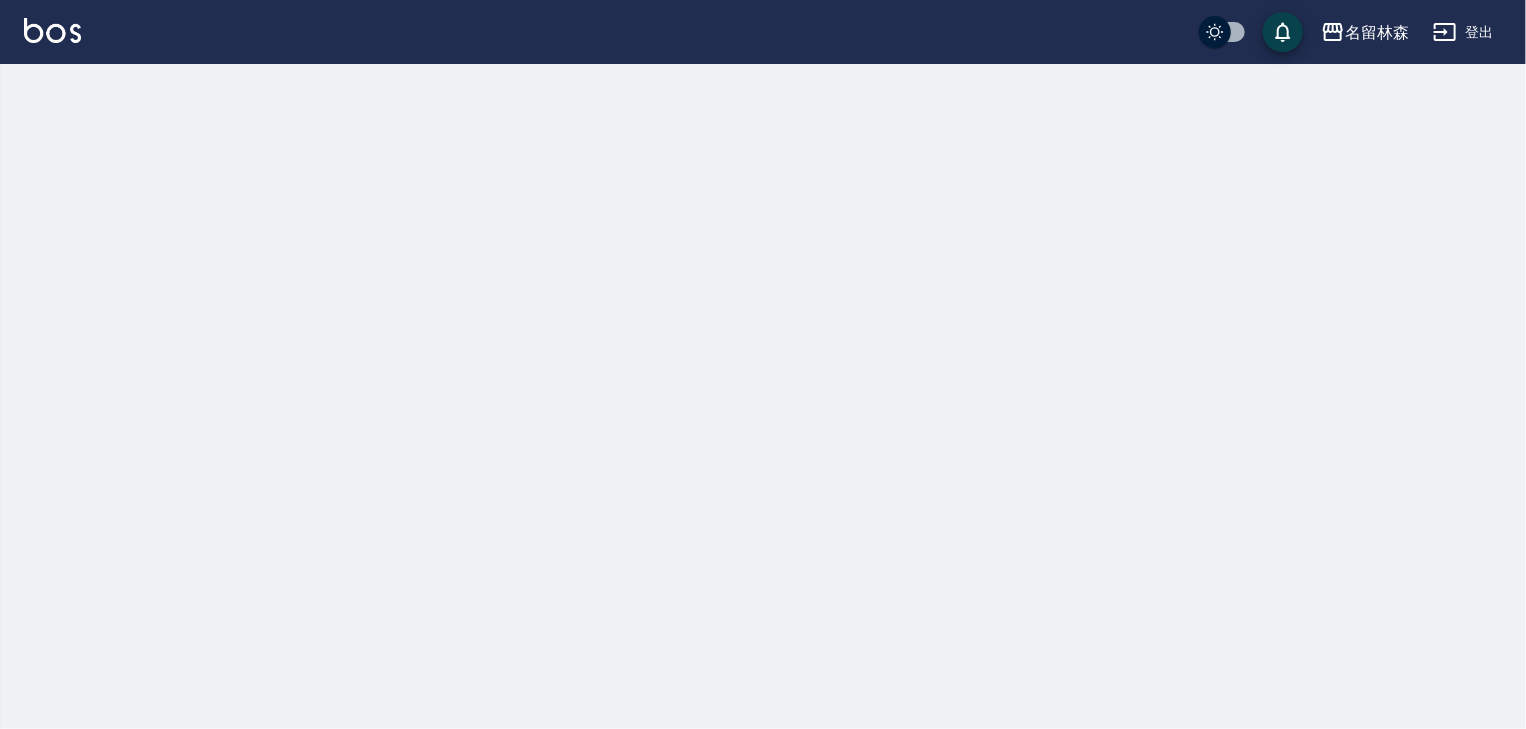 scroll, scrollTop: 0, scrollLeft: 0, axis: both 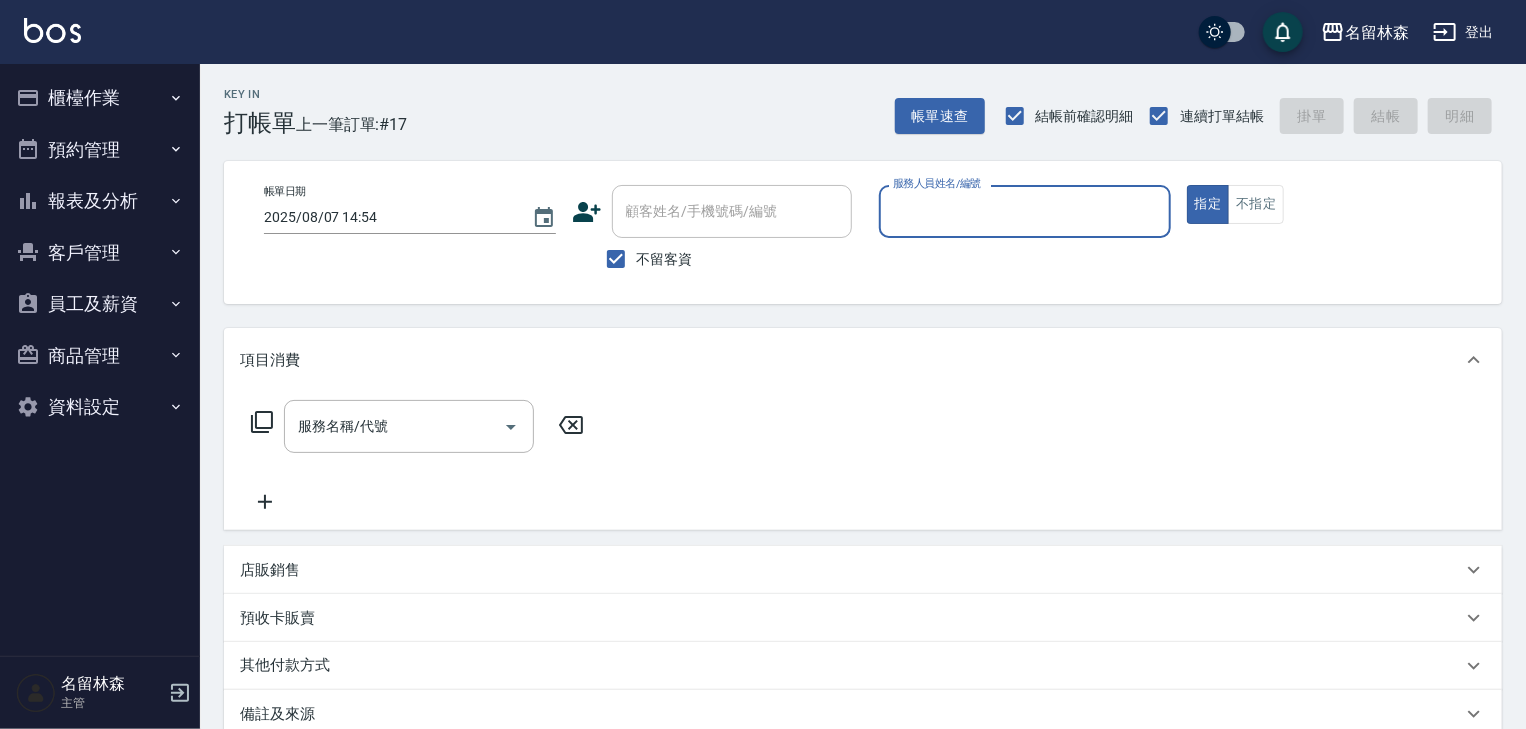 click on "服務人員姓名/編號" at bounding box center [1025, 211] 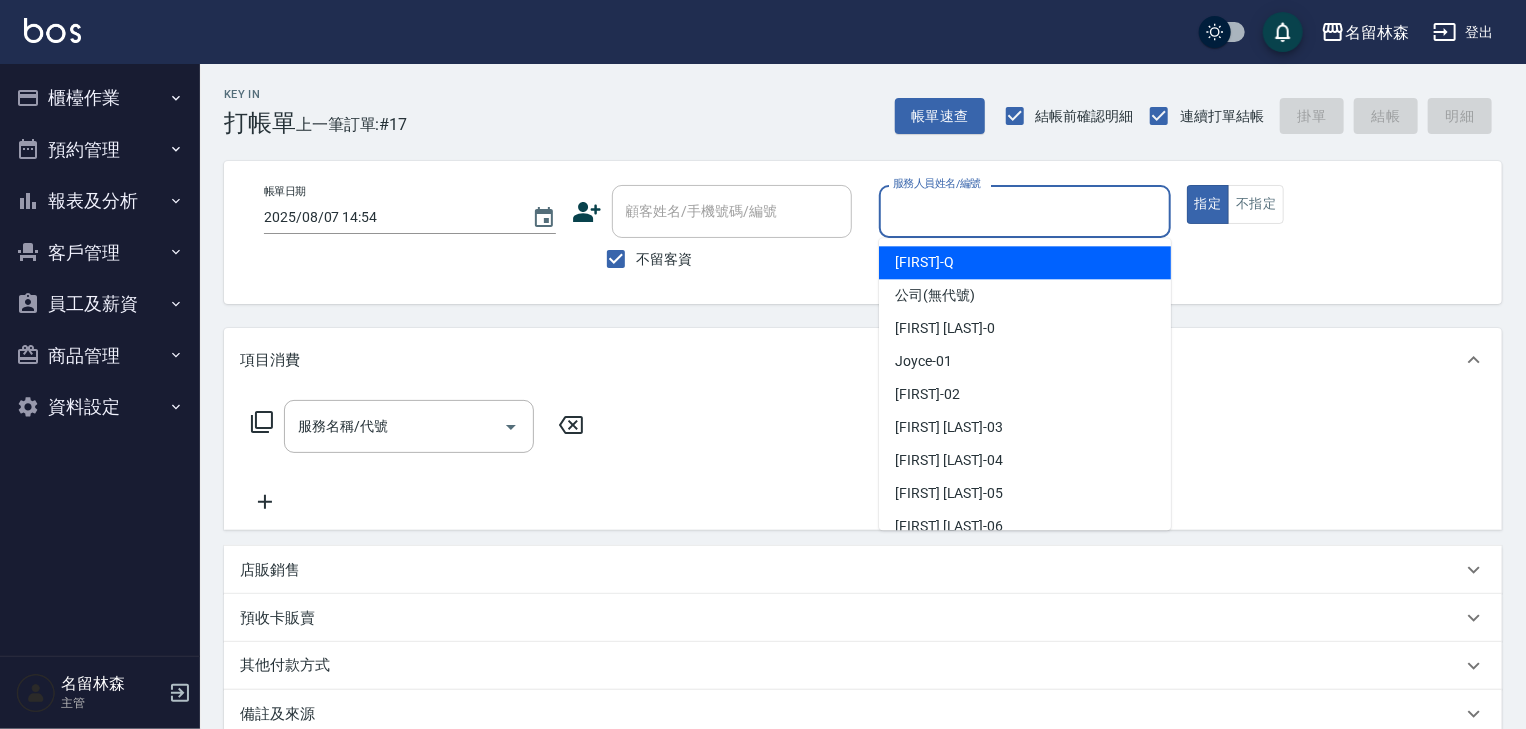 type on "ㄖ" 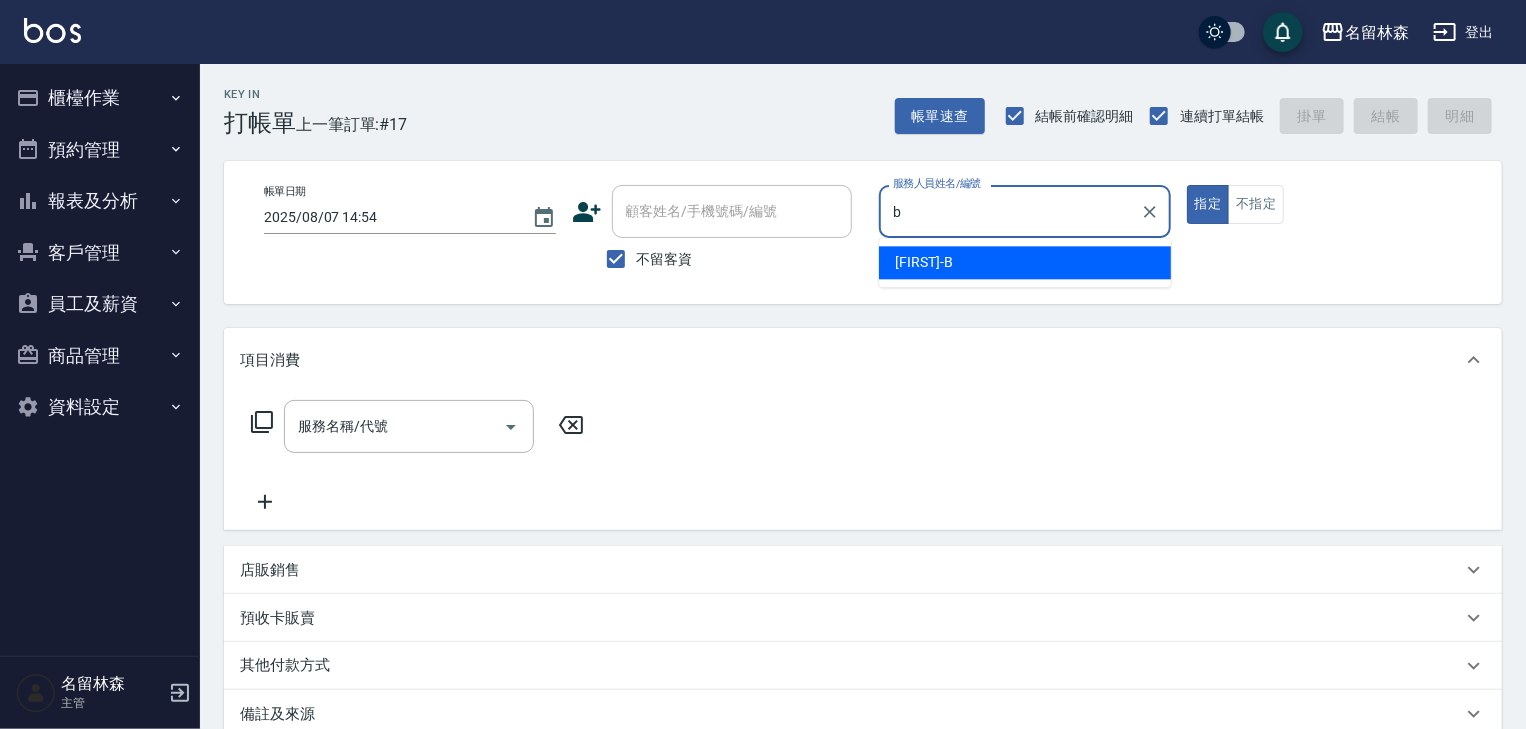 type on "吳姵瑩-B" 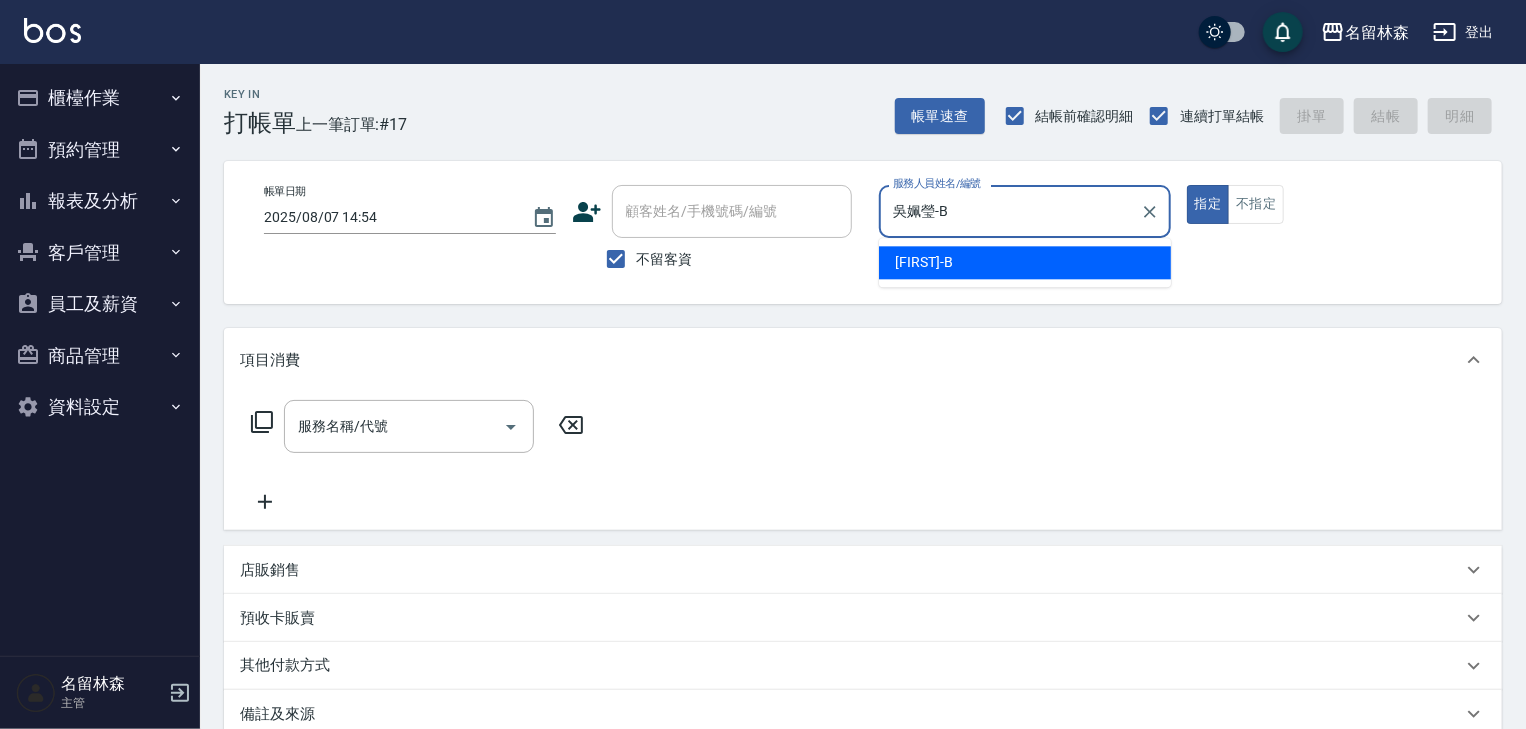 type on "true" 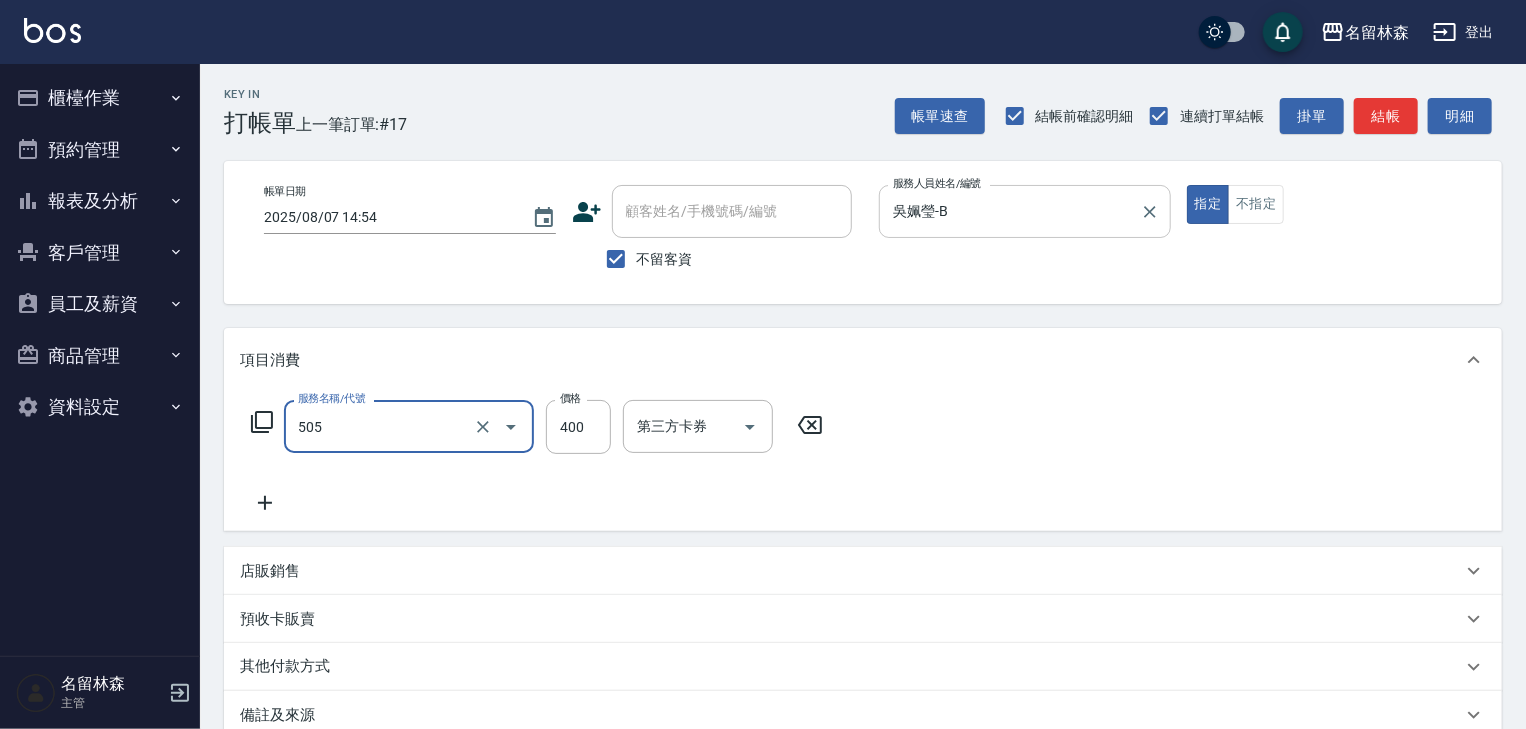 type on "洗髮(505)" 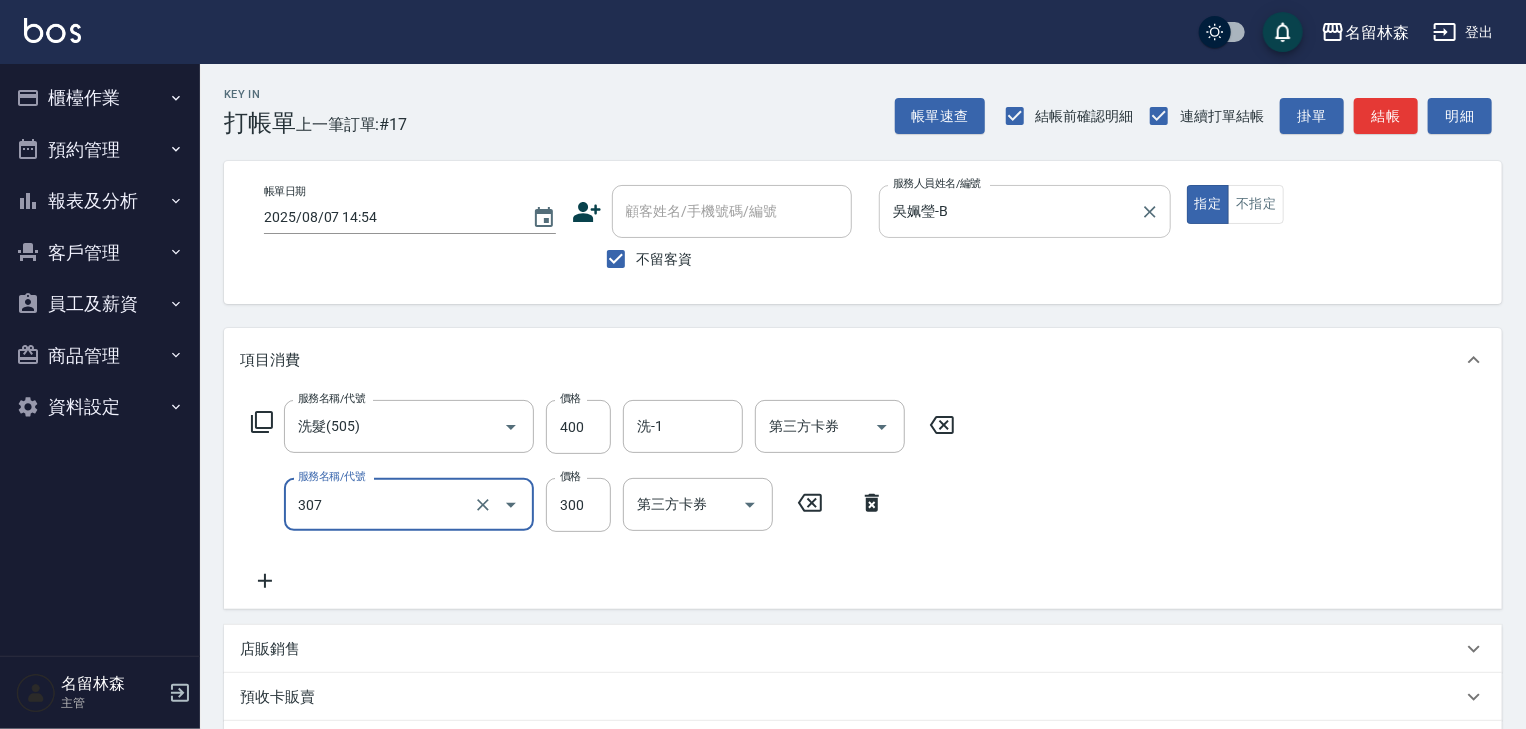 type on "剪髮(307)" 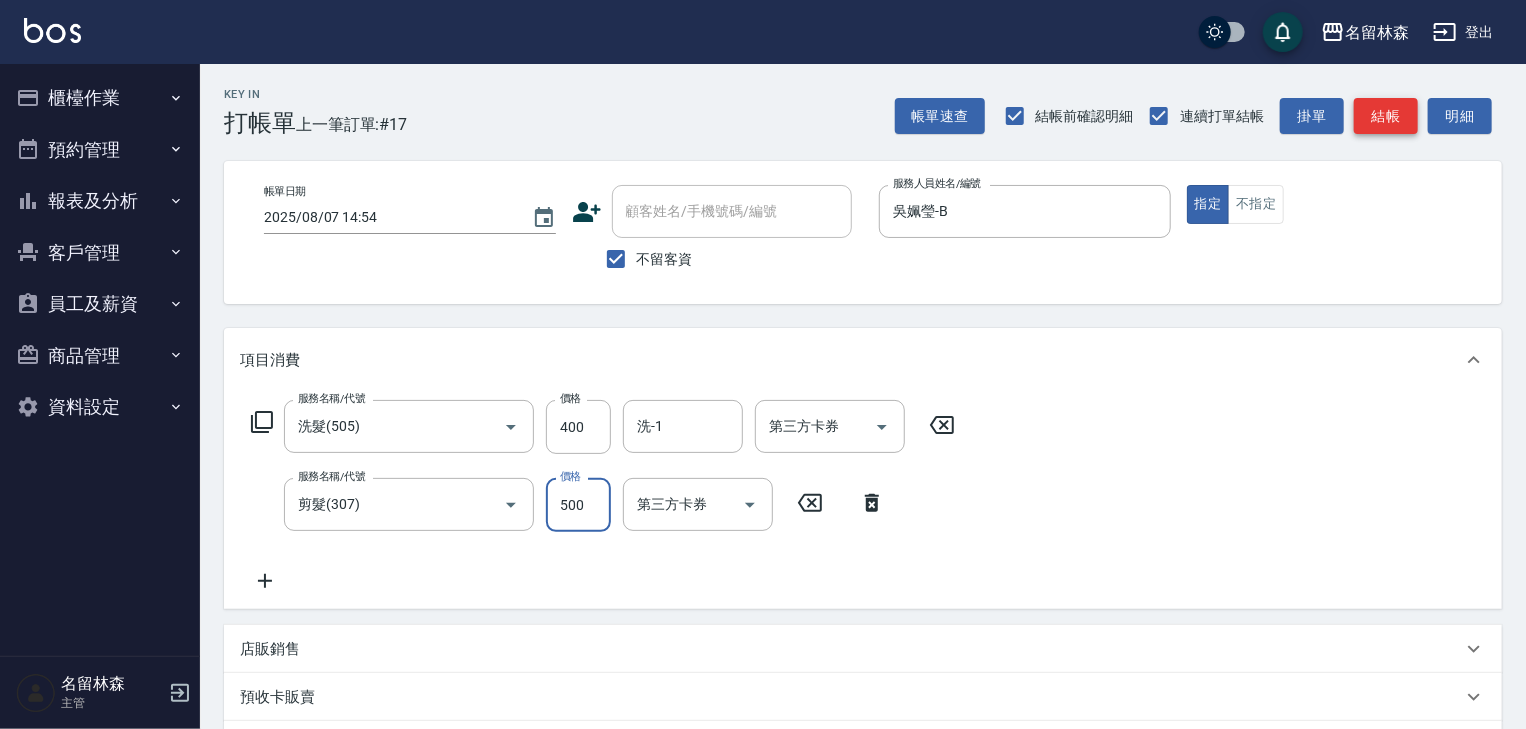 type on "500" 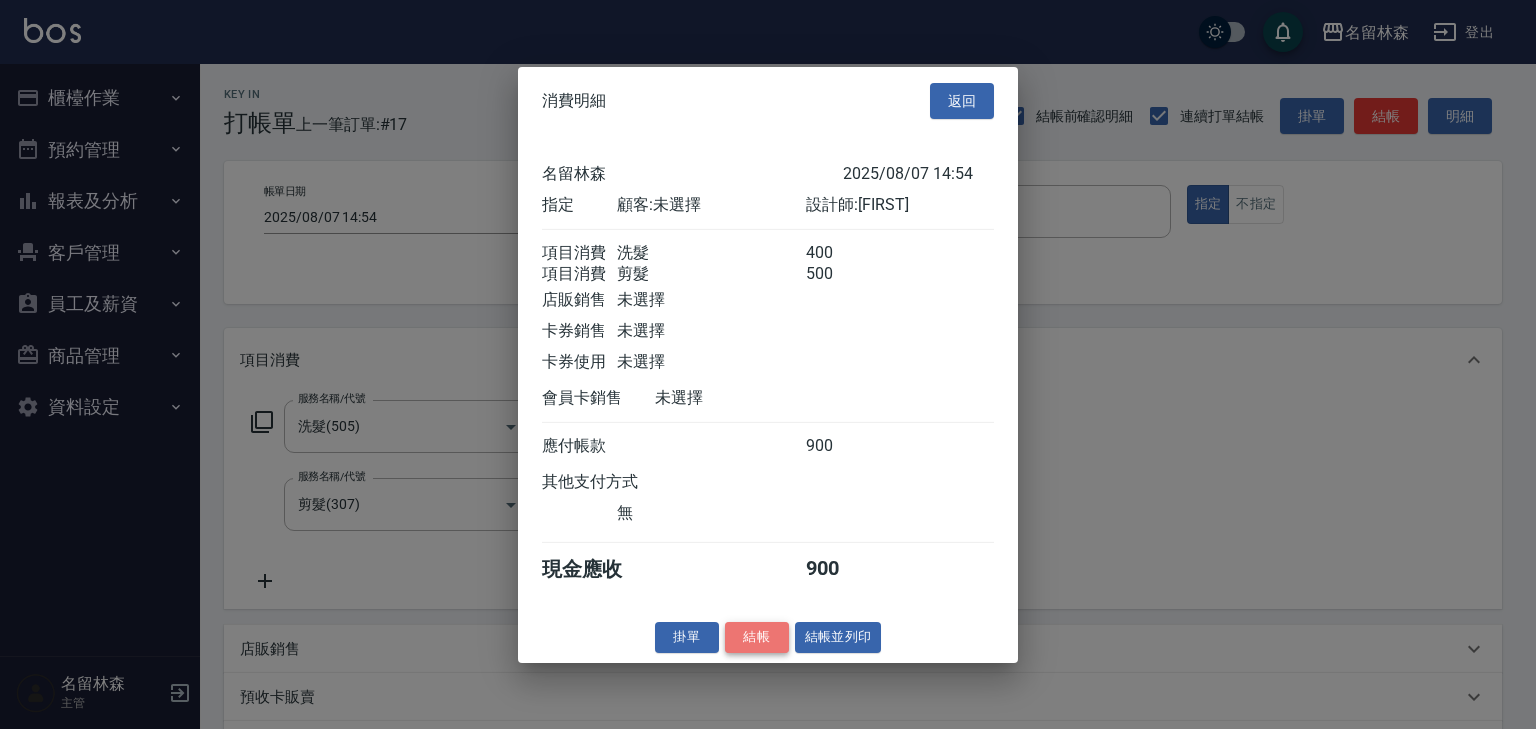 click on "結帳" at bounding box center [757, 637] 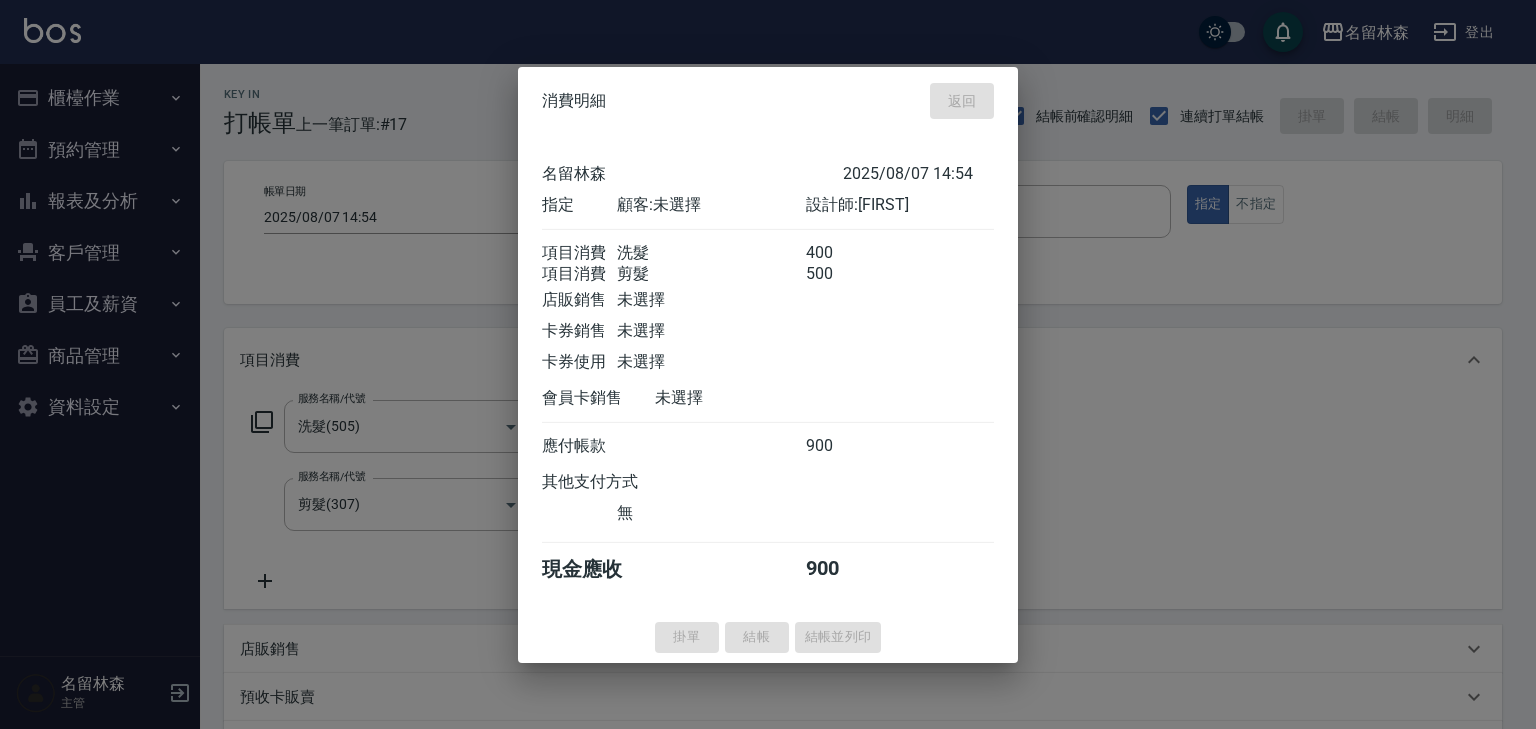 type on "2025/08/07 14:55" 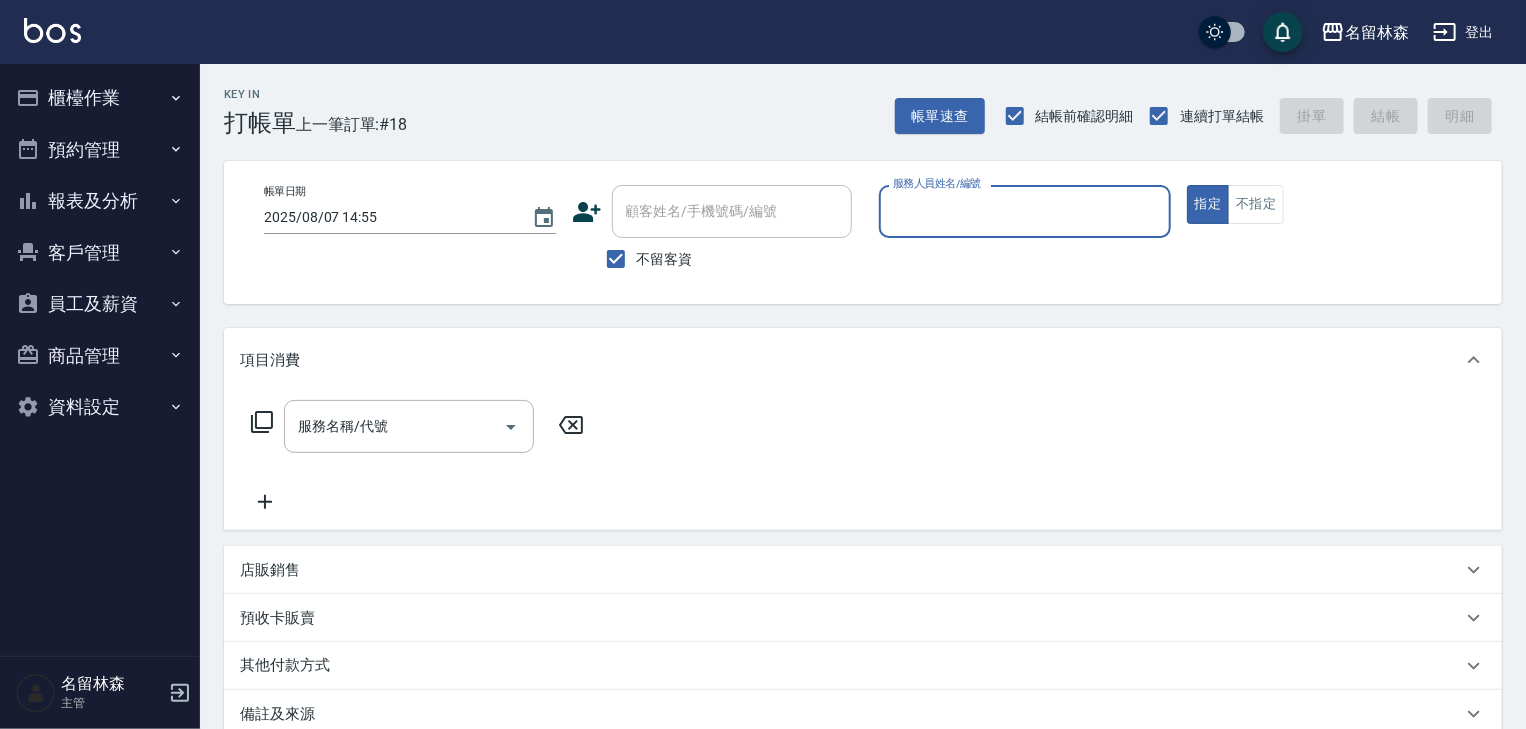 click on "報表及分析" at bounding box center (100, 201) 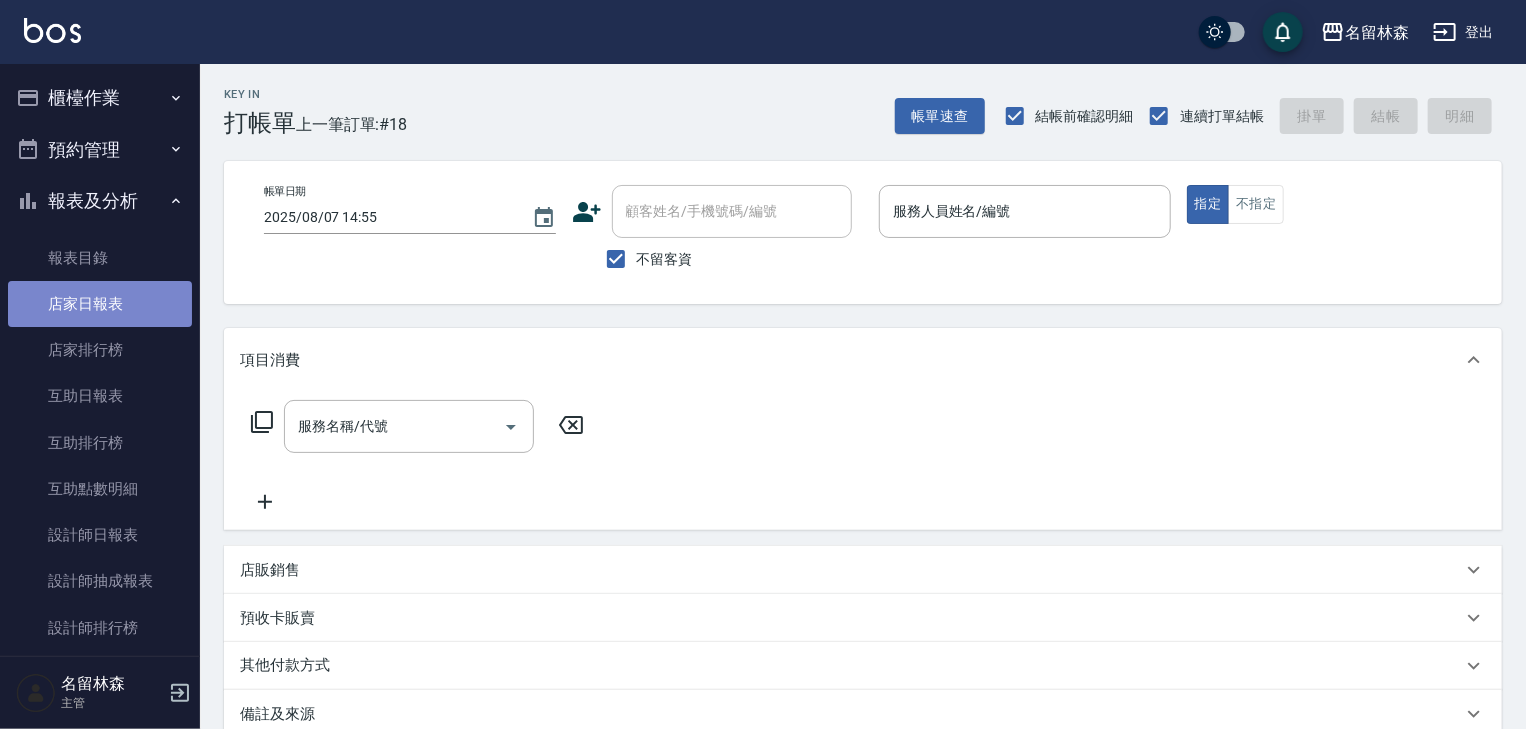 click on "店家日報表" at bounding box center (100, 304) 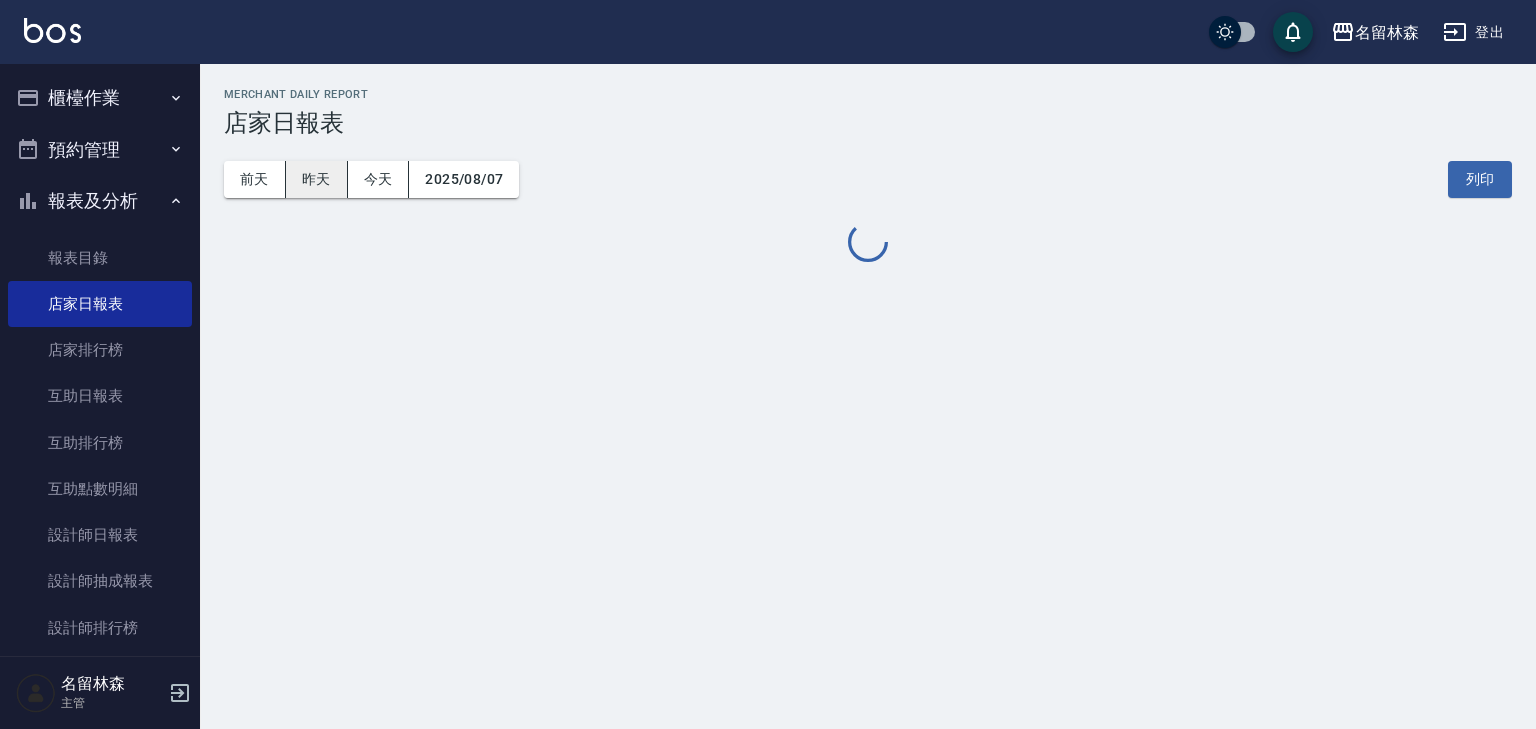 click on "昨天" at bounding box center (317, 179) 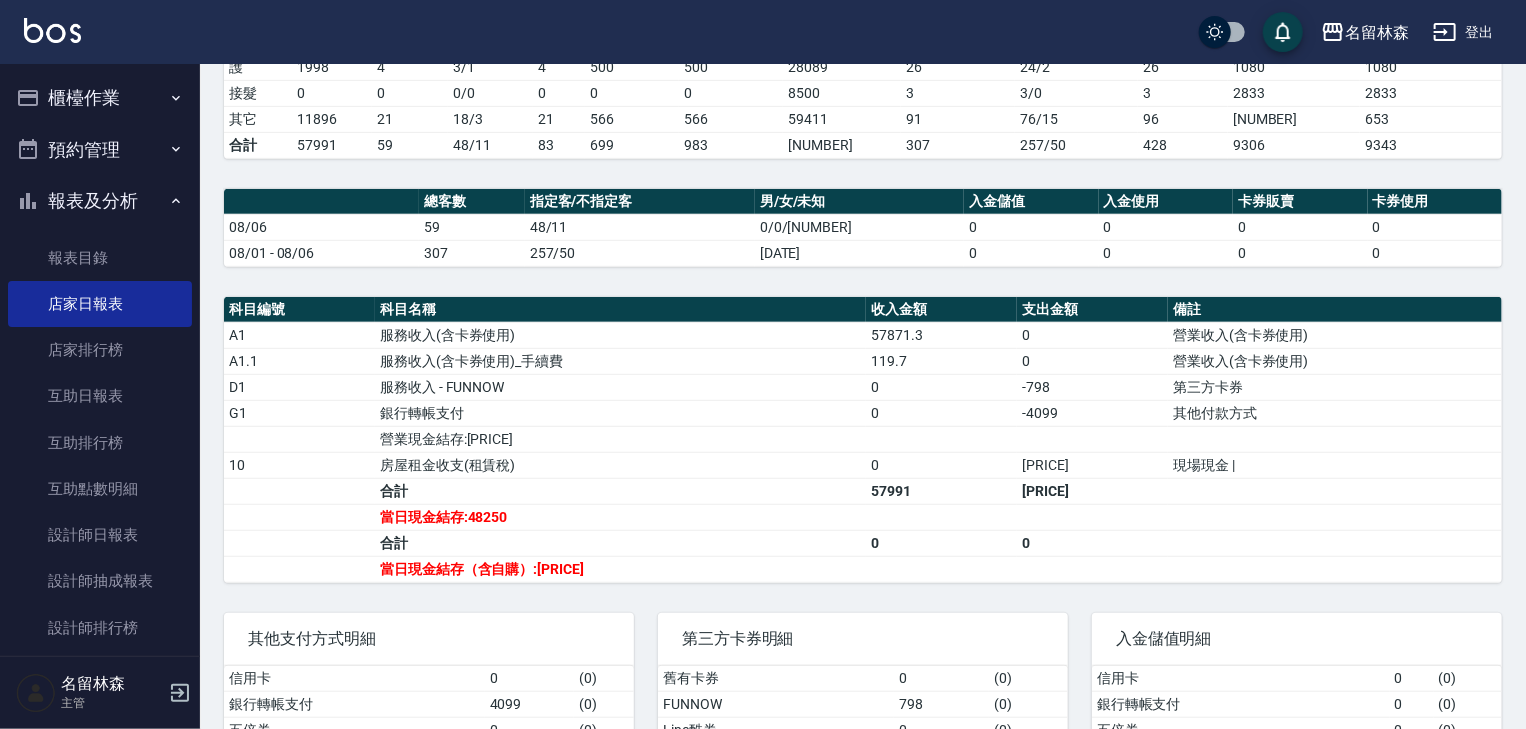 scroll, scrollTop: 106, scrollLeft: 0, axis: vertical 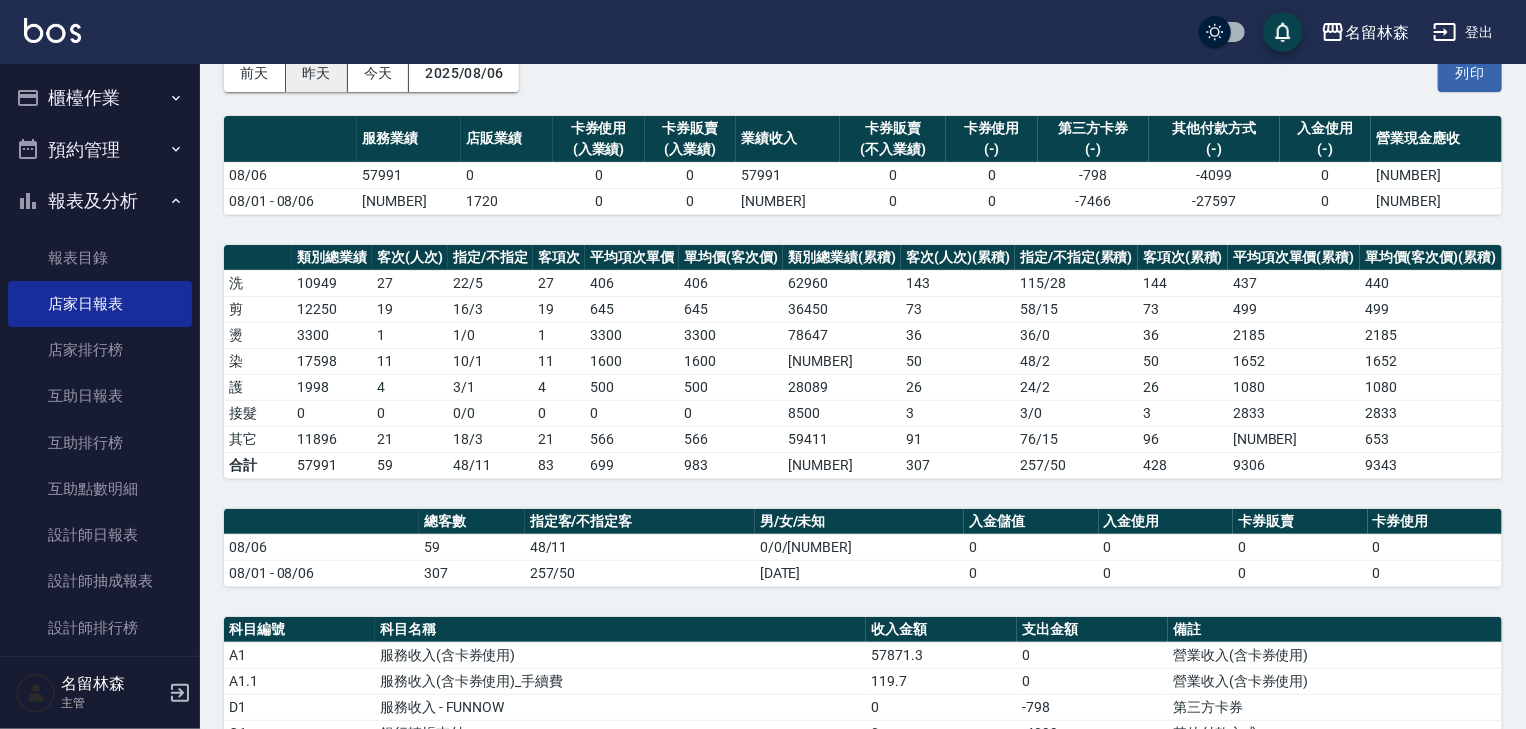 click on "昨天" at bounding box center [317, 73] 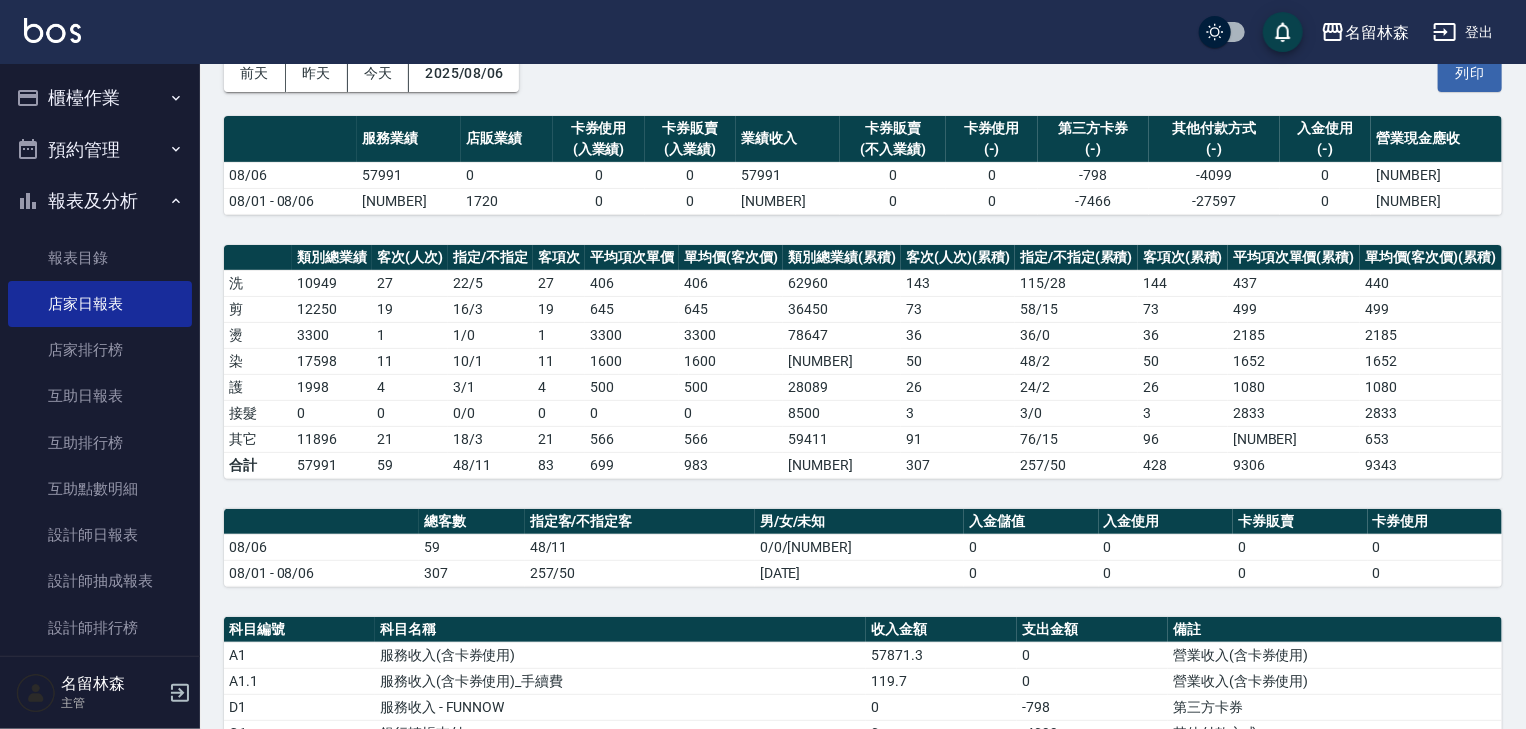 scroll, scrollTop: 426, scrollLeft: 0, axis: vertical 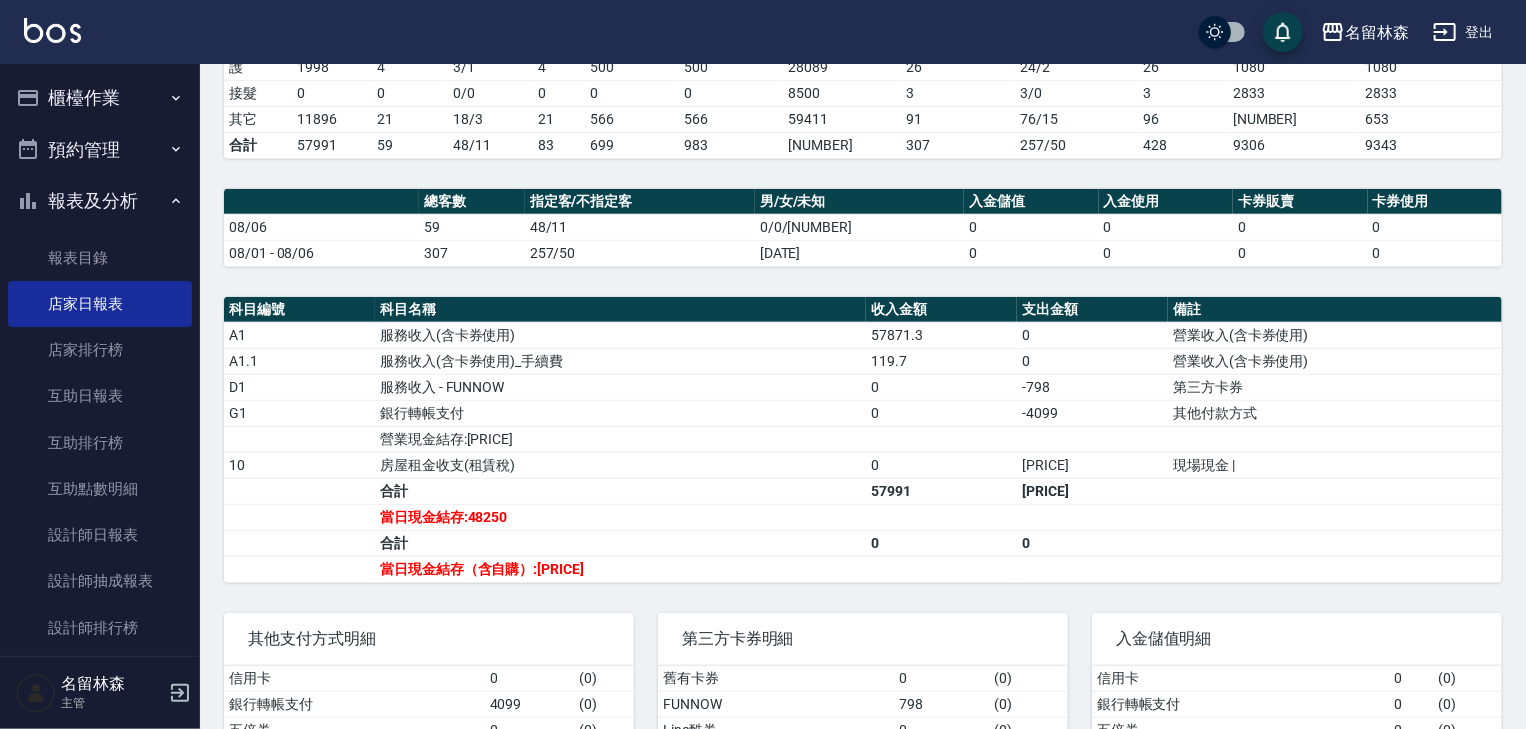 click on "櫃檯作業" at bounding box center [100, 98] 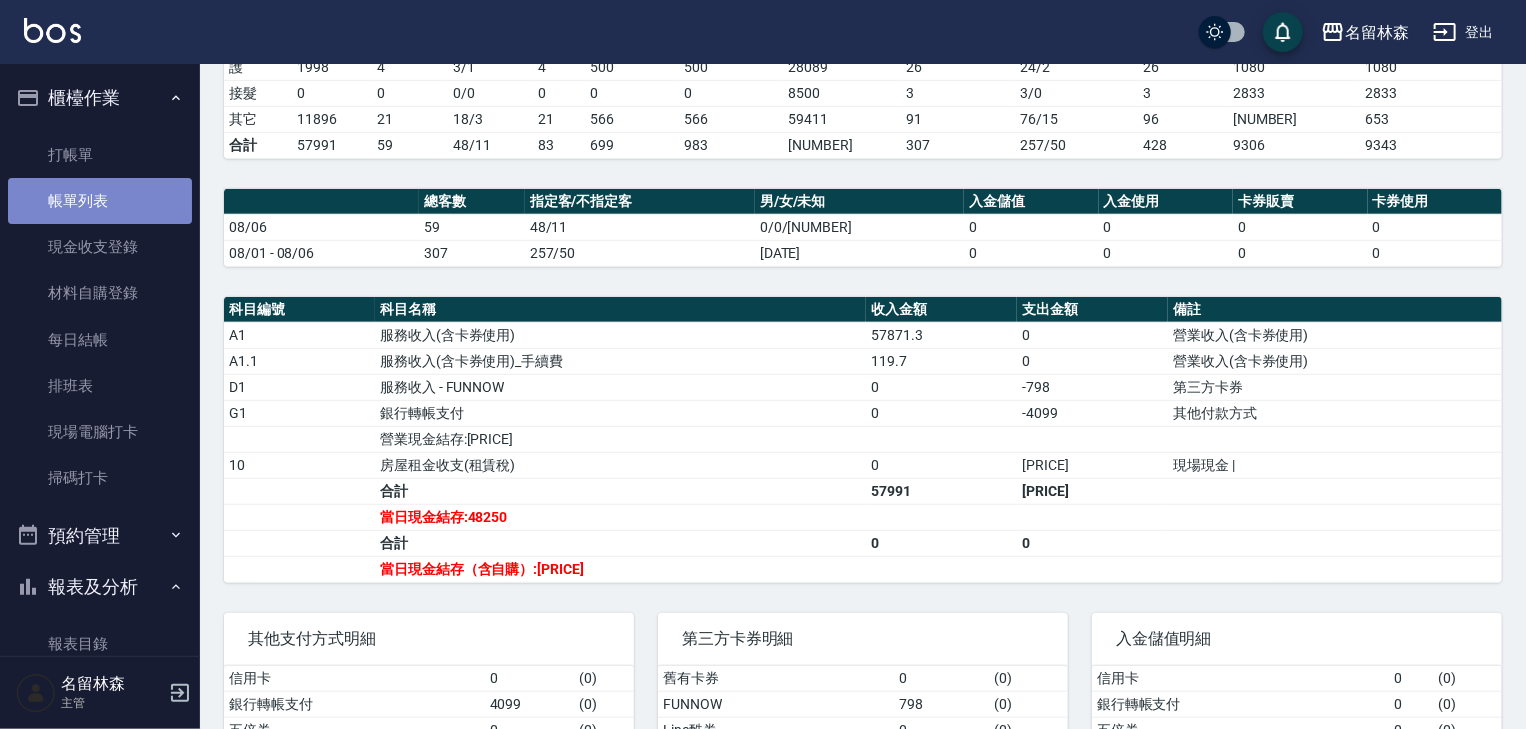 click on "帳單列表" at bounding box center [100, 201] 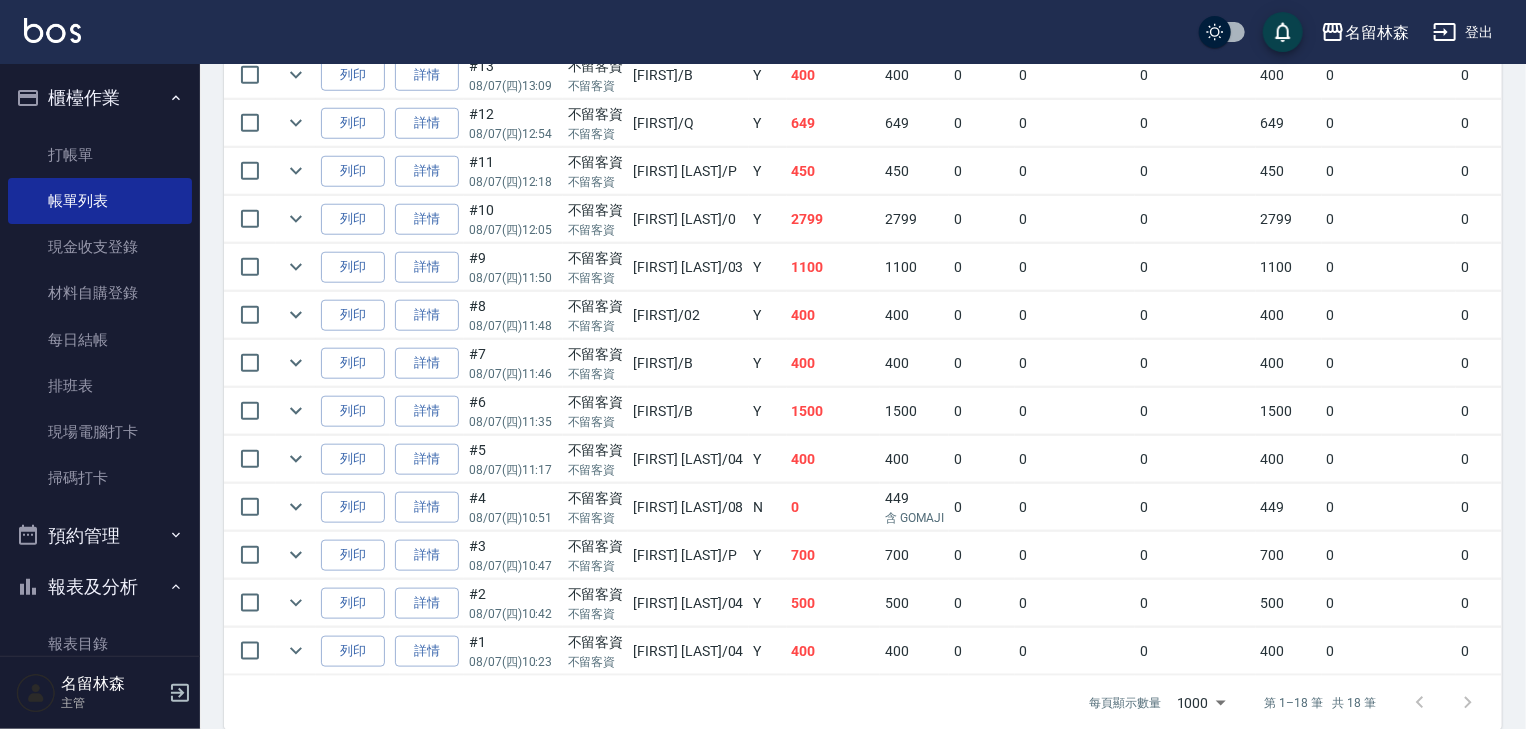 scroll, scrollTop: 883, scrollLeft: 0, axis: vertical 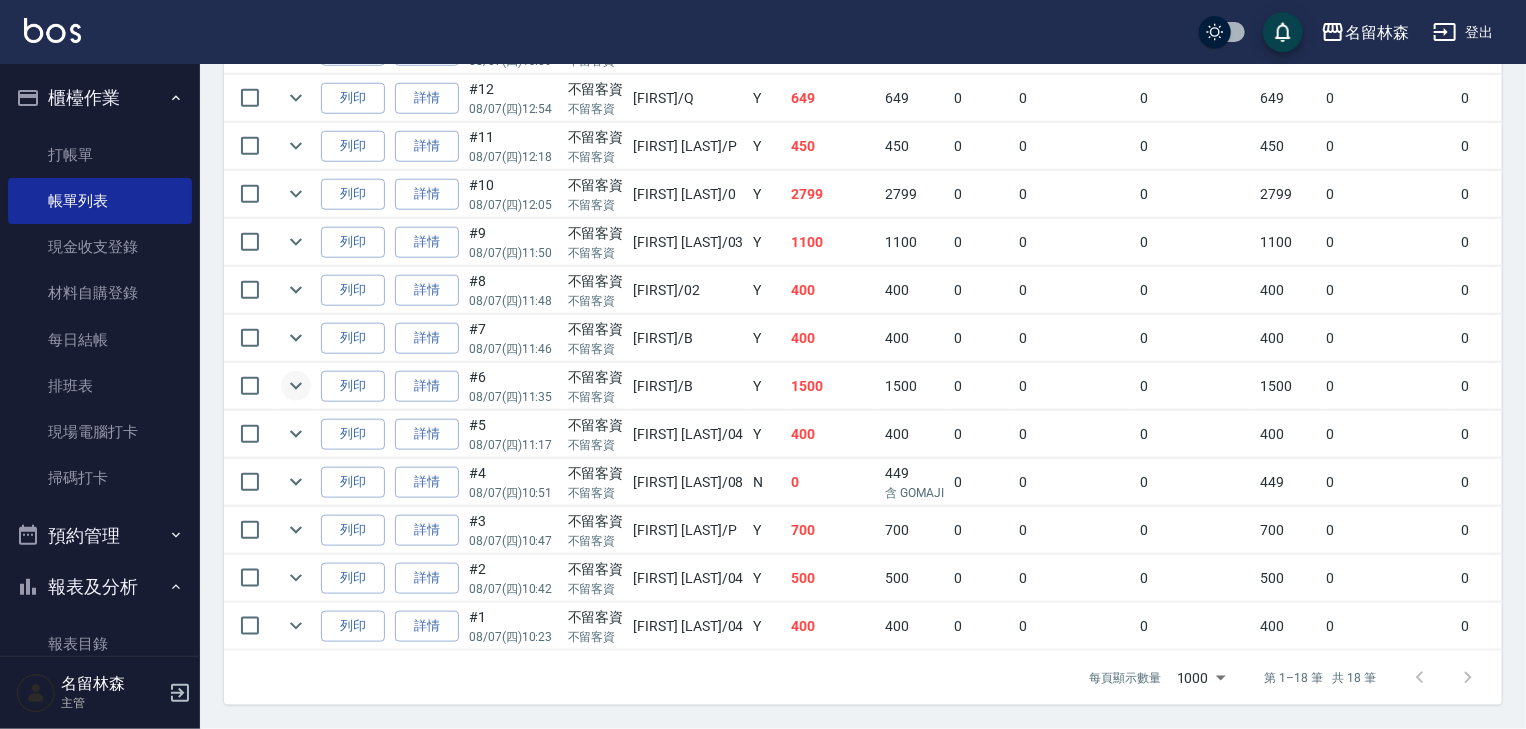 click 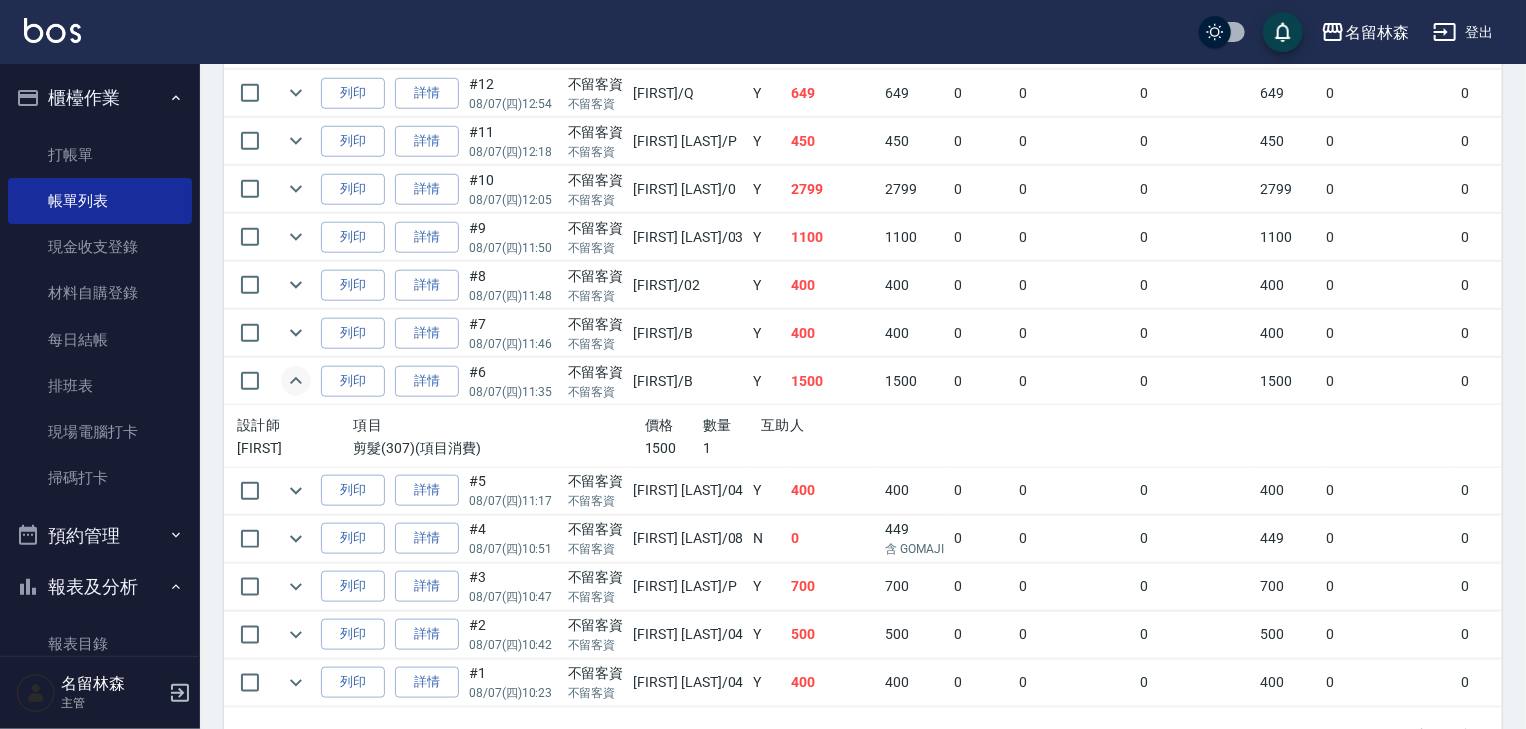 click at bounding box center (52, 30) 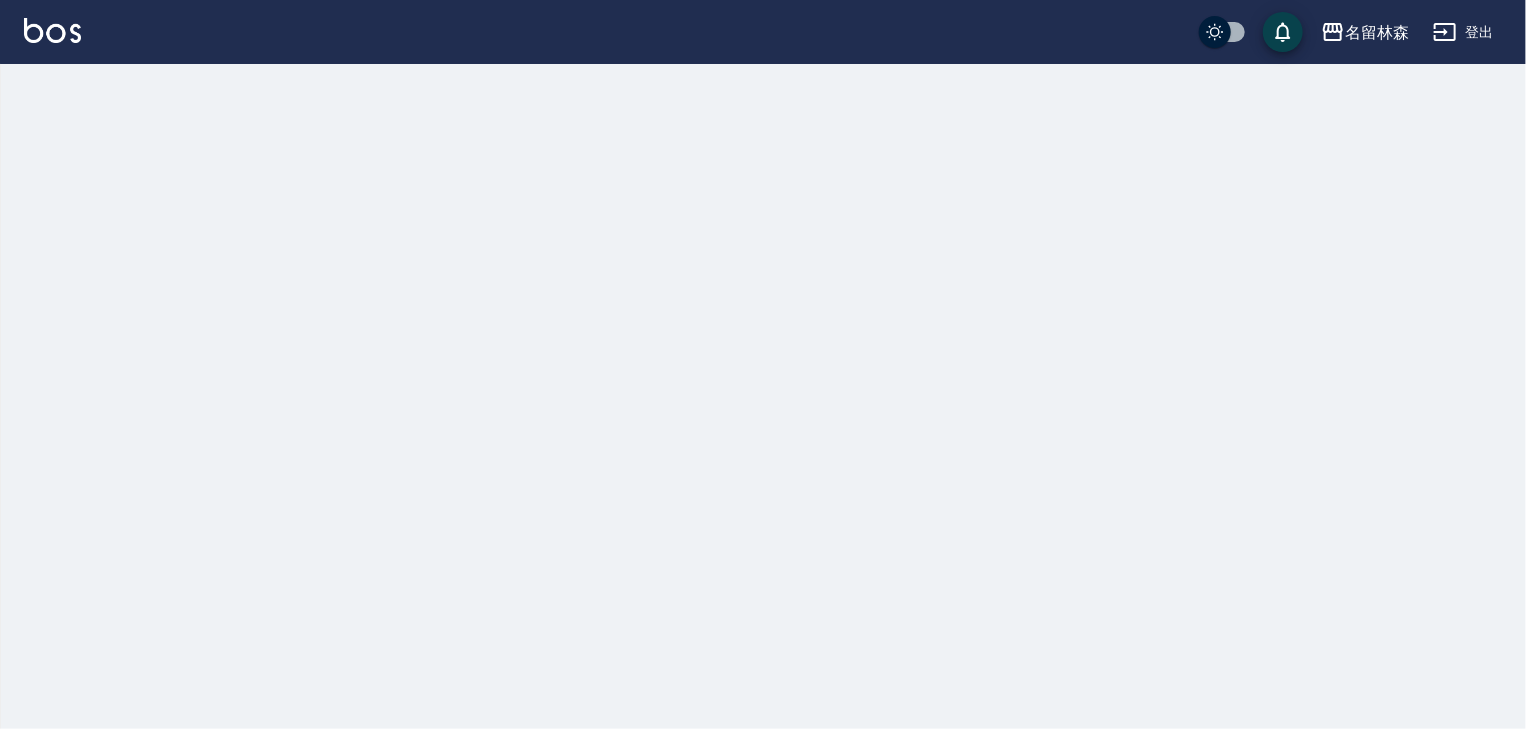 scroll, scrollTop: 0, scrollLeft: 0, axis: both 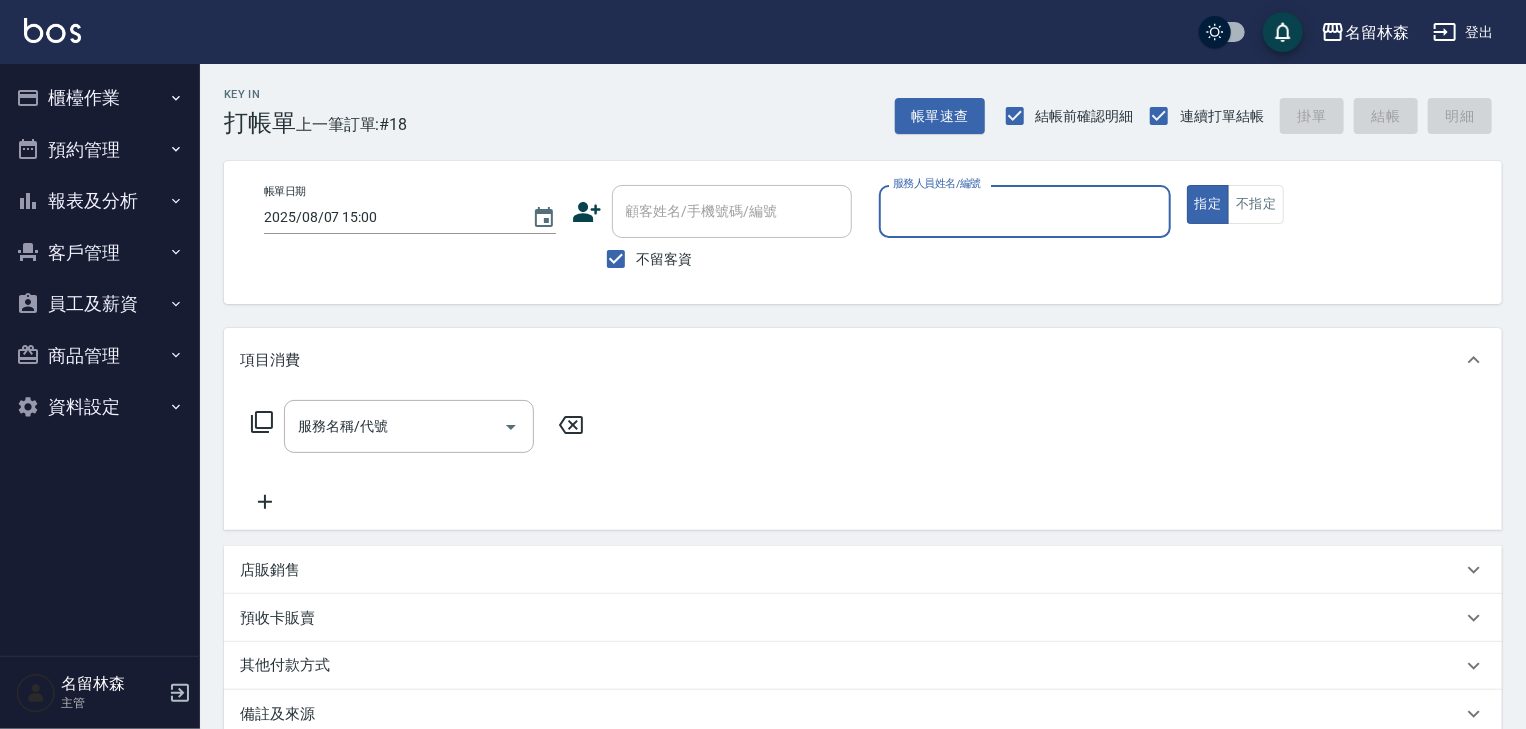 click on "服務人員姓名/編號" at bounding box center [1025, 211] 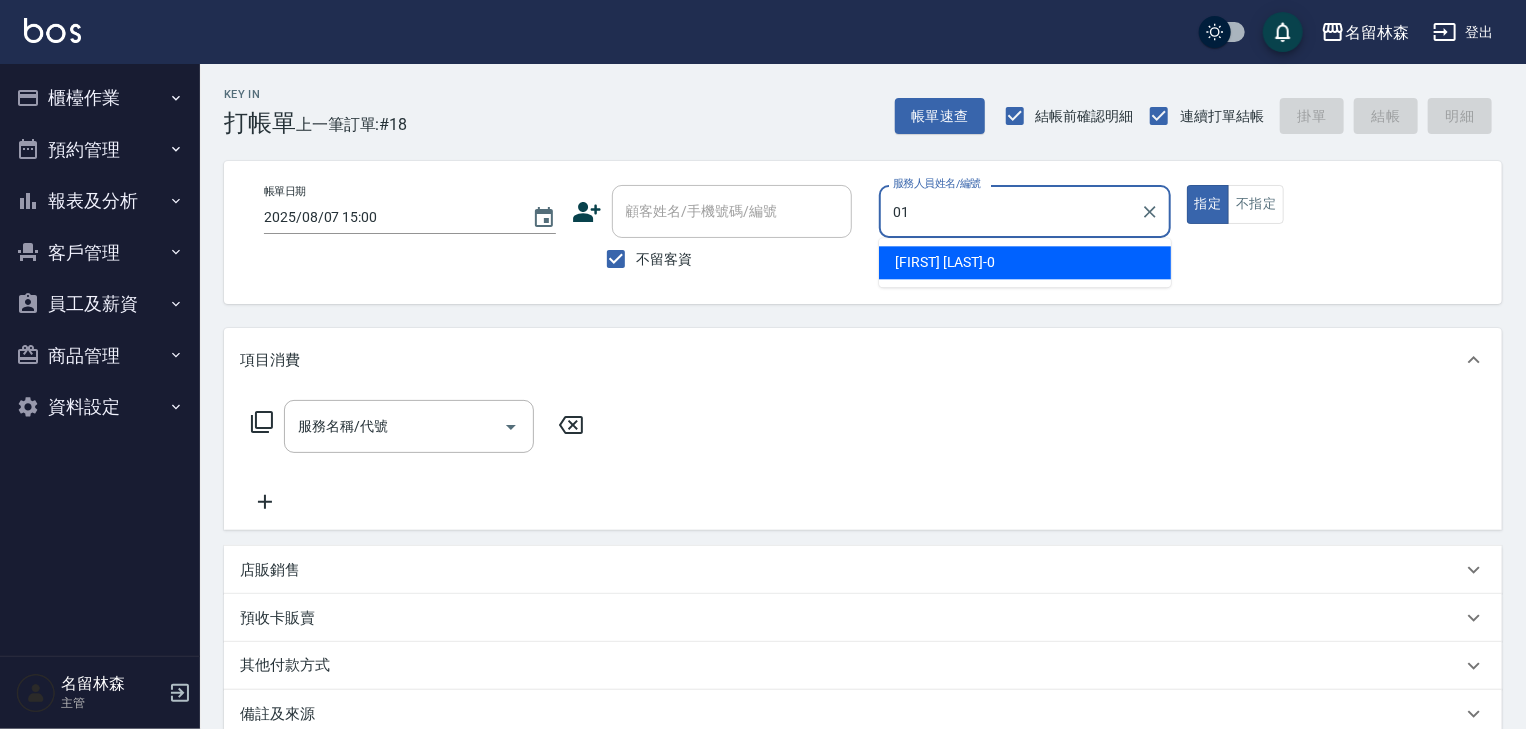 type on "Joyce-01" 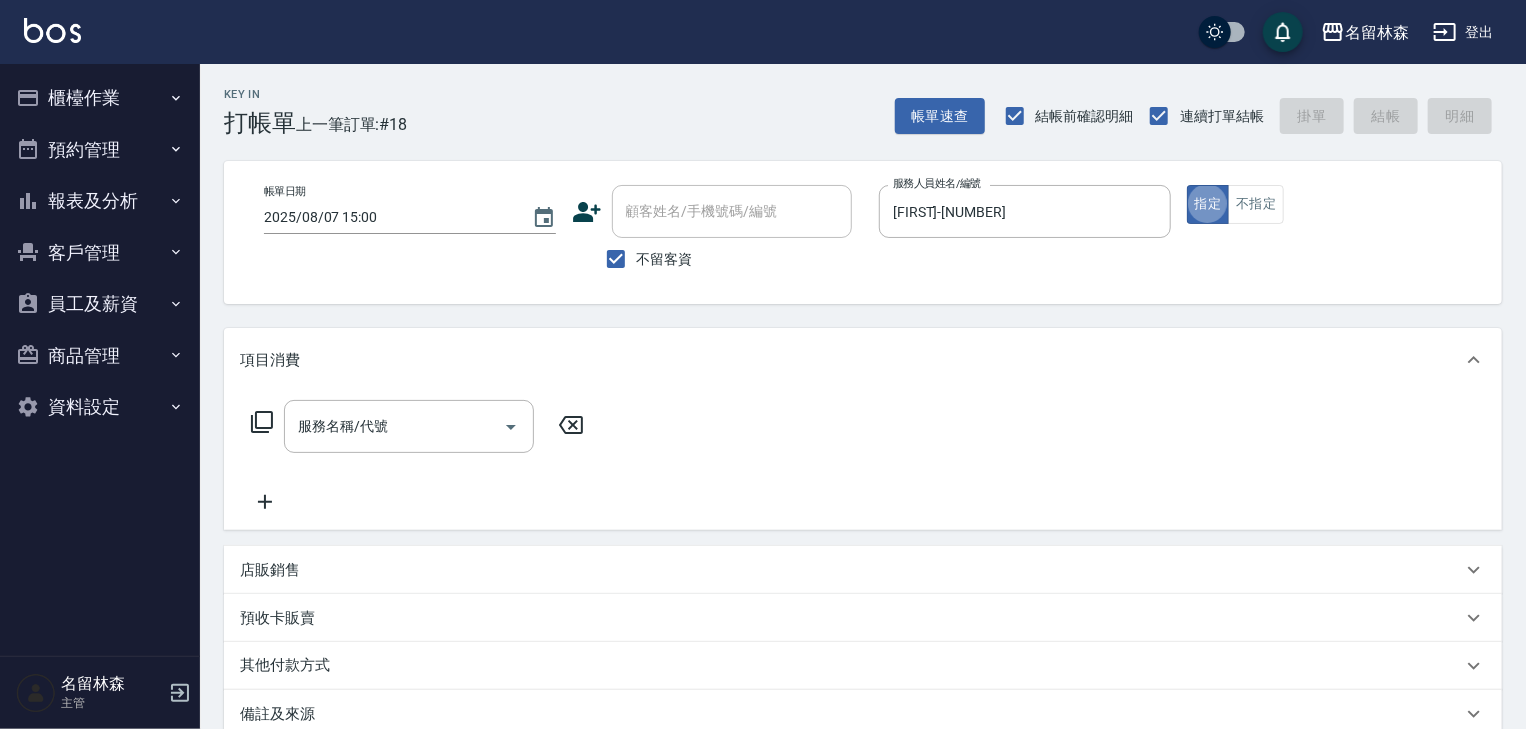 type on "true" 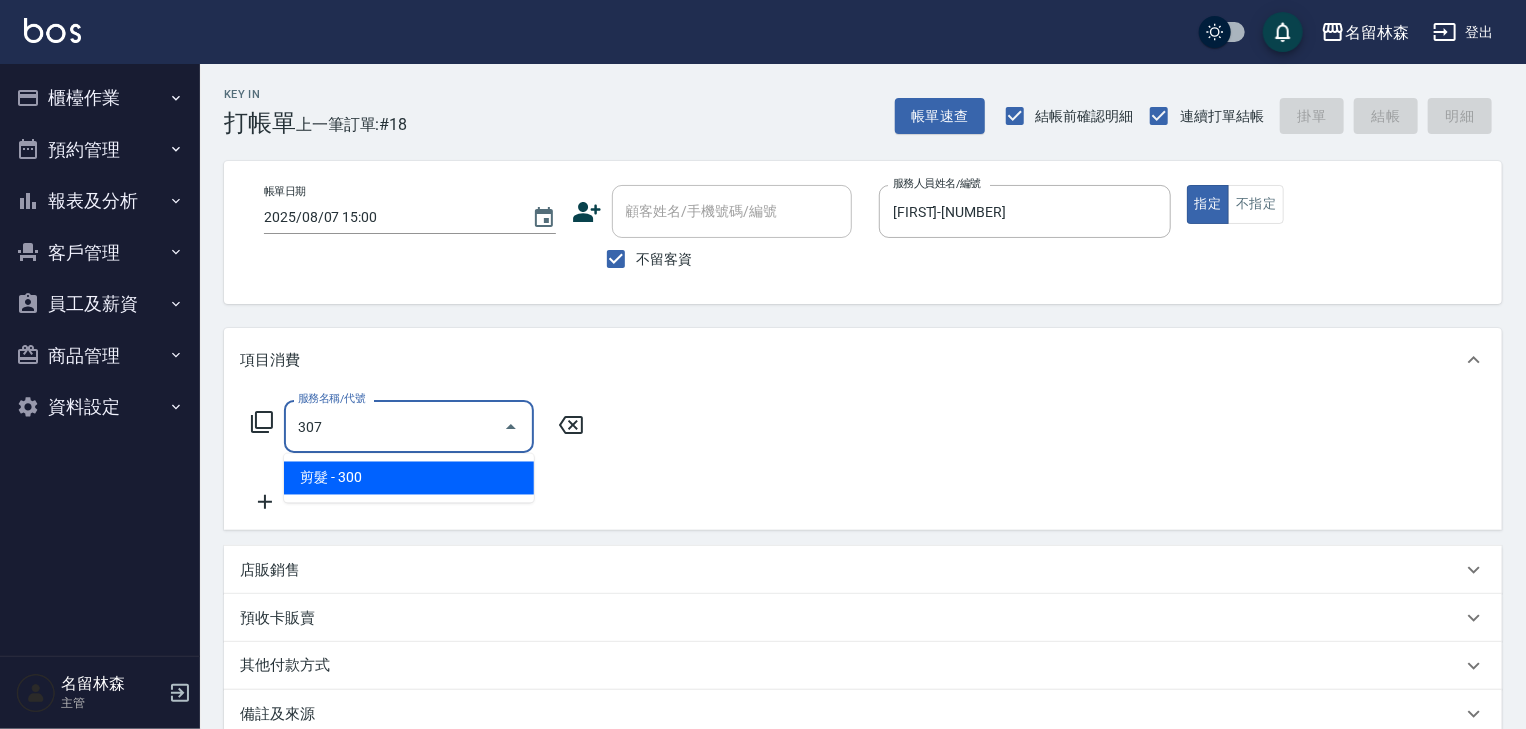 type on "剪髮(307)" 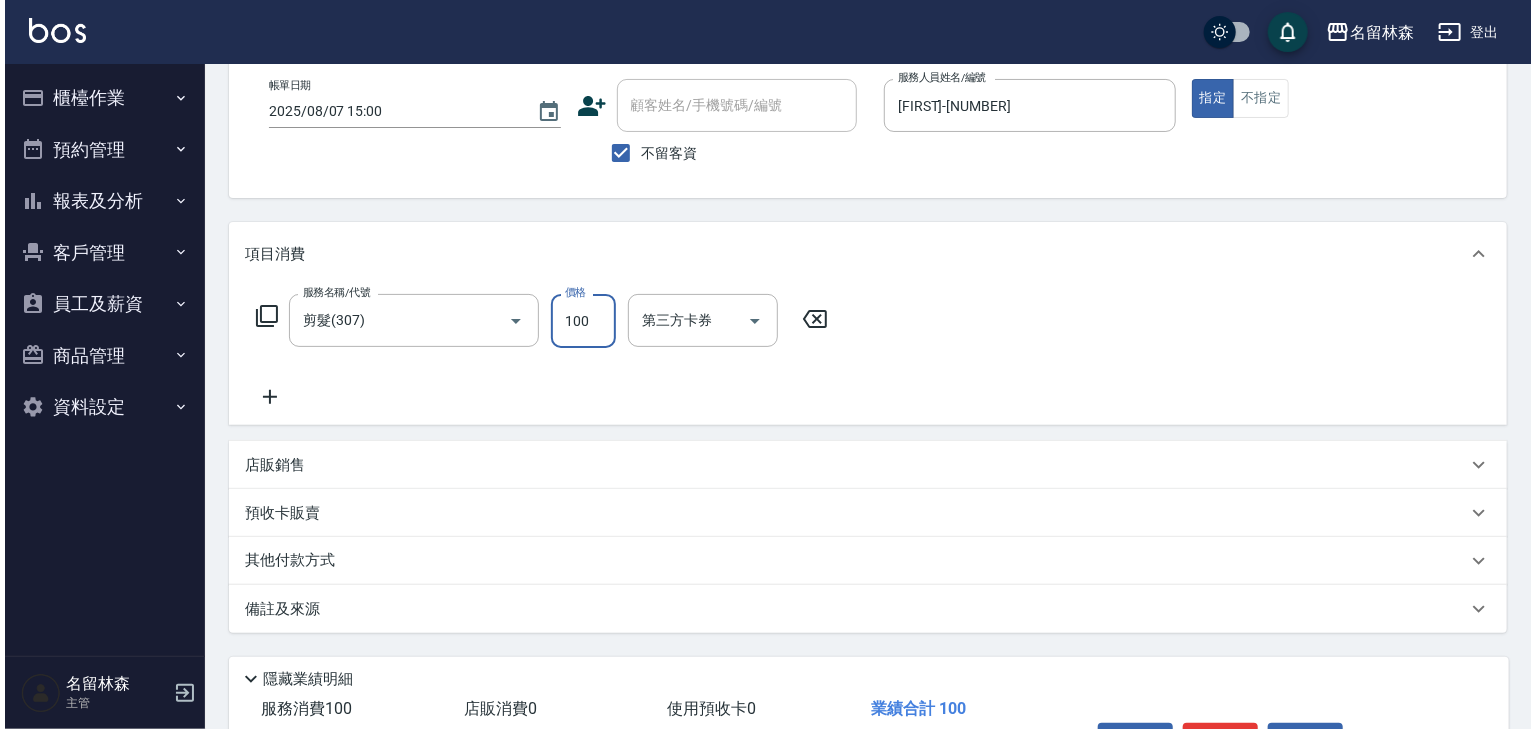 scroll, scrollTop: 234, scrollLeft: 0, axis: vertical 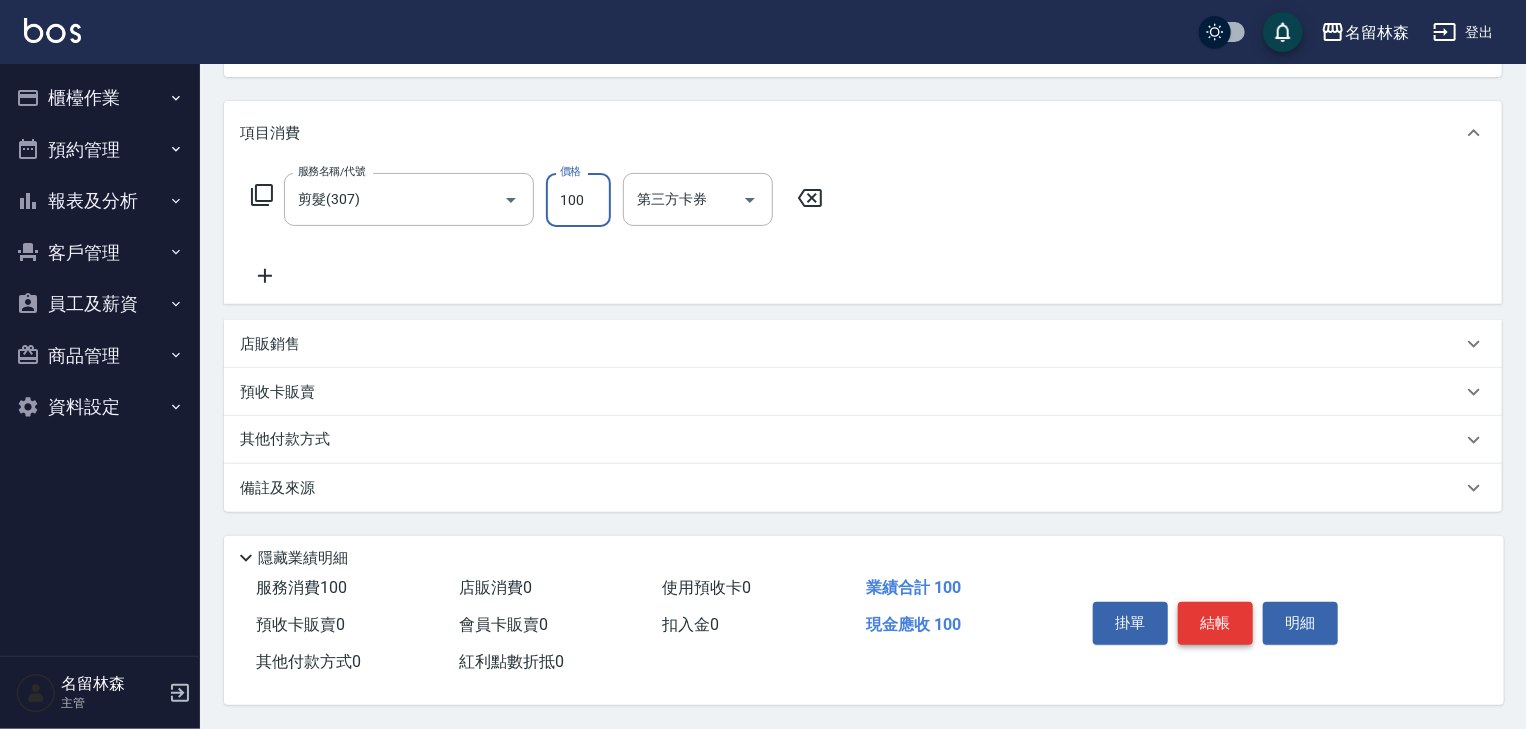 type on "100" 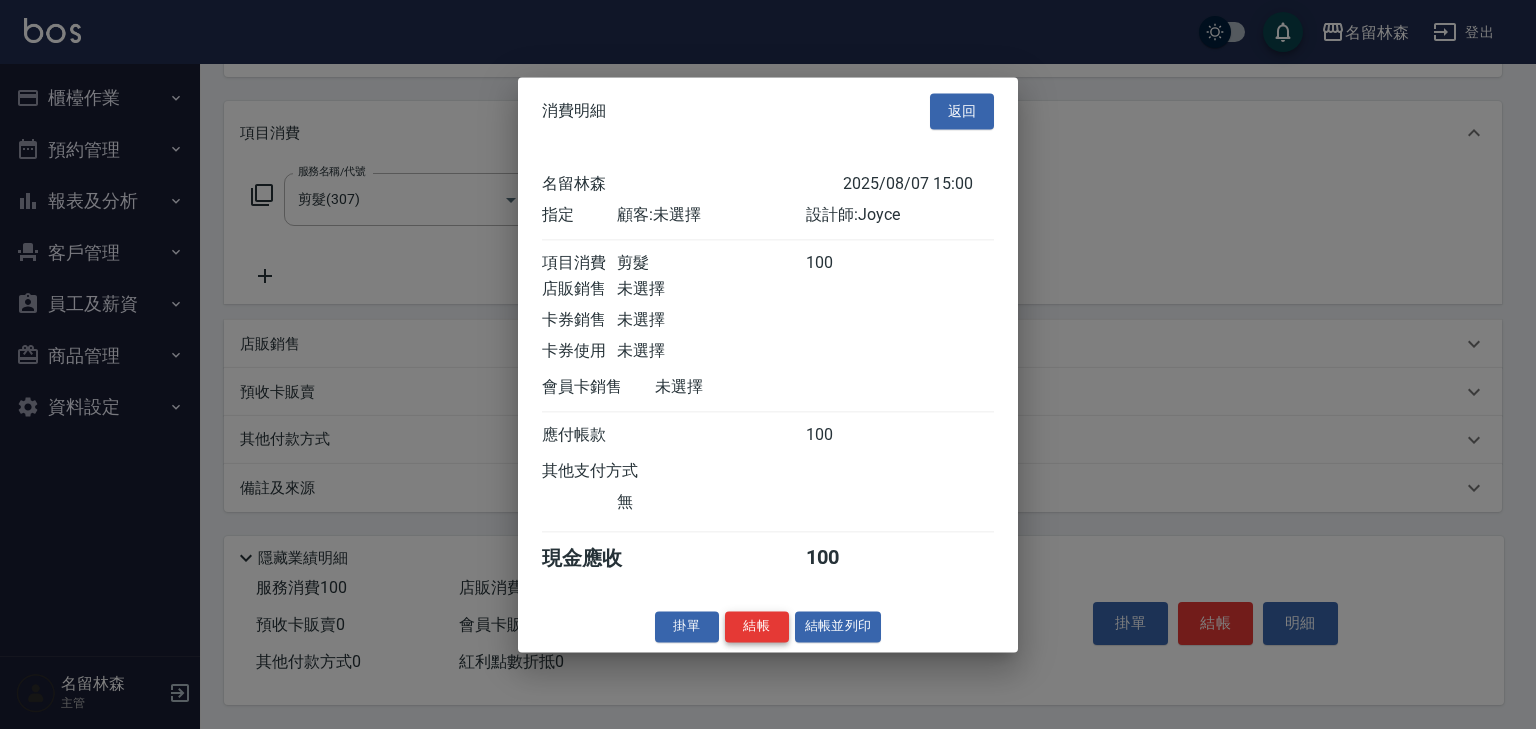 click on "結帳" at bounding box center [757, 626] 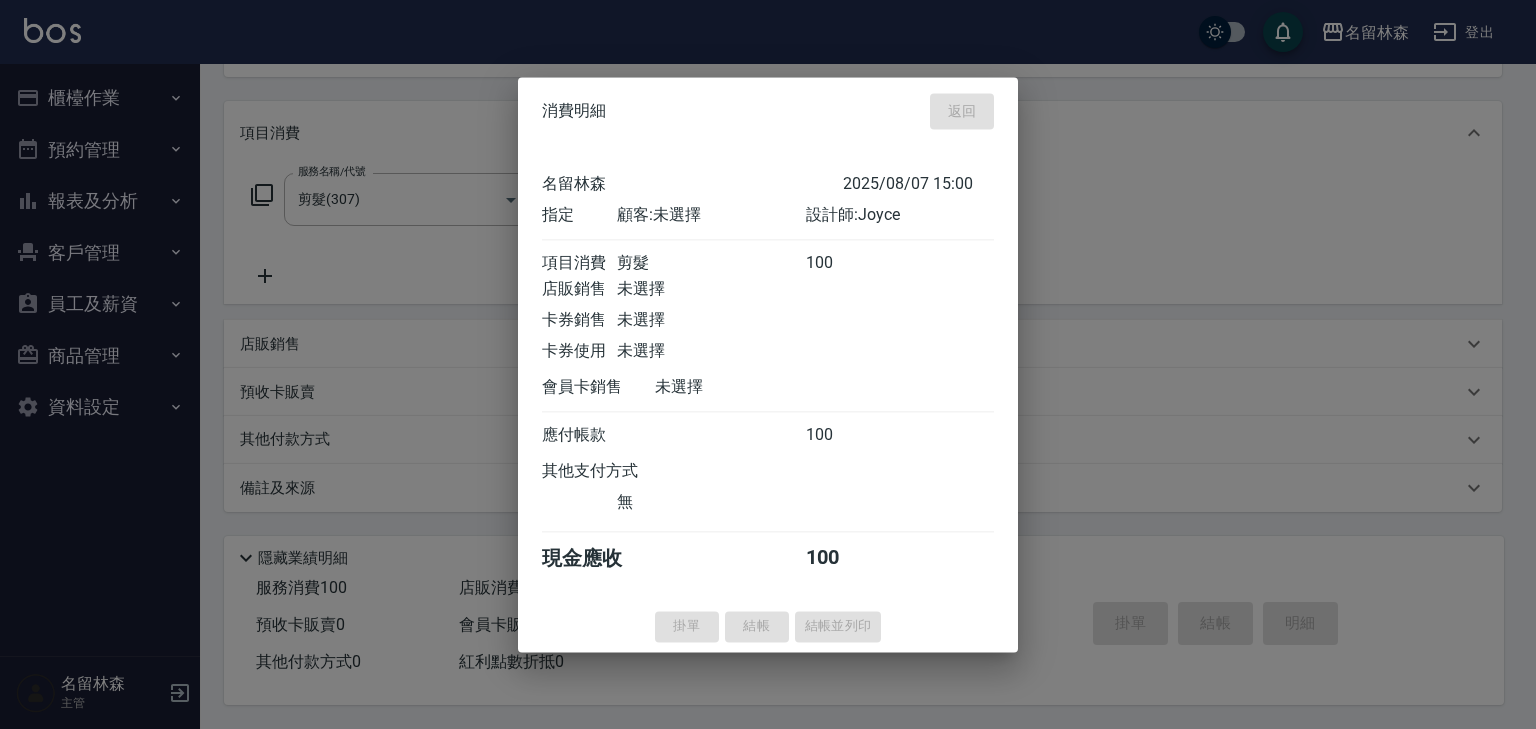 type on "2025/08/07 15:01" 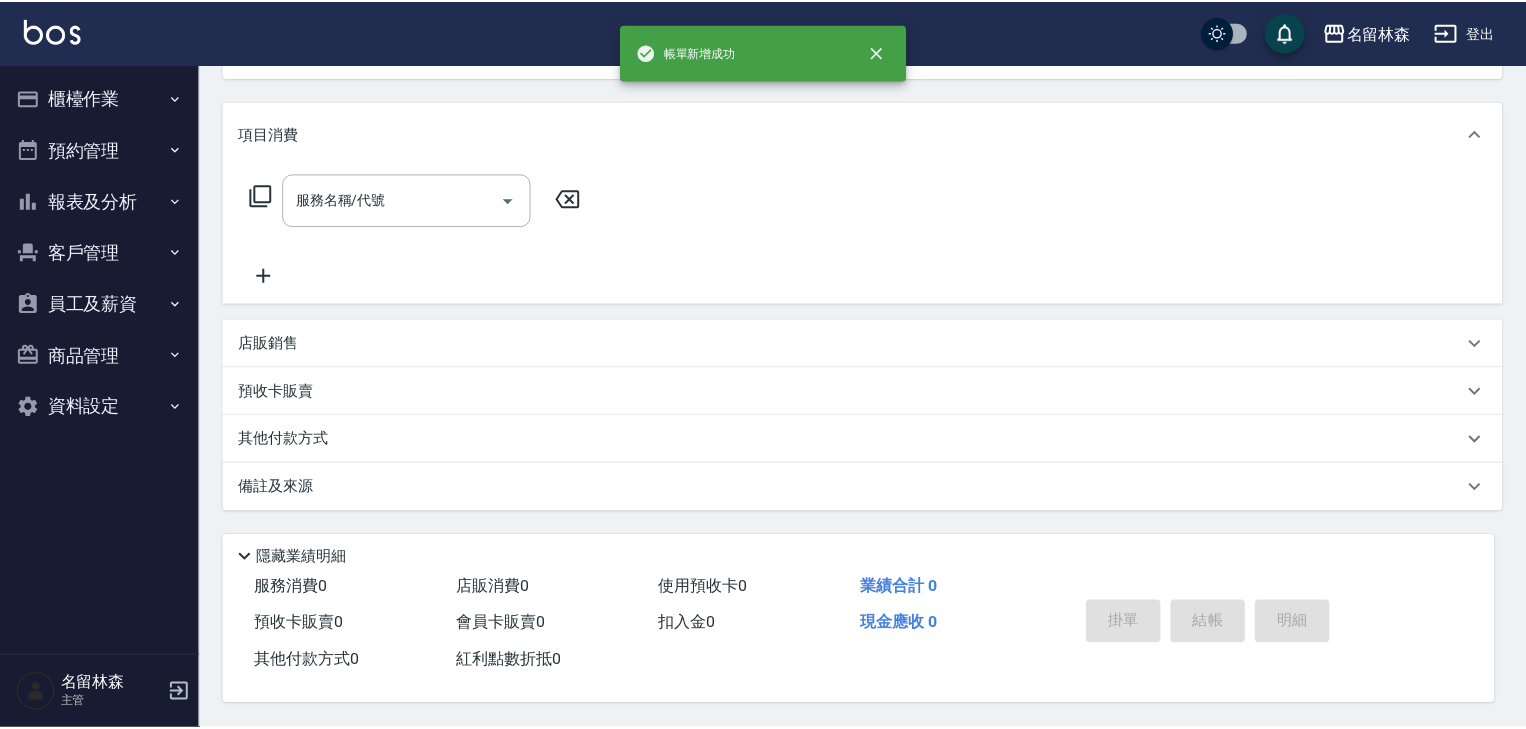 scroll, scrollTop: 0, scrollLeft: 0, axis: both 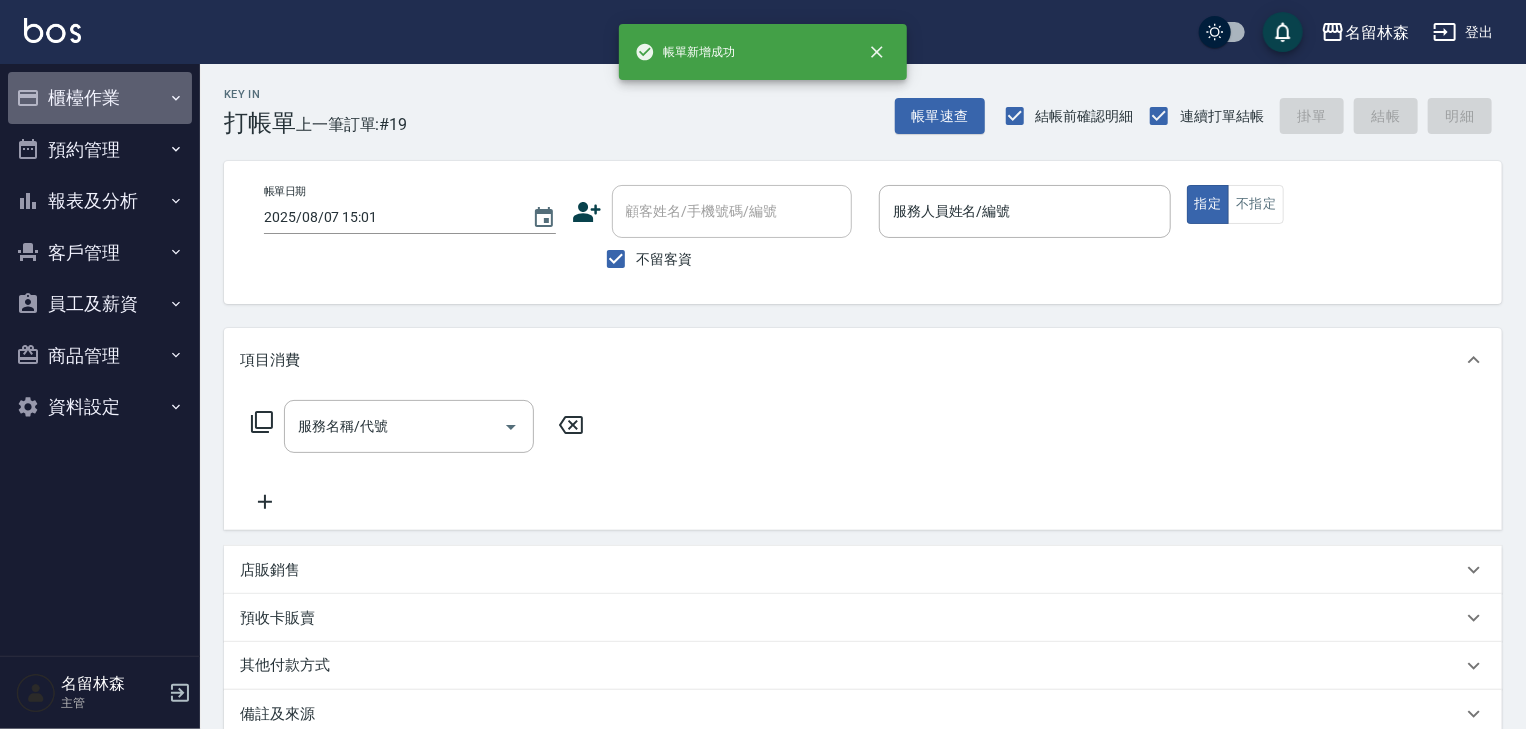 click on "櫃檯作業" at bounding box center [100, 98] 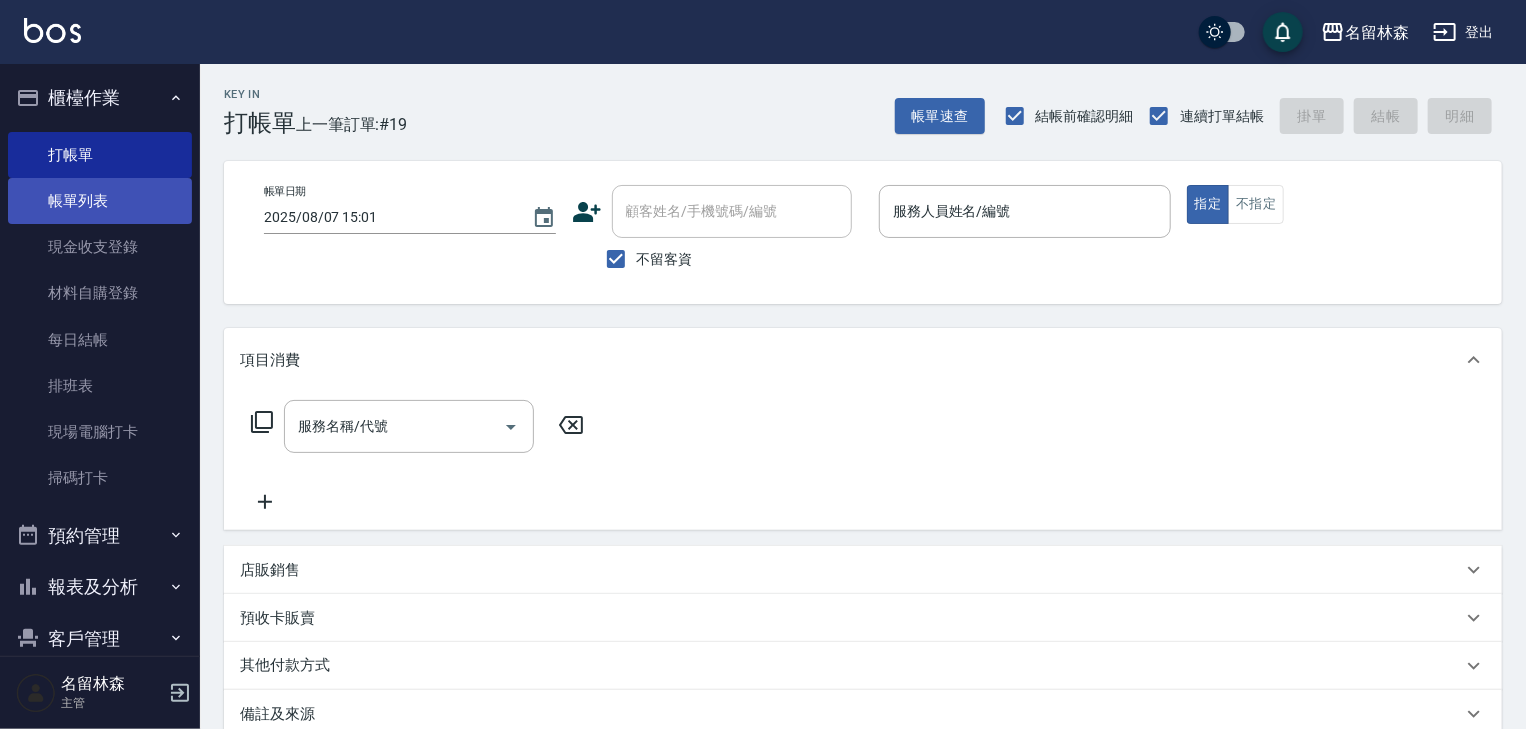 click on "帳單列表" at bounding box center (100, 201) 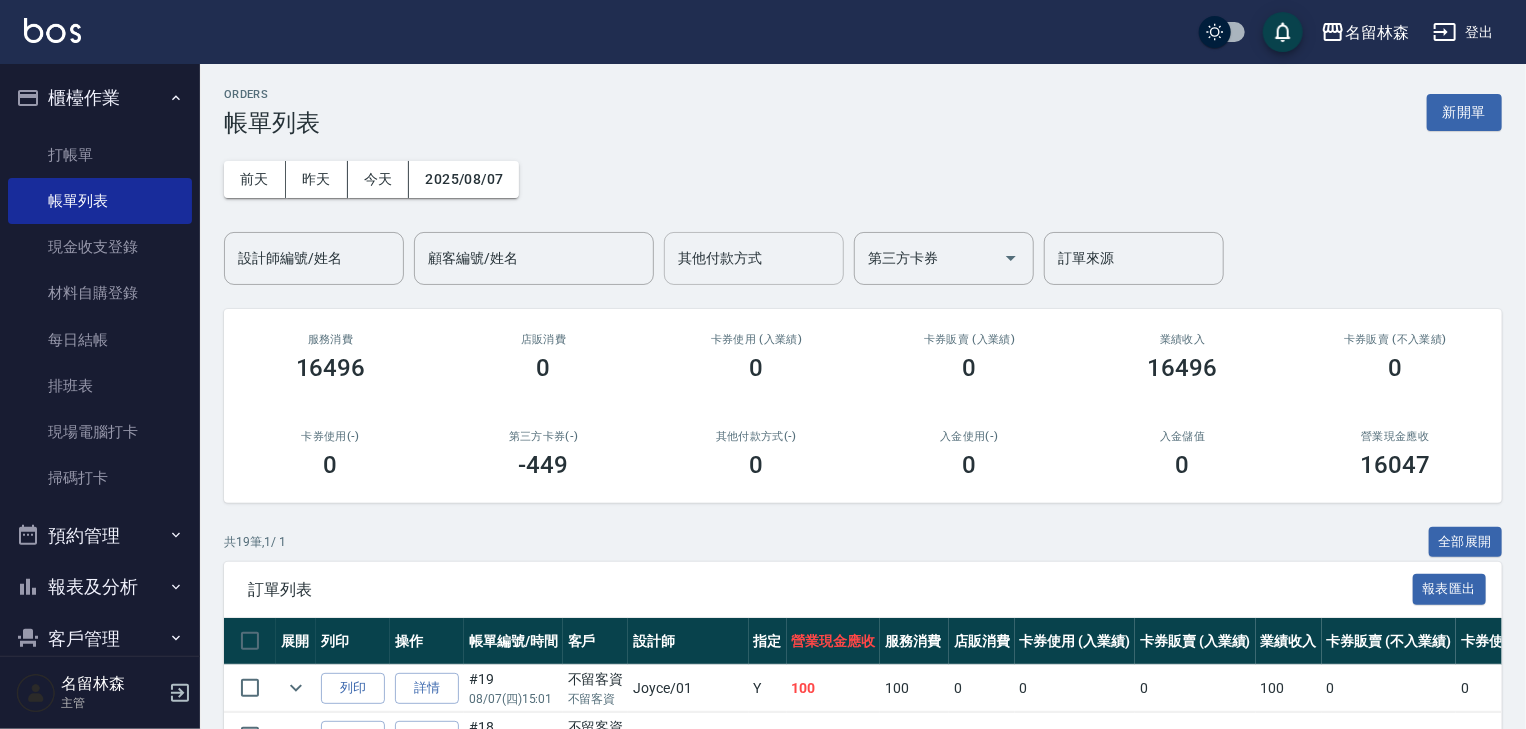 click on "其他付款方式" at bounding box center [754, 258] 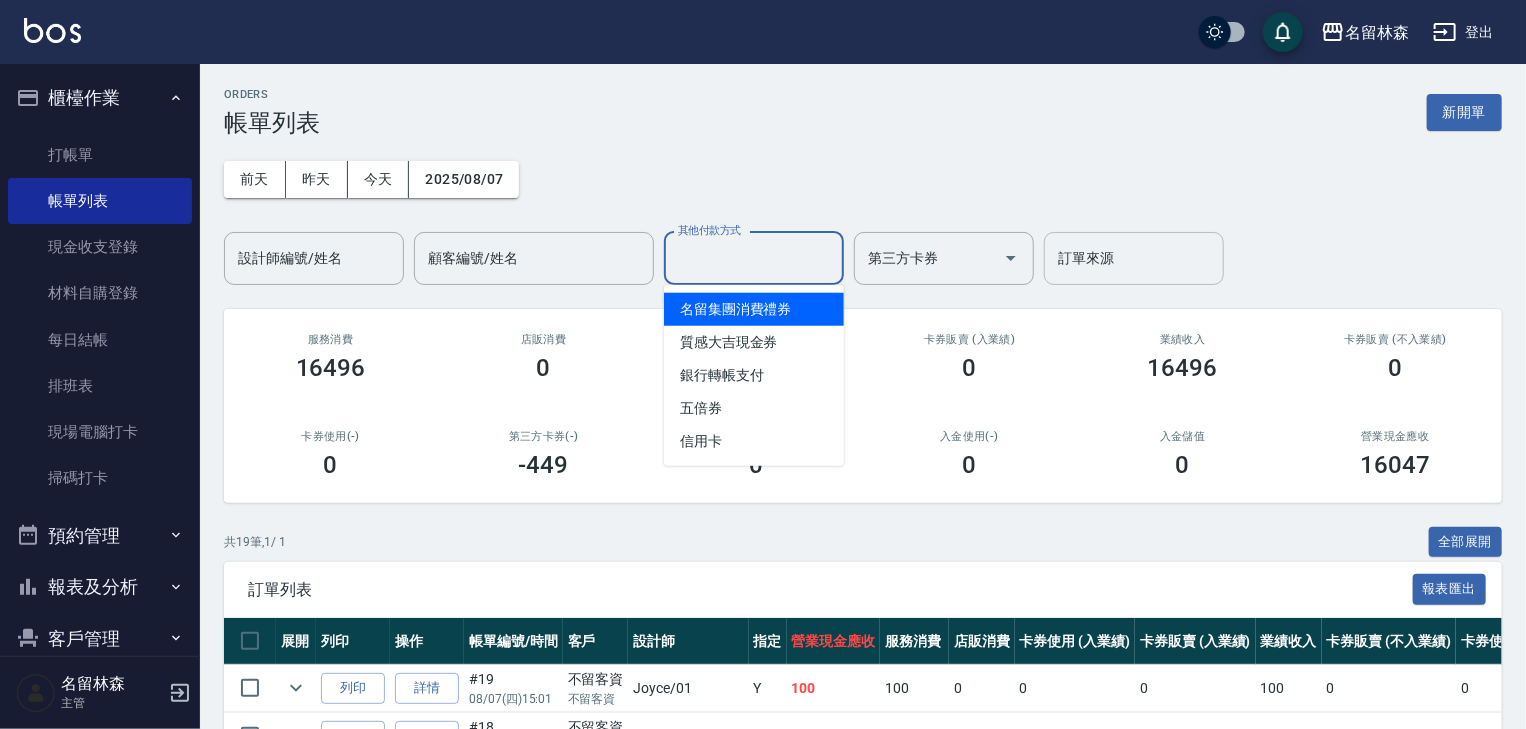 scroll, scrollTop: 106, scrollLeft: 0, axis: vertical 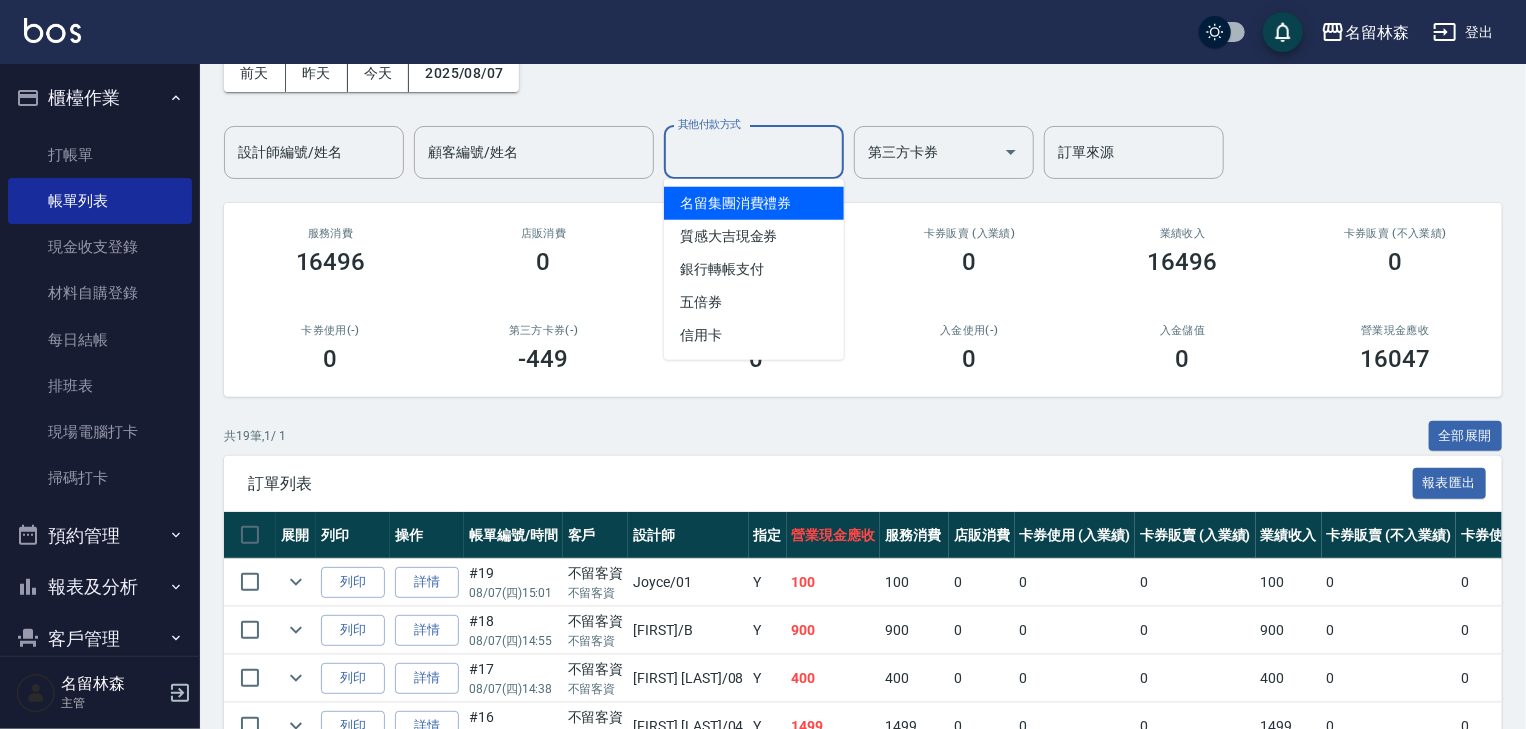 click on "訂單列表 報表匯出" at bounding box center [863, 483] 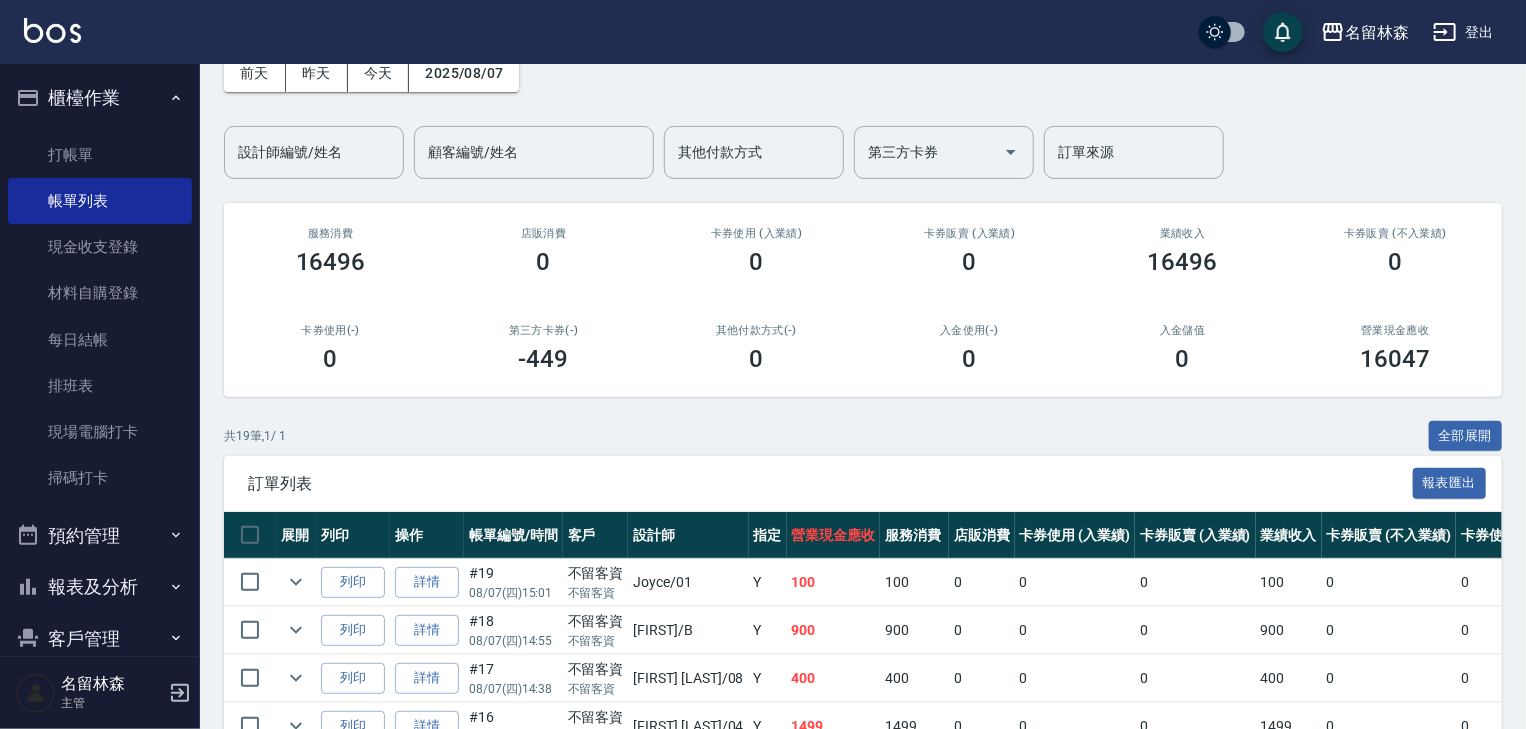 click at bounding box center [52, 30] 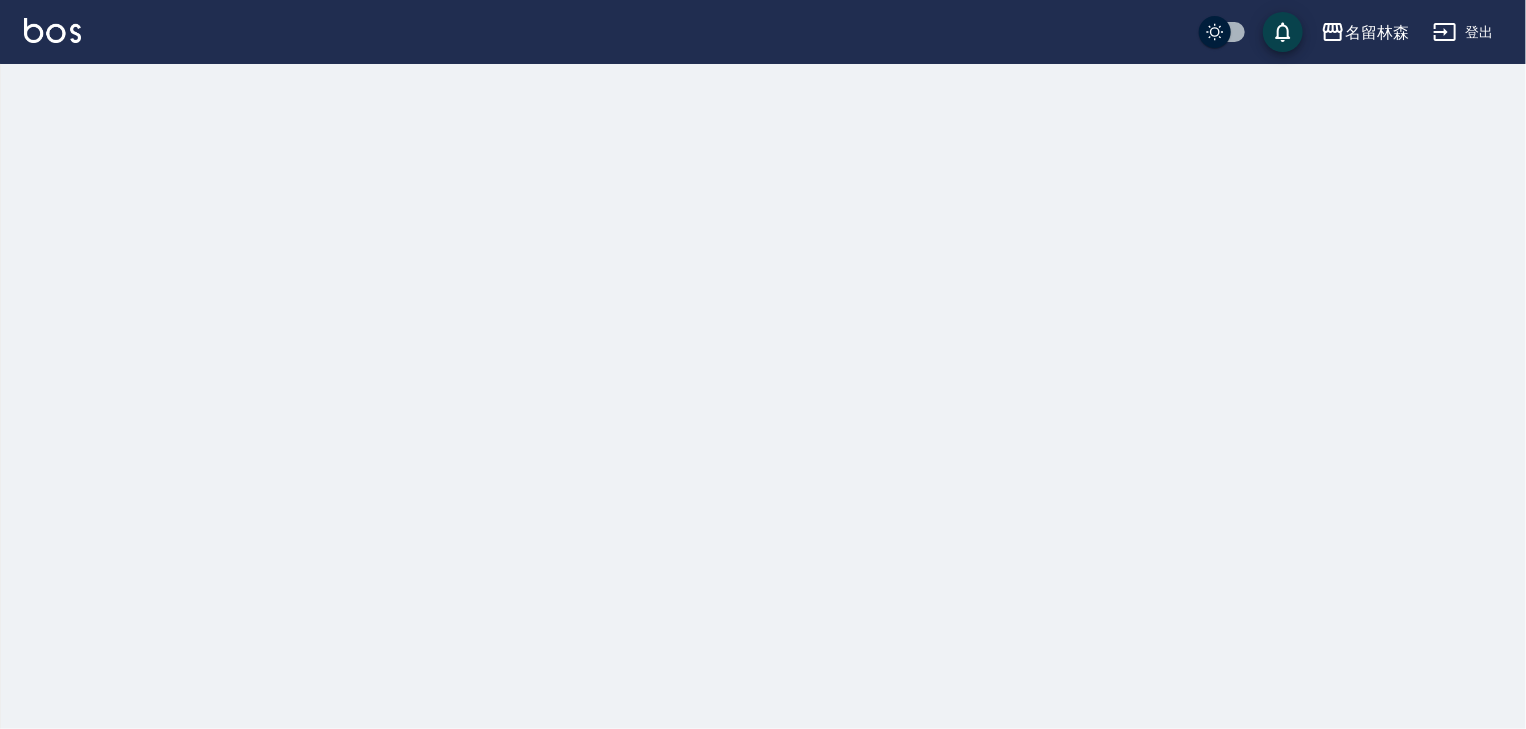 scroll, scrollTop: 0, scrollLeft: 0, axis: both 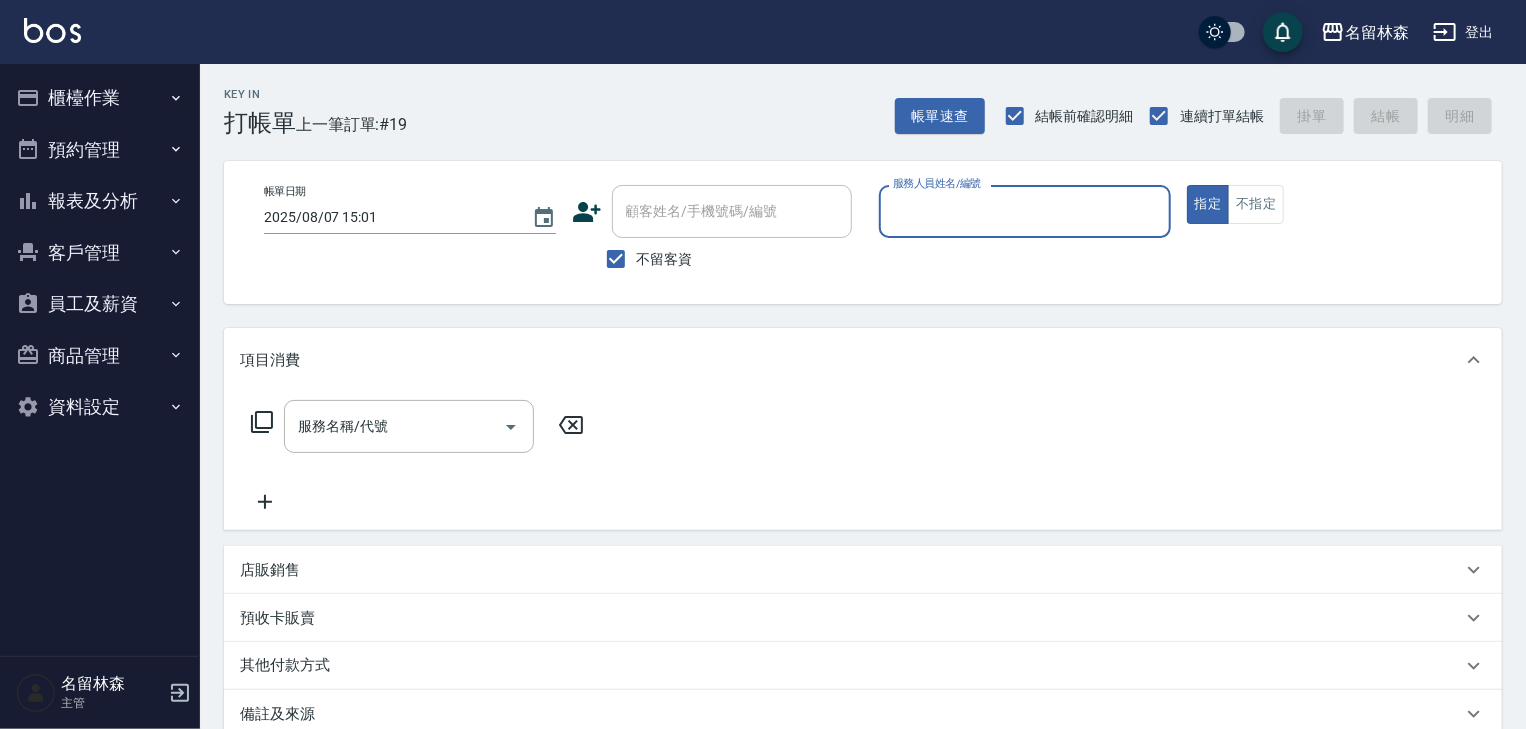 click on "服務人員姓名/編號" at bounding box center (1025, 211) 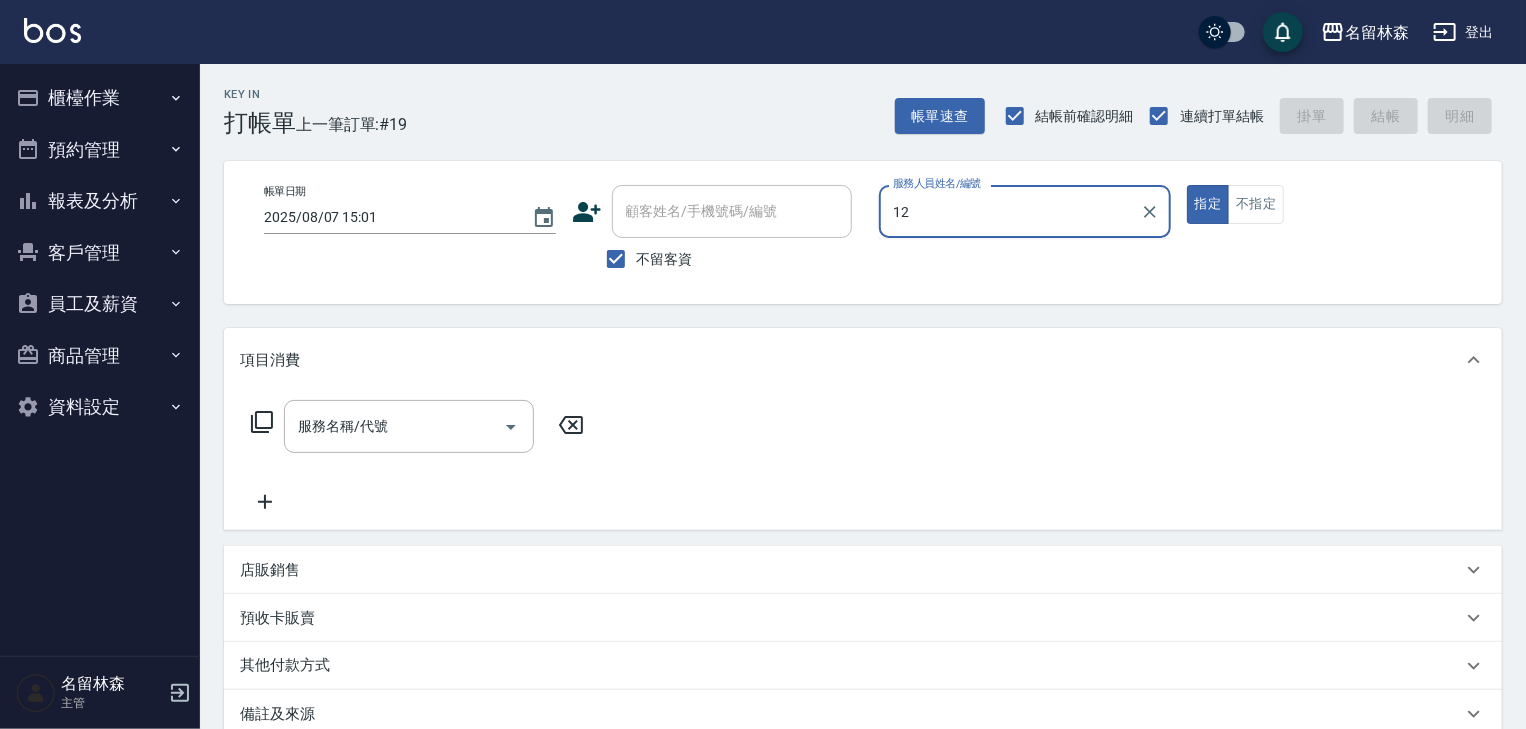 type on "[FIRST] [LAST]-12" 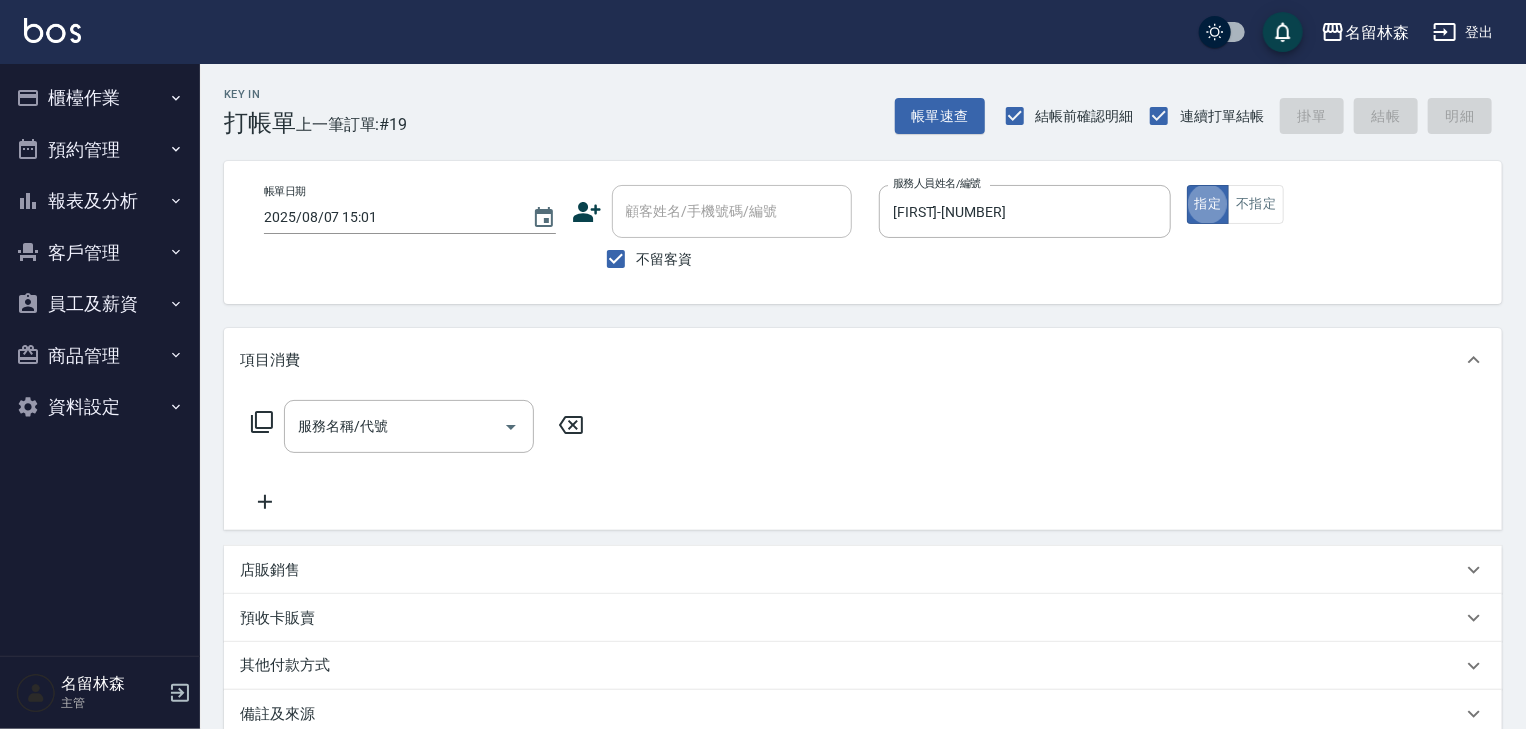 type on "true" 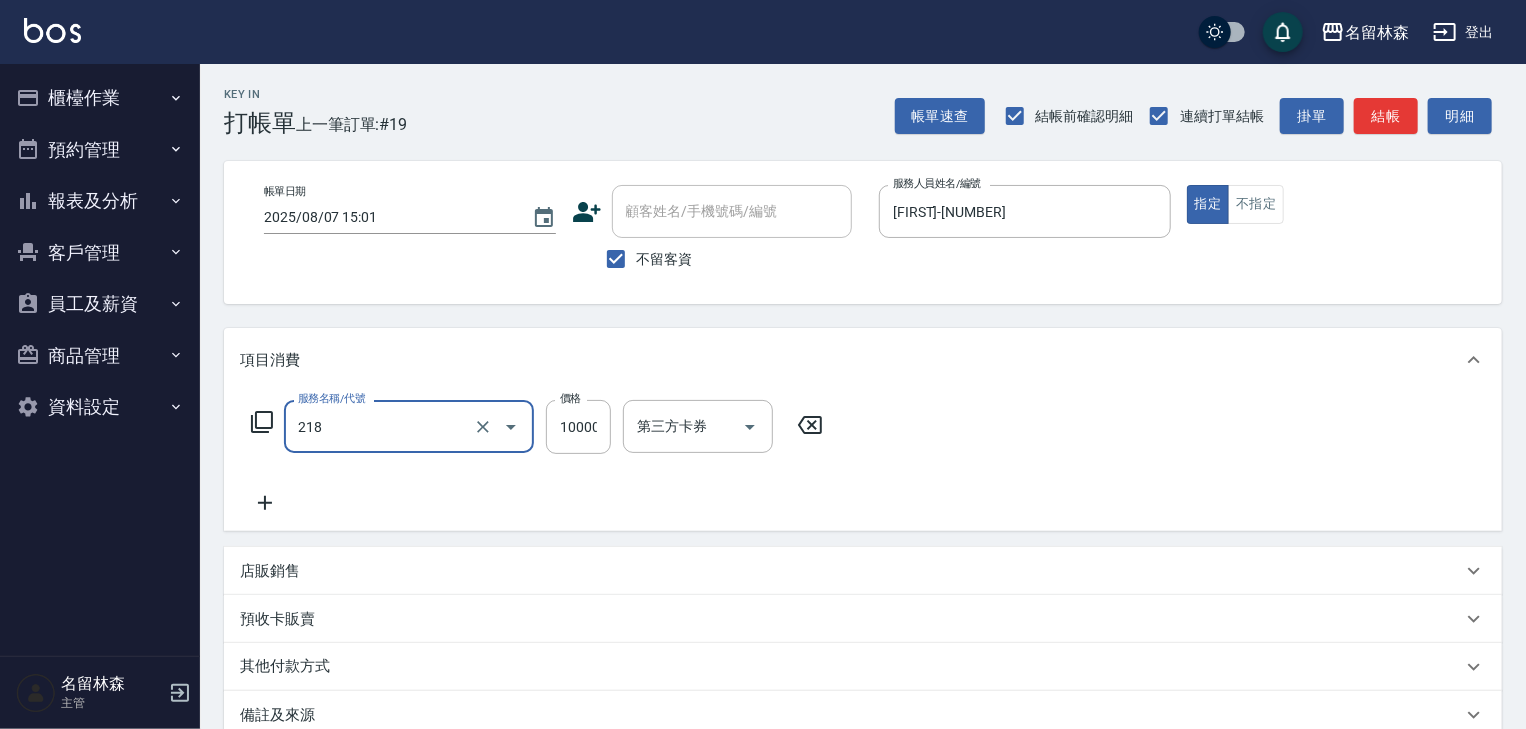 type on "接髮(218)" 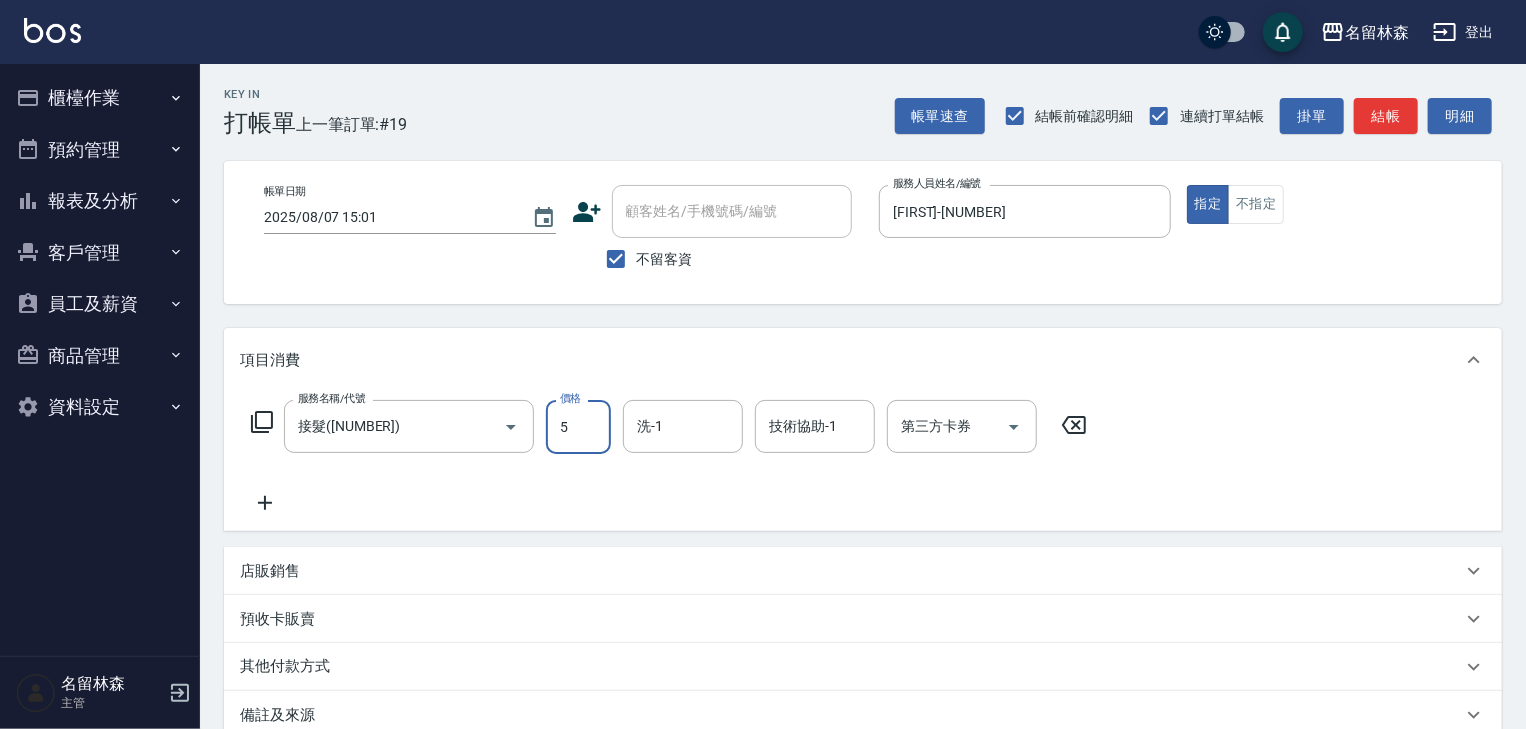 scroll, scrollTop: 0, scrollLeft: 0, axis: both 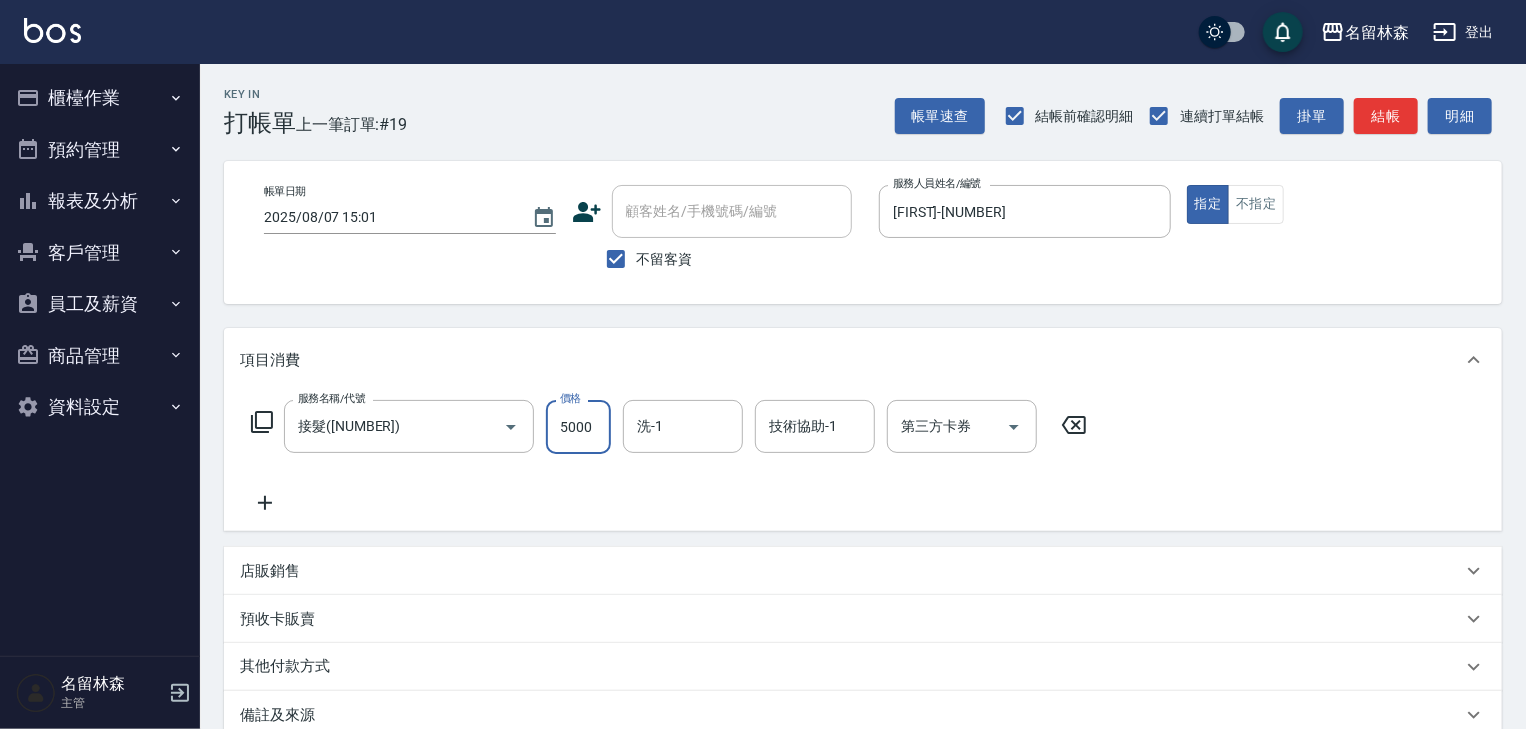 type on "5000" 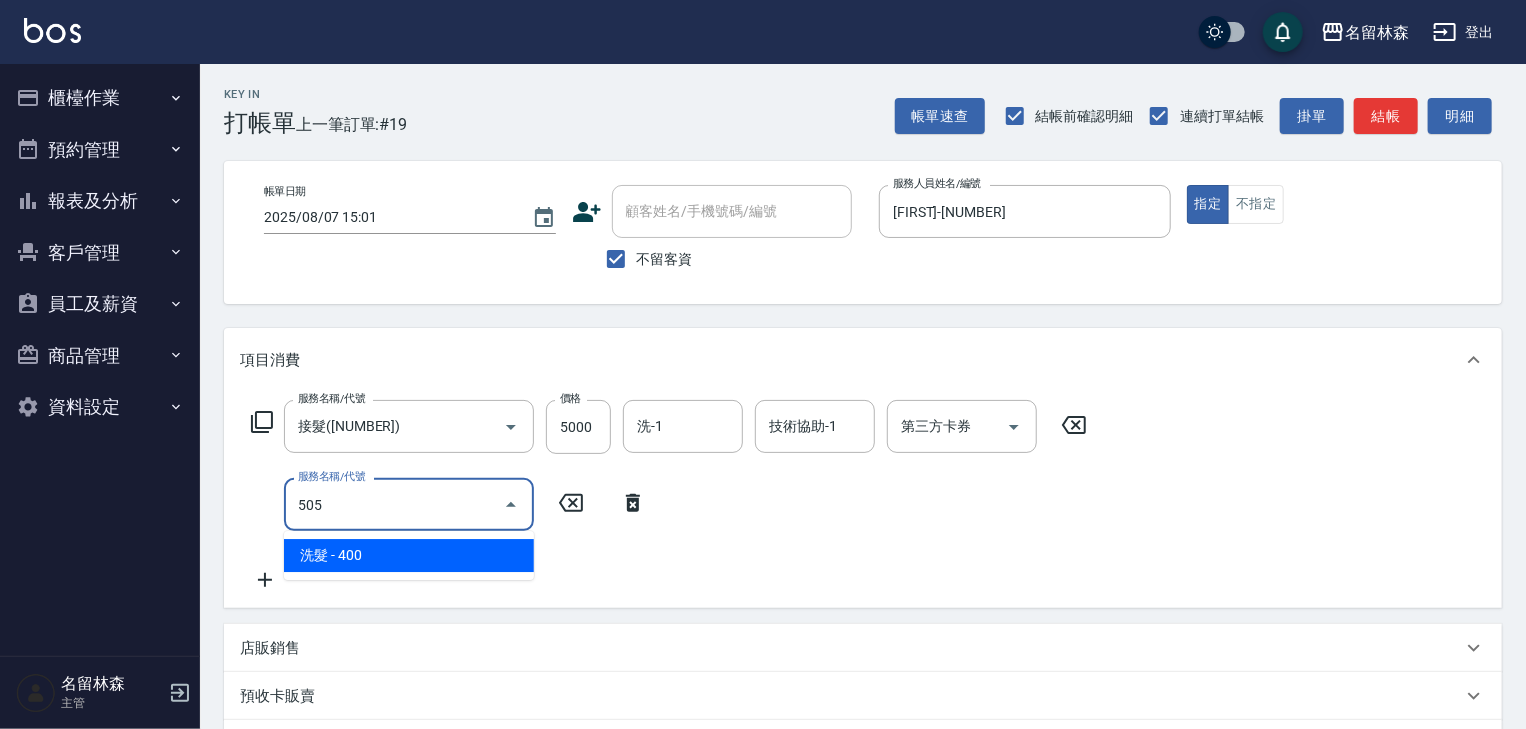 type on "洗髮(505)" 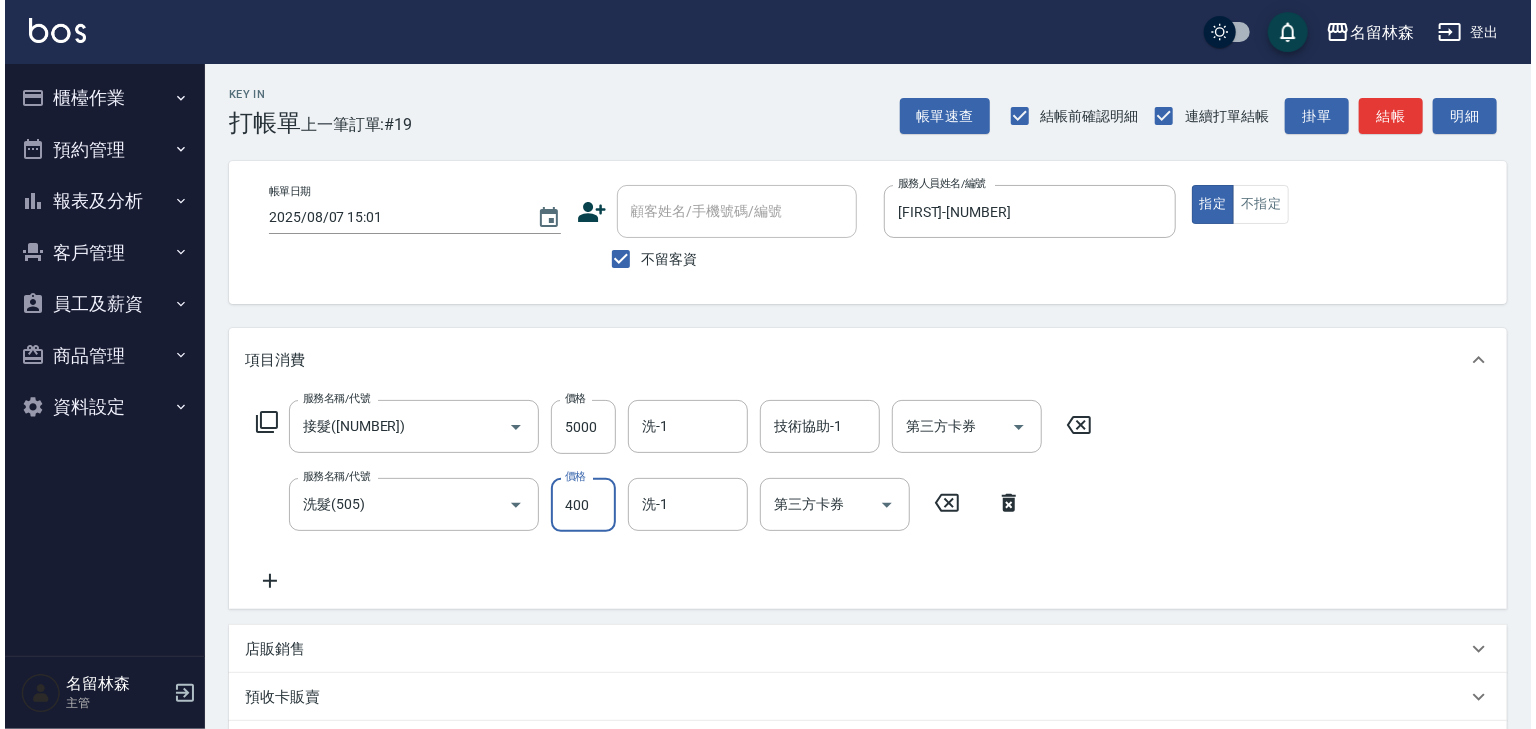 scroll, scrollTop: 312, scrollLeft: 0, axis: vertical 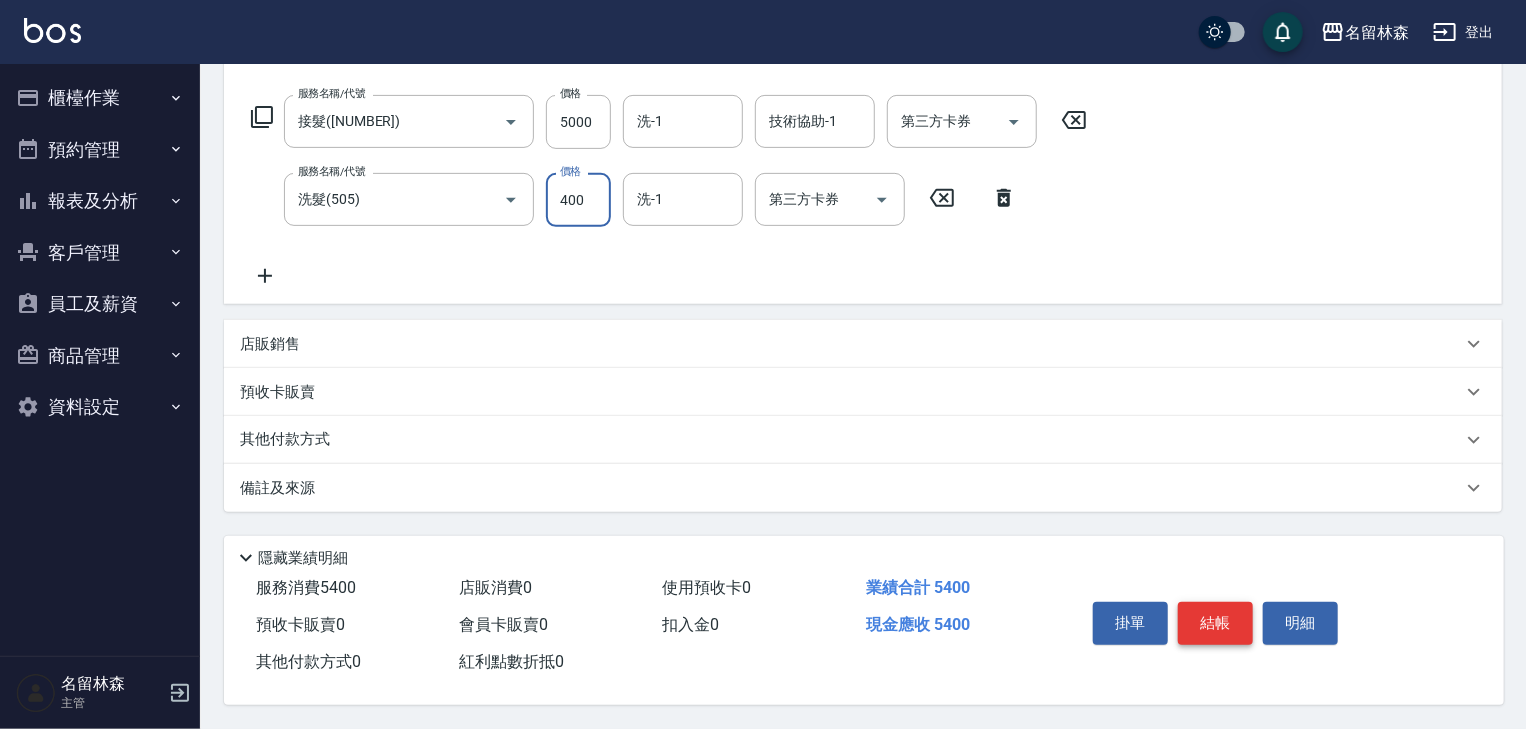 click on "結帳" at bounding box center [1215, 623] 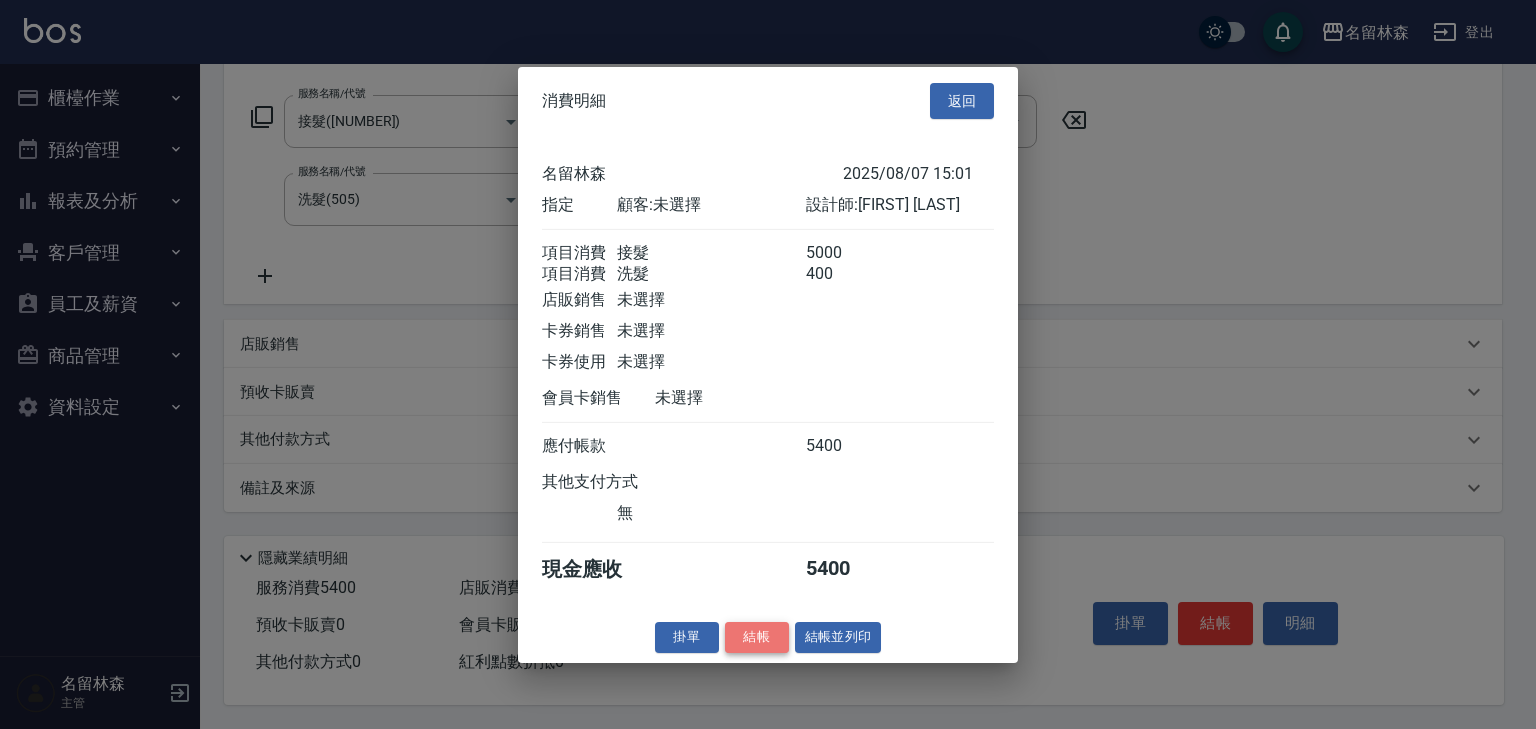 click on "結帳" at bounding box center [757, 637] 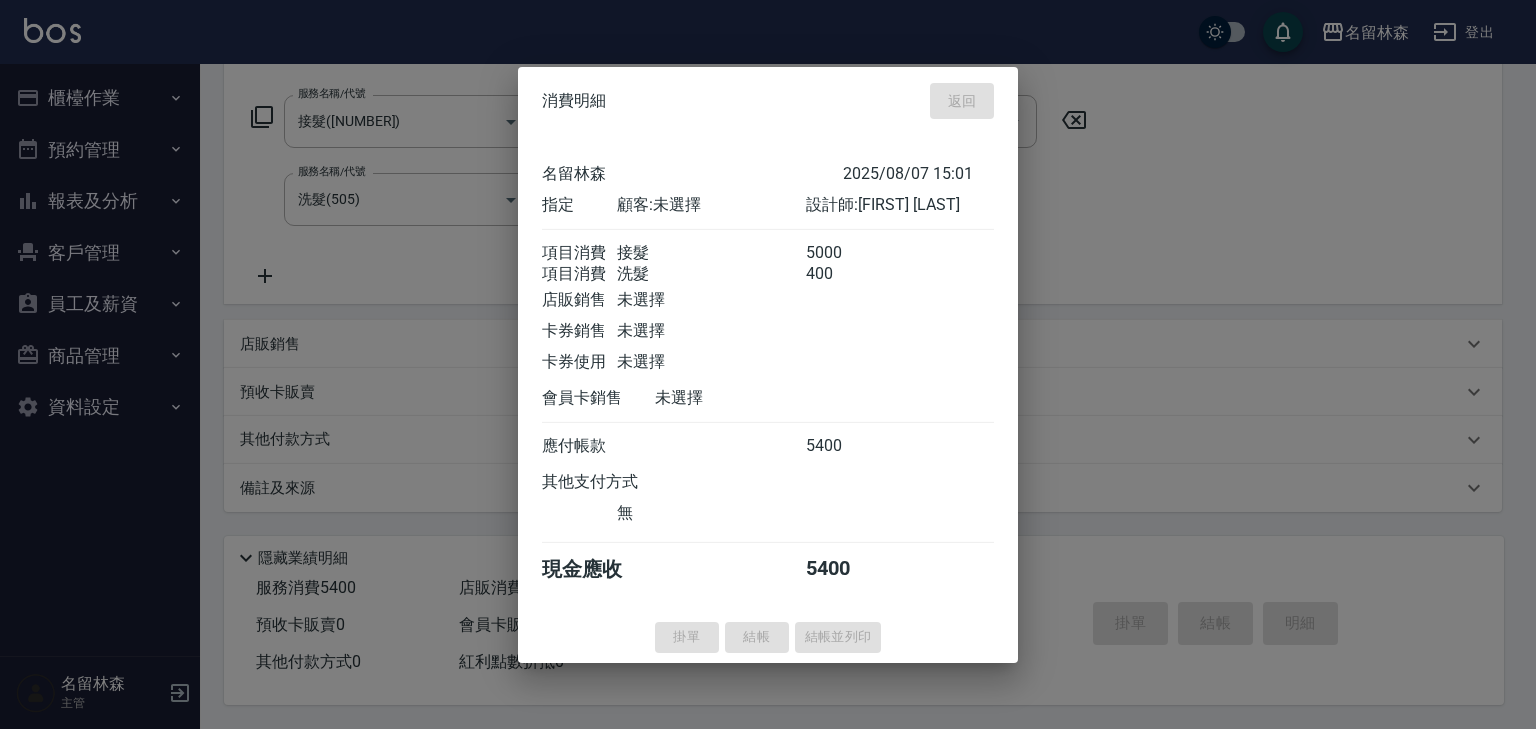 type 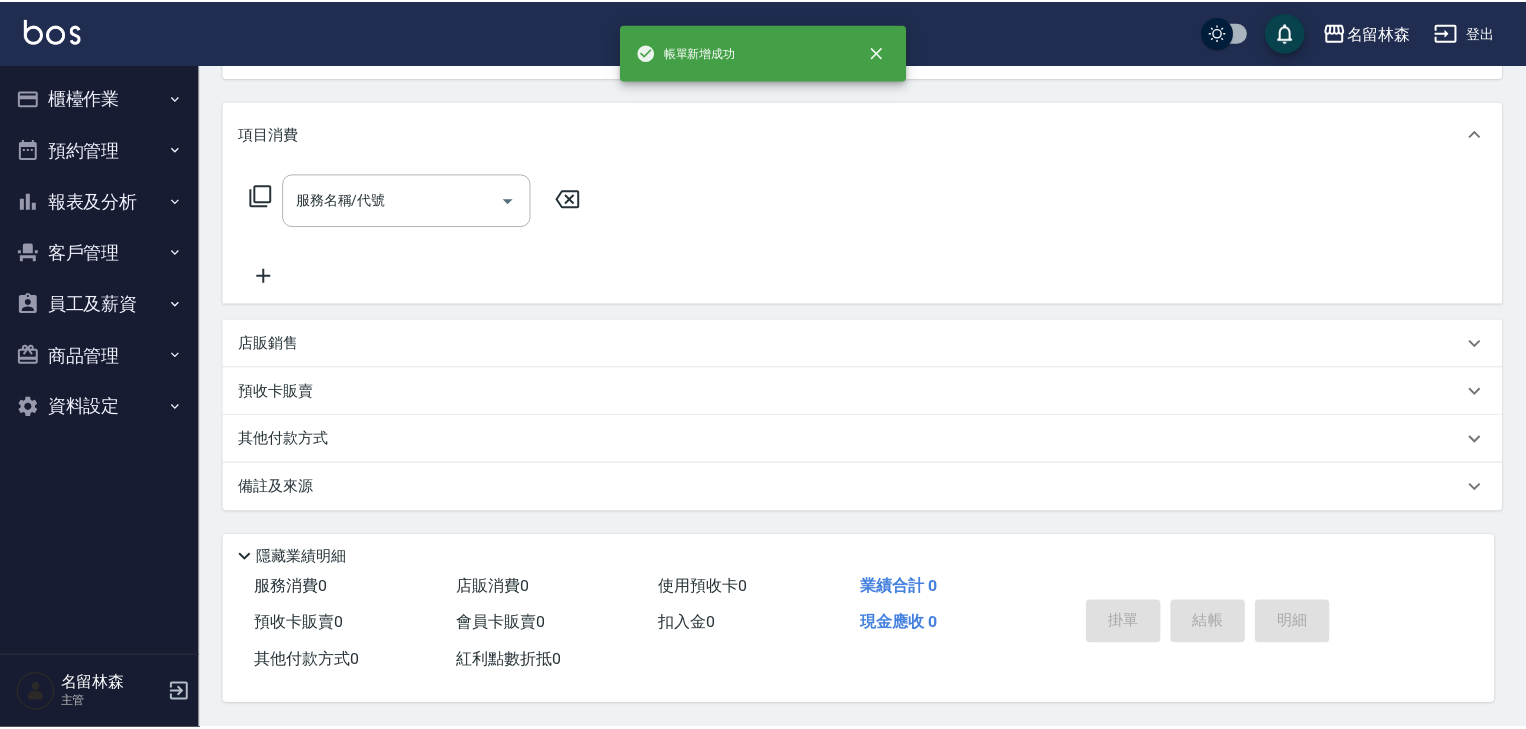 scroll, scrollTop: 0, scrollLeft: 0, axis: both 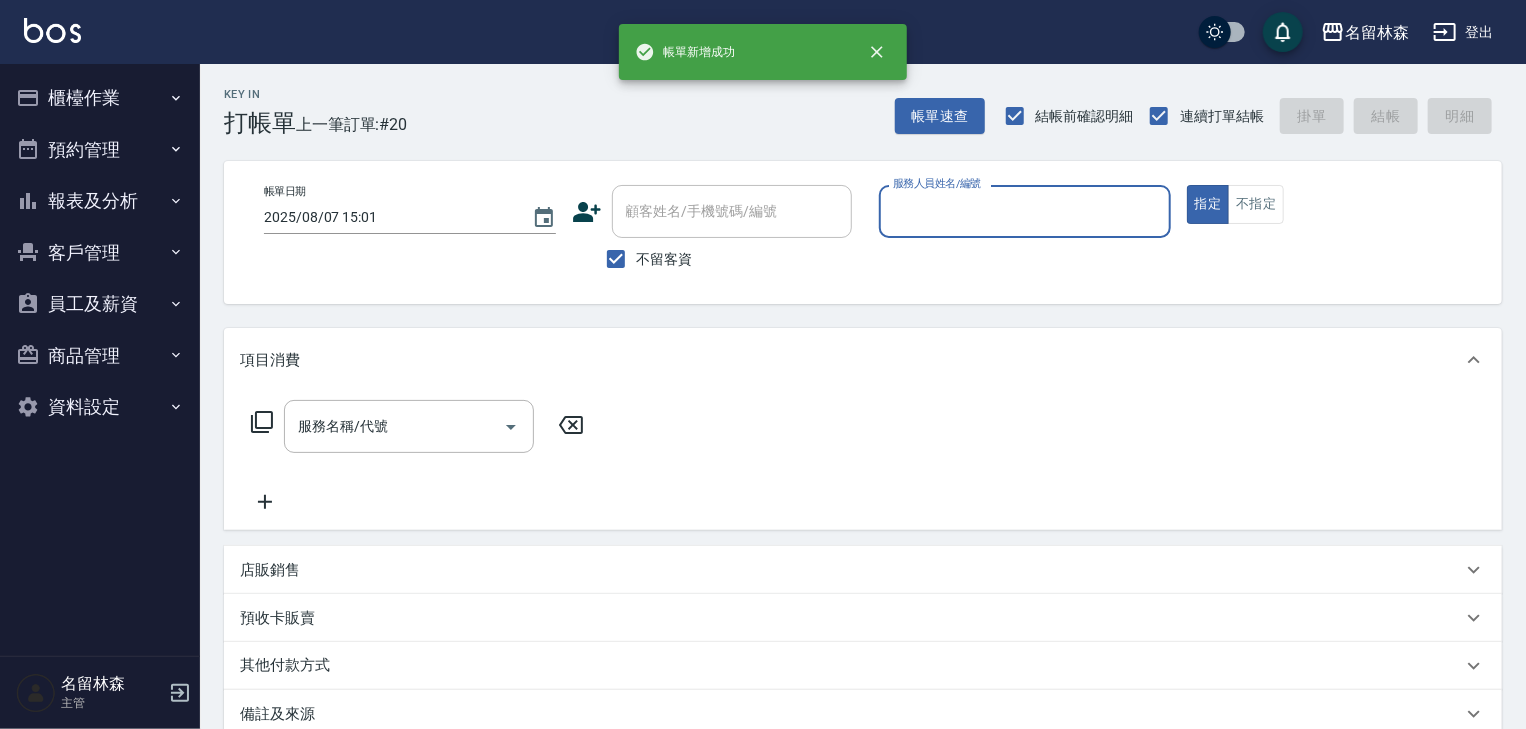 click on "櫃檯作業" at bounding box center (100, 98) 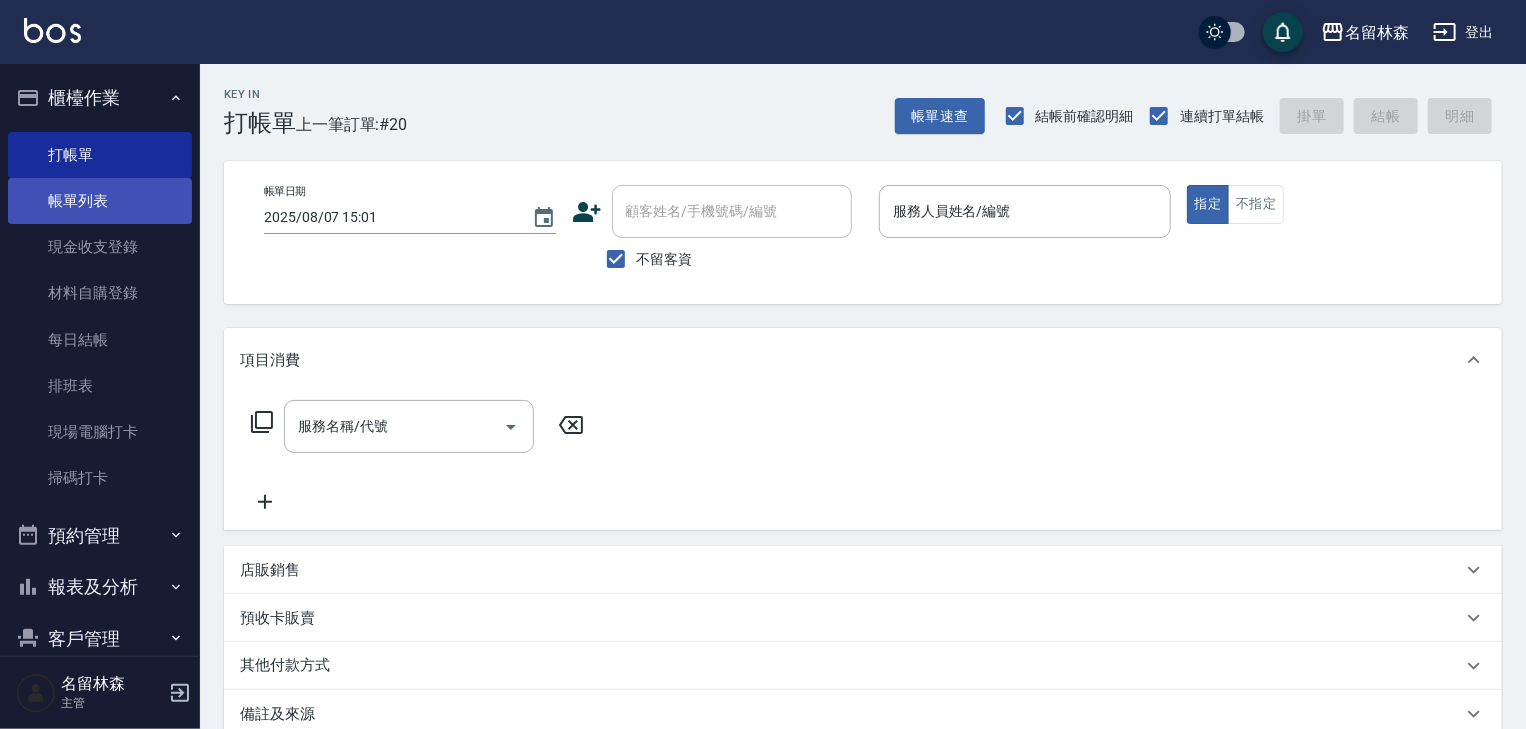click on "帳單列表" at bounding box center [100, 201] 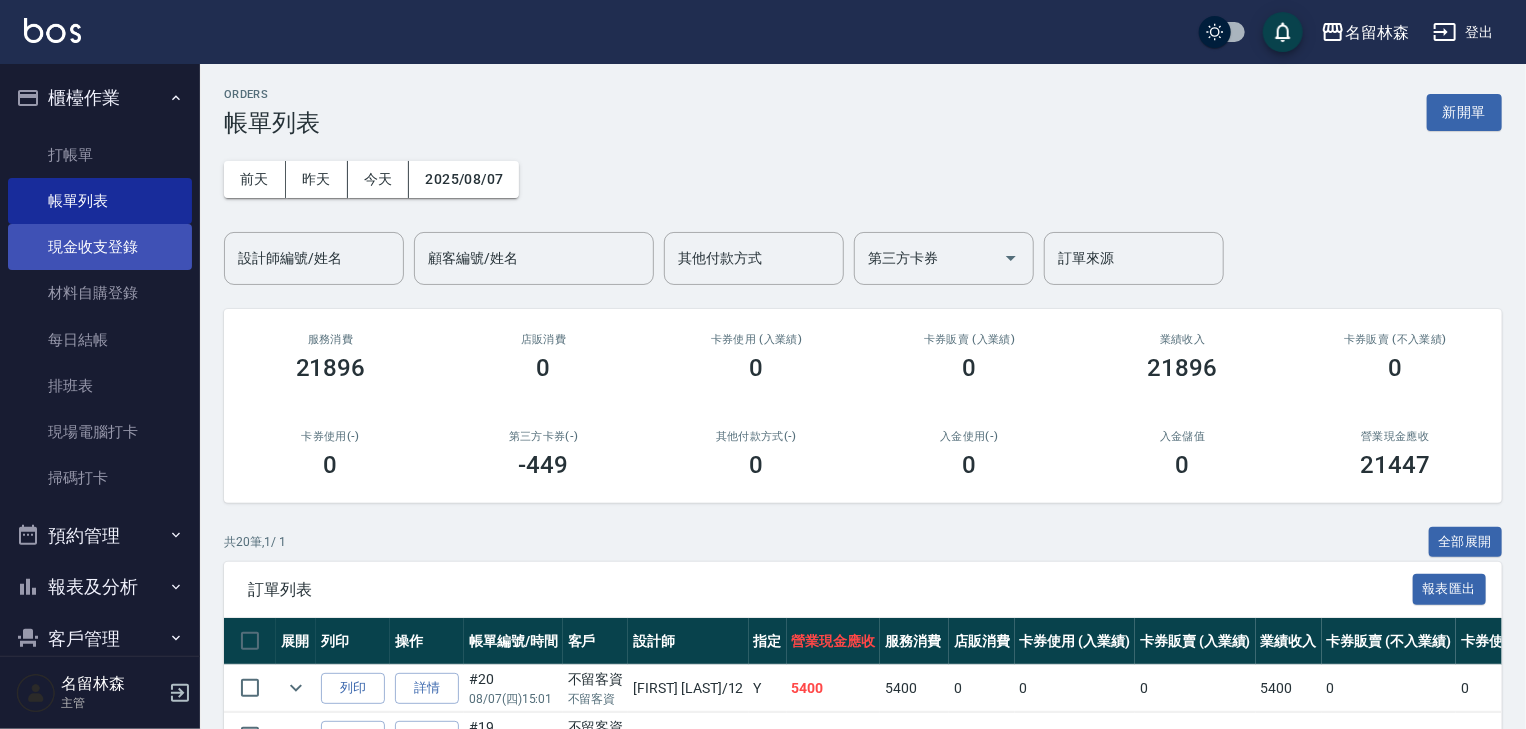 scroll, scrollTop: 186, scrollLeft: 0, axis: vertical 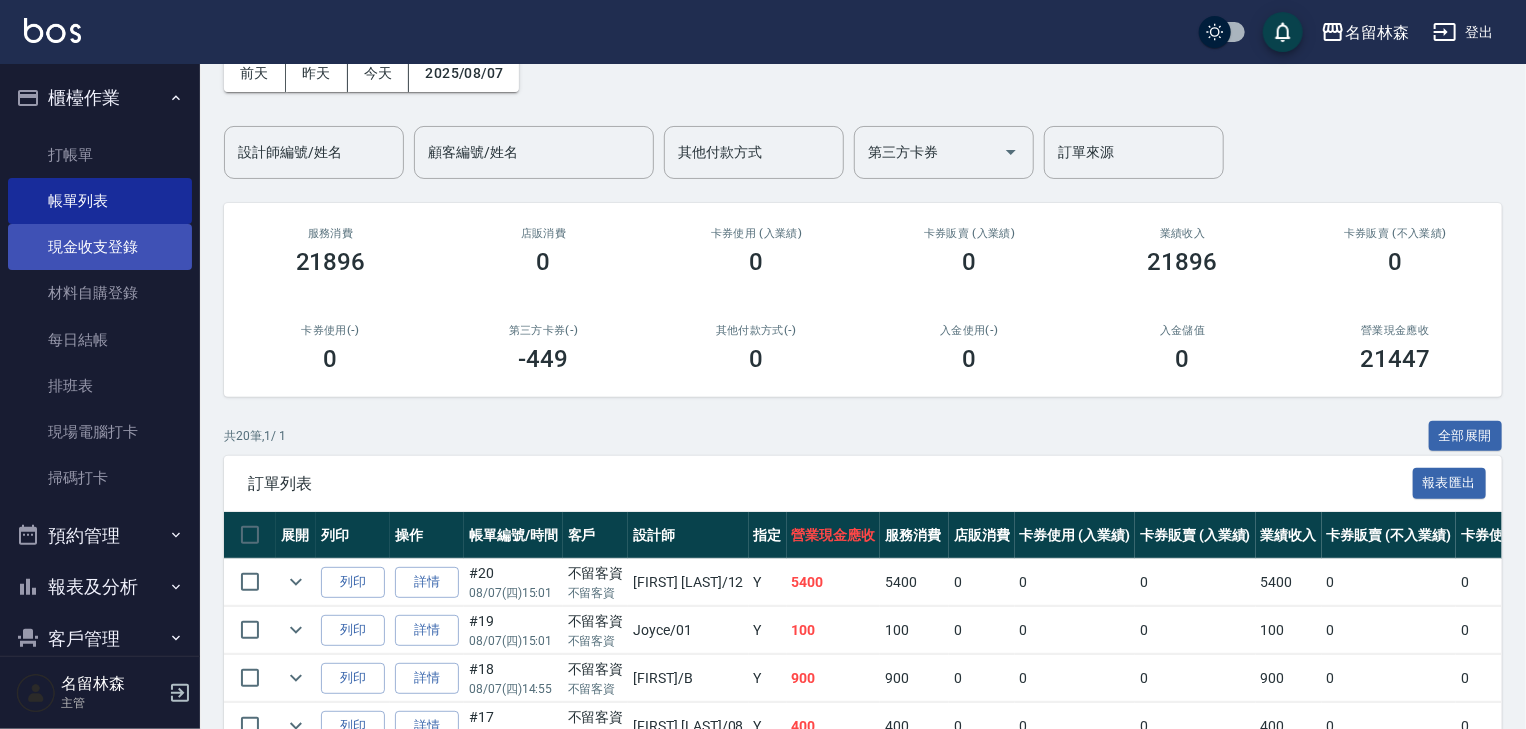 click on "現金收支登錄" at bounding box center (100, 247) 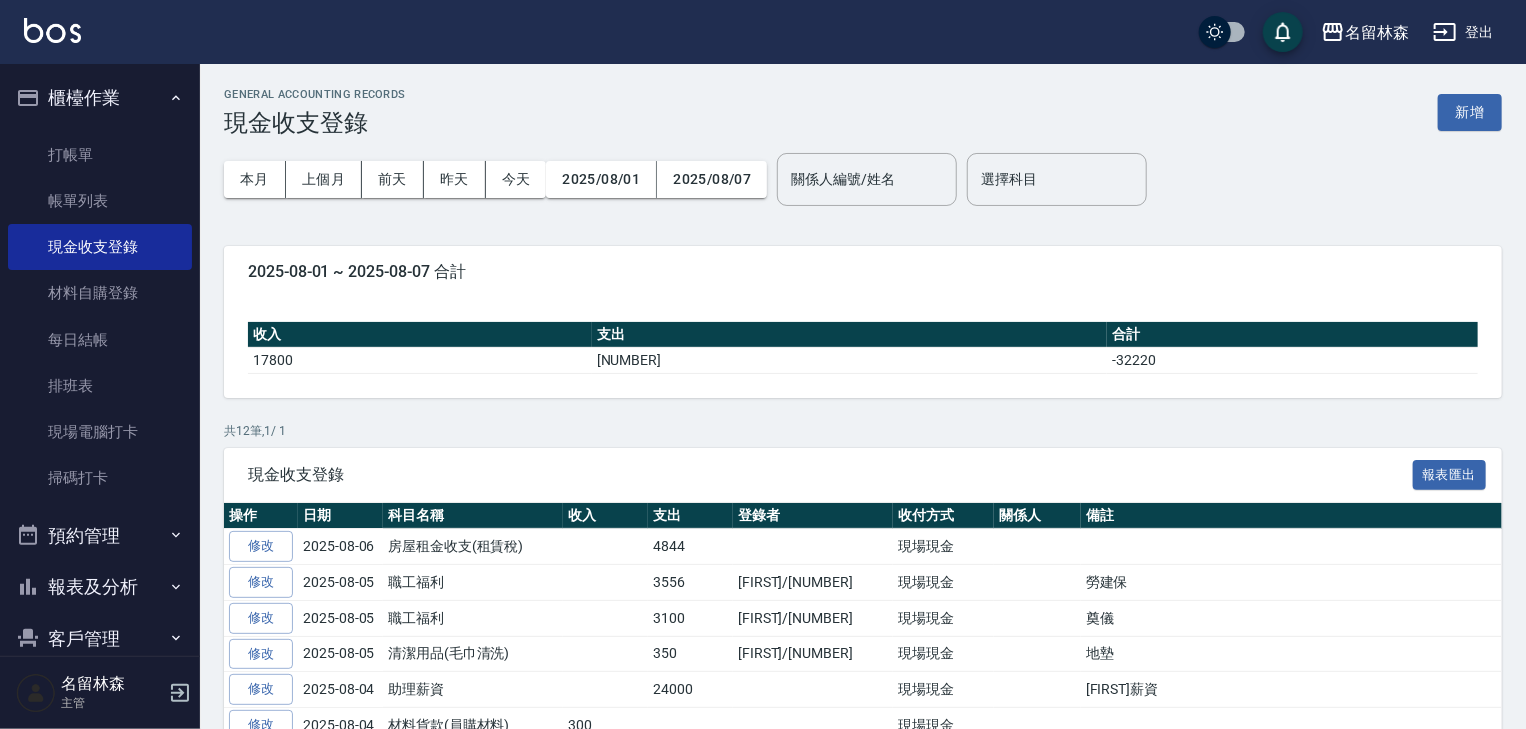 click at bounding box center [52, 30] 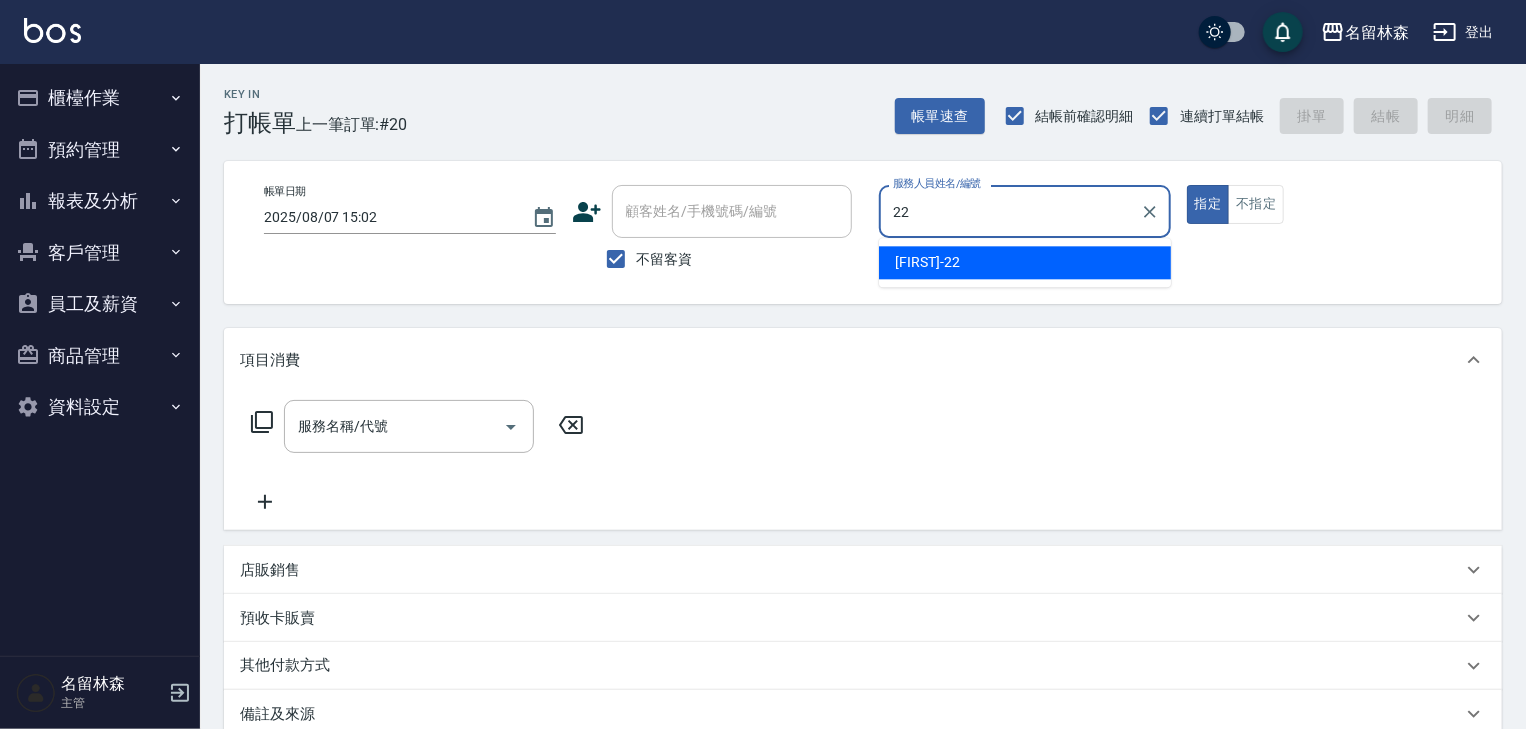 type on "王婕宇-22" 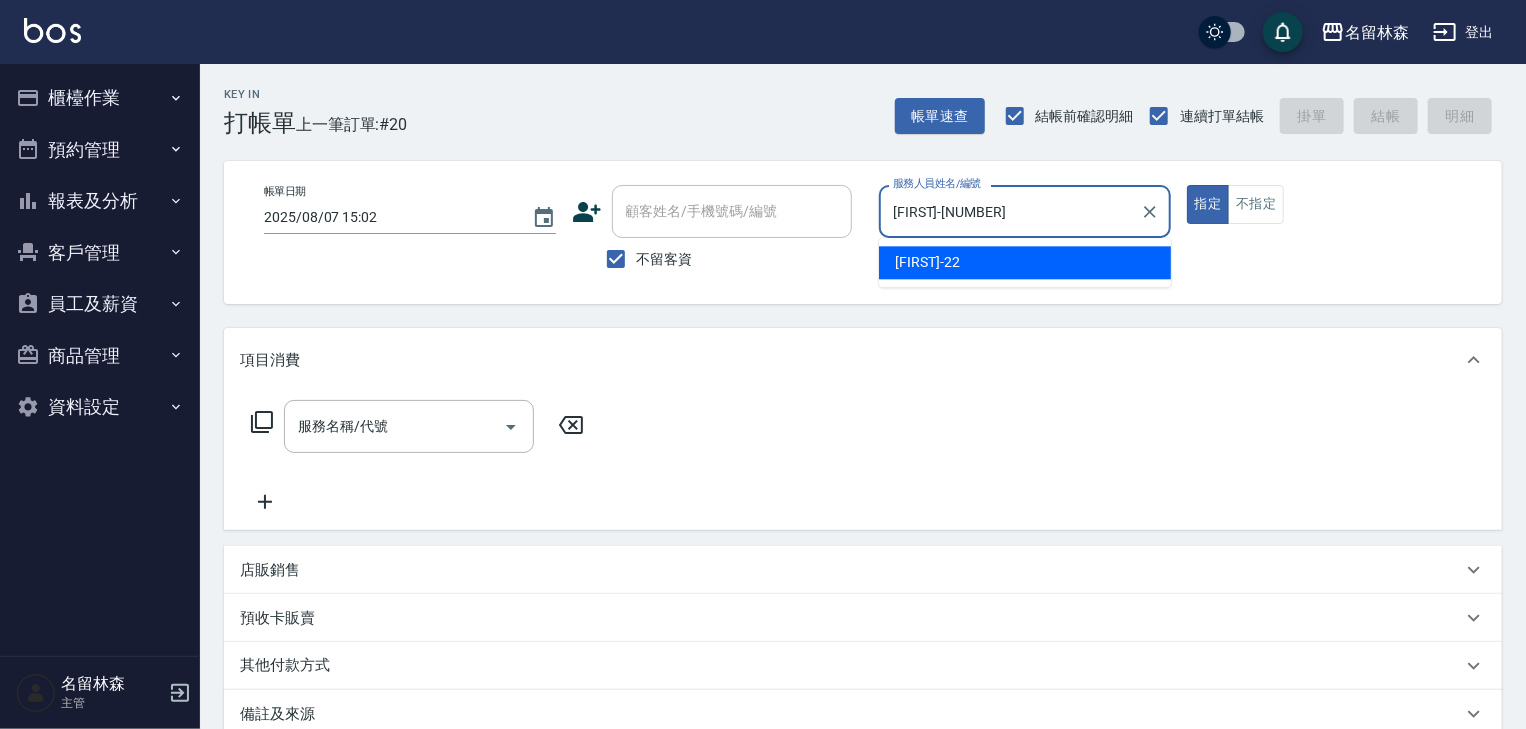 type on "true" 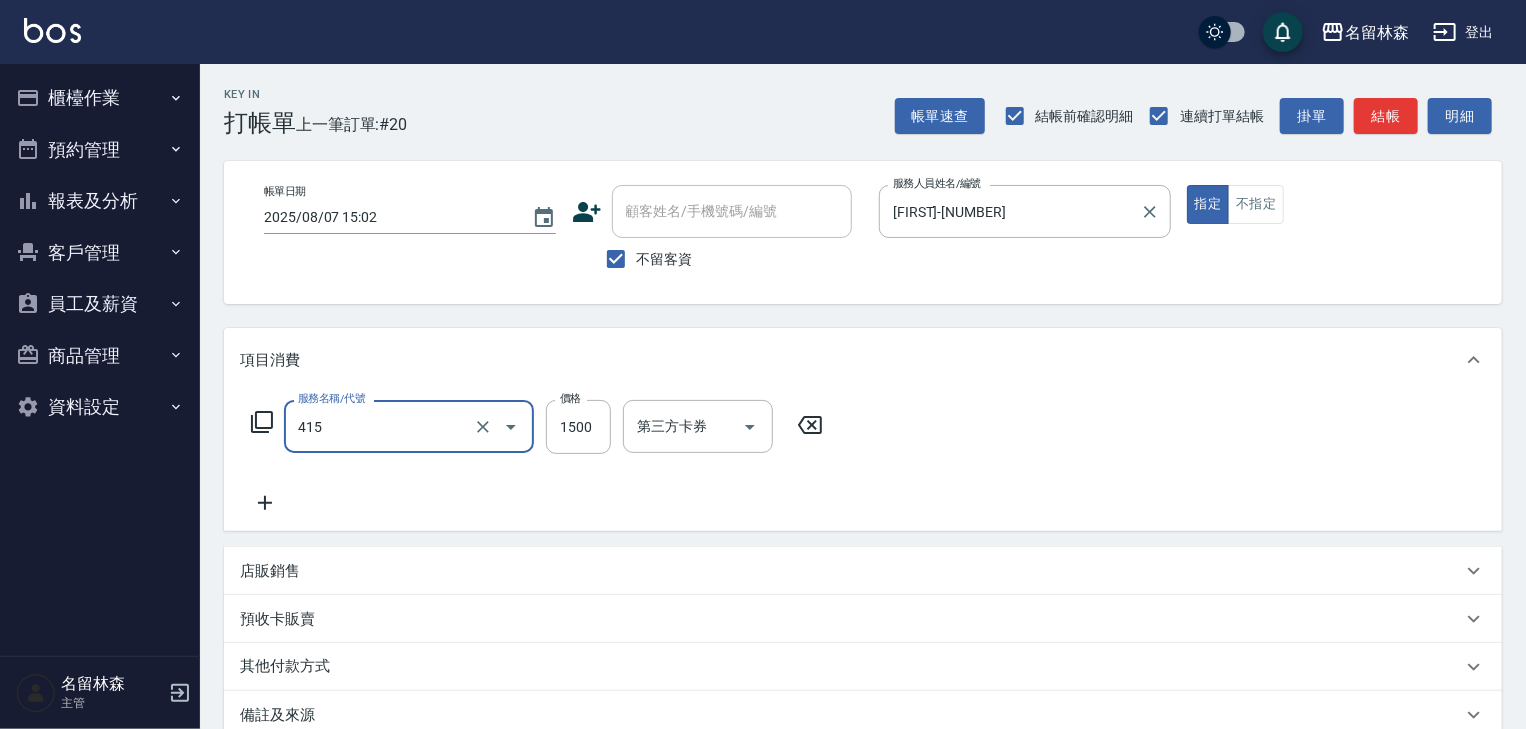 type on "染髮1500↑(415)" 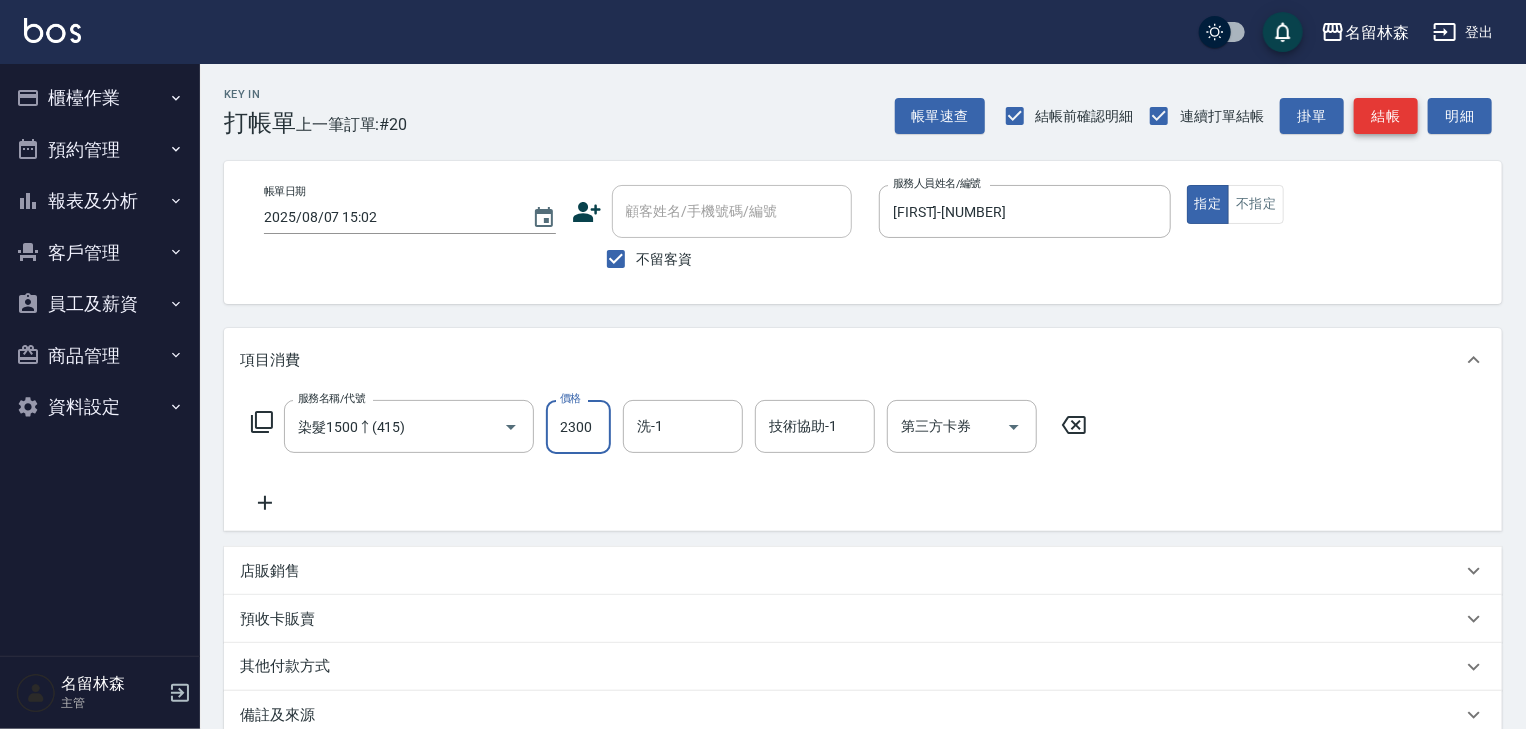 type on "2300" 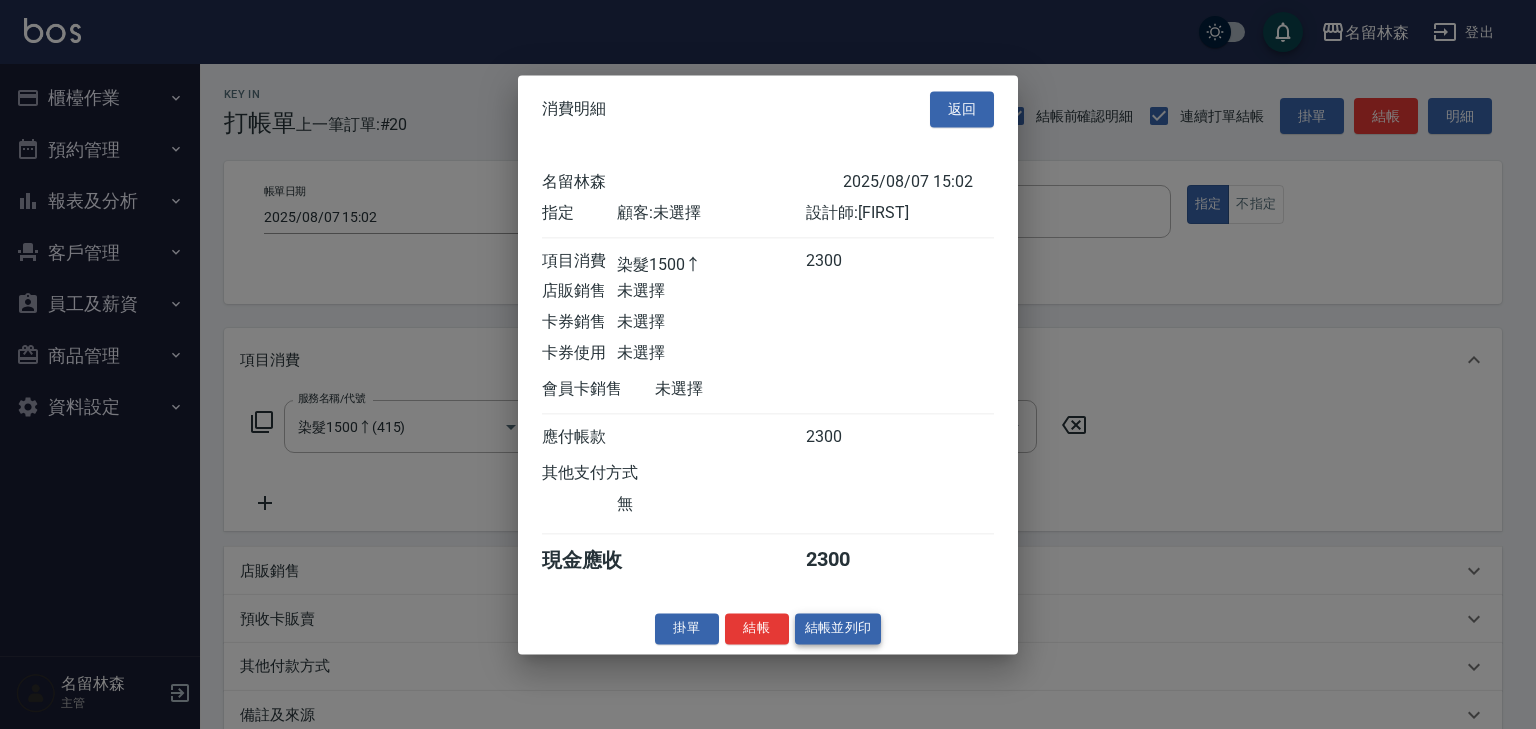 click on "結帳並列印" at bounding box center [838, 628] 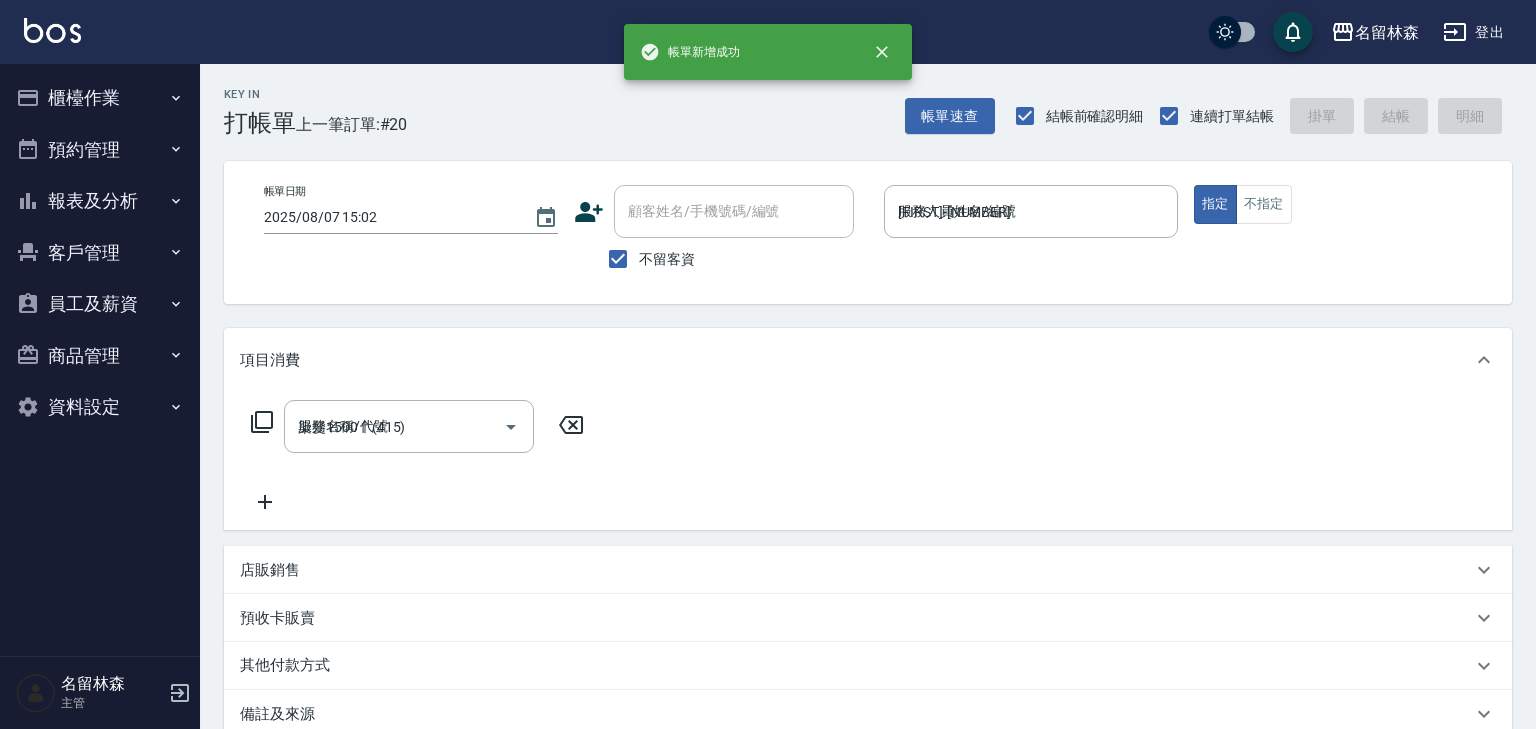 type 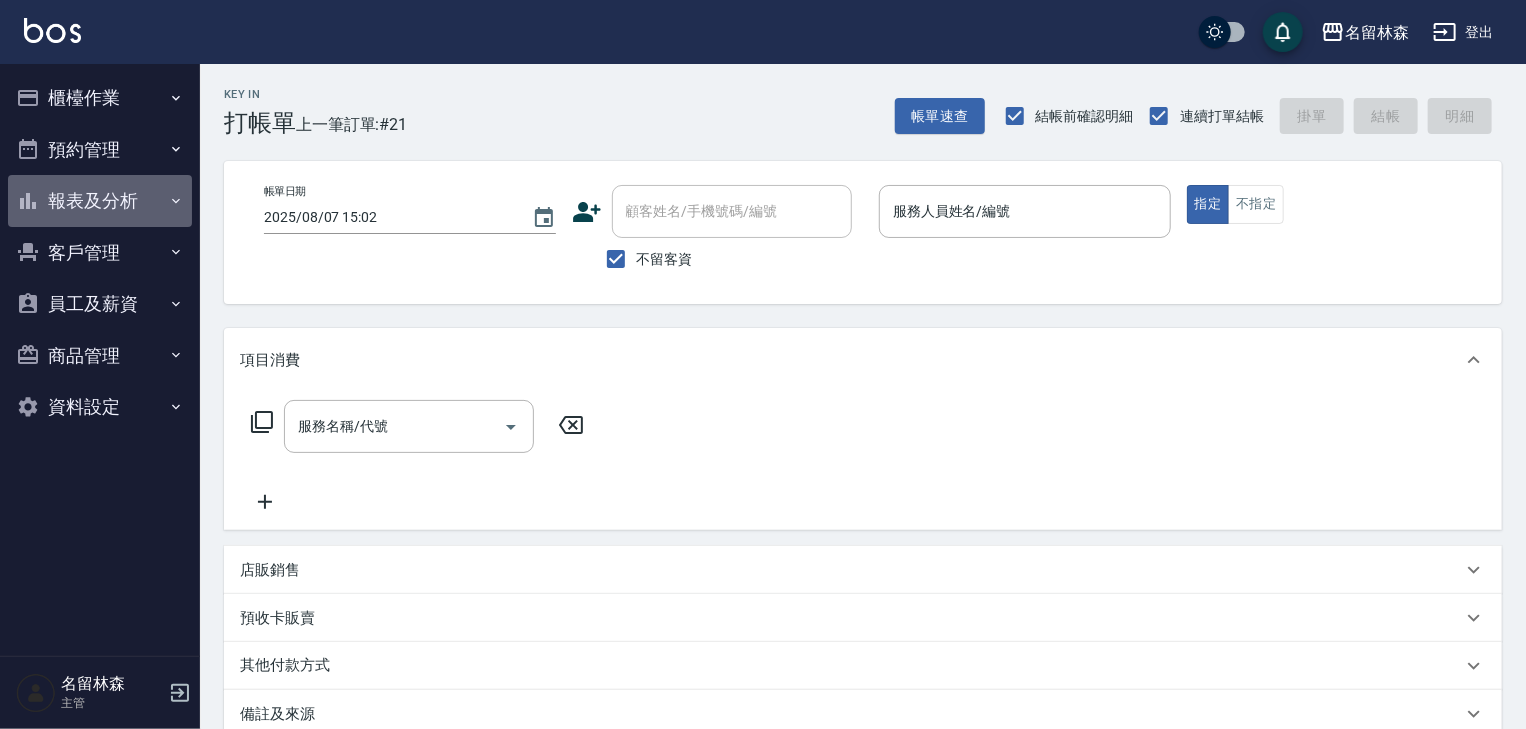 click on "報表及分析" at bounding box center (100, 201) 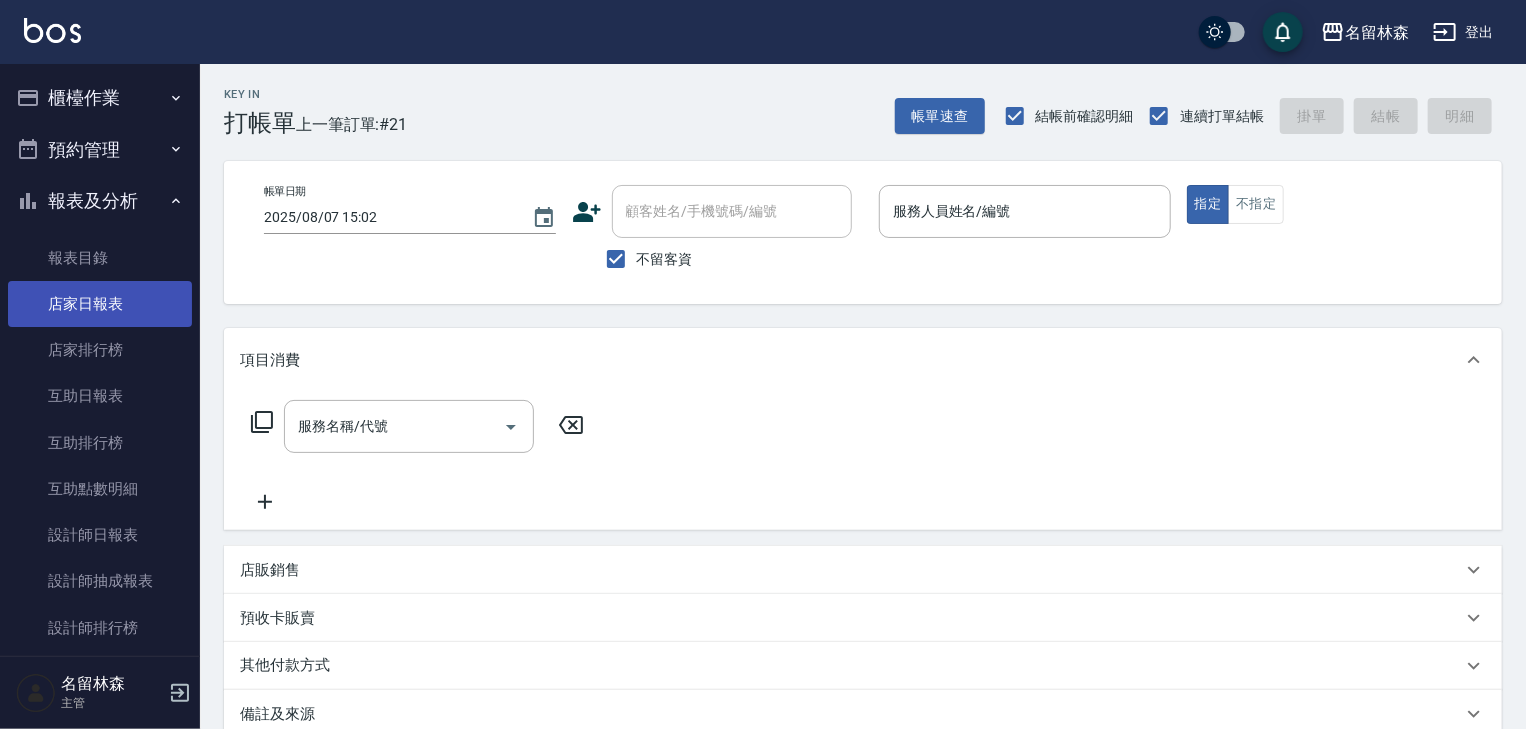 click on "店家日報表" at bounding box center [100, 304] 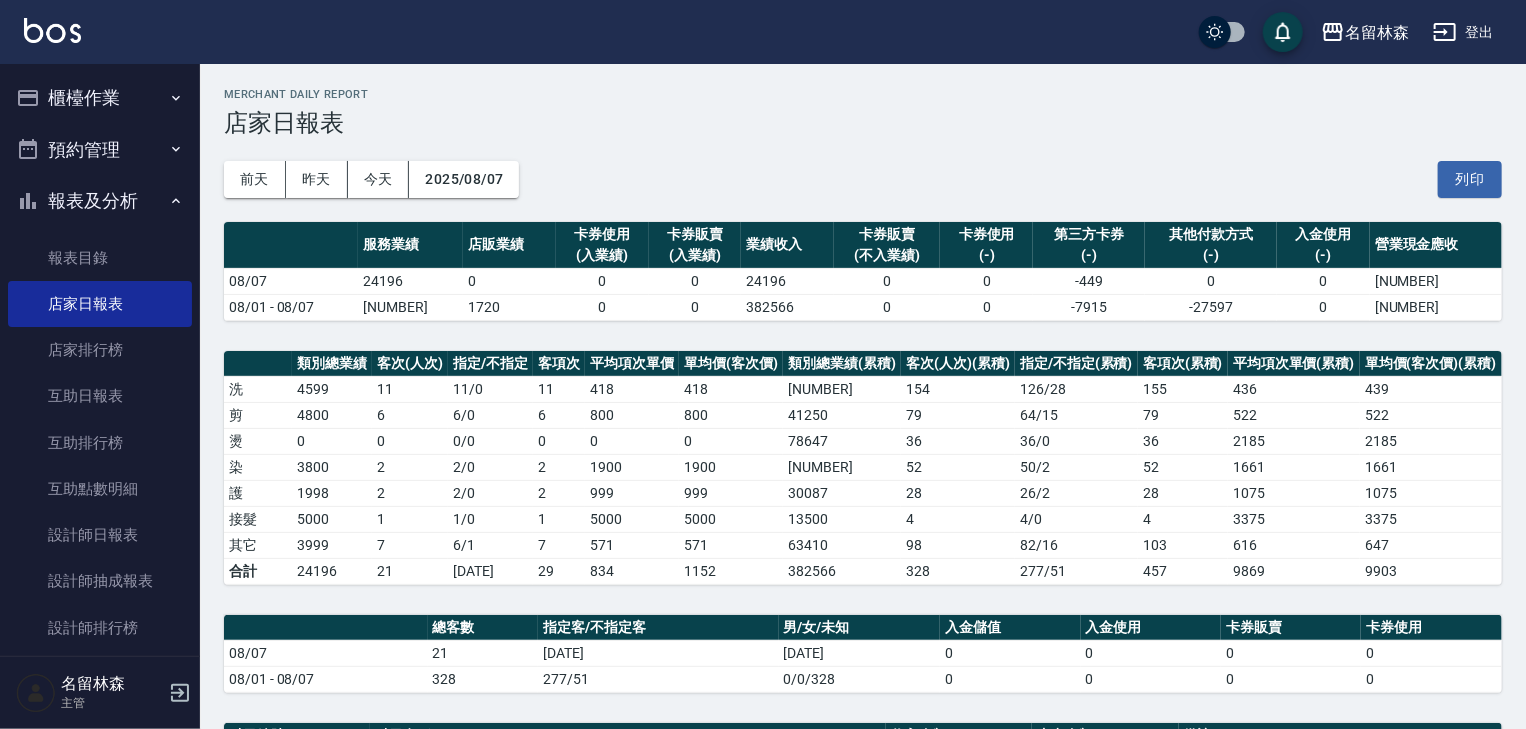 scroll, scrollTop: 320, scrollLeft: 0, axis: vertical 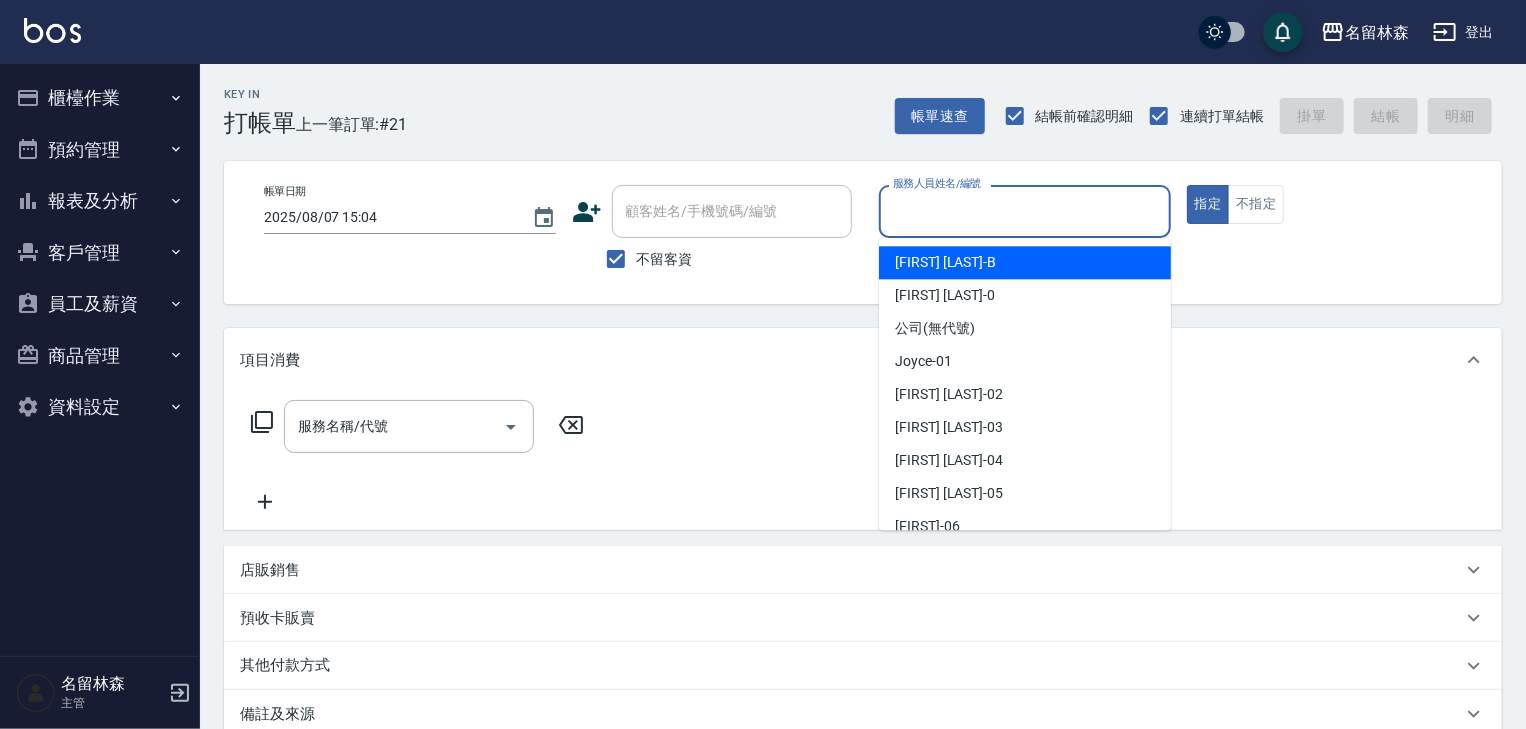 click on "服務人員姓名/編號" at bounding box center (1025, 211) 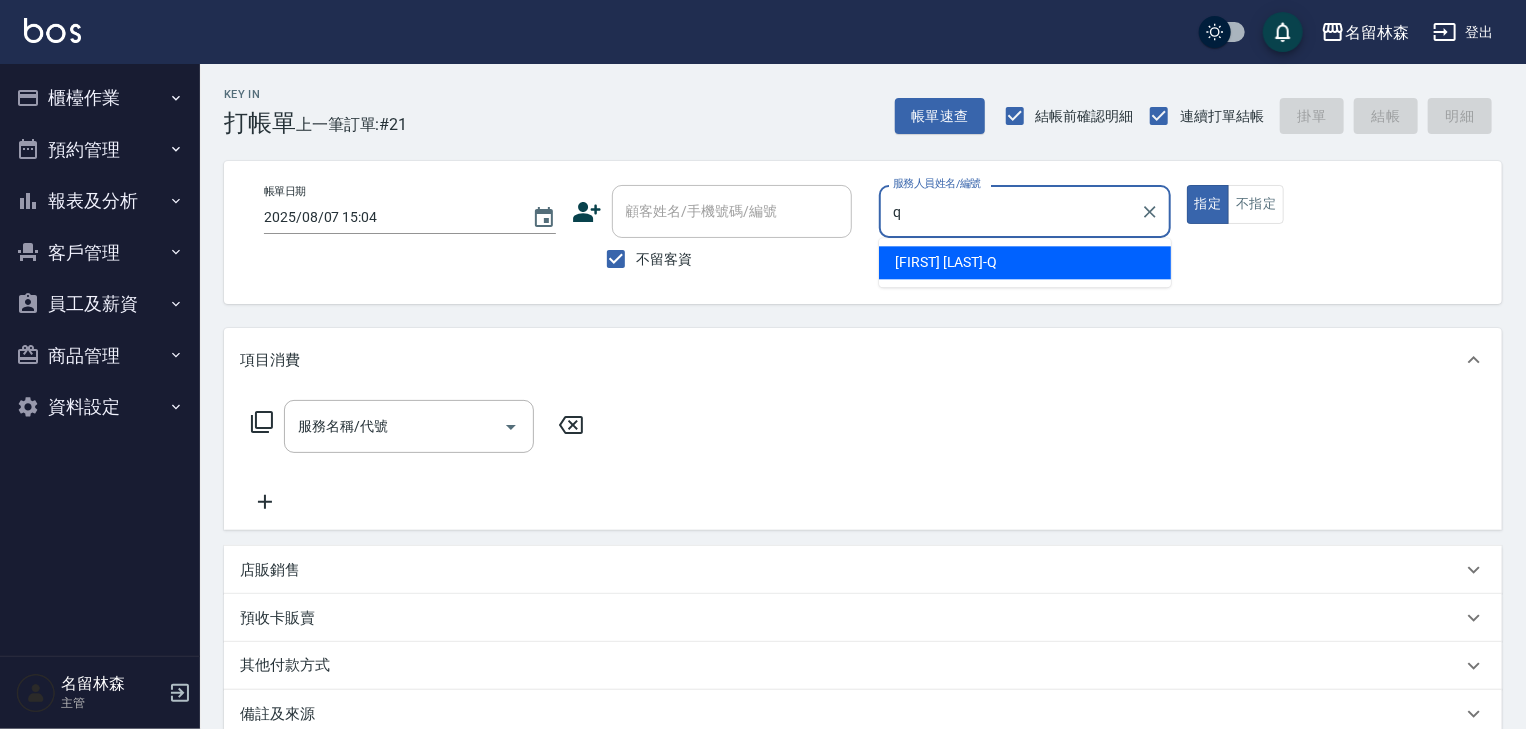 type on "賴妤韓-Q" 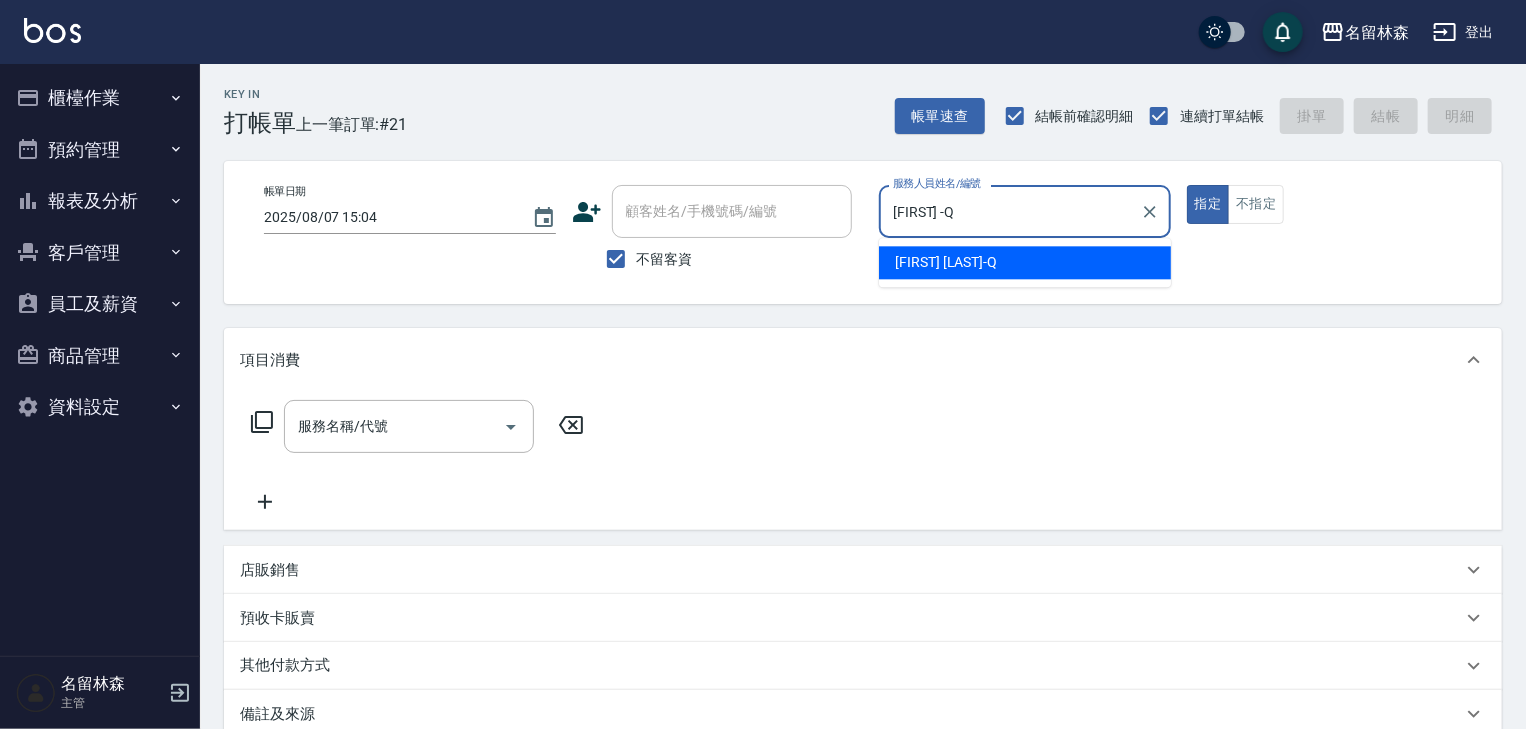 type on "true" 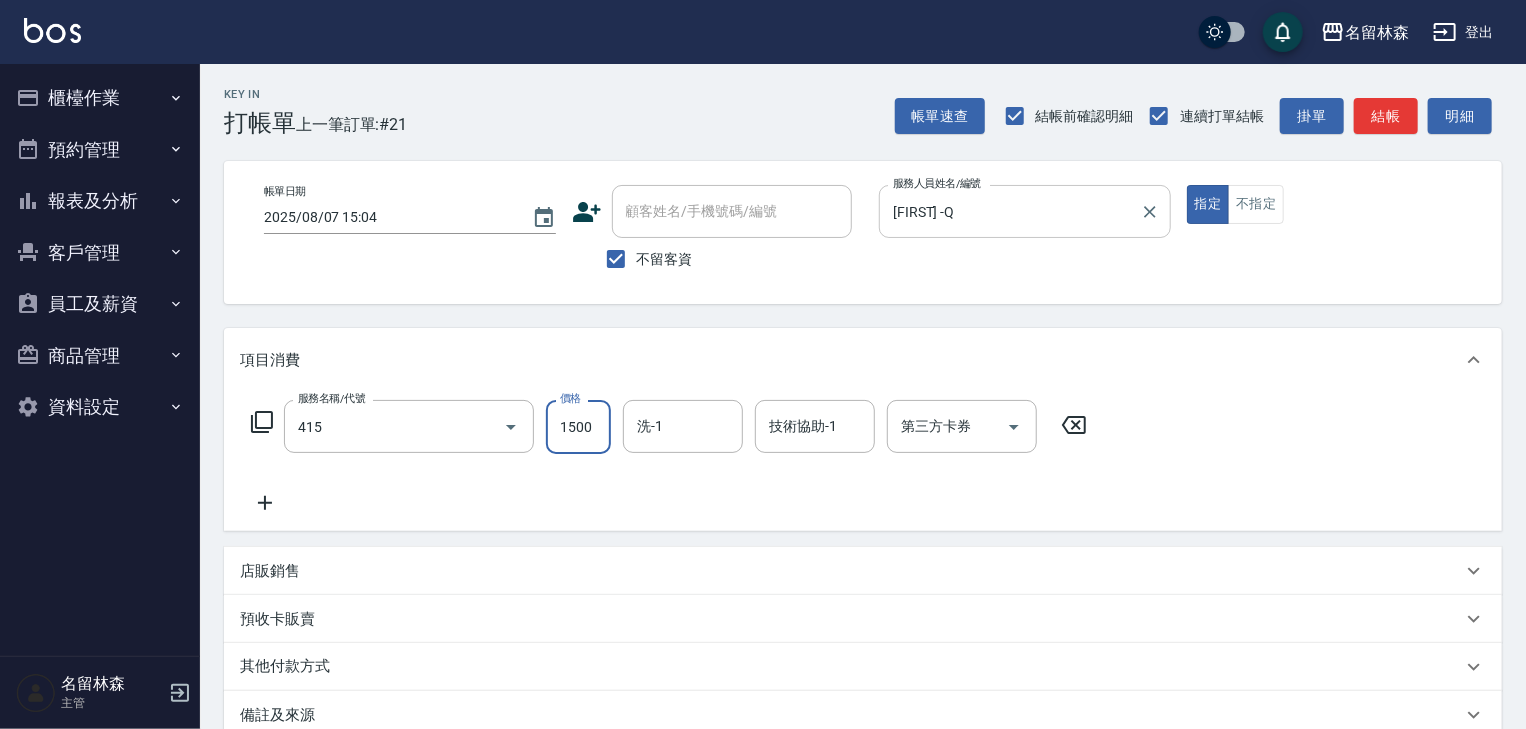 type on "染髮1500↑(415)" 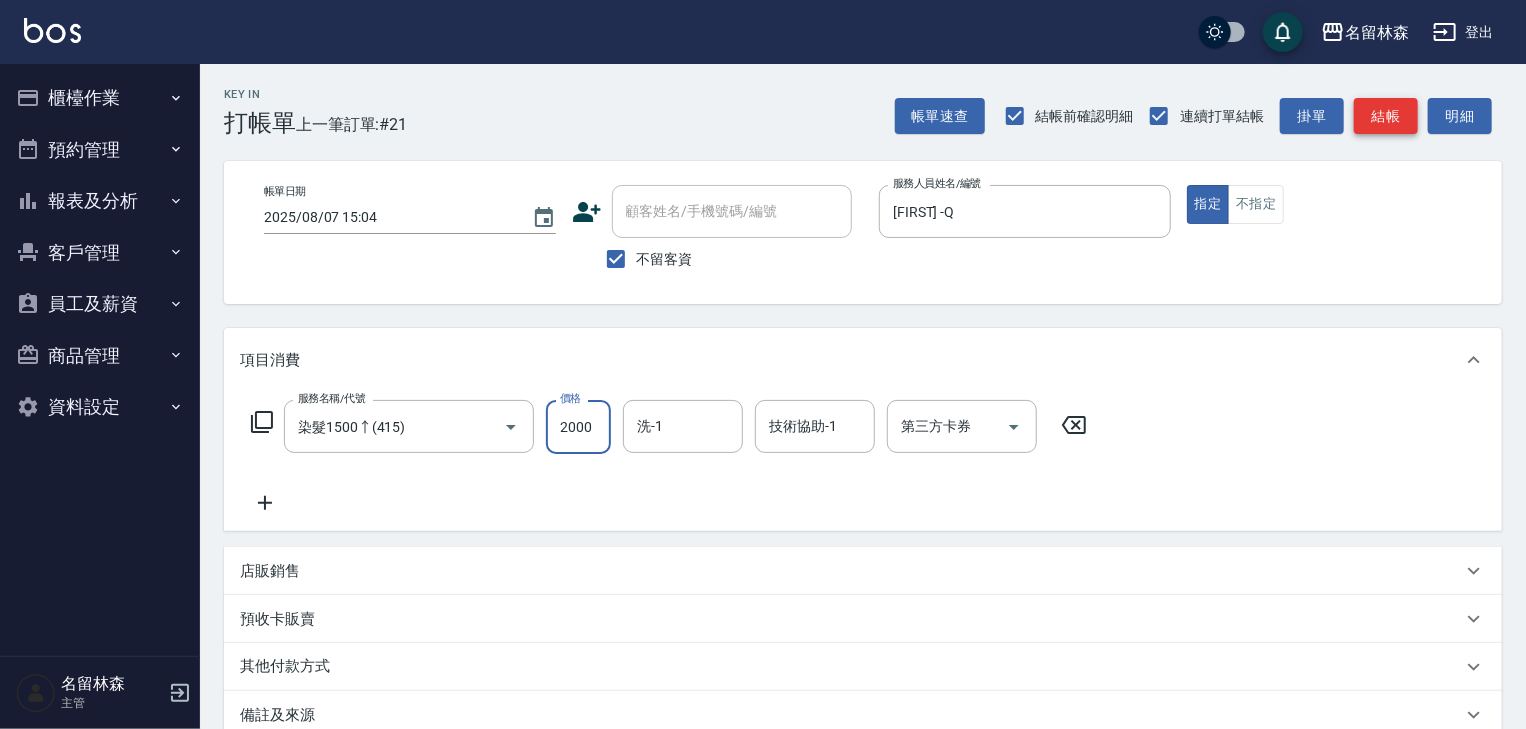type on "2000" 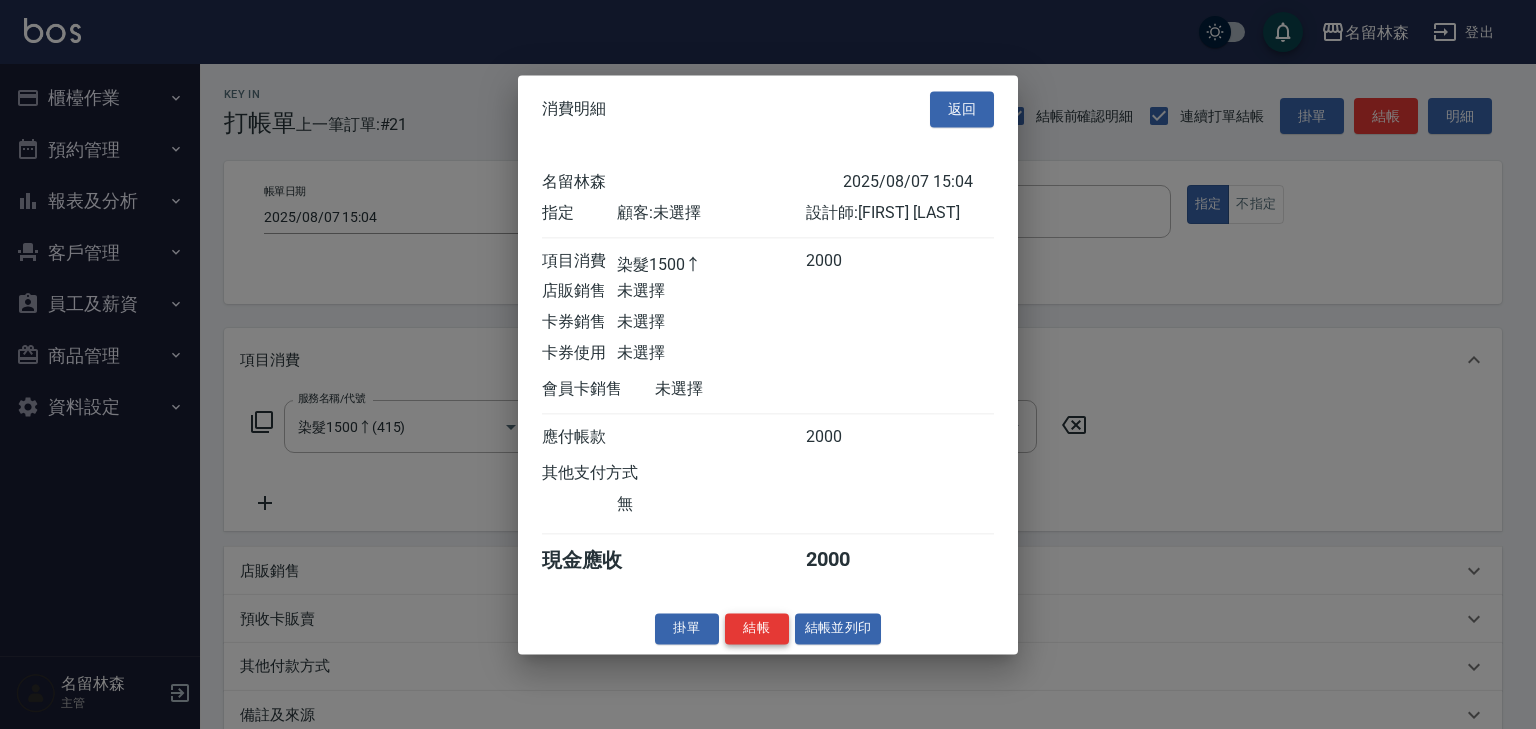 click on "結帳" at bounding box center (757, 628) 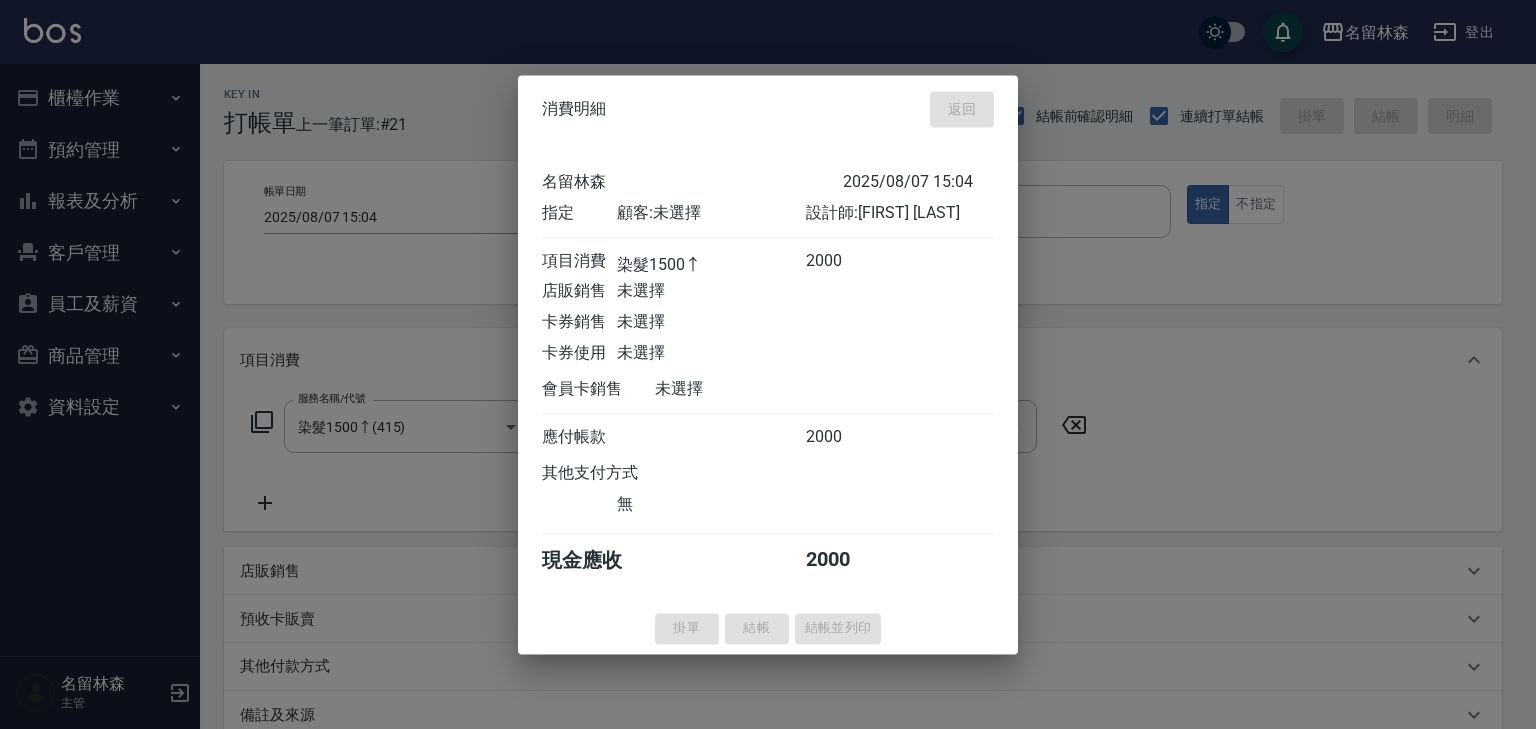 type 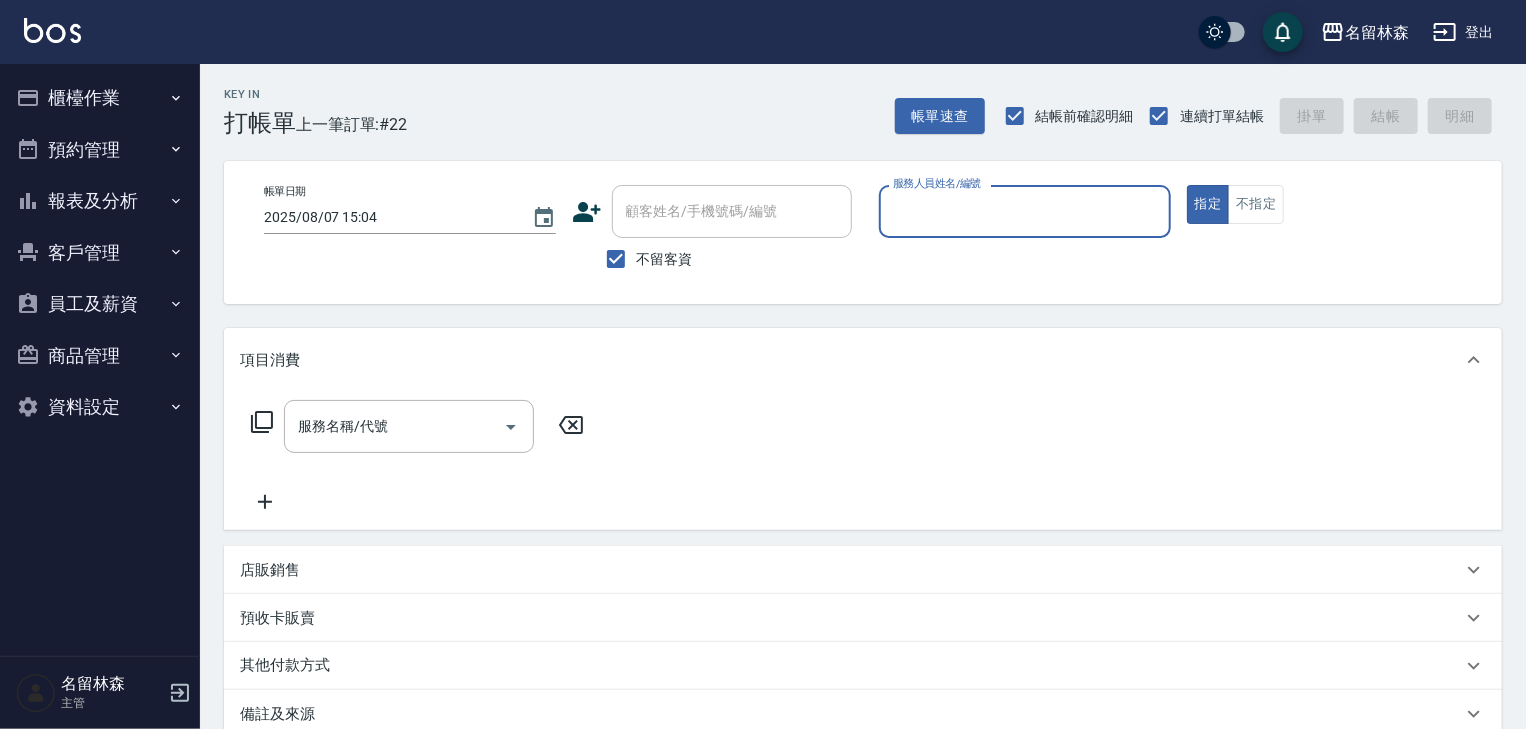 click on "櫃檯作業" at bounding box center (100, 98) 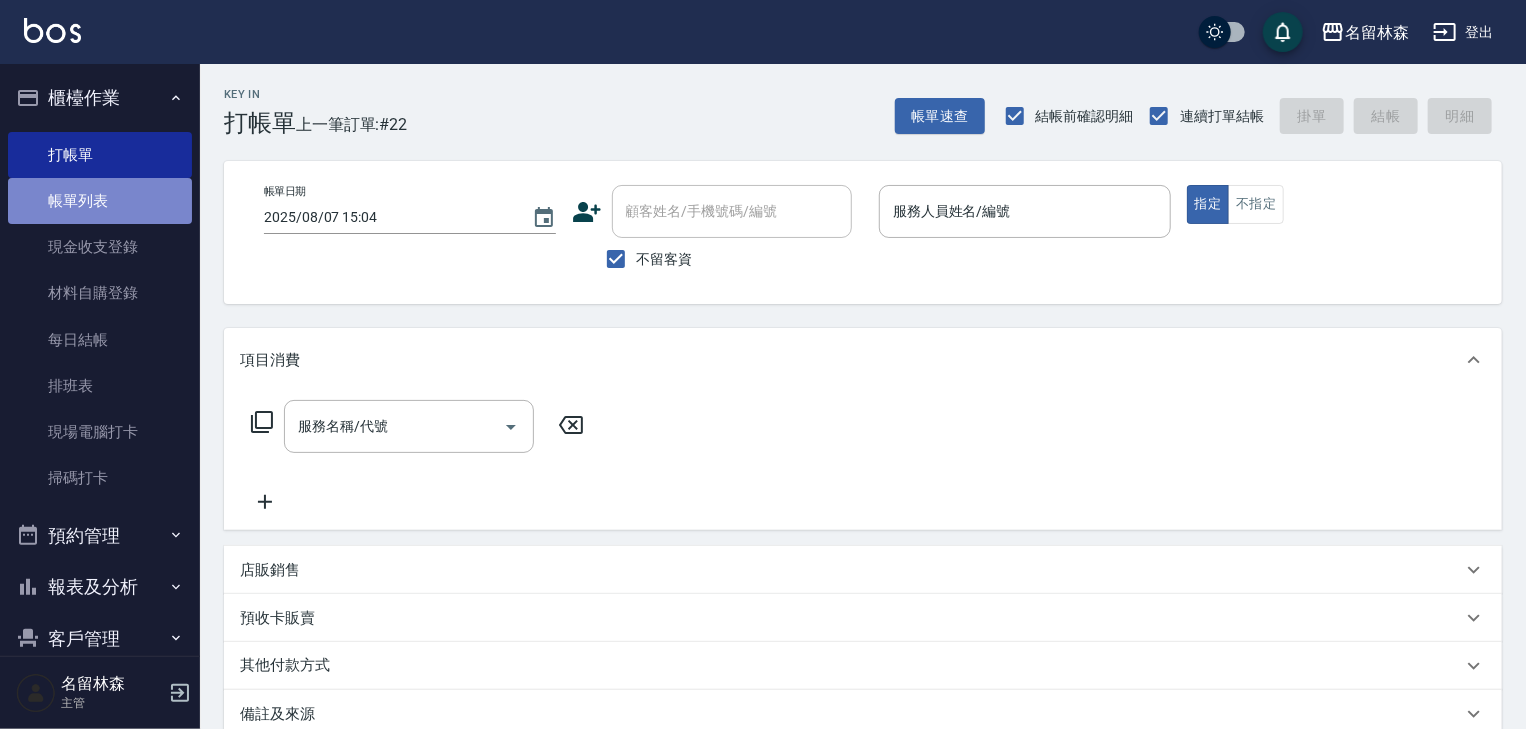 click on "帳單列表" at bounding box center [100, 201] 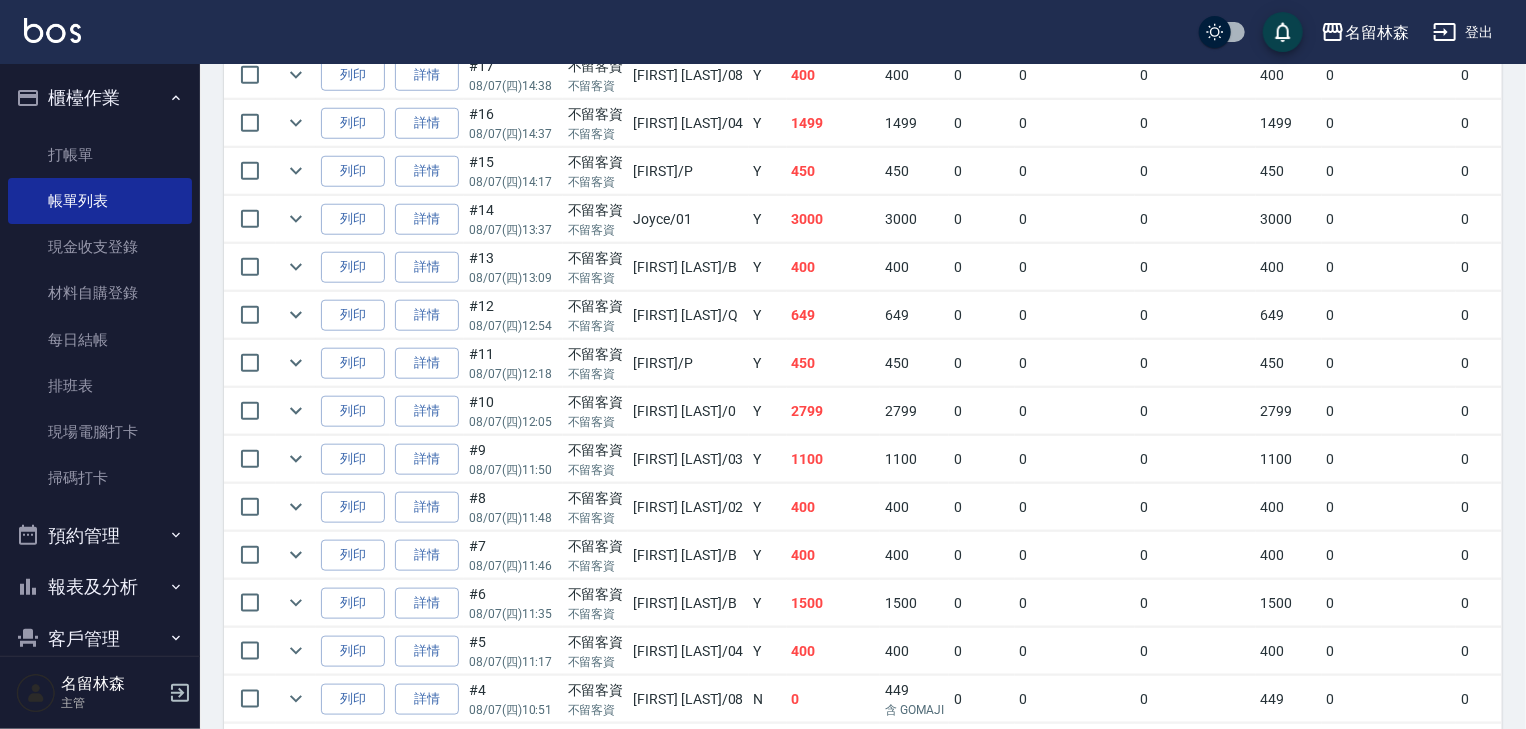 scroll, scrollTop: 1073, scrollLeft: 0, axis: vertical 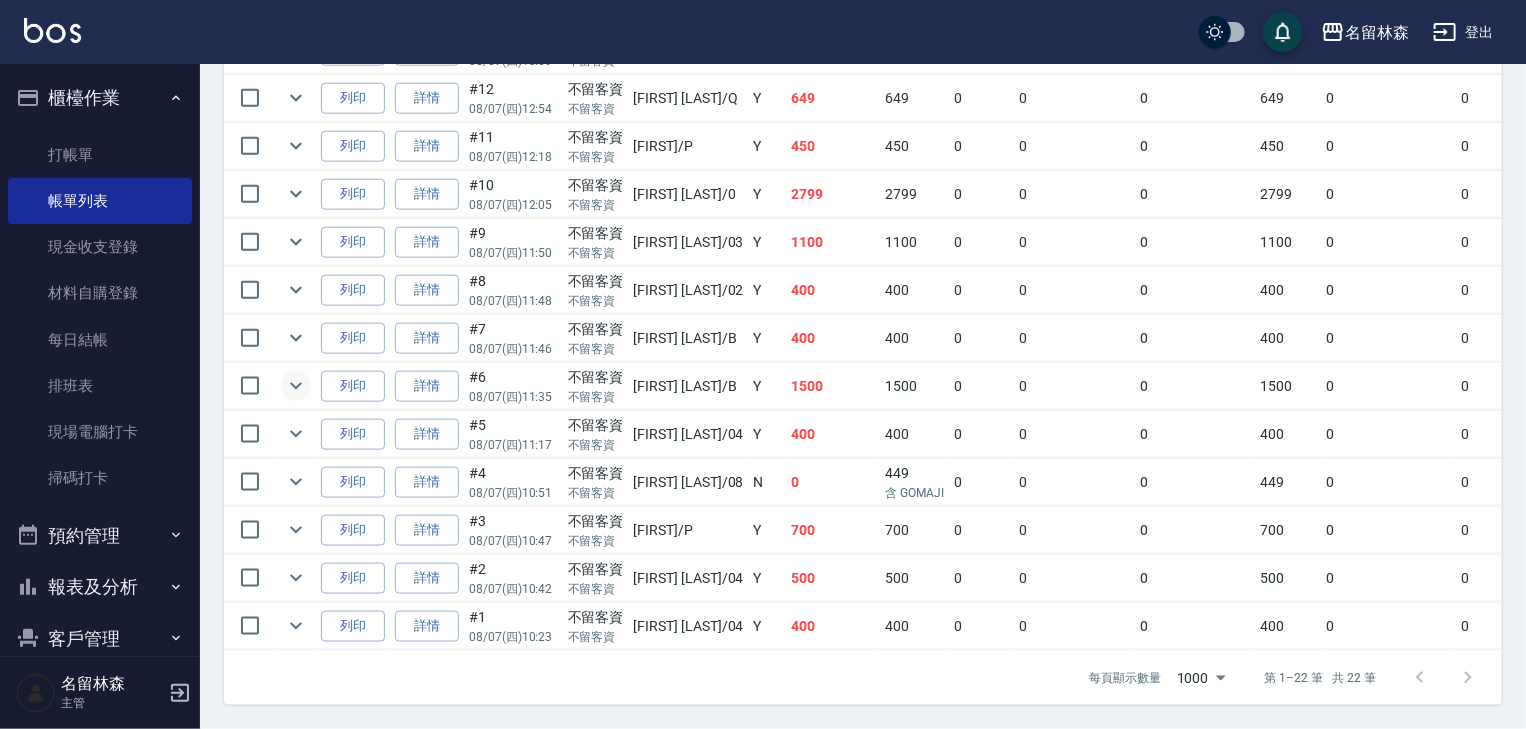 click 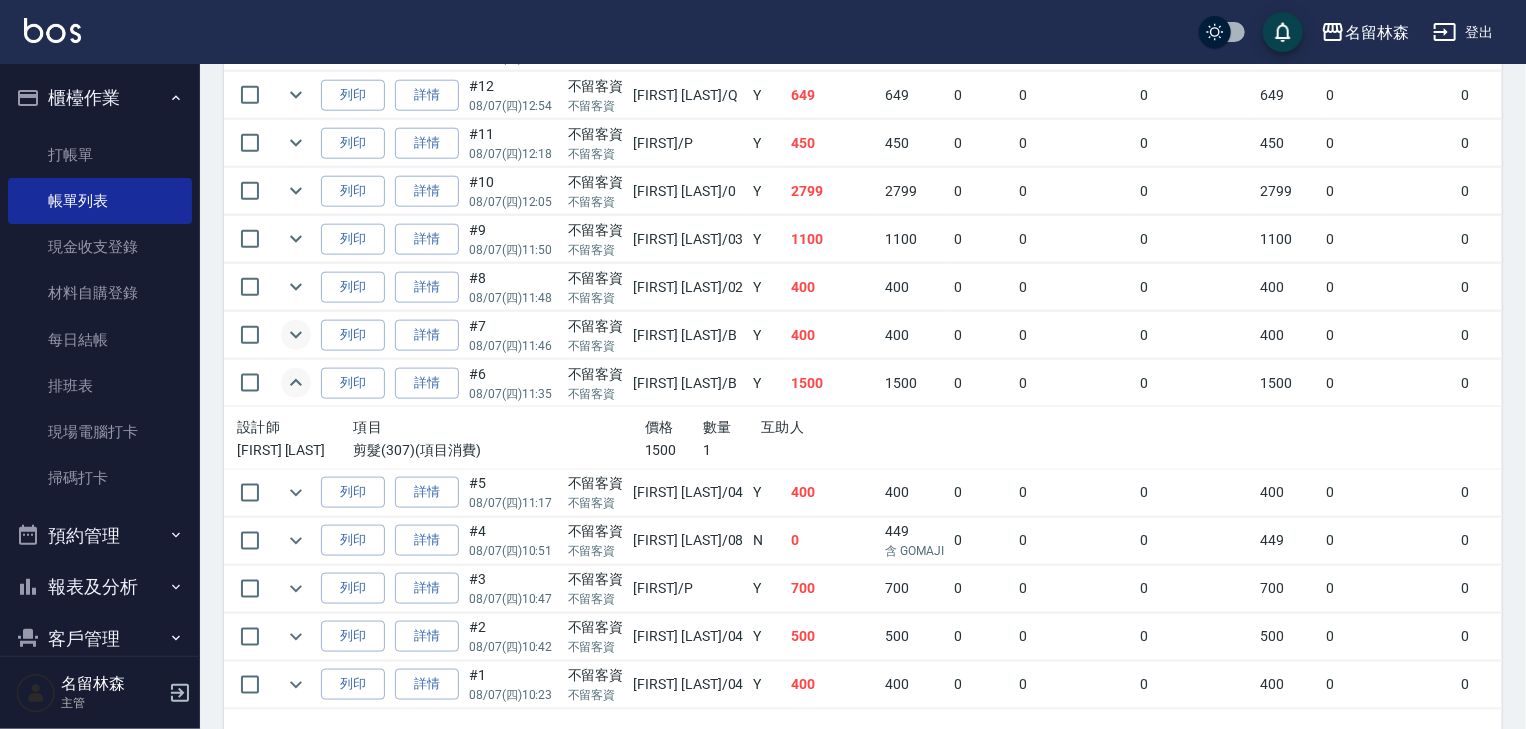 click 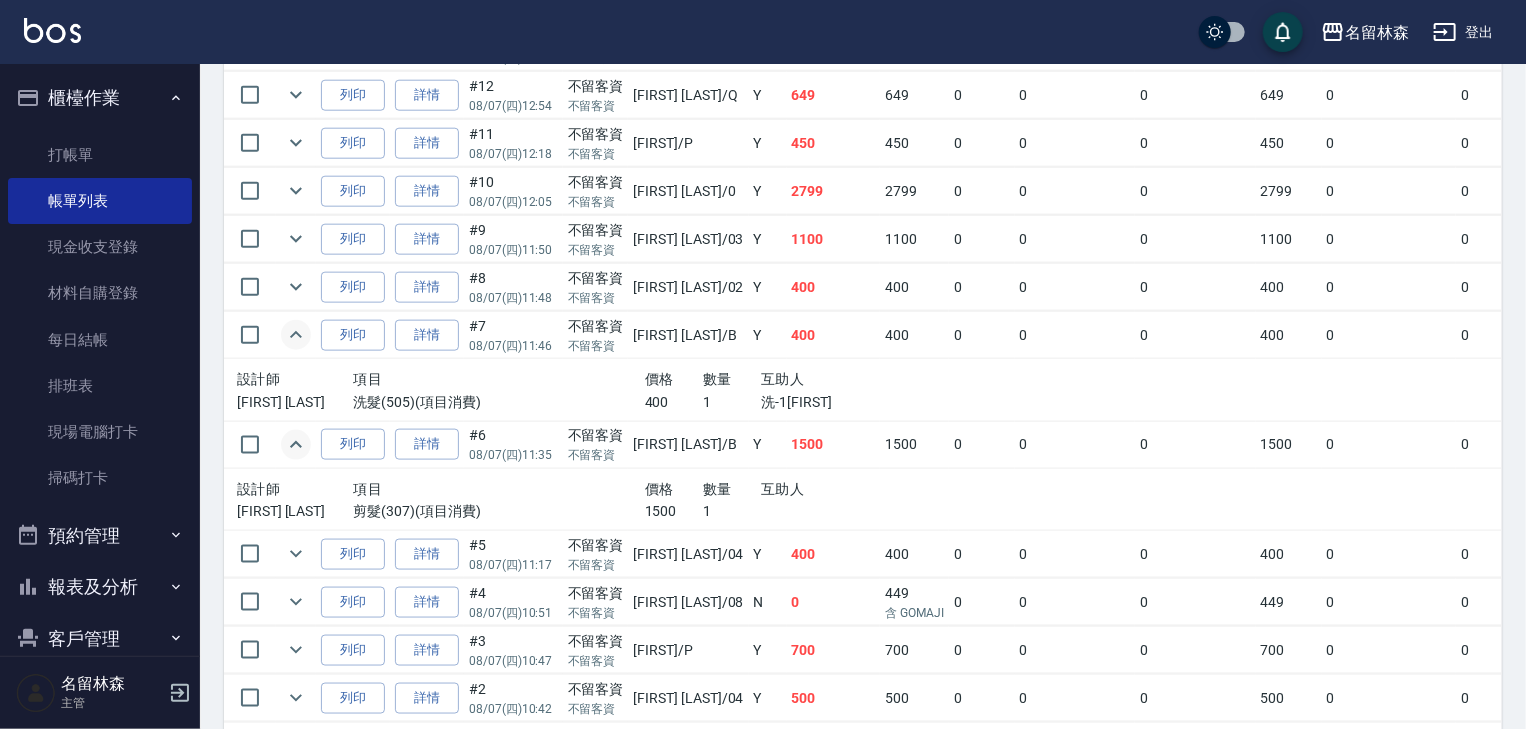 click at bounding box center [52, 30] 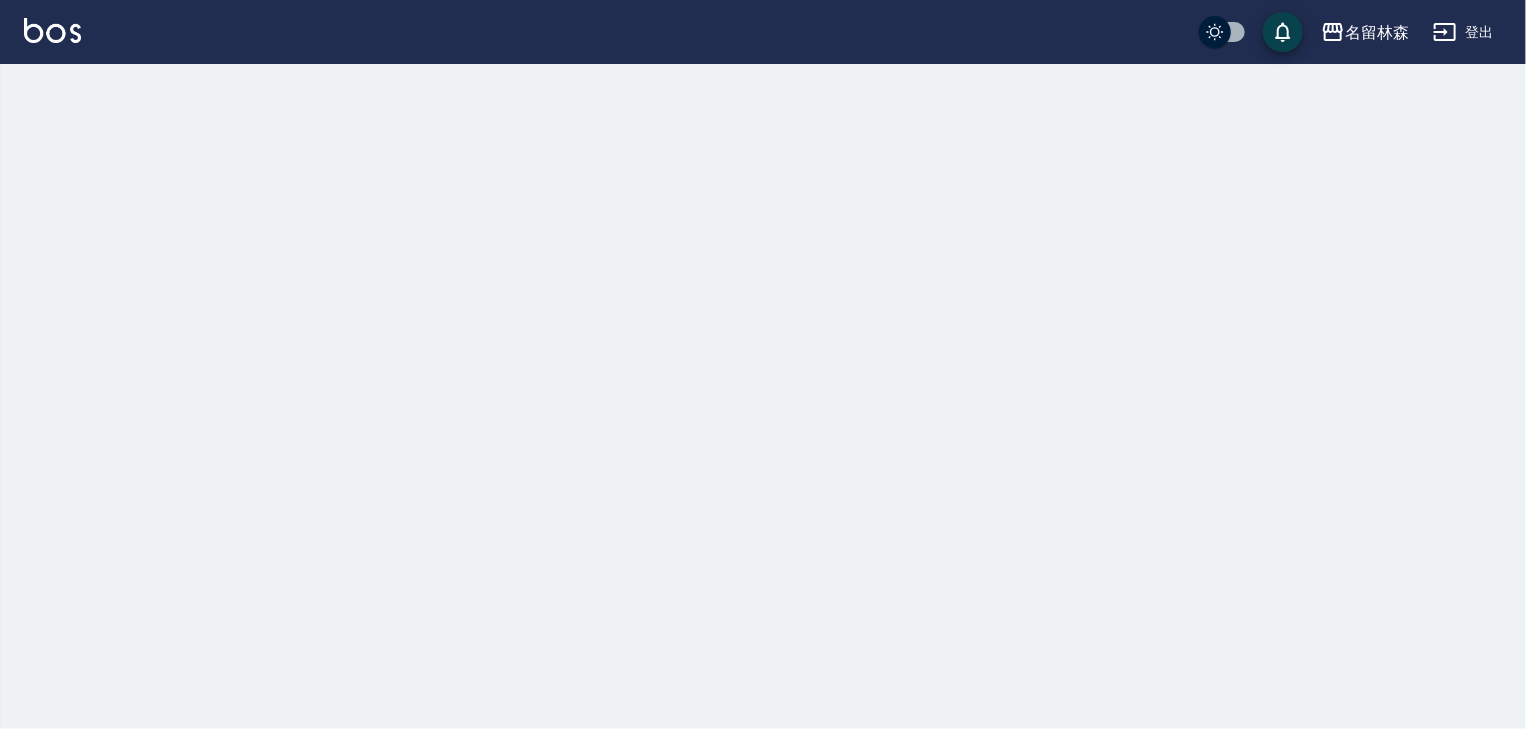 scroll, scrollTop: 0, scrollLeft: 0, axis: both 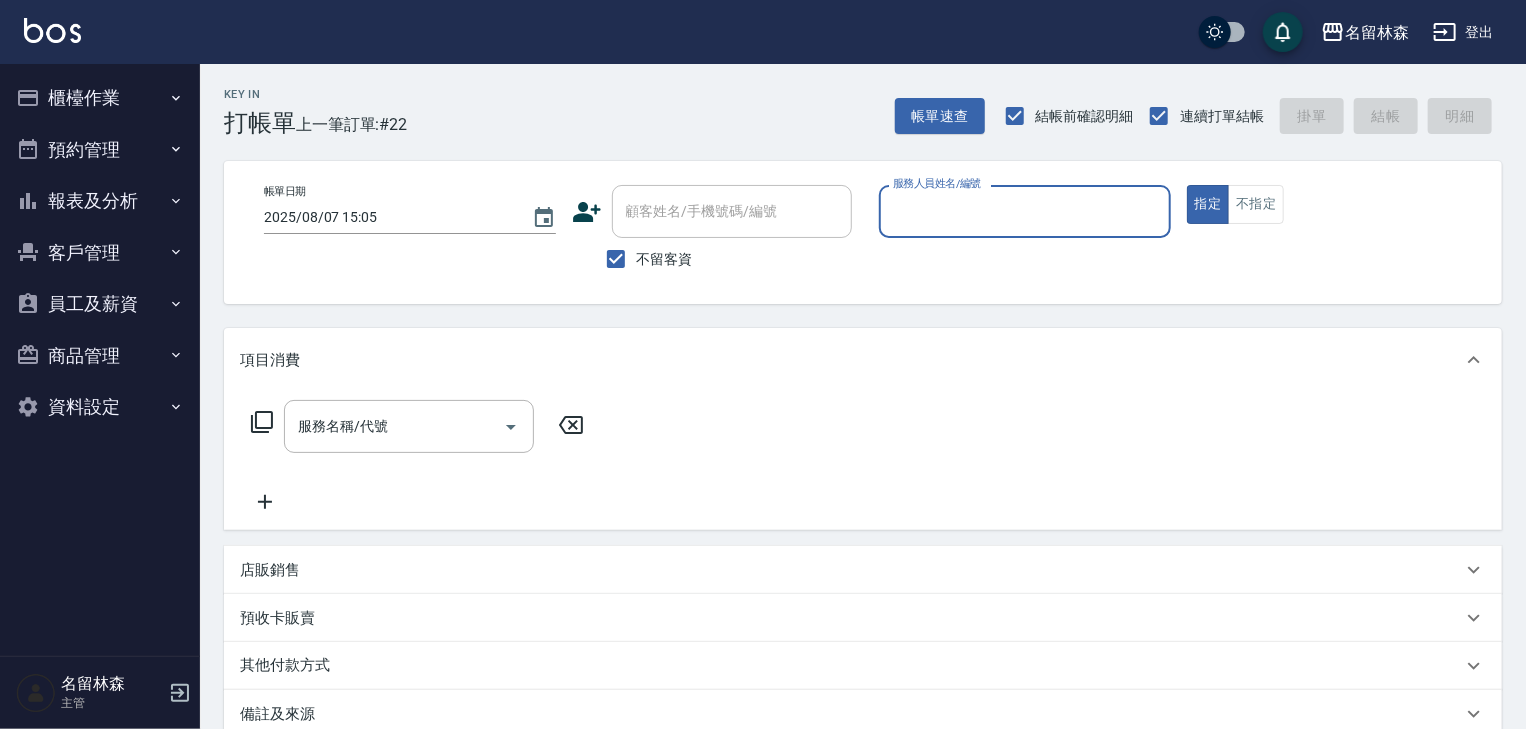 click on "服務人員姓名/編號" at bounding box center [1025, 211] 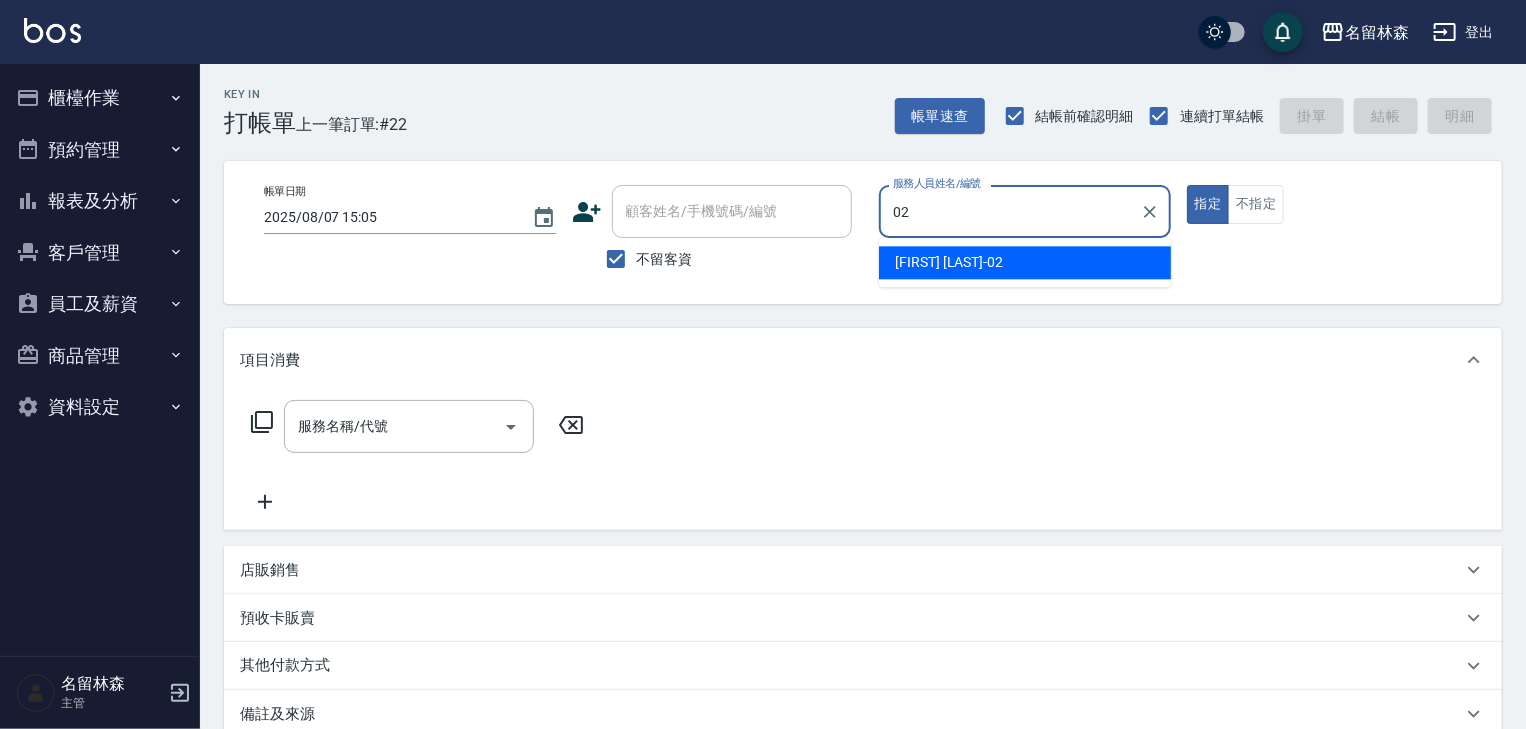click on "蔡怡蓁 -02" at bounding box center [1025, 262] 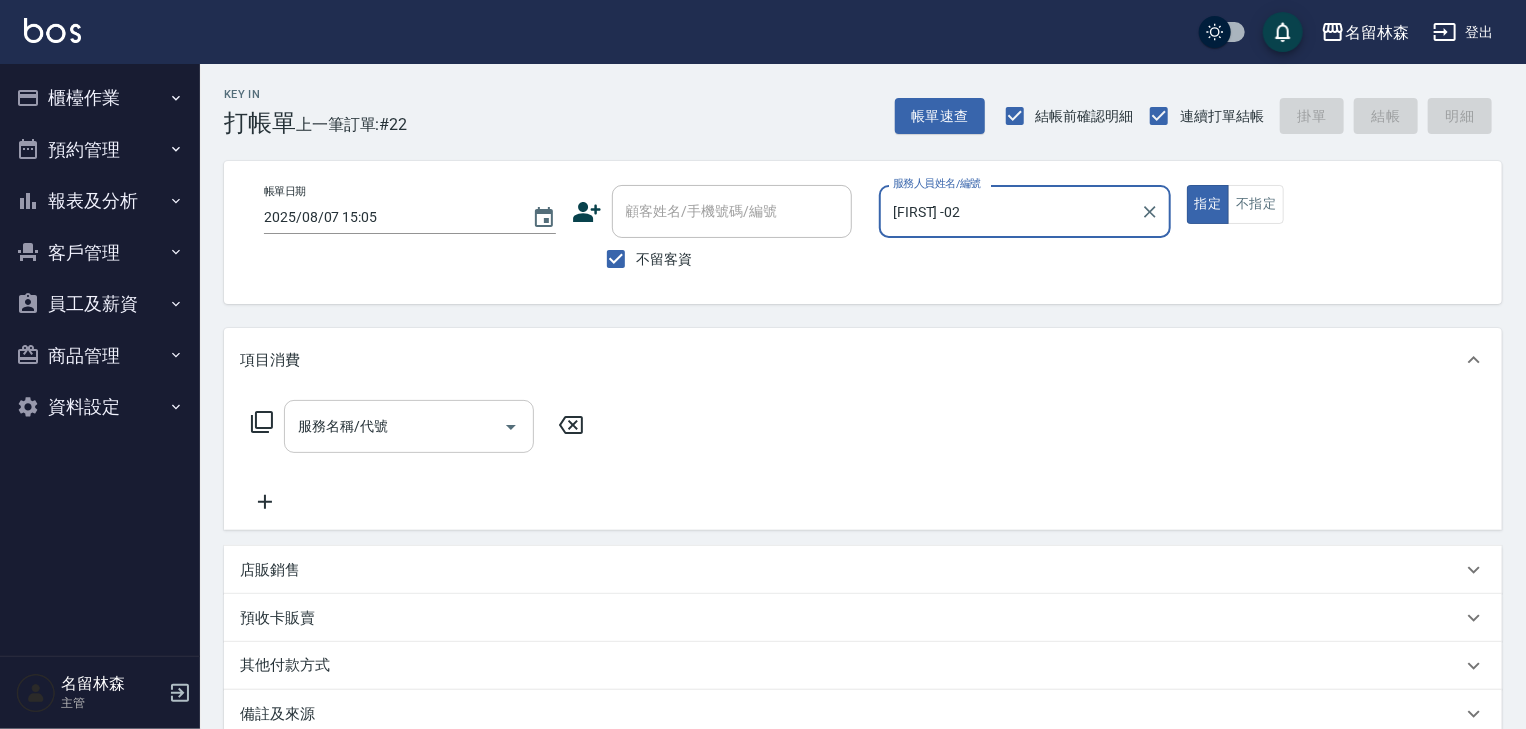 type on "蔡怡蓁-02" 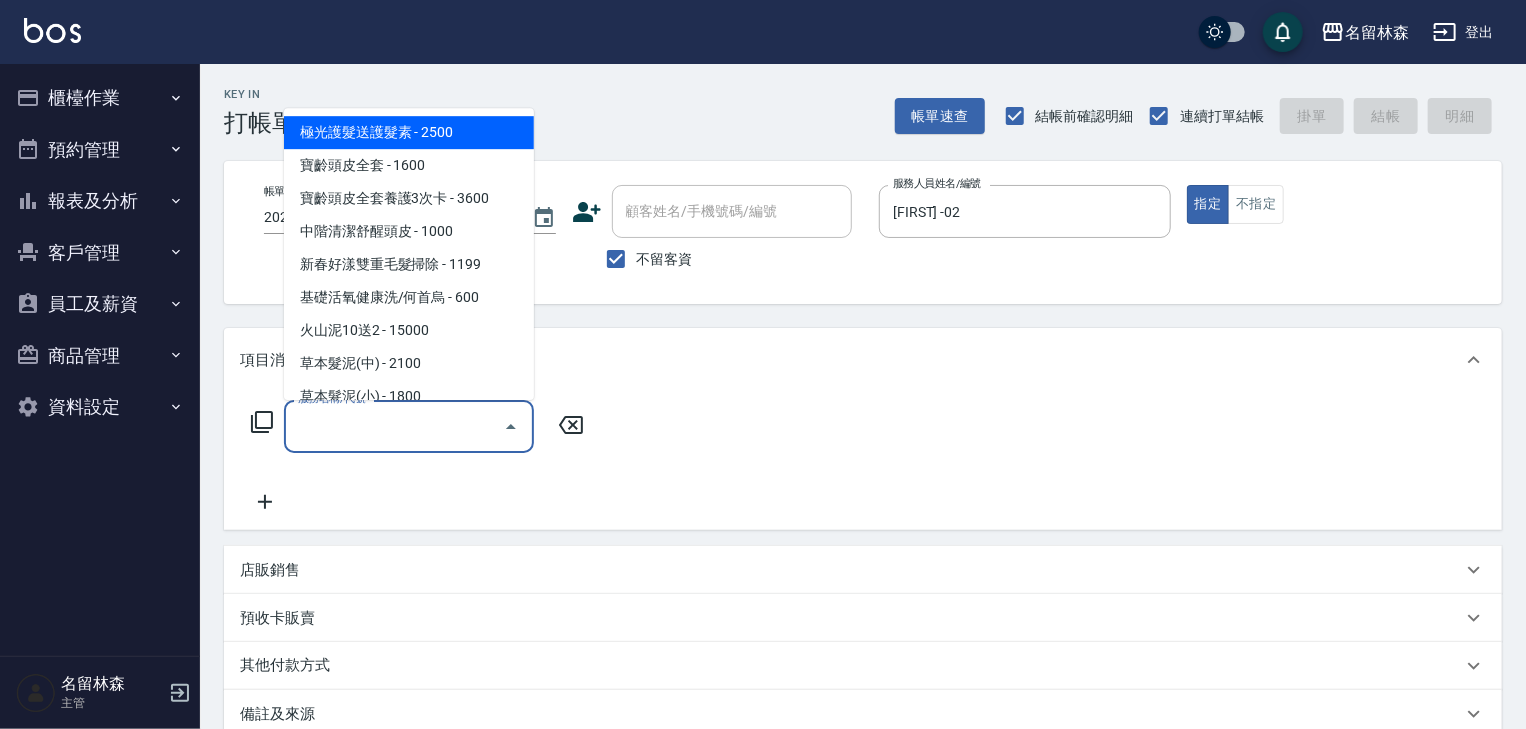 click on "服務名稱/代號" at bounding box center [394, 426] 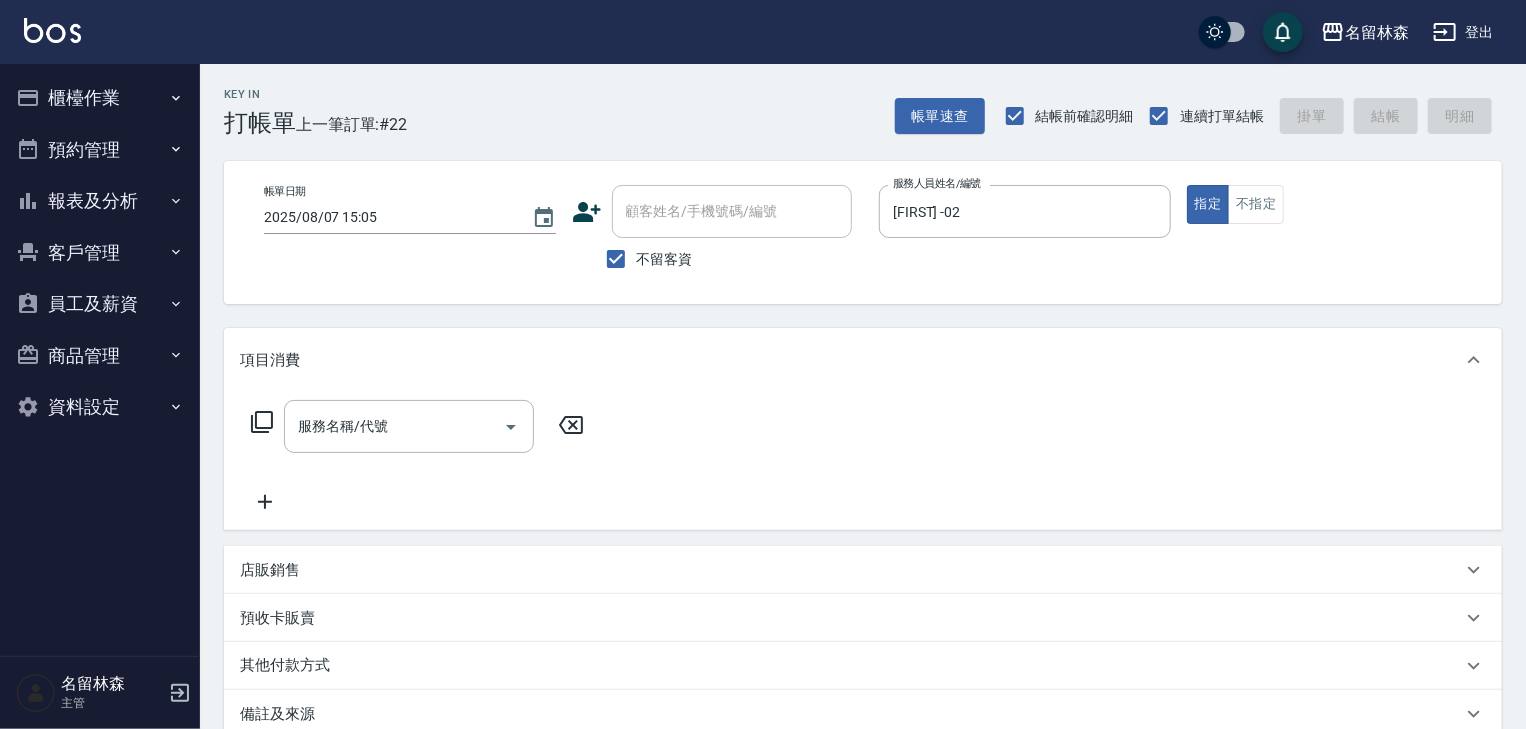click 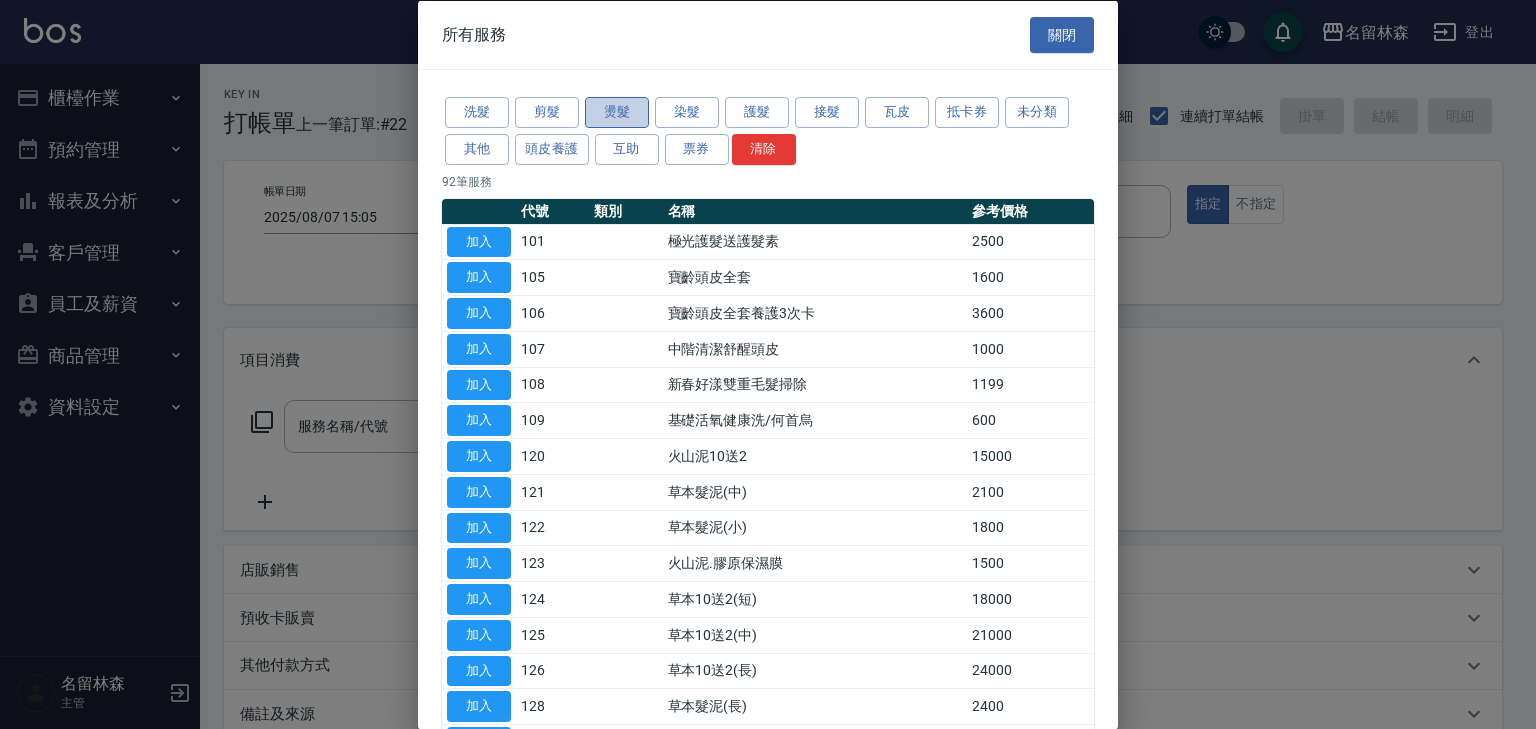 click on "燙髮" at bounding box center [617, 112] 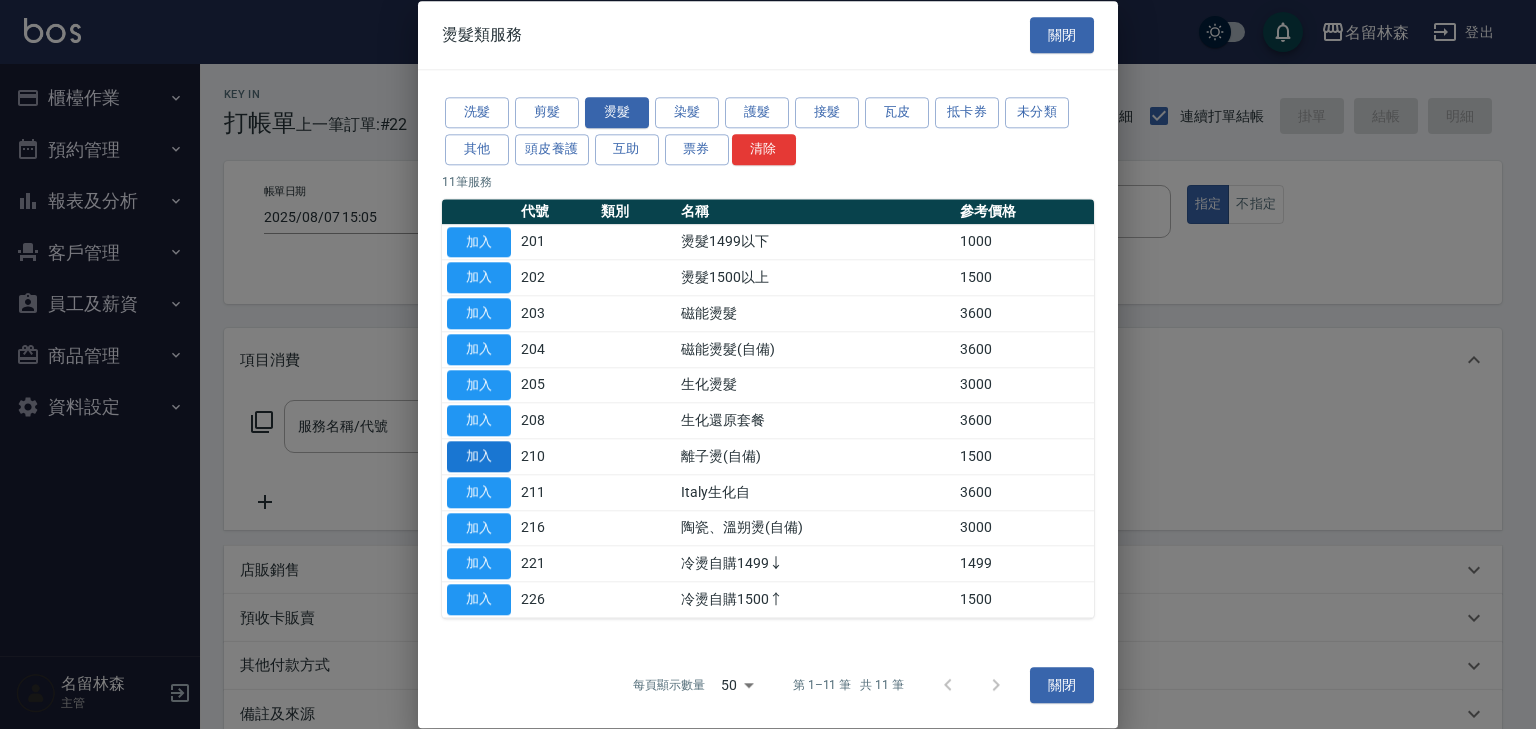 click on "加入" at bounding box center (479, 456) 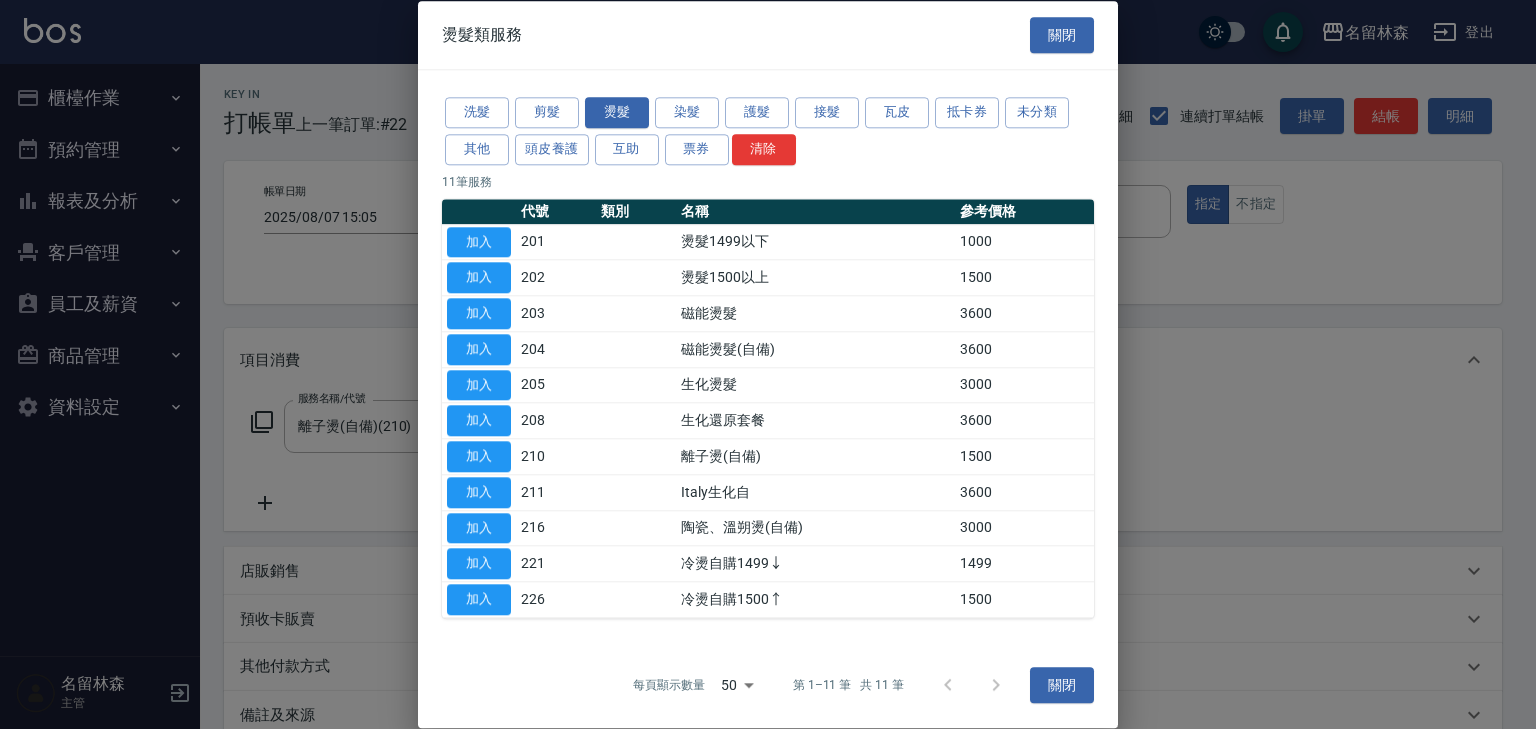 type on "離子燙(自備)(210)" 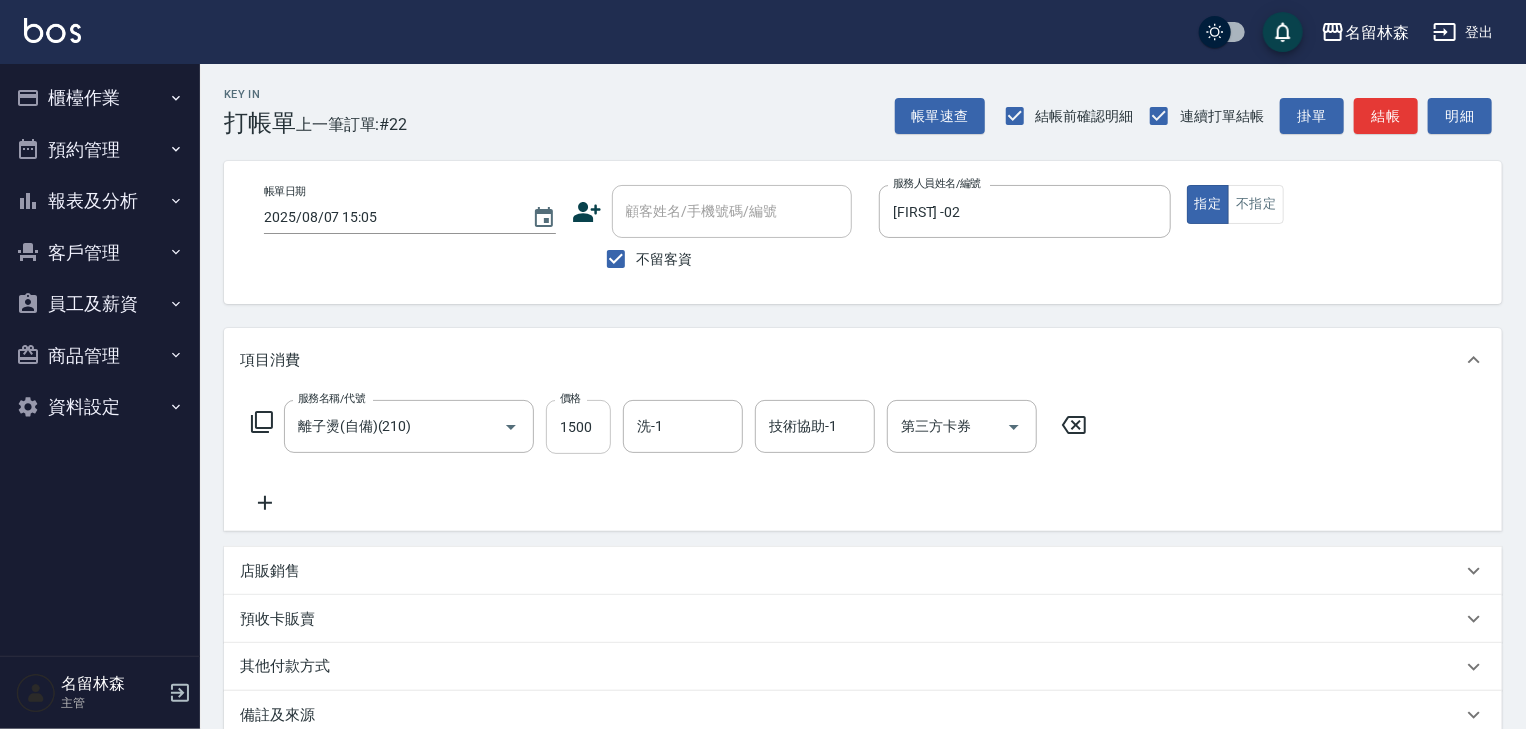click on "1500" at bounding box center [578, 427] 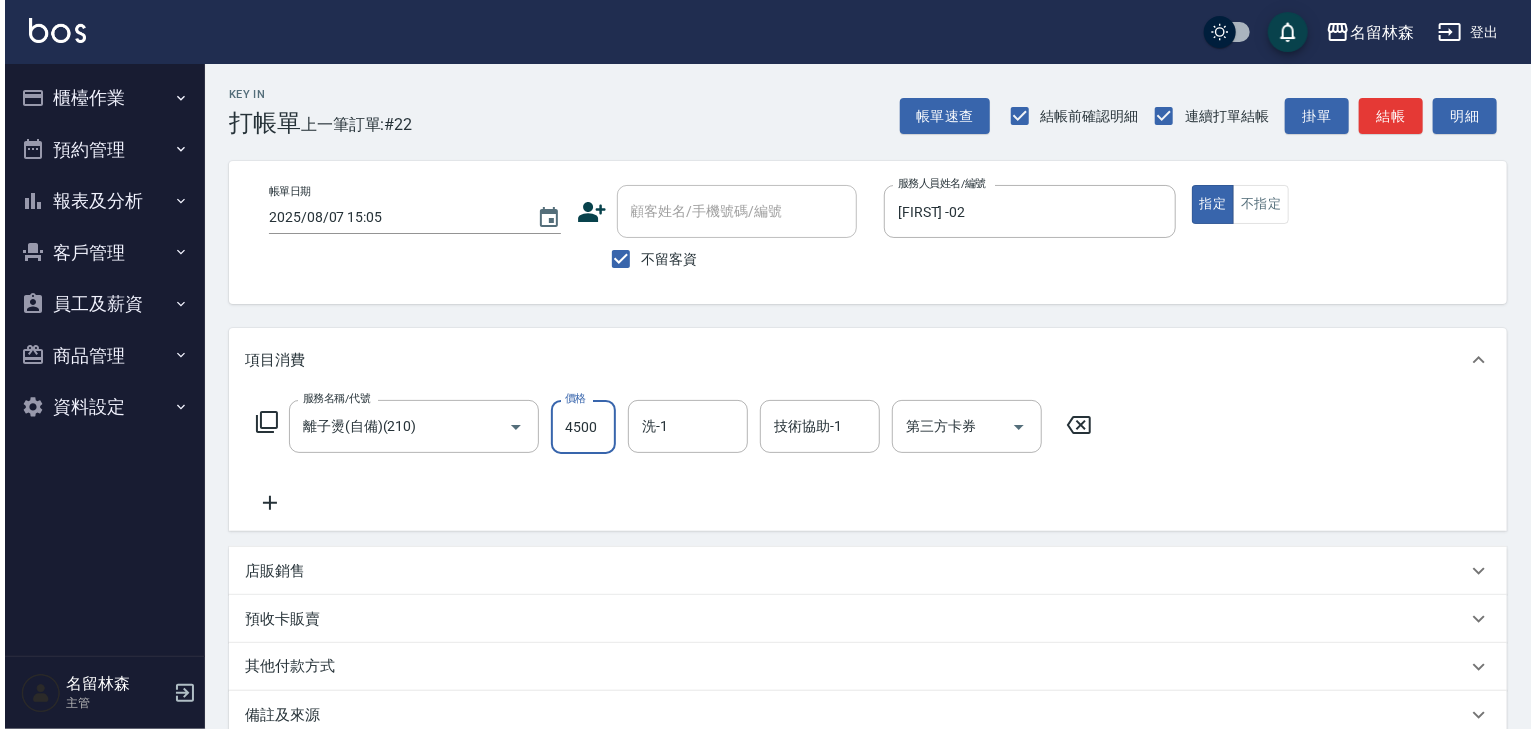 scroll, scrollTop: 234, scrollLeft: 0, axis: vertical 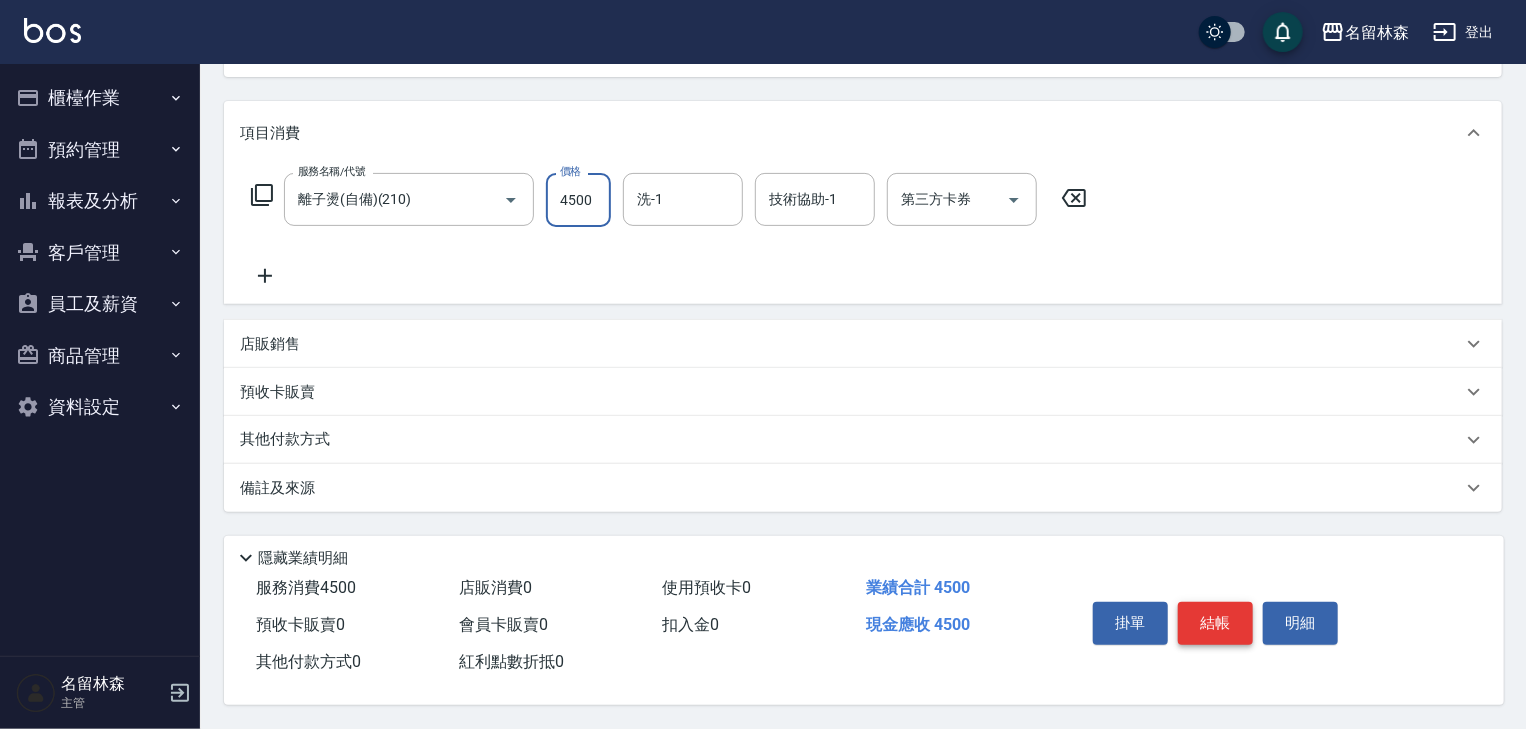 type on "4500" 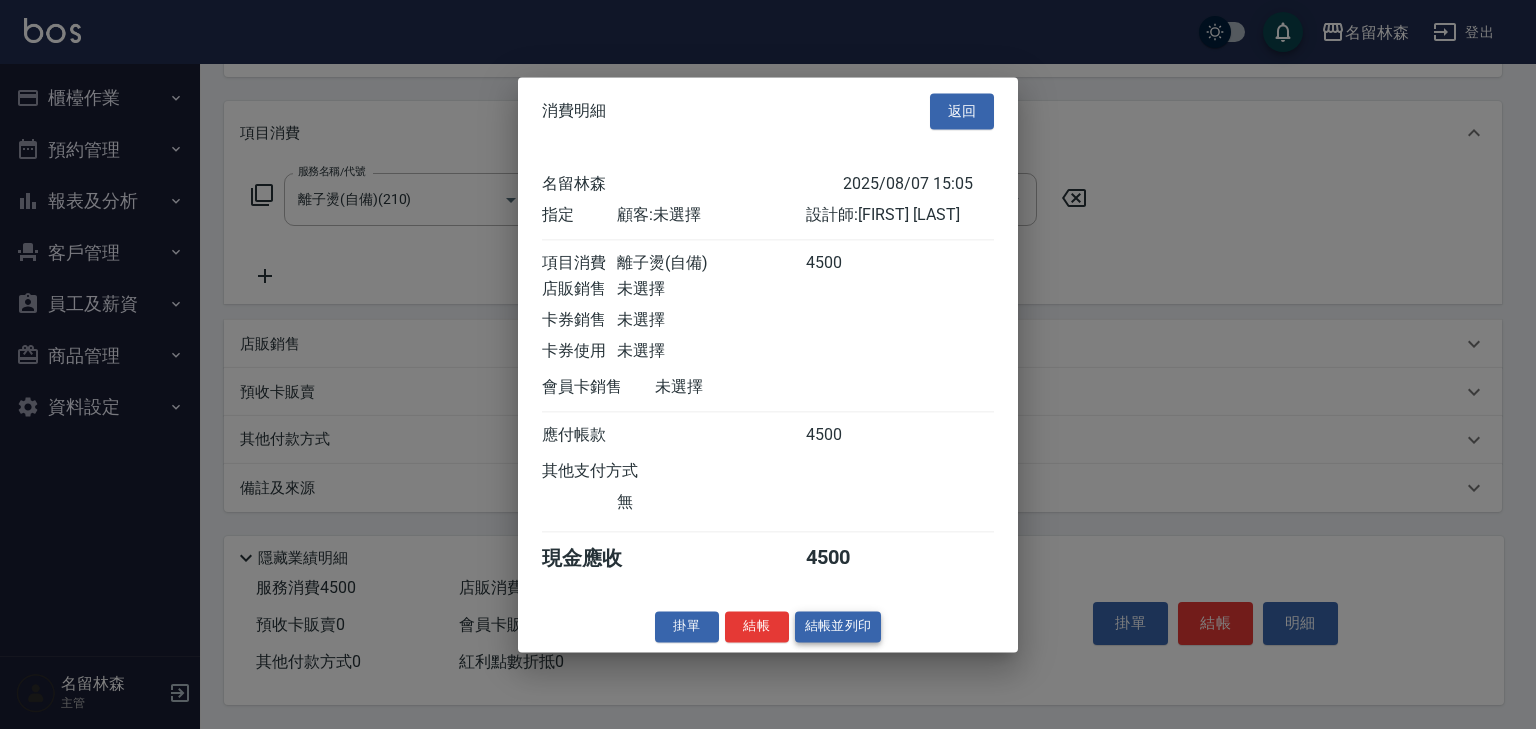 click on "結帳並列印" at bounding box center (838, 626) 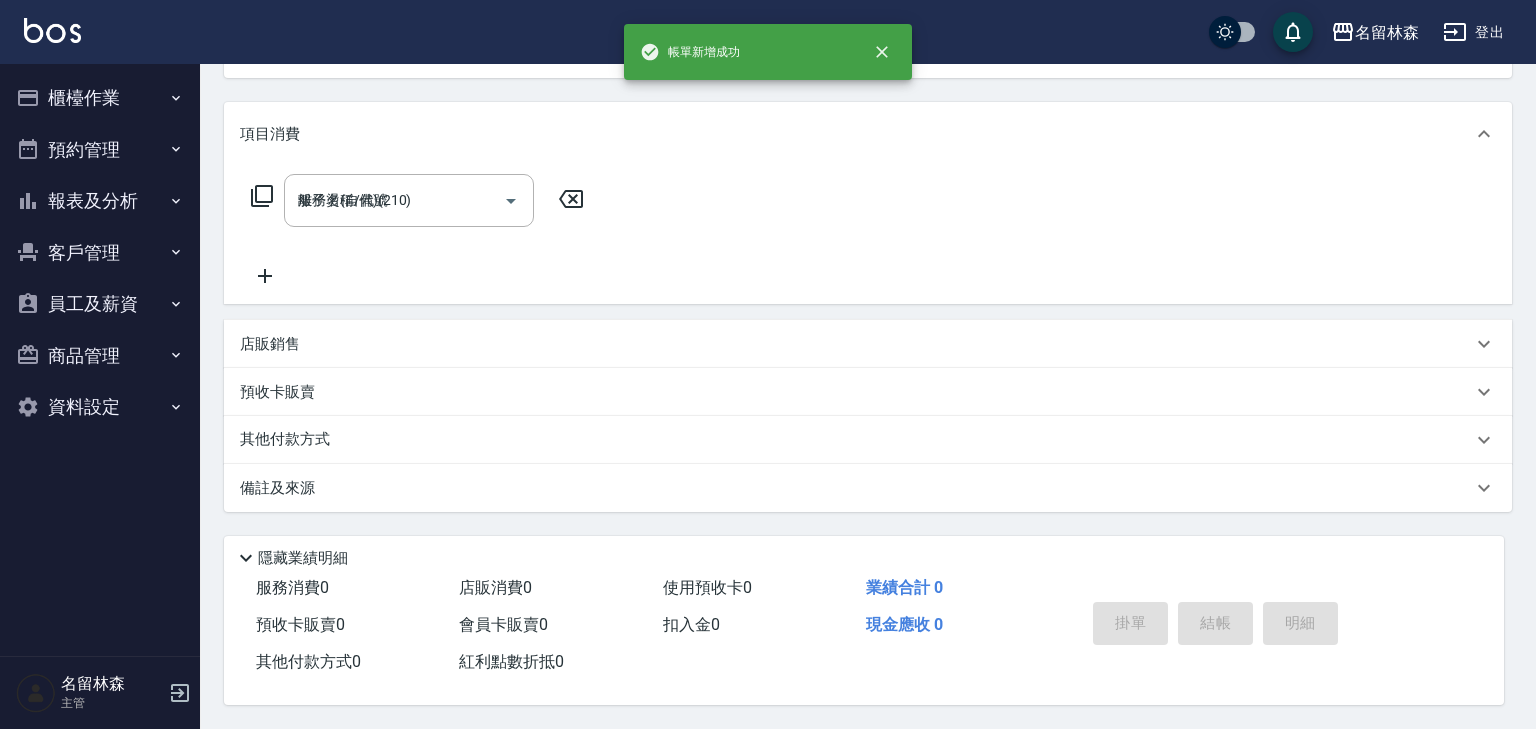 type on "2025/08/07 15:07" 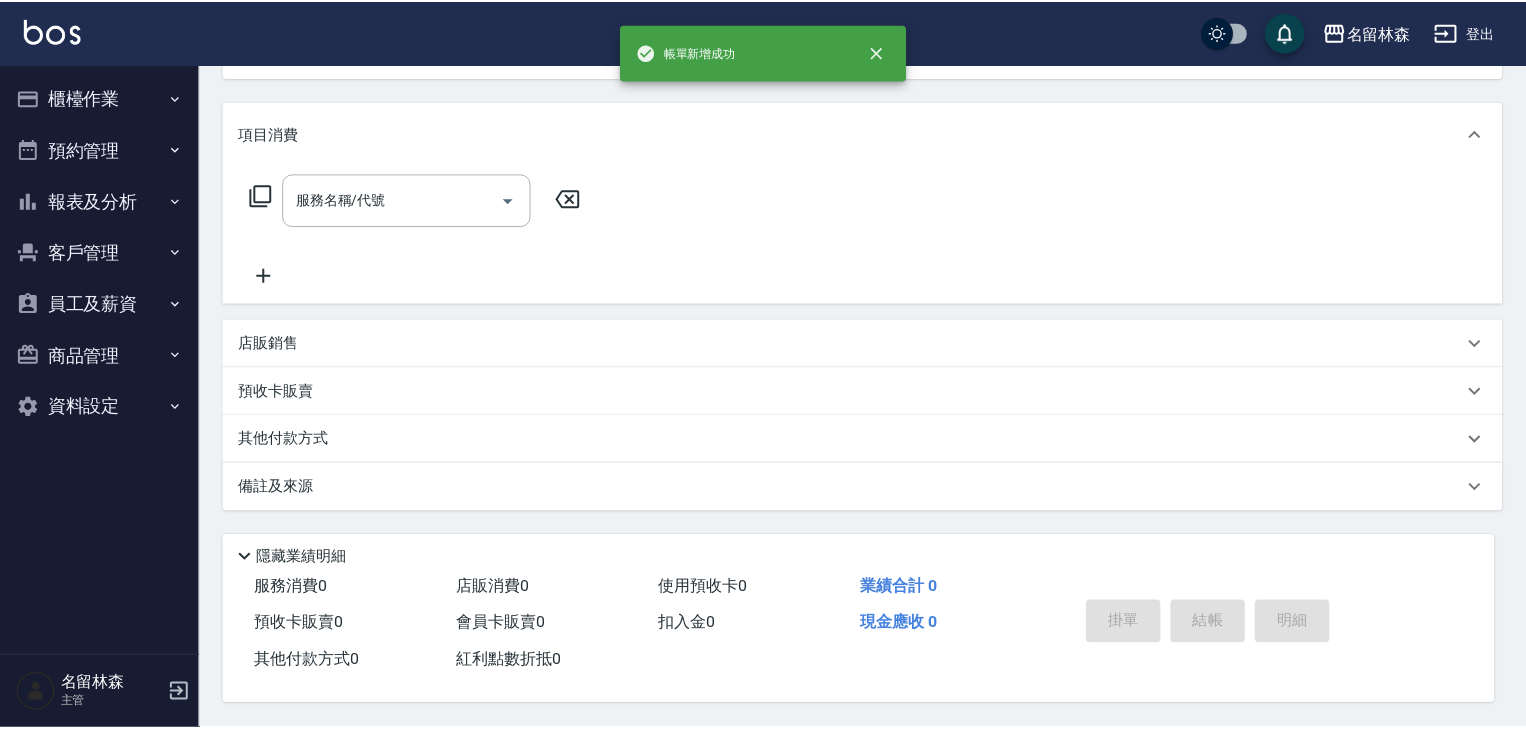 scroll, scrollTop: 0, scrollLeft: 0, axis: both 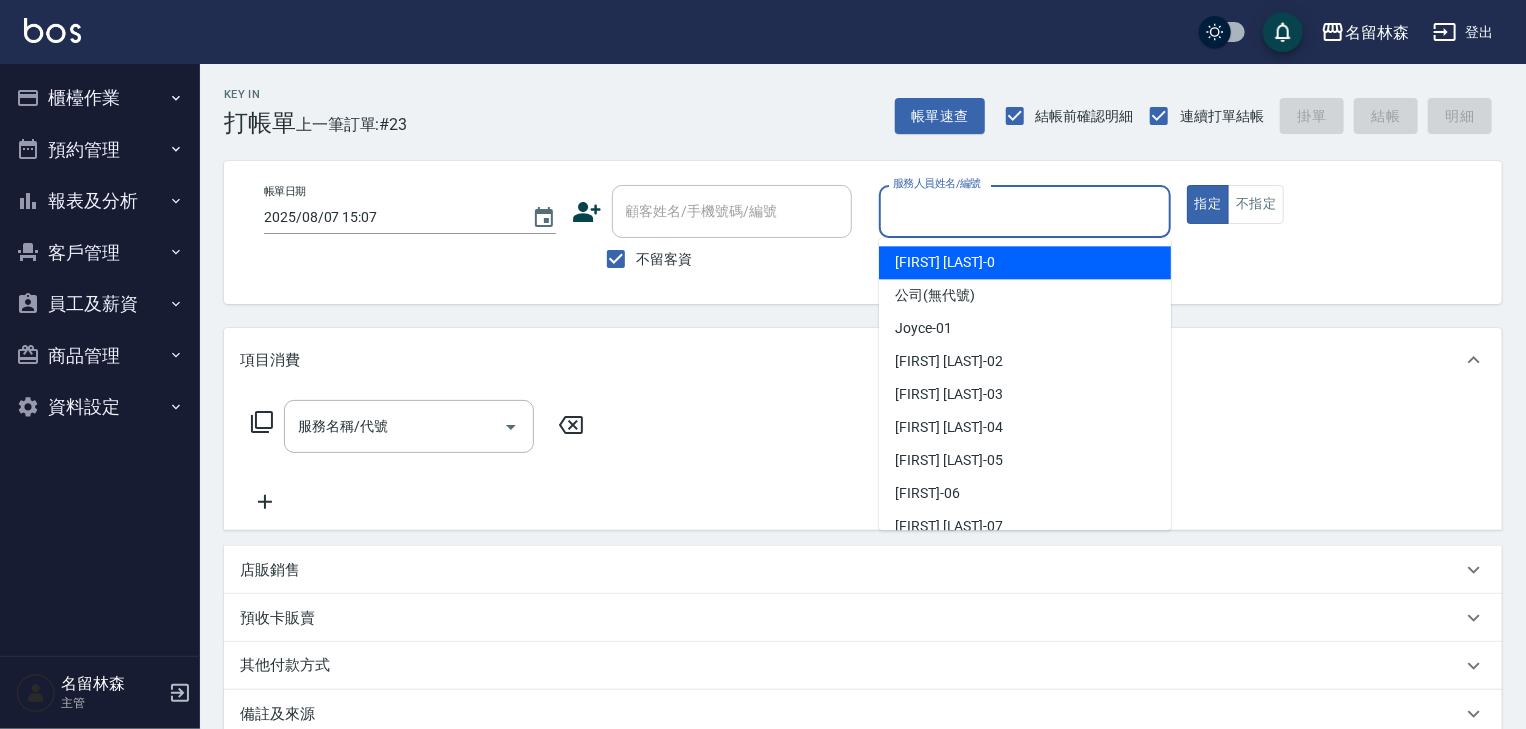click on "服務人員姓名/編號" at bounding box center (1025, 211) 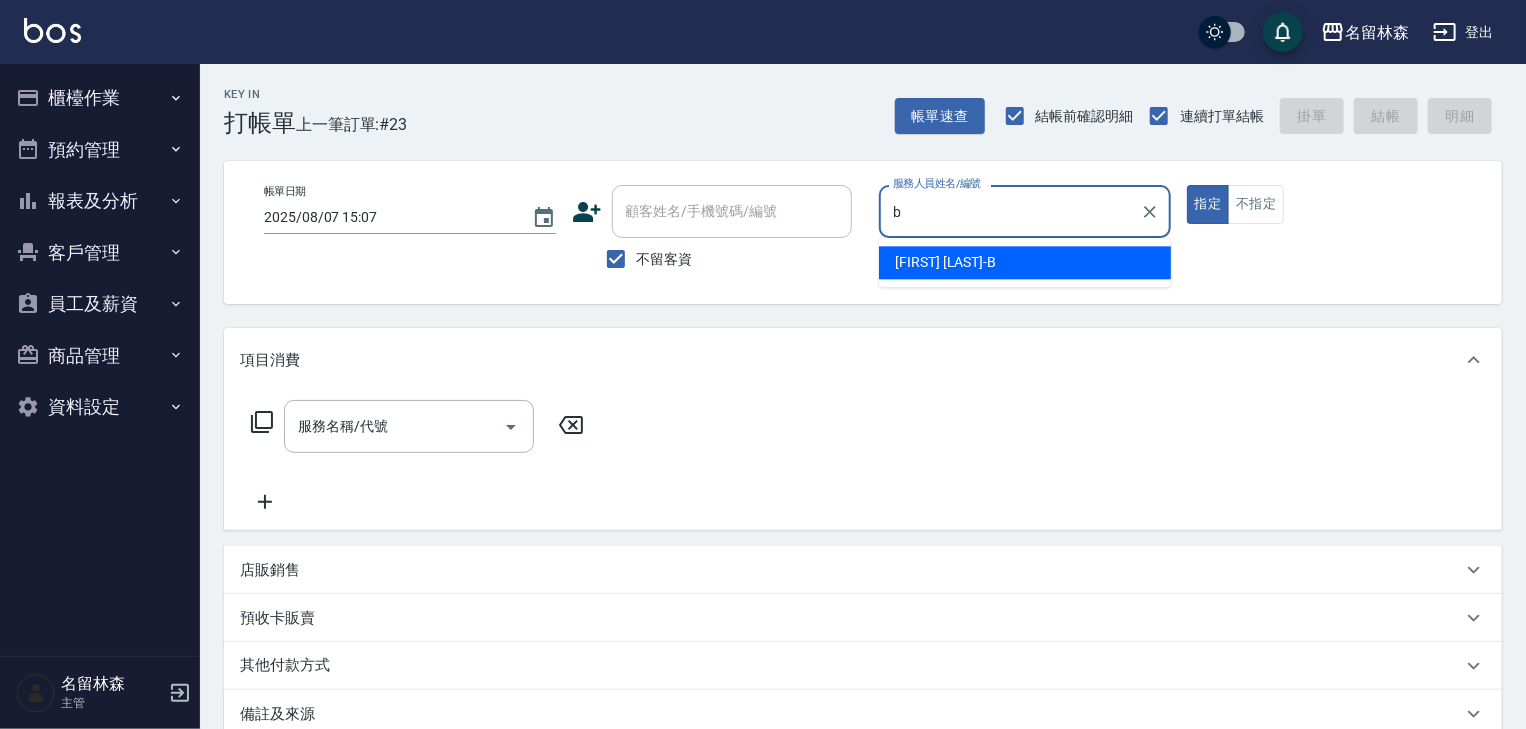 click on "吳姵瑩 -B" at bounding box center [945, 262] 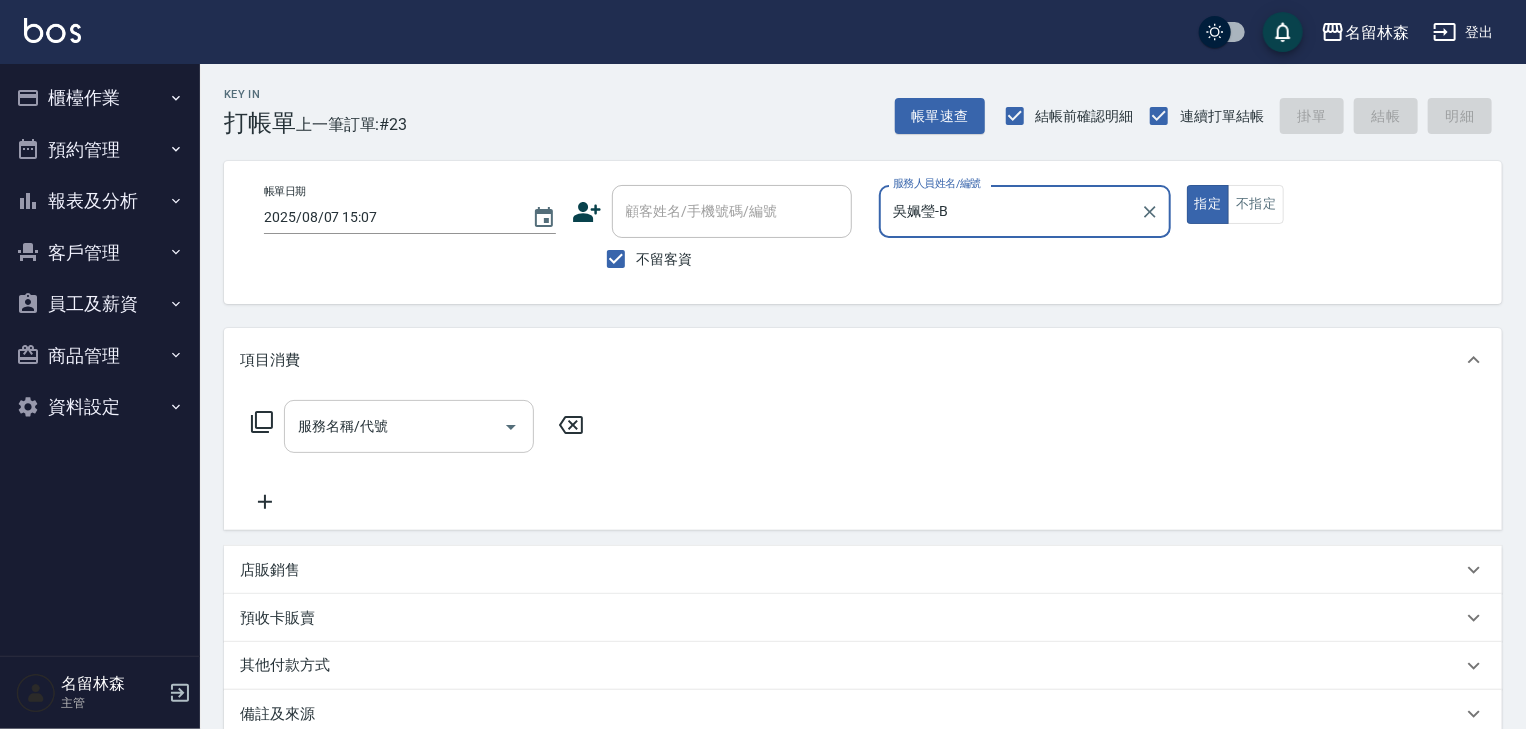 type on "吳姵瑩-B" 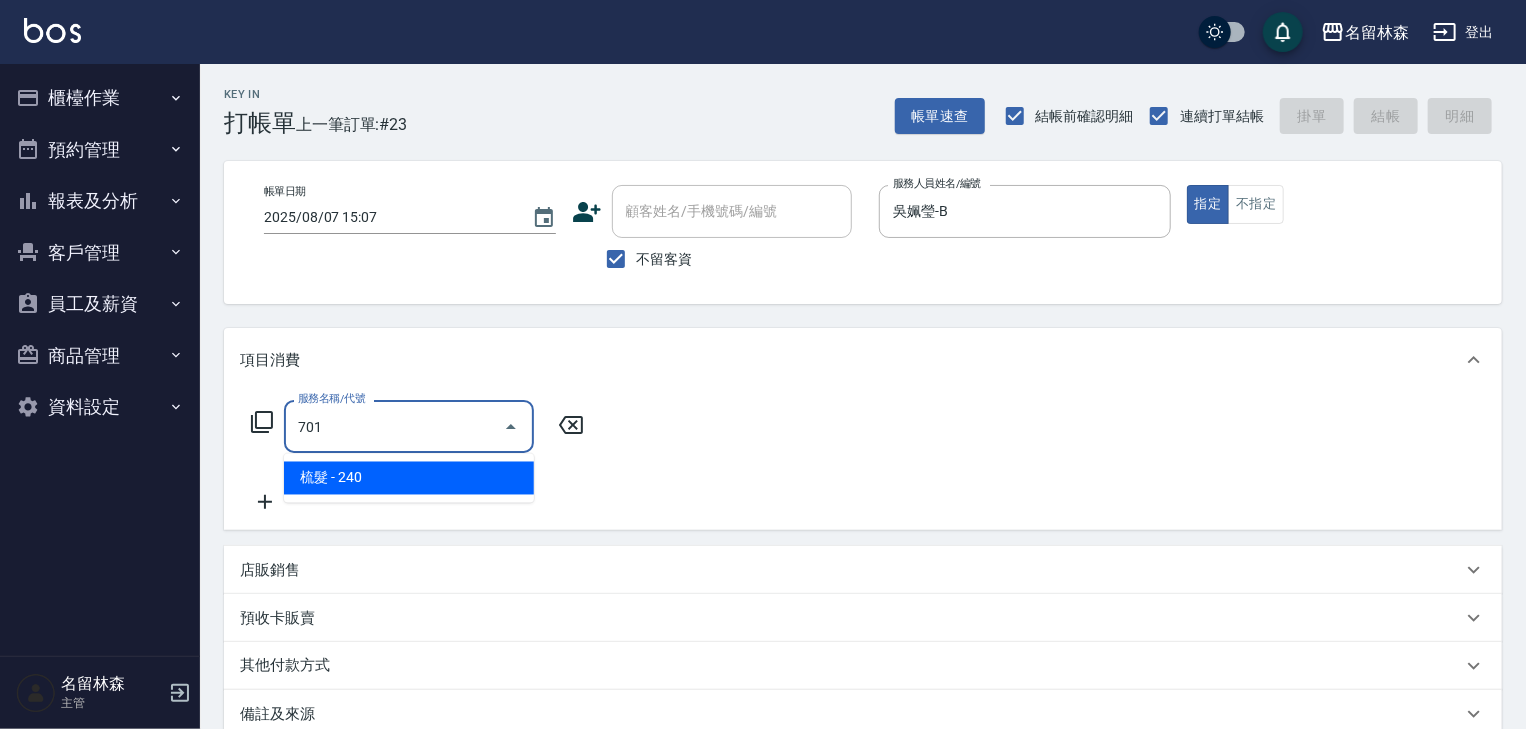 click on "梳髮 - 240" at bounding box center [409, 478] 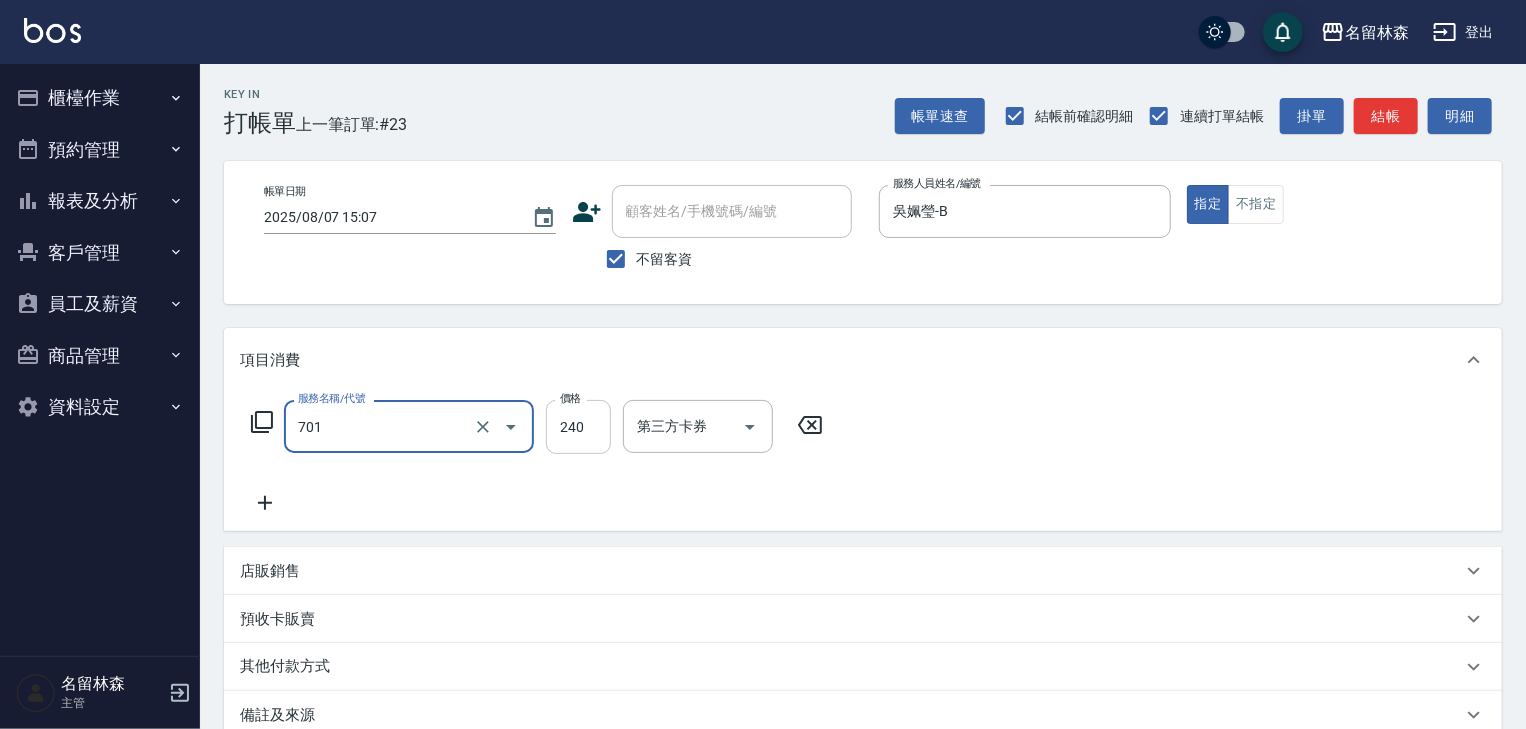 type on "梳髮(701)" 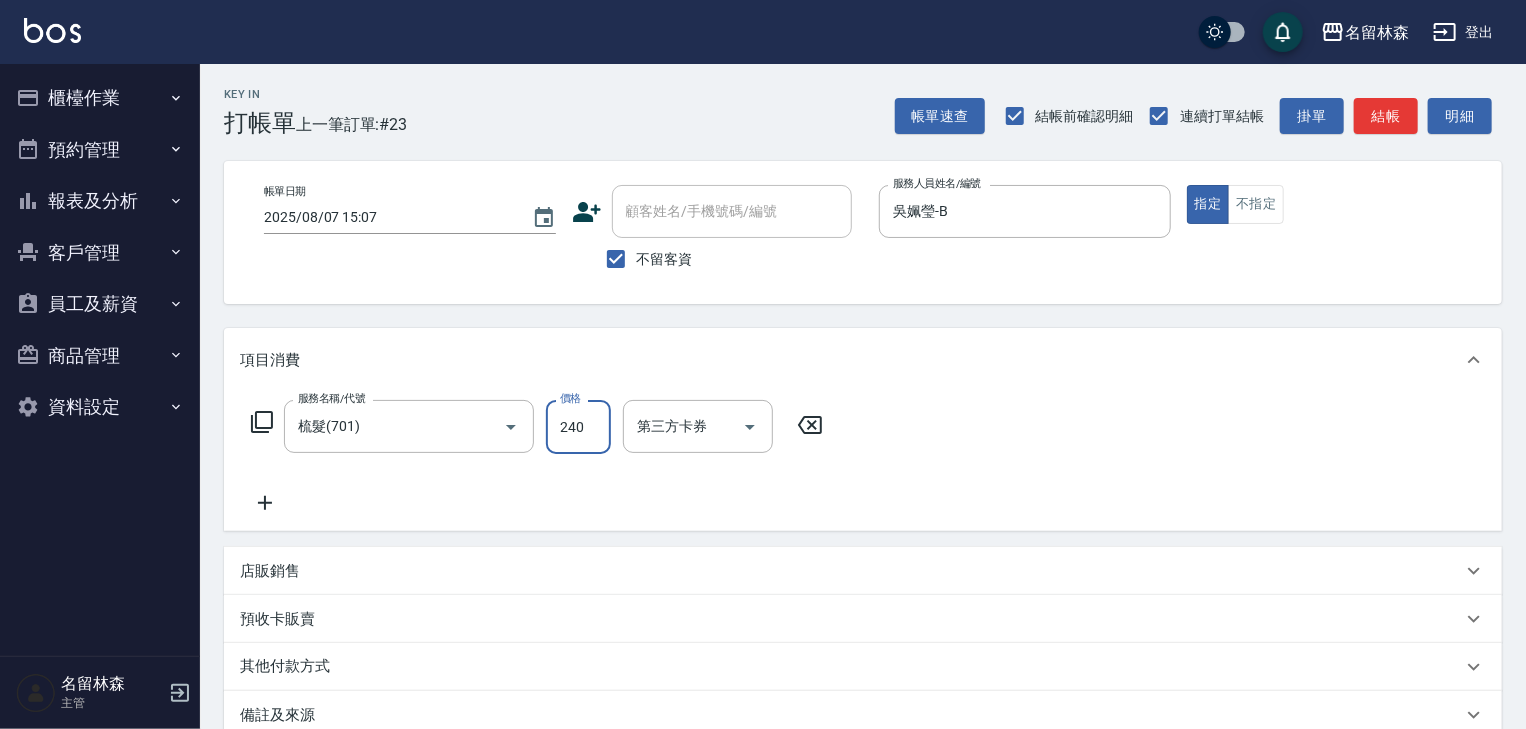 click on "240" at bounding box center (578, 427) 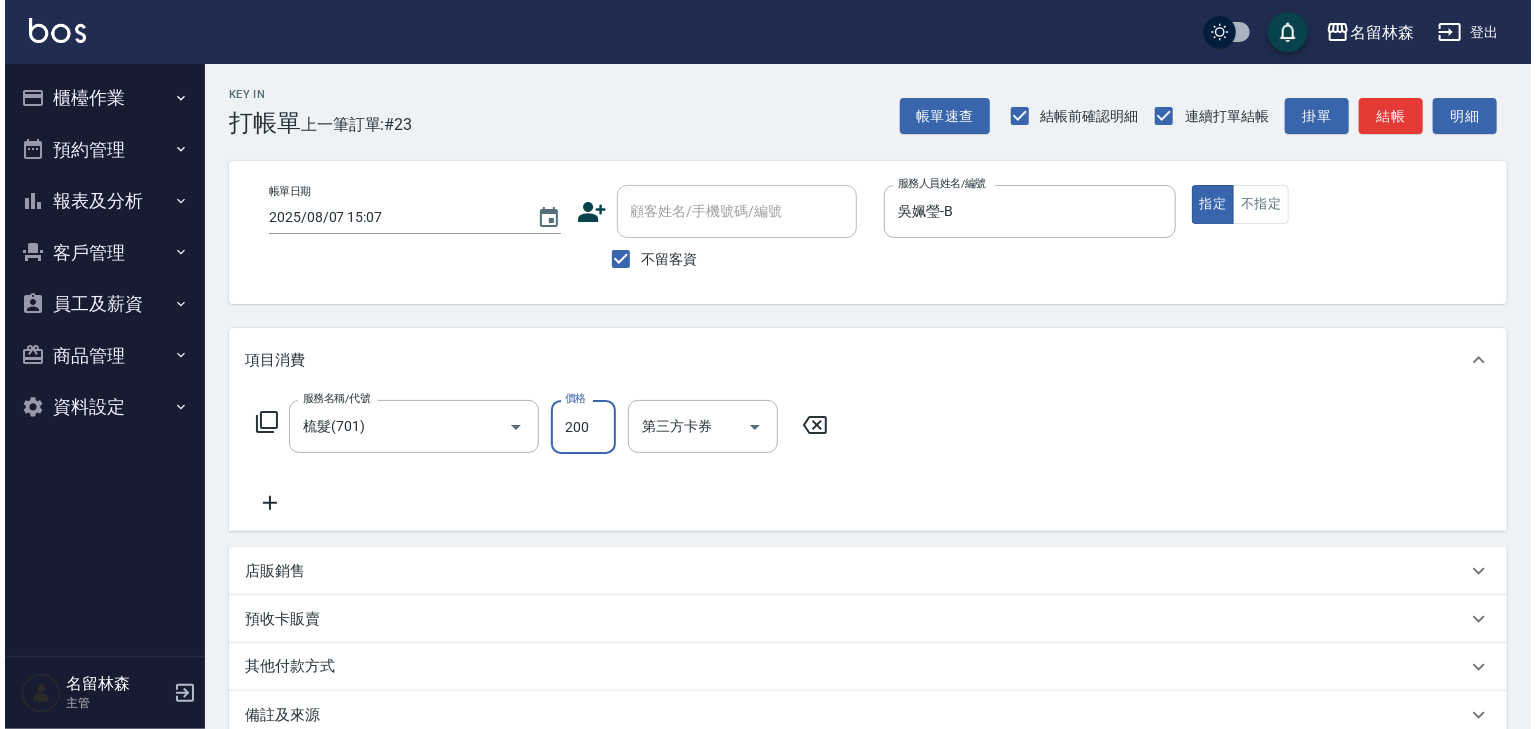 scroll, scrollTop: 234, scrollLeft: 0, axis: vertical 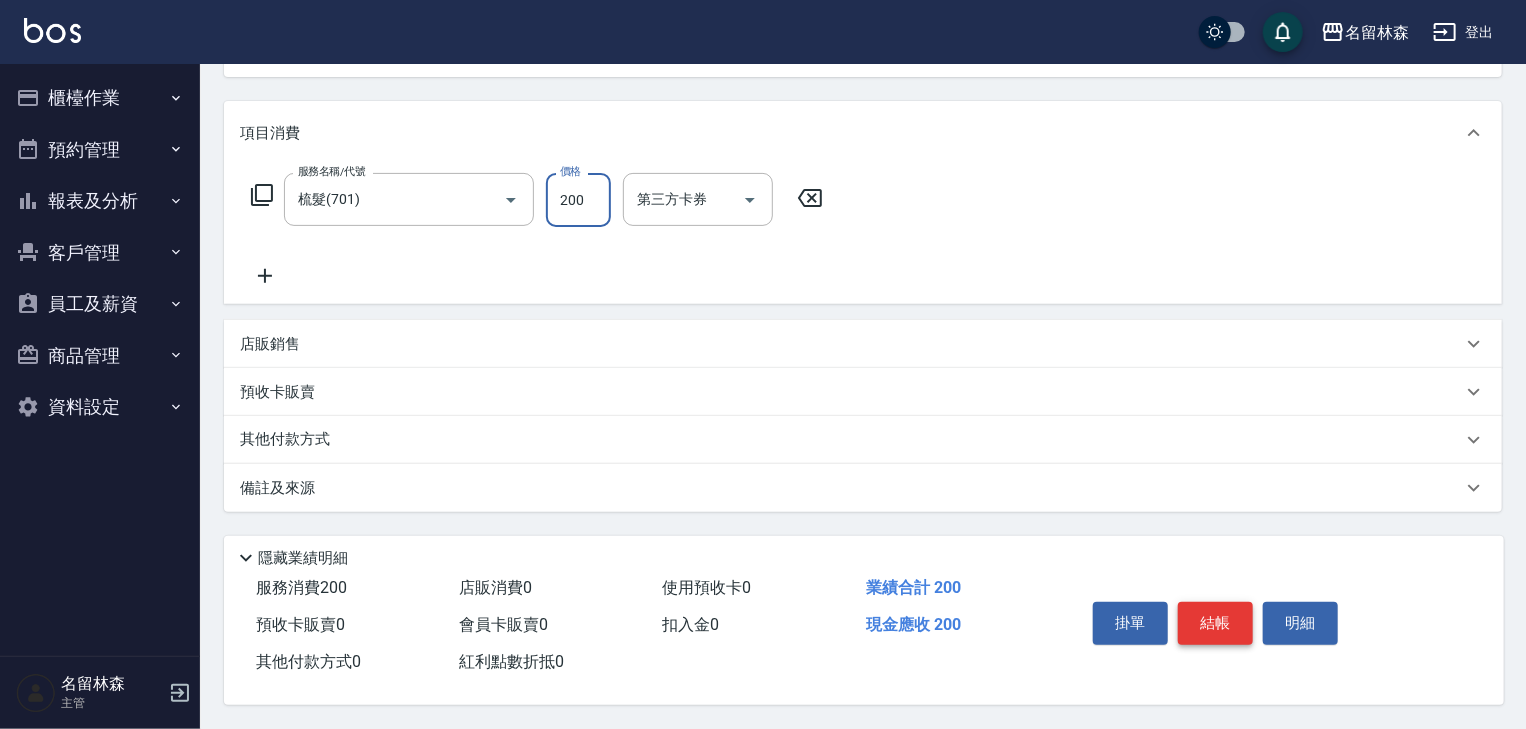 type on "200" 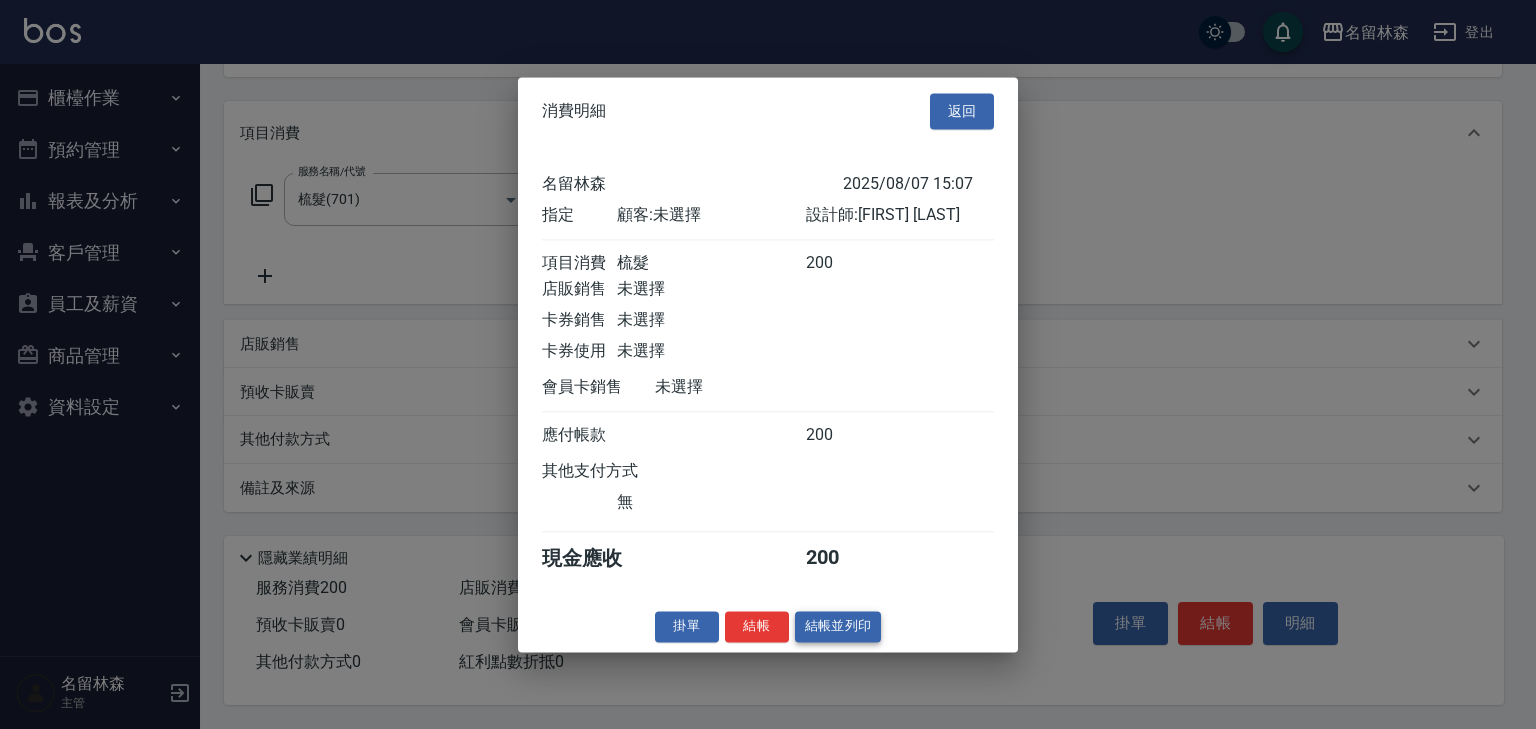 click on "結帳並列印" at bounding box center [838, 626] 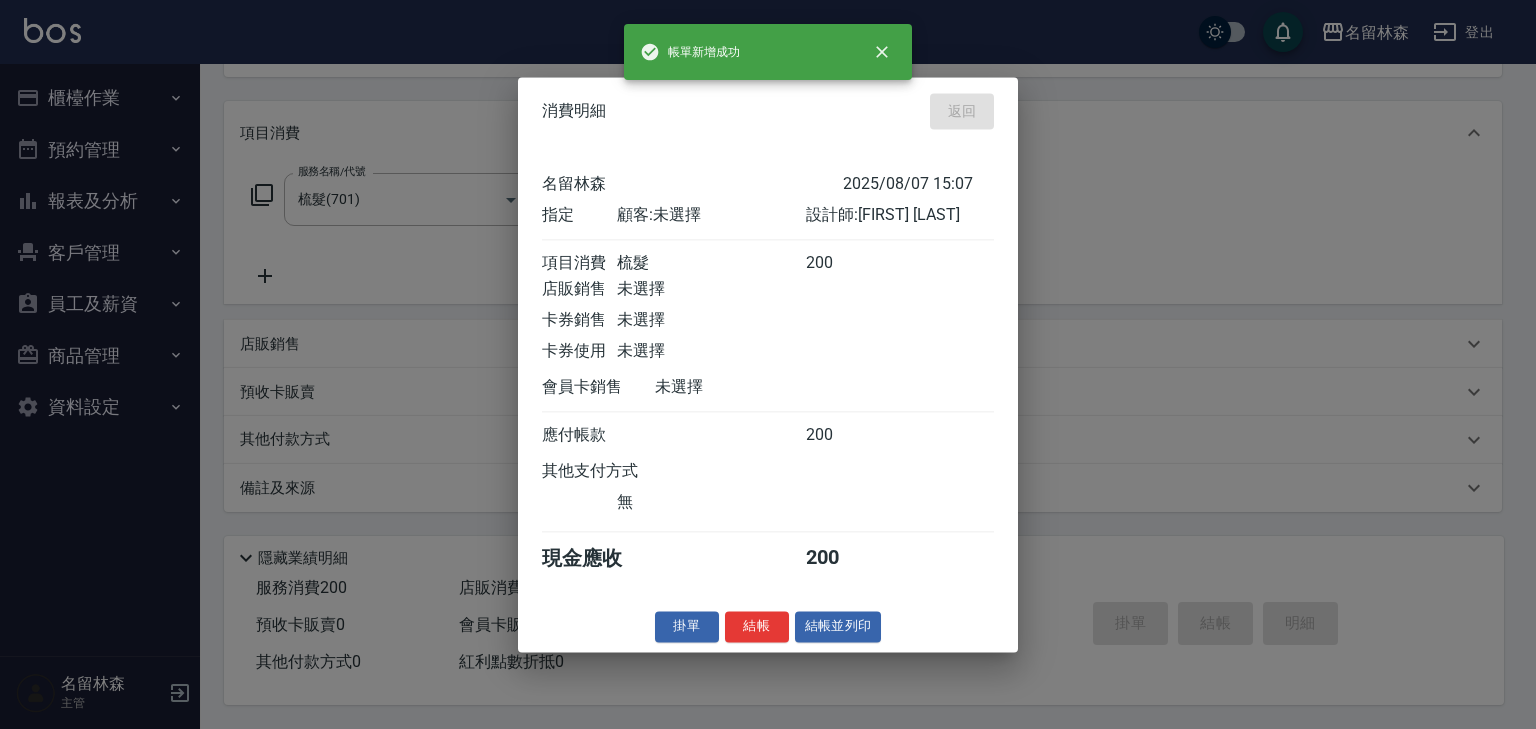 type on "2025/08/07 15:12" 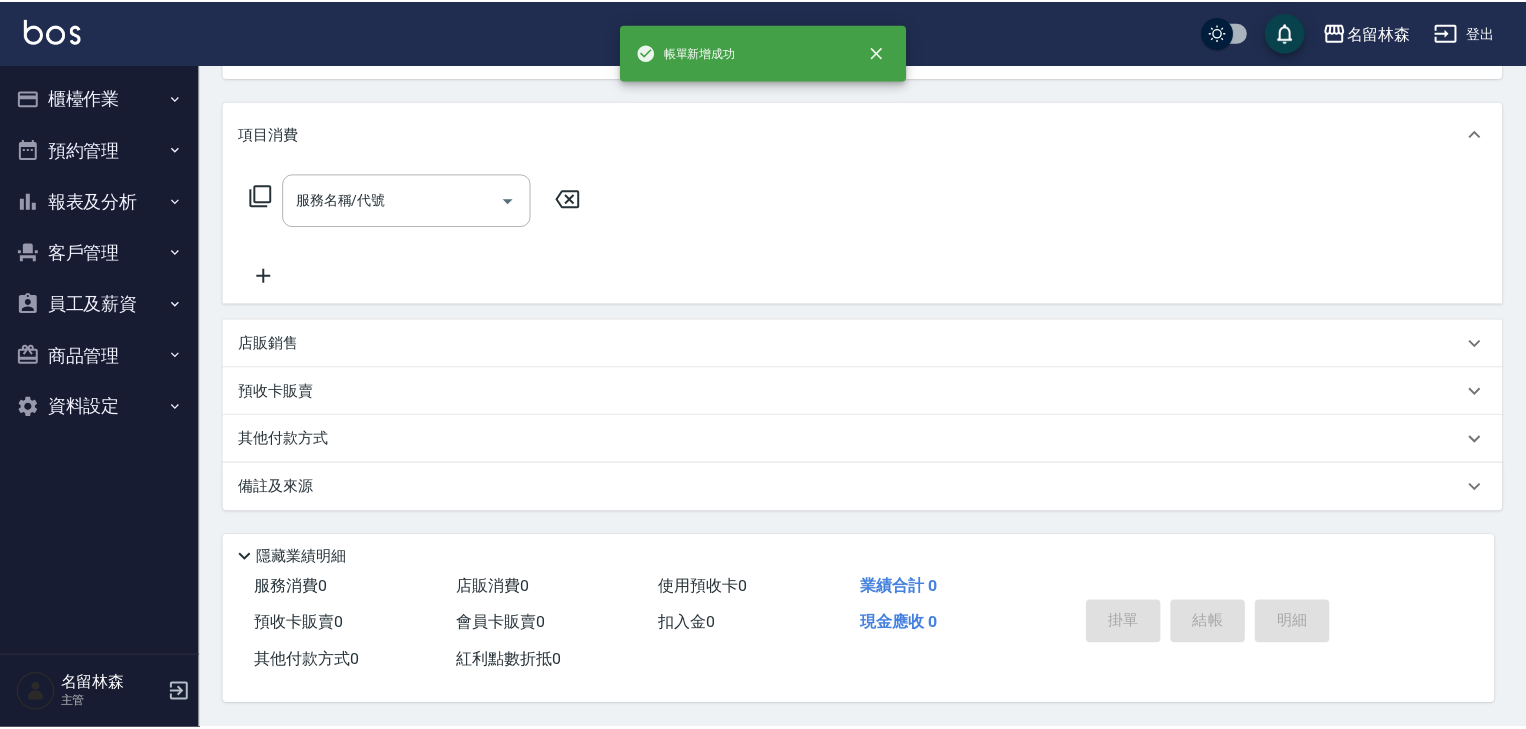 scroll, scrollTop: 0, scrollLeft: 0, axis: both 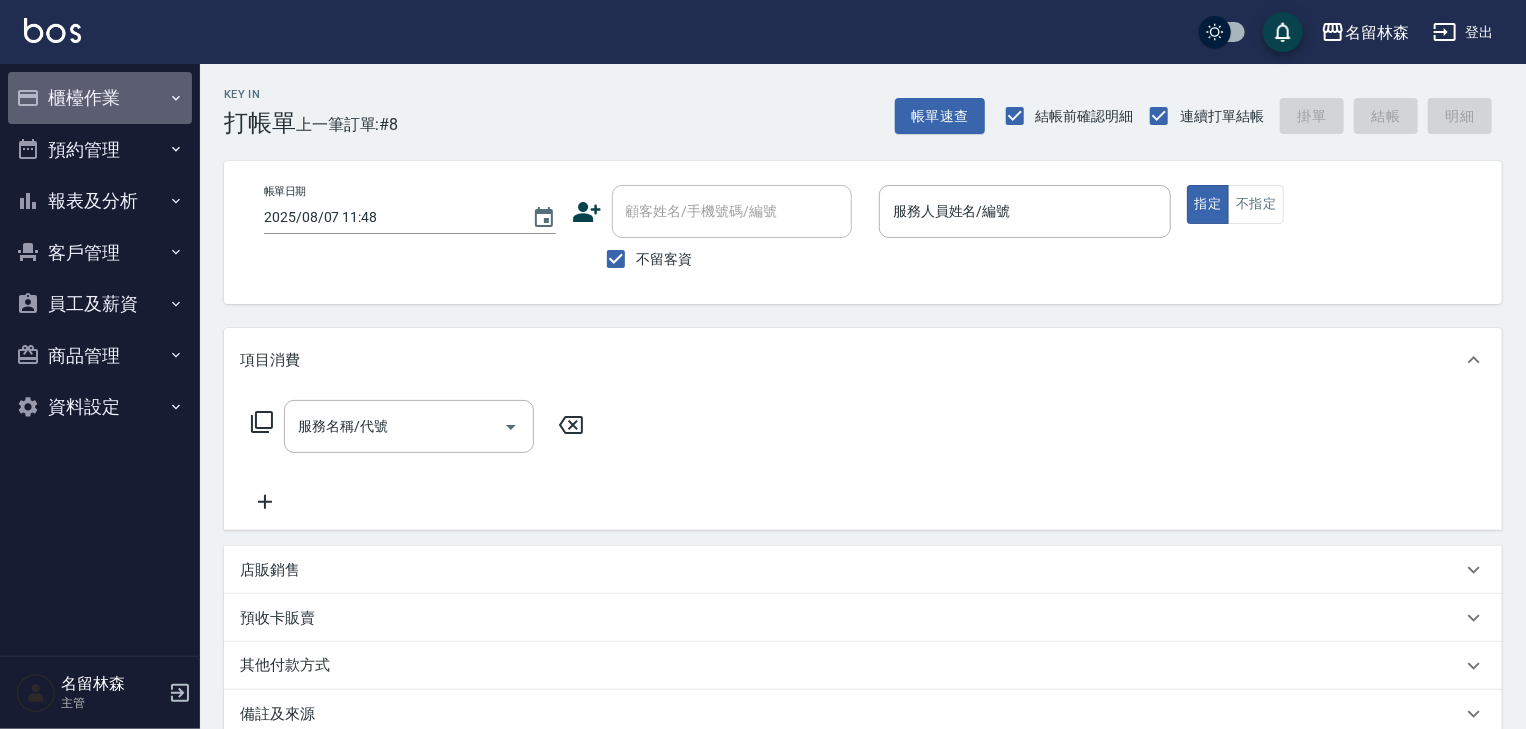 click on "櫃檯作業" at bounding box center (100, 98) 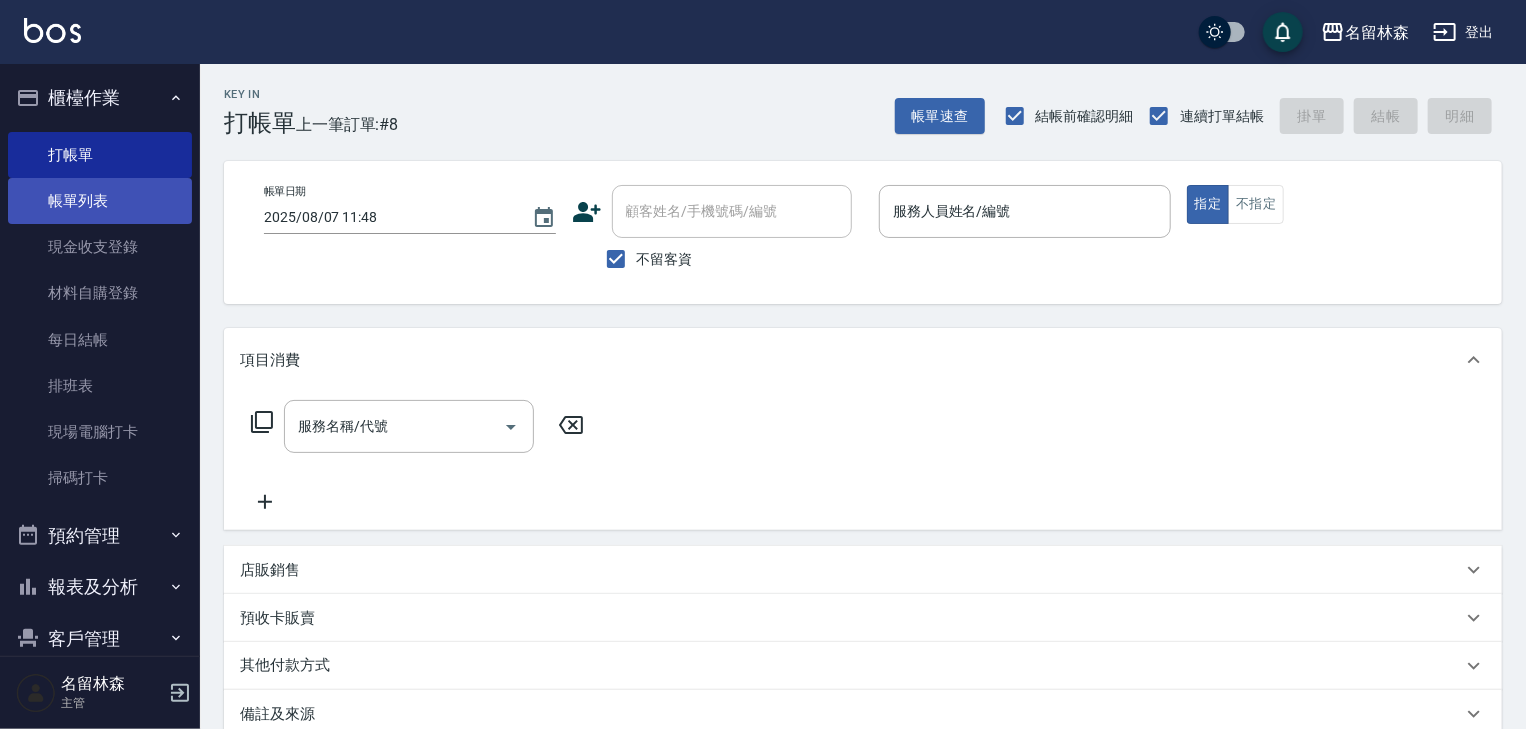 click on "帳單列表" at bounding box center [100, 201] 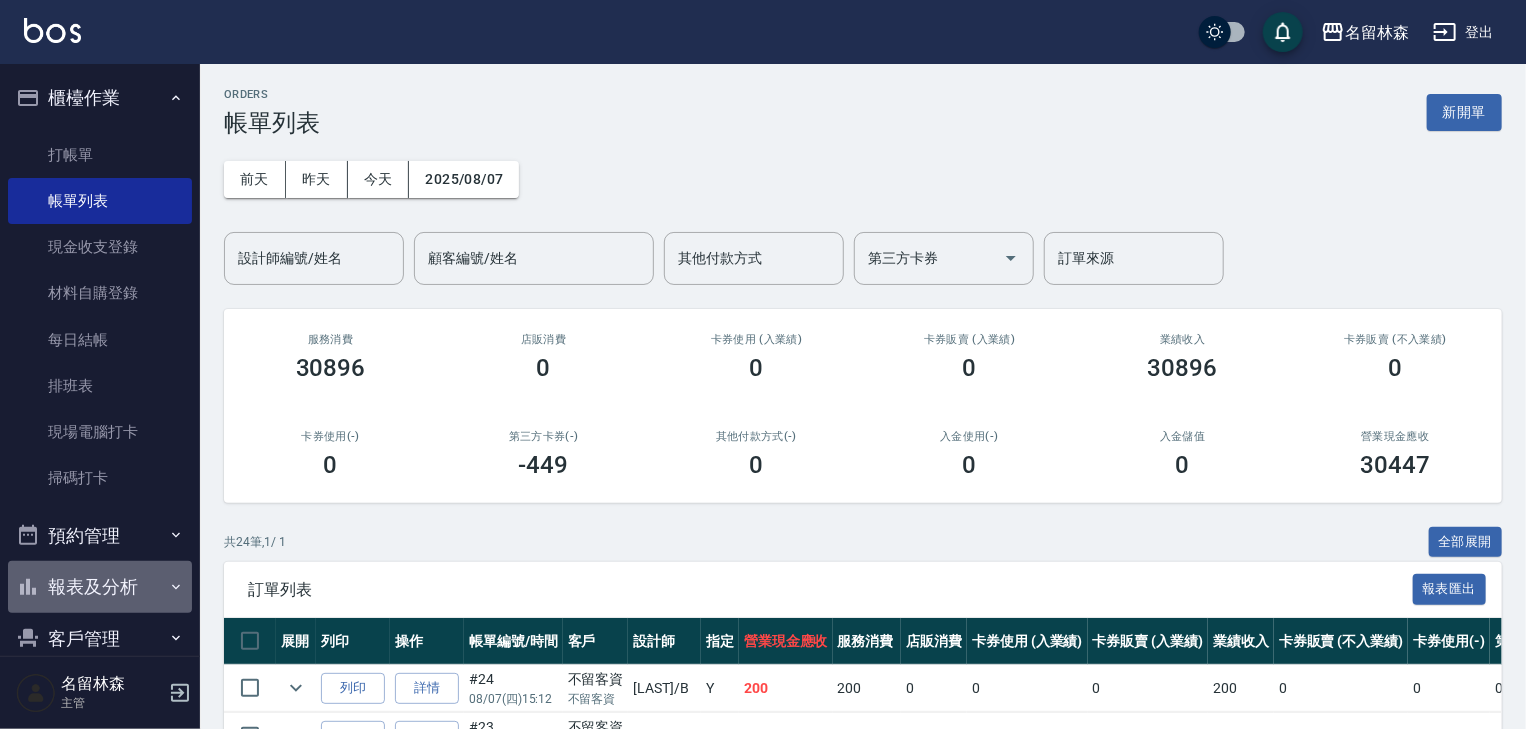 click on "報表及分析" at bounding box center (100, 587) 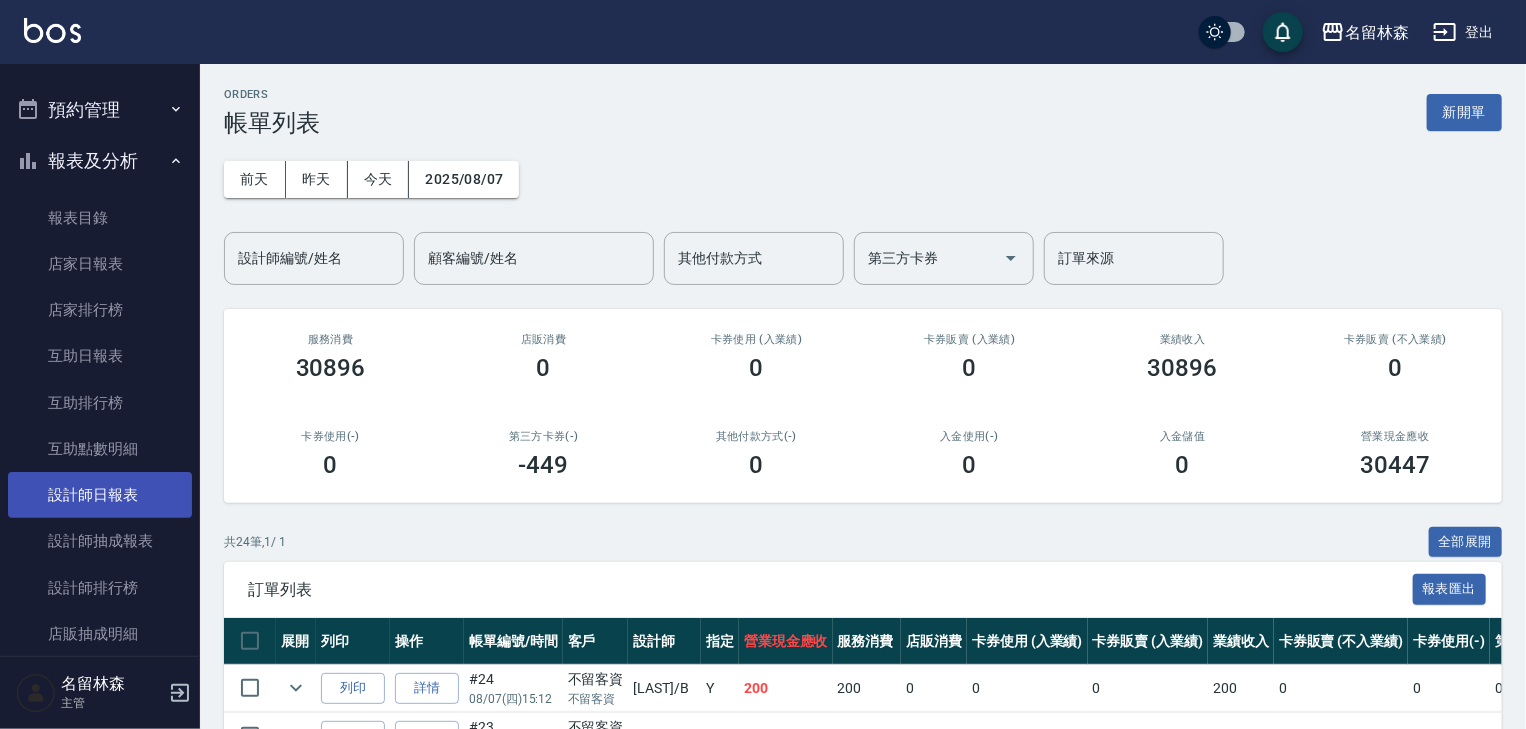 scroll, scrollTop: 533, scrollLeft: 0, axis: vertical 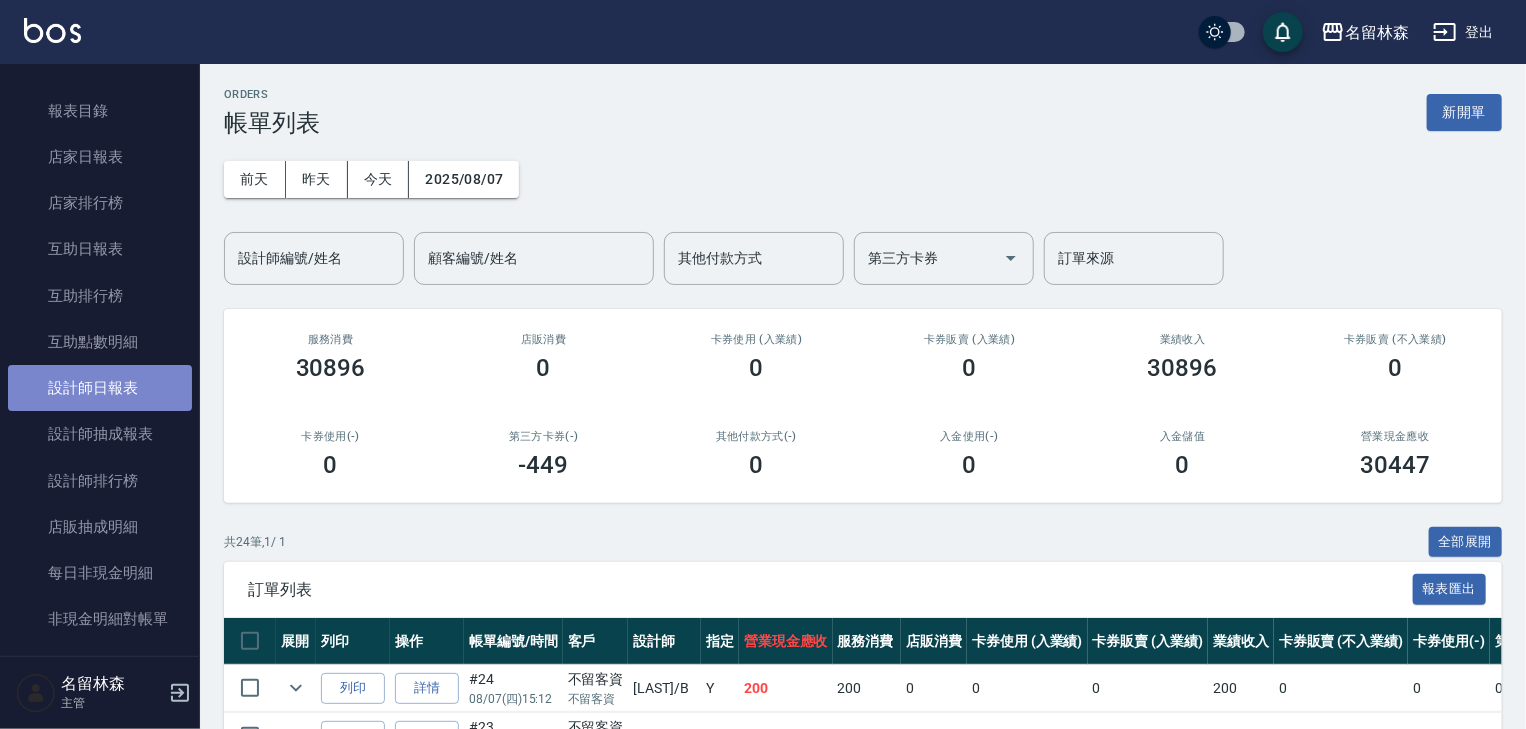 click on "設計師日報表" at bounding box center (100, 388) 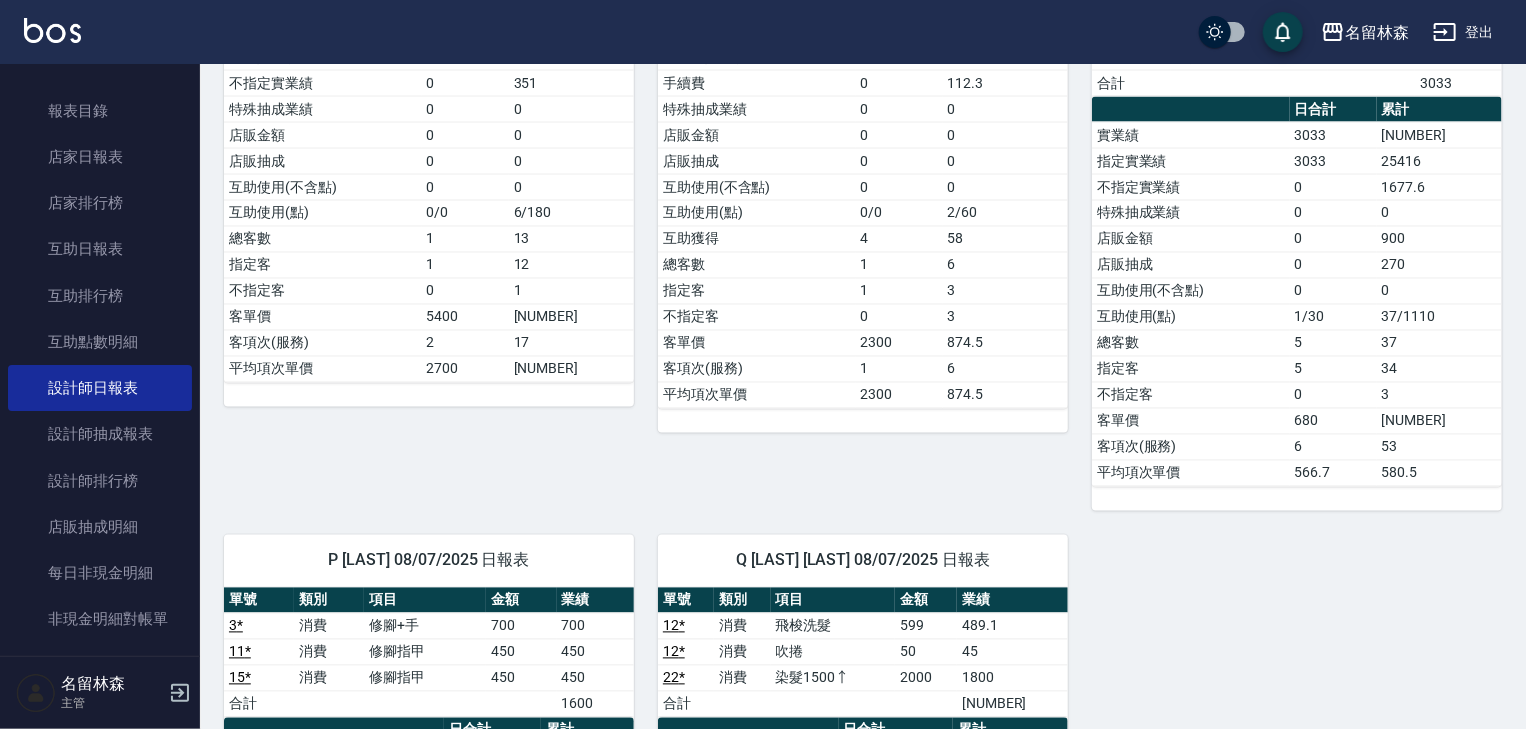 scroll, scrollTop: 2133, scrollLeft: 0, axis: vertical 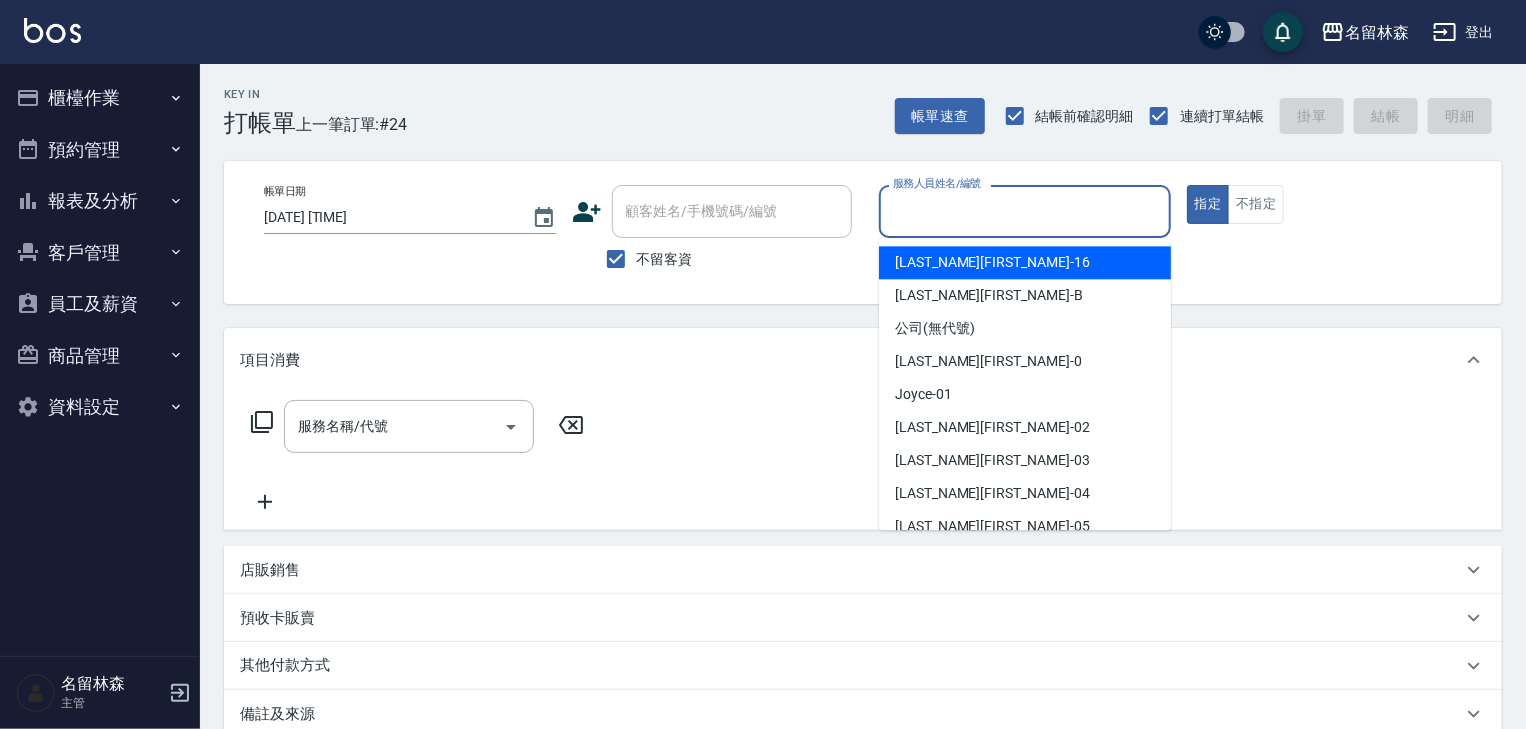 click on "服務人員姓名/編號" at bounding box center (1025, 211) 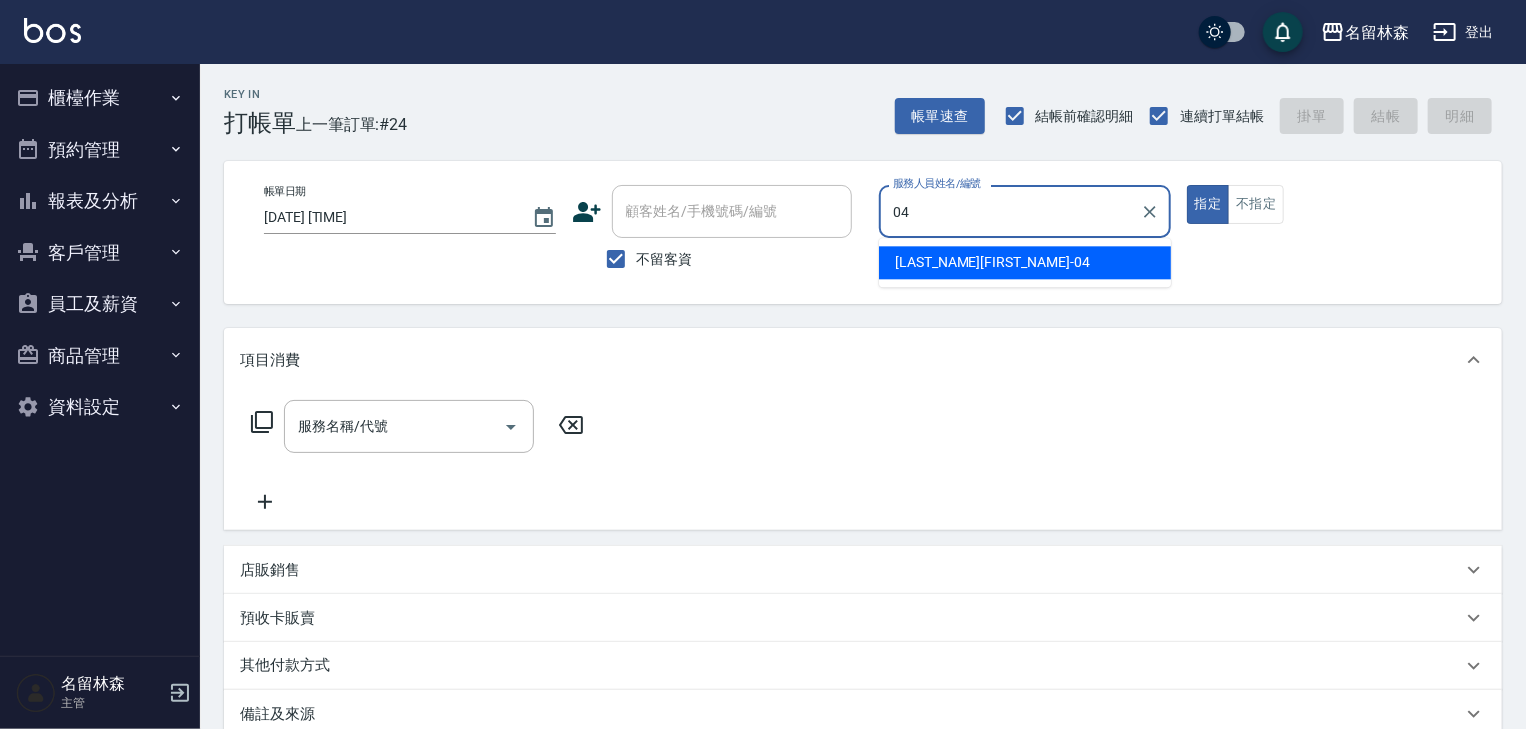 click on "許貴珍 -04" at bounding box center [1025, 262] 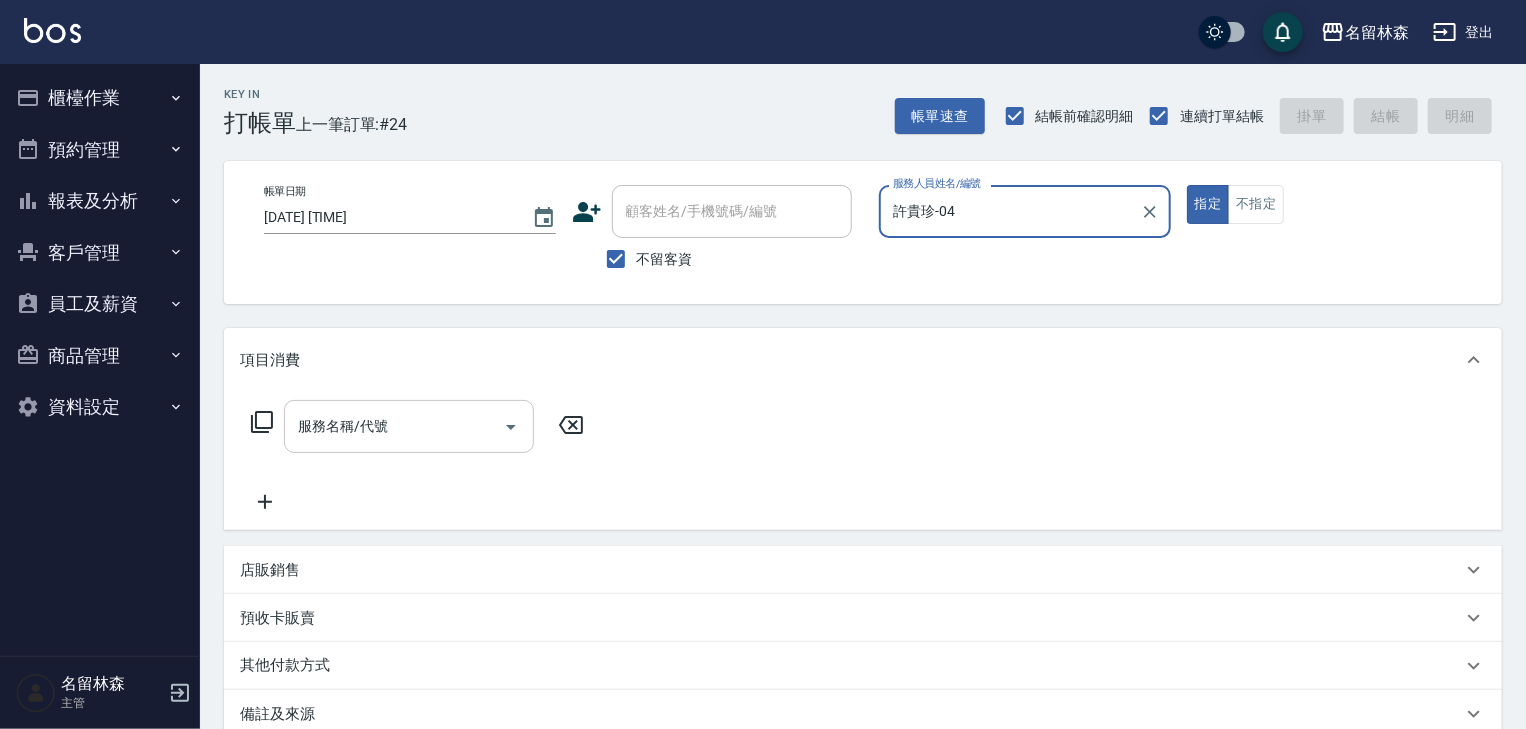 drag, startPoint x: 438, startPoint y: 444, endPoint x: 454, endPoint y: 431, distance: 20.615528 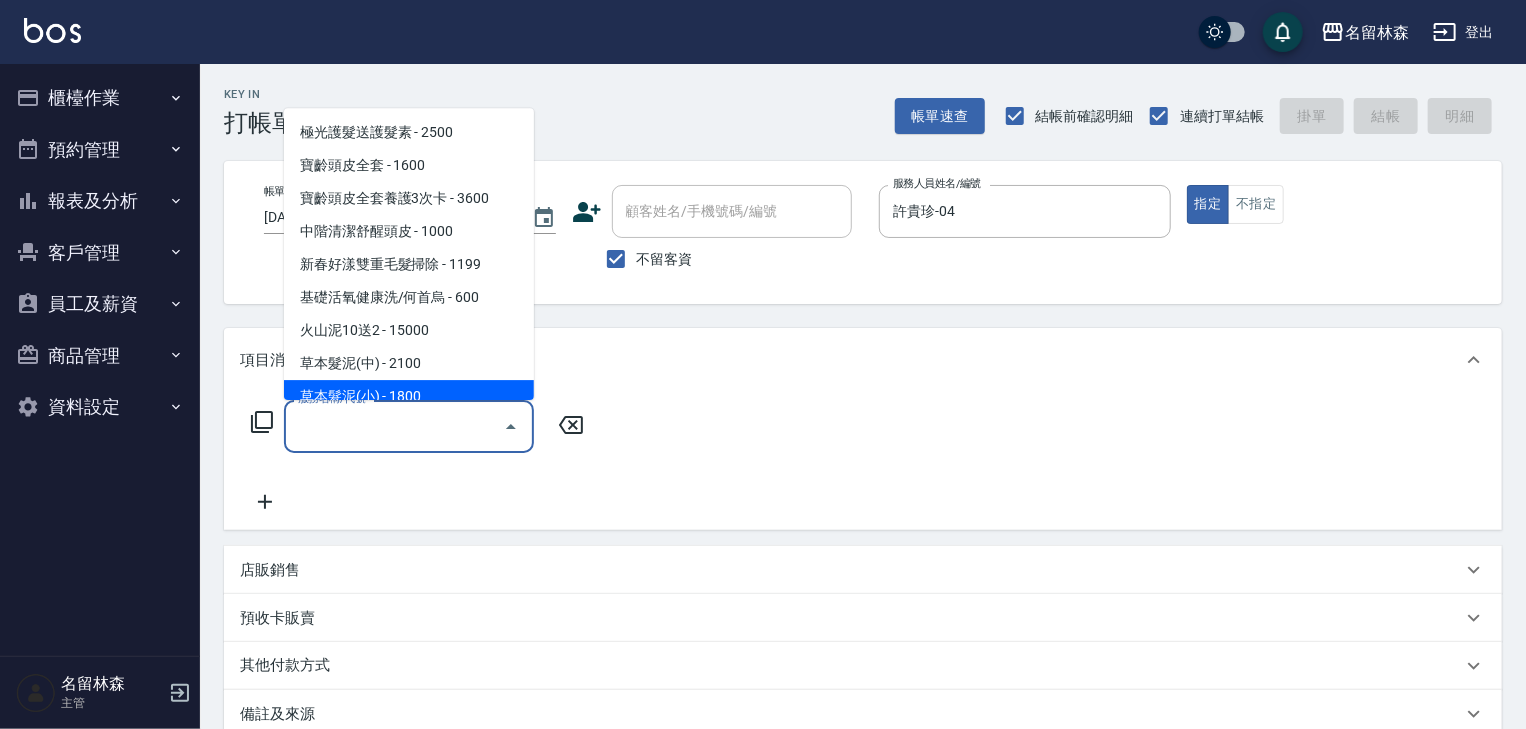 click on "草本髮泥(小) - 1800" at bounding box center (409, 397) 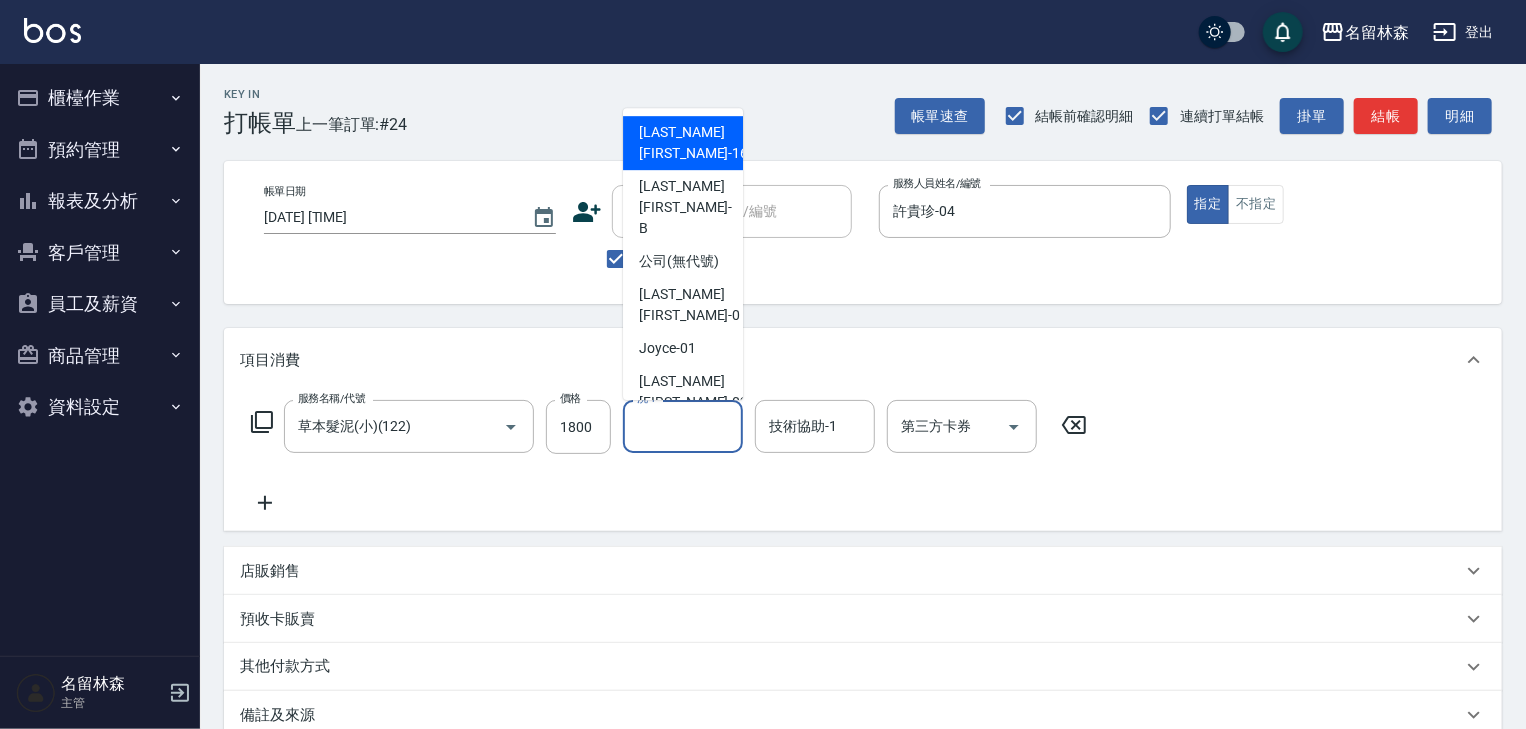 click on "洗-1" at bounding box center (683, 426) 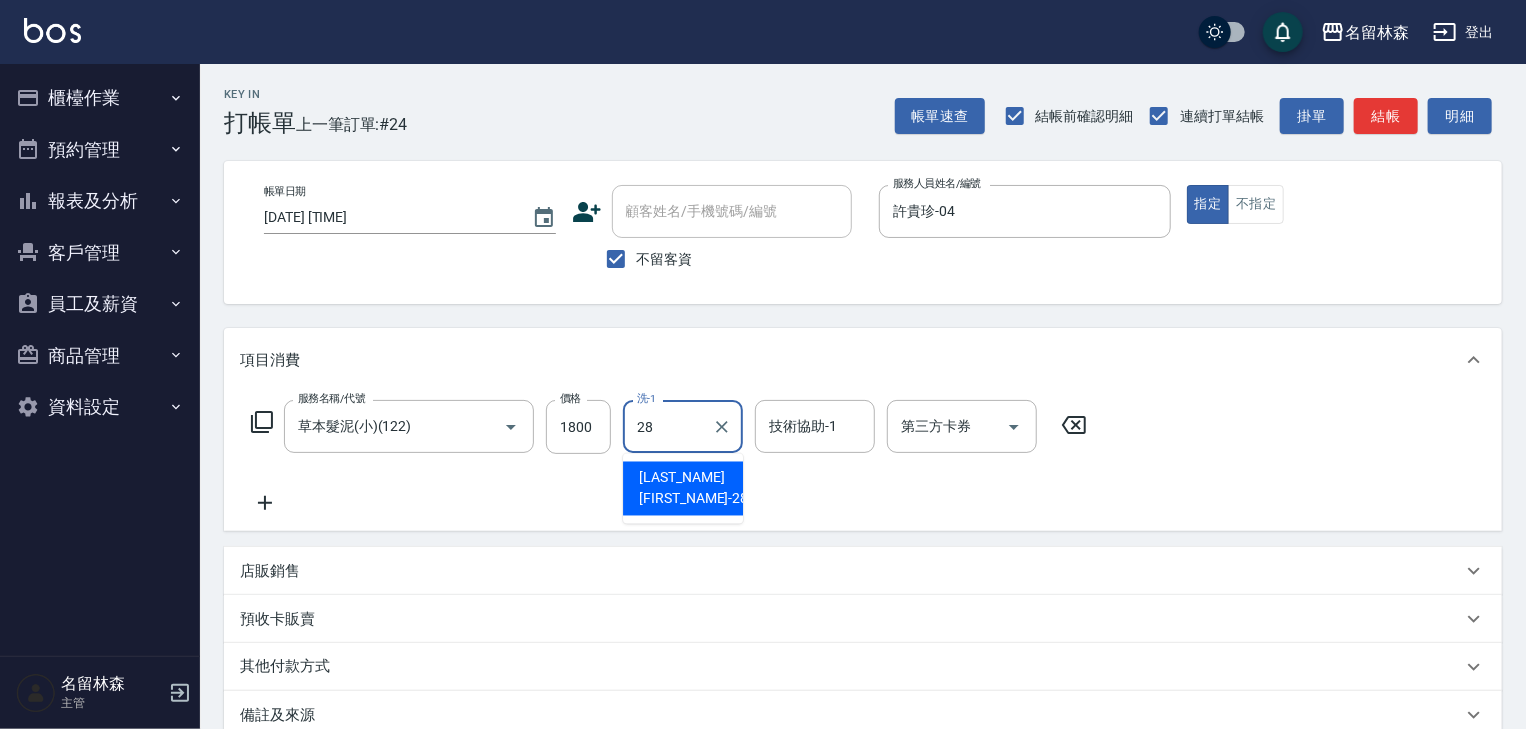 drag, startPoint x: 681, startPoint y: 465, endPoint x: 763, endPoint y: 458, distance: 82.29824 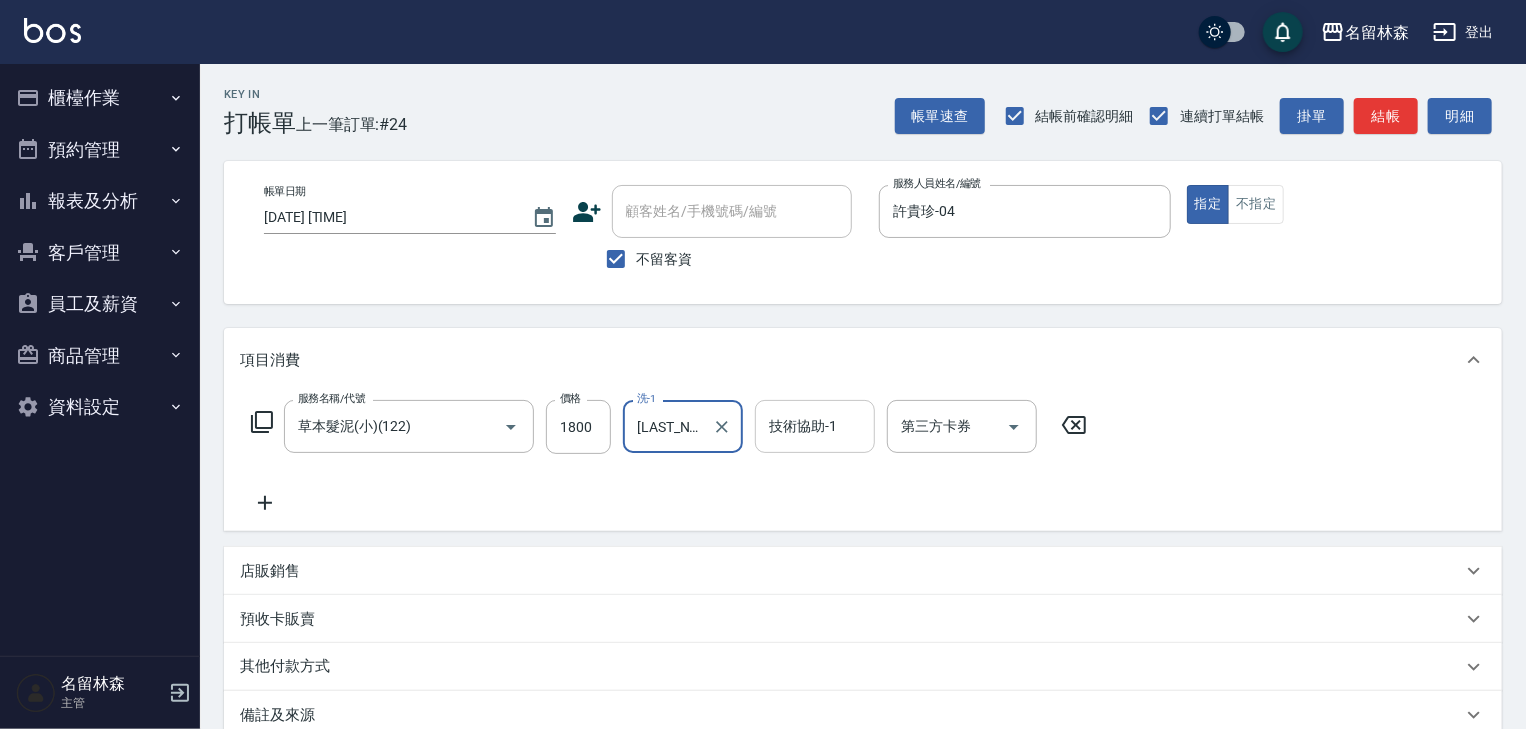 type on "冼宜芳-28" 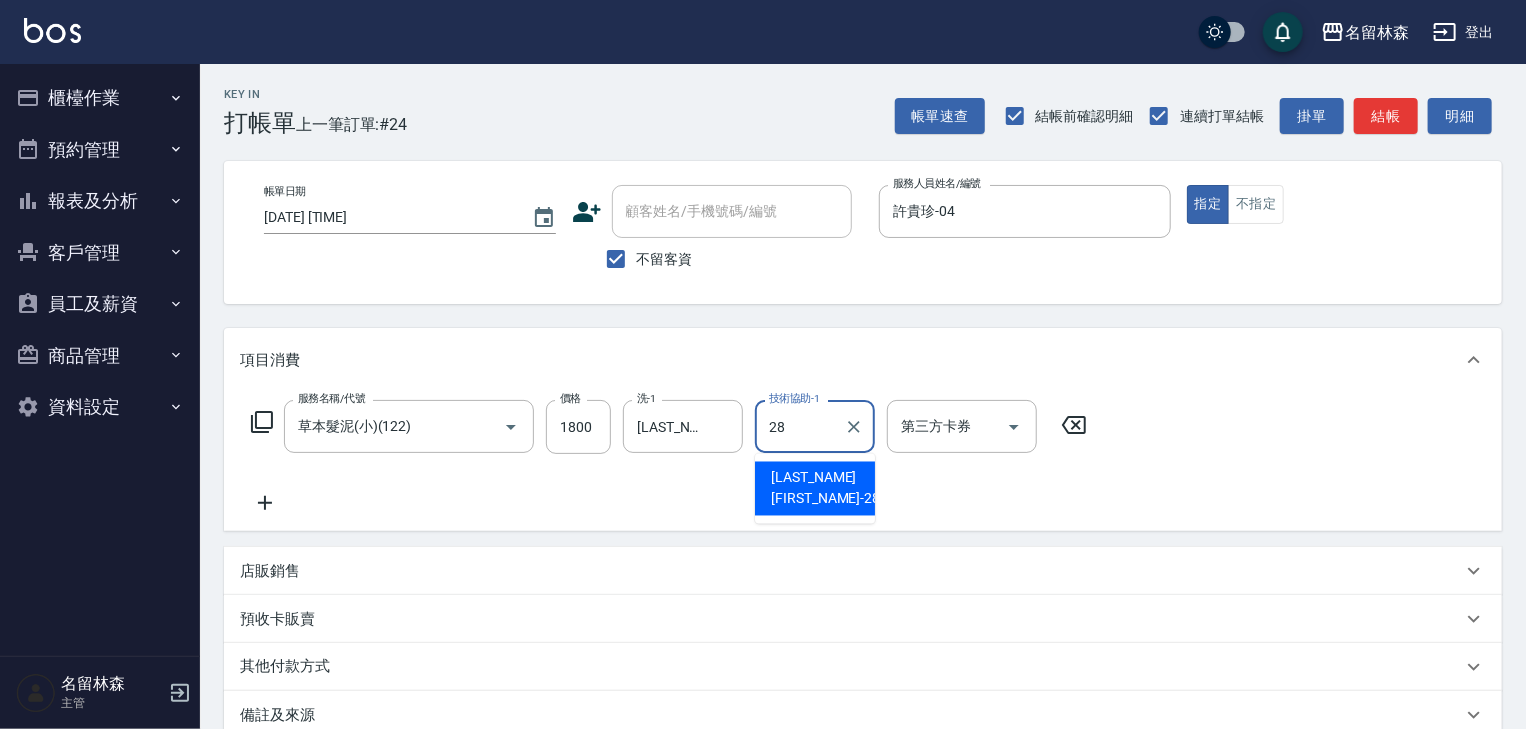 click on "冼宜芳 -28" at bounding box center (825, 489) 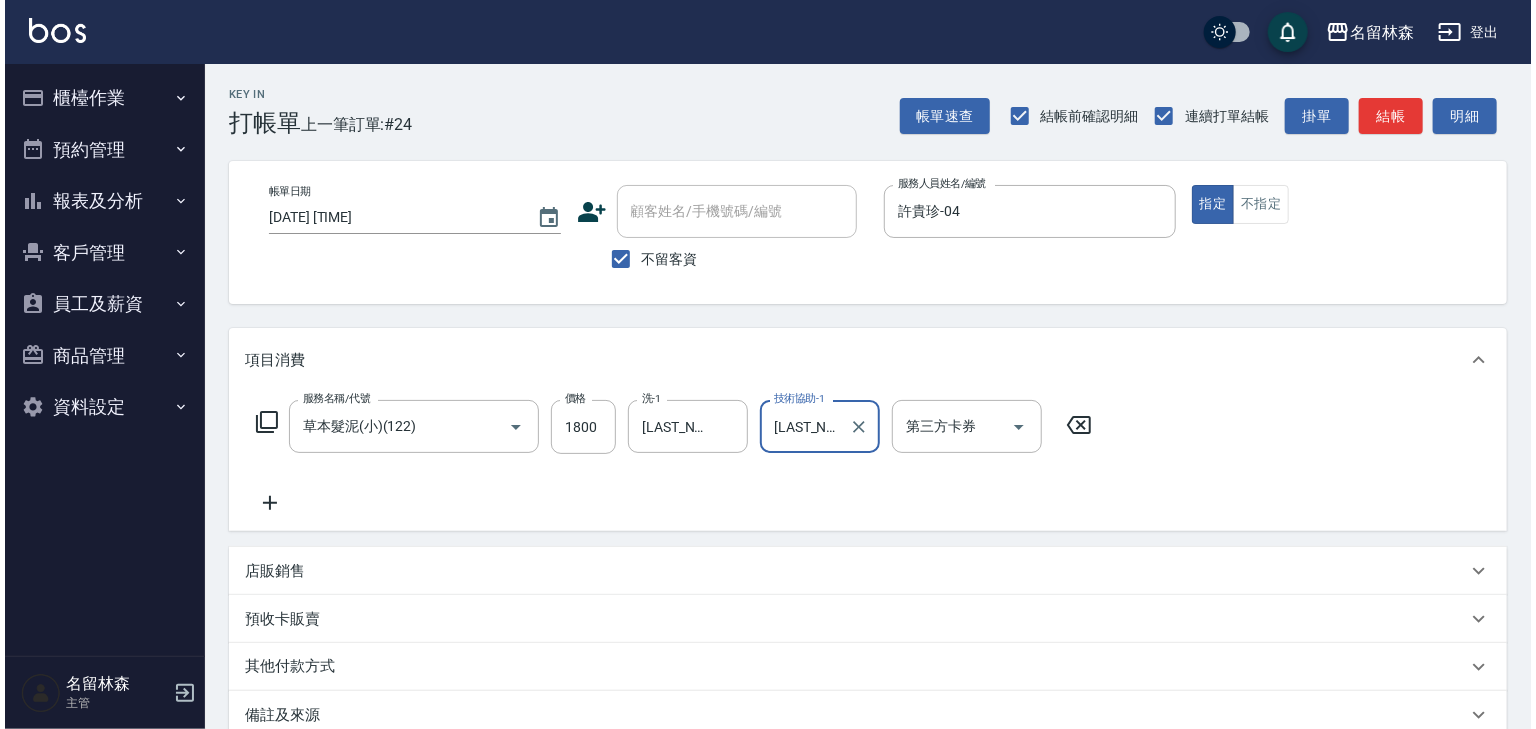 scroll, scrollTop: 234, scrollLeft: 0, axis: vertical 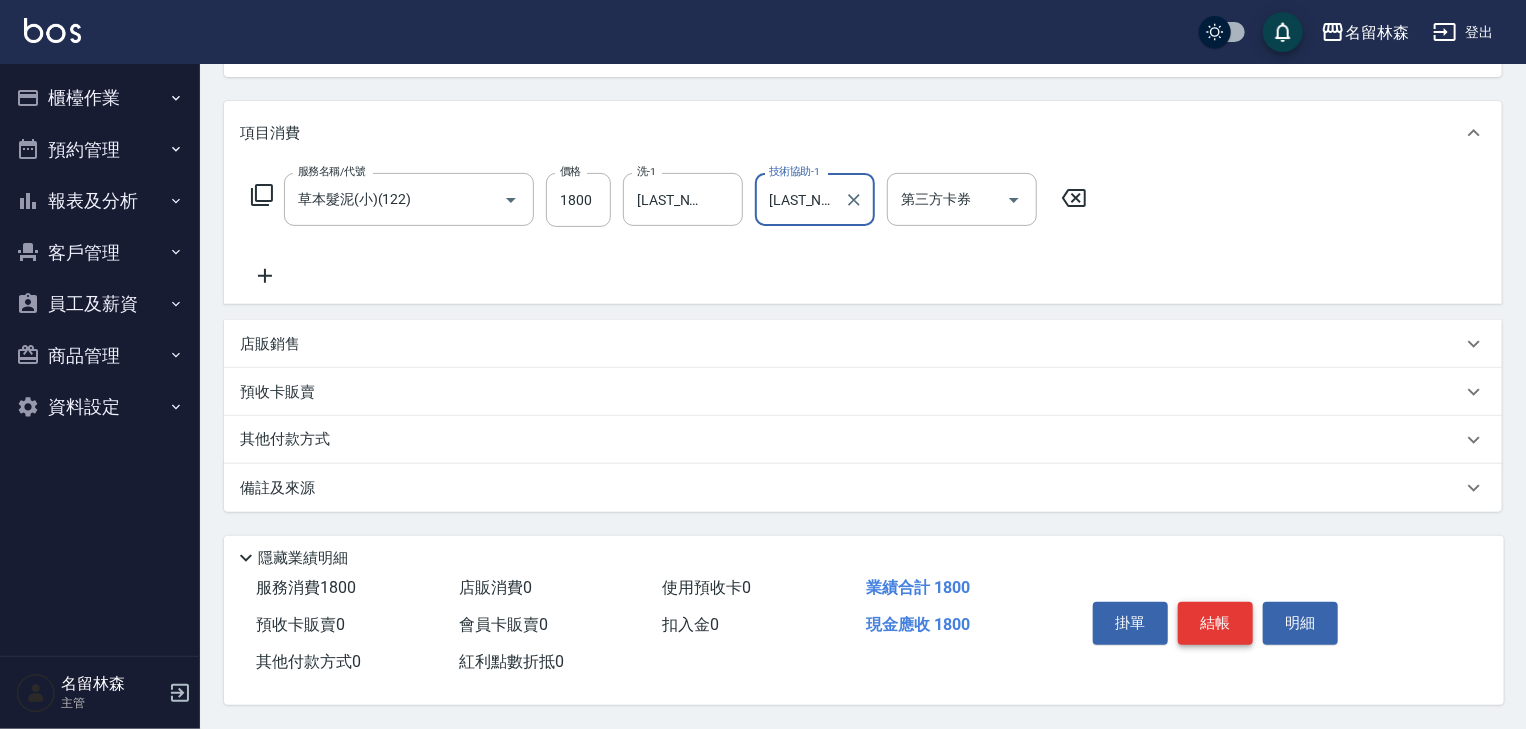 type on "冼宜芳-28" 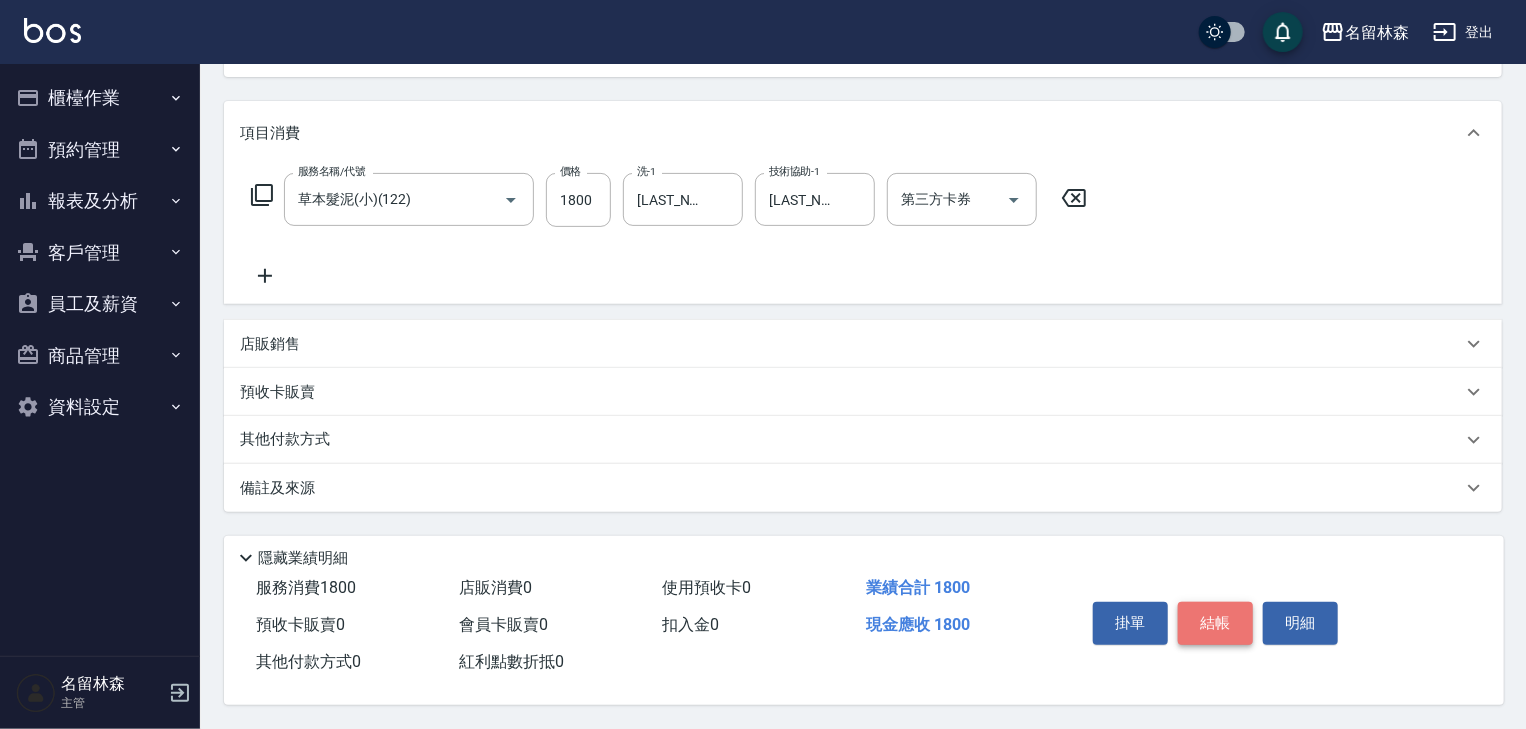 click on "結帳" at bounding box center (1215, 623) 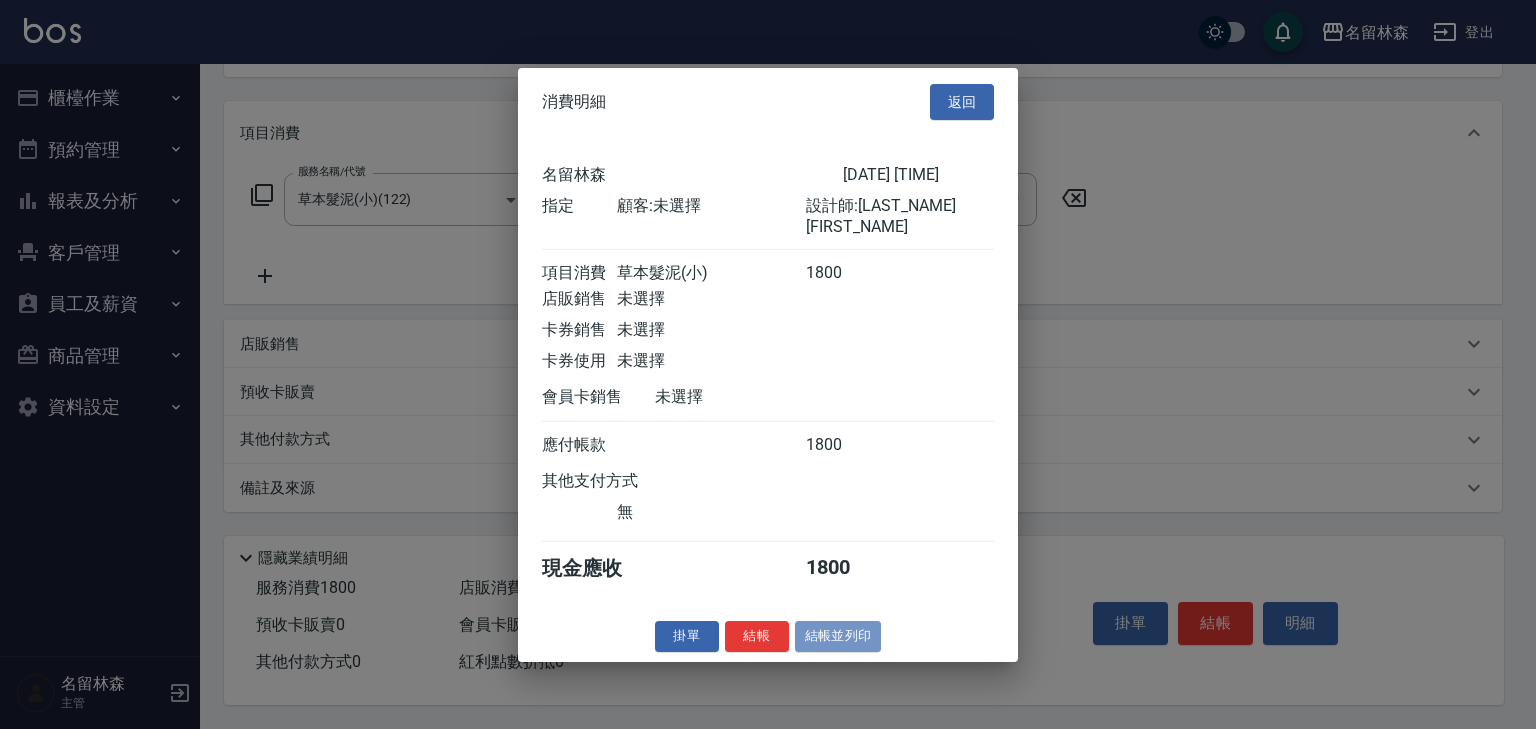 click on "結帳並列印" at bounding box center [838, 636] 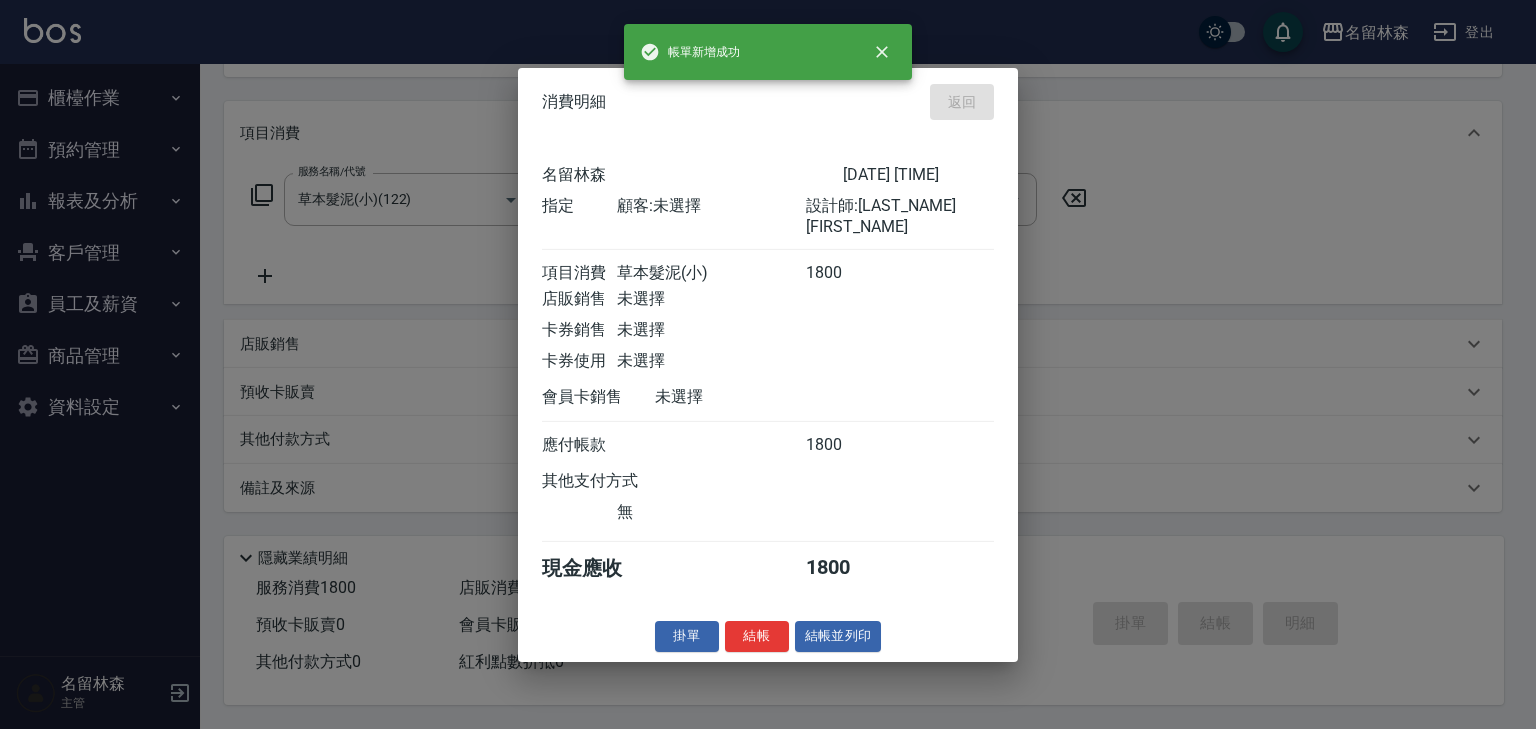 type on "2025/08/07 15:24" 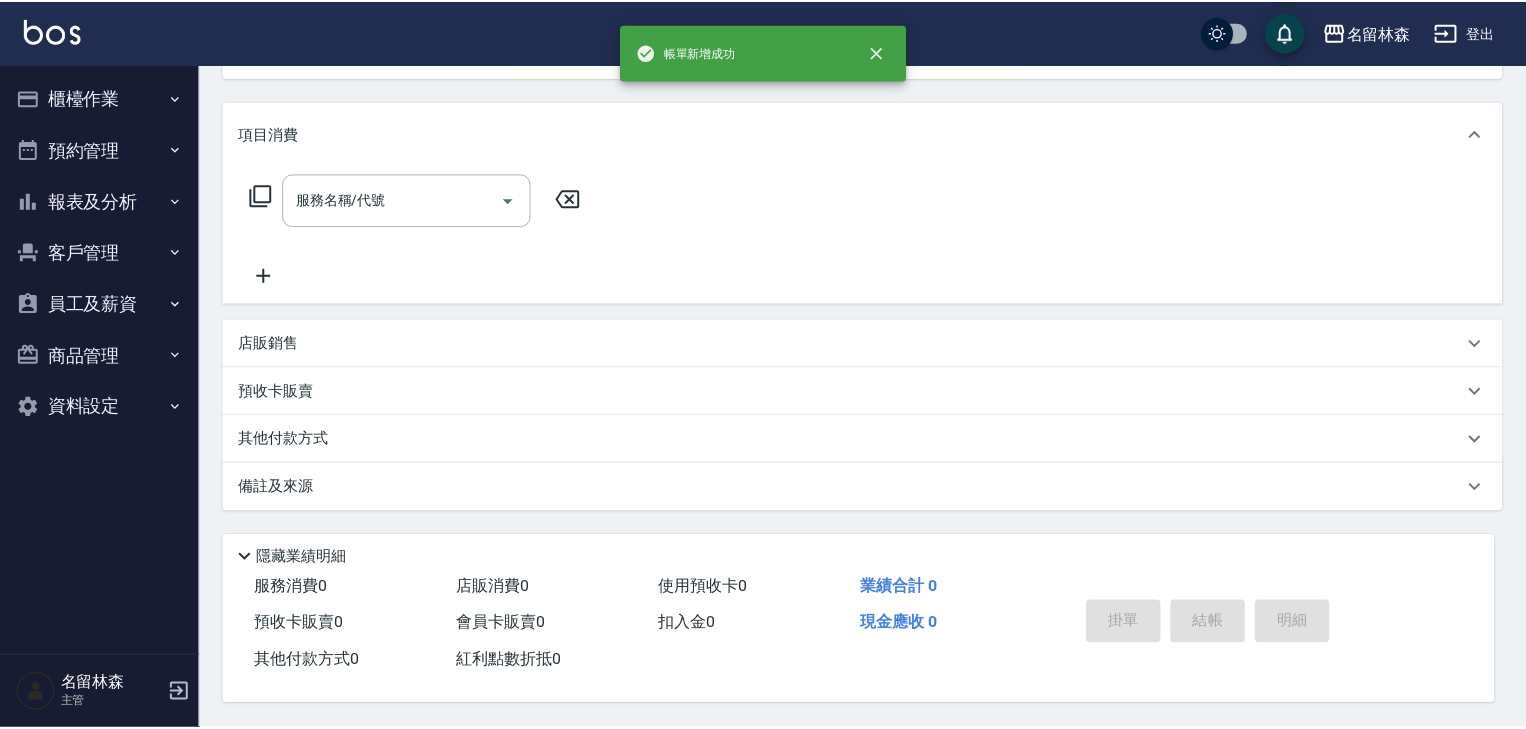 scroll, scrollTop: 0, scrollLeft: 0, axis: both 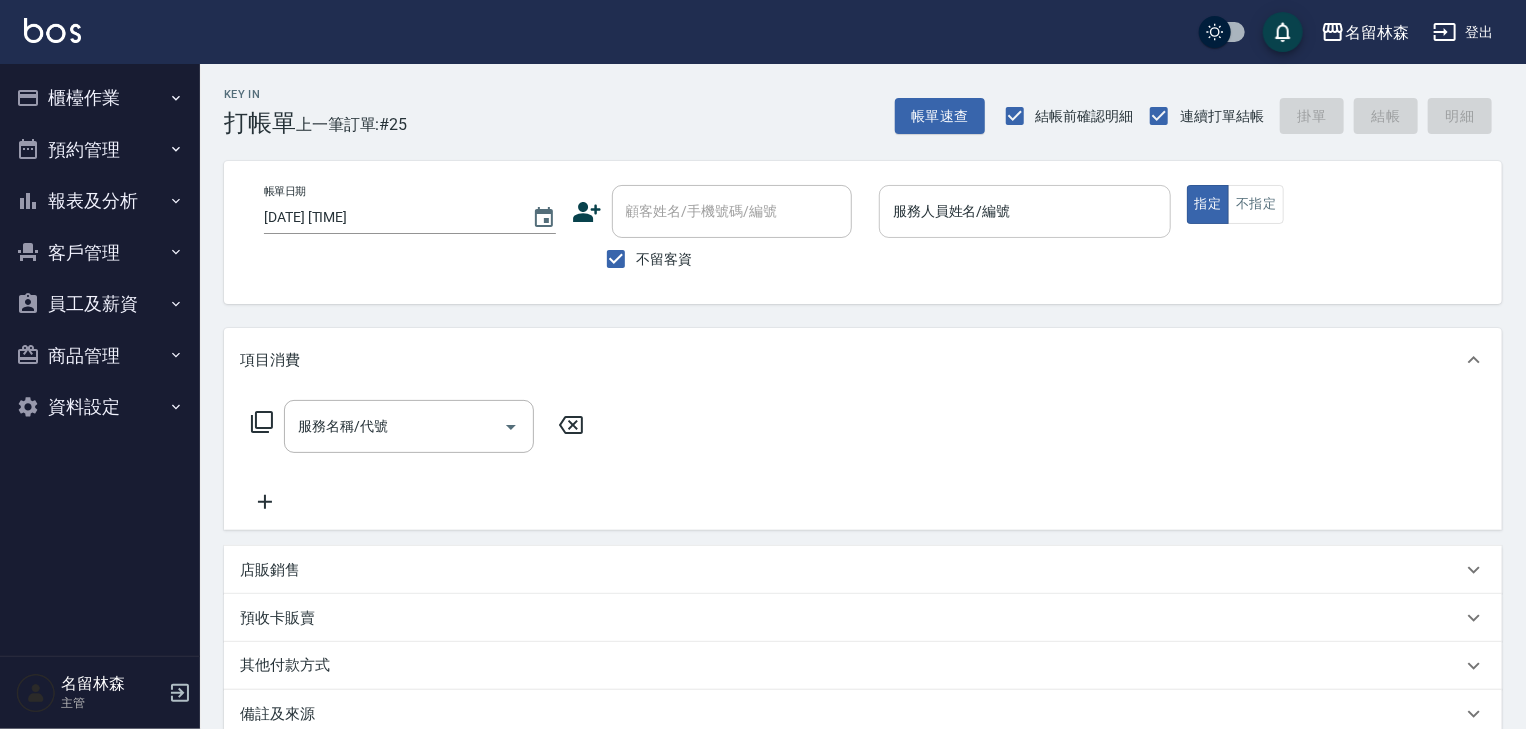 click on "服務人員姓名/編號" at bounding box center (1025, 211) 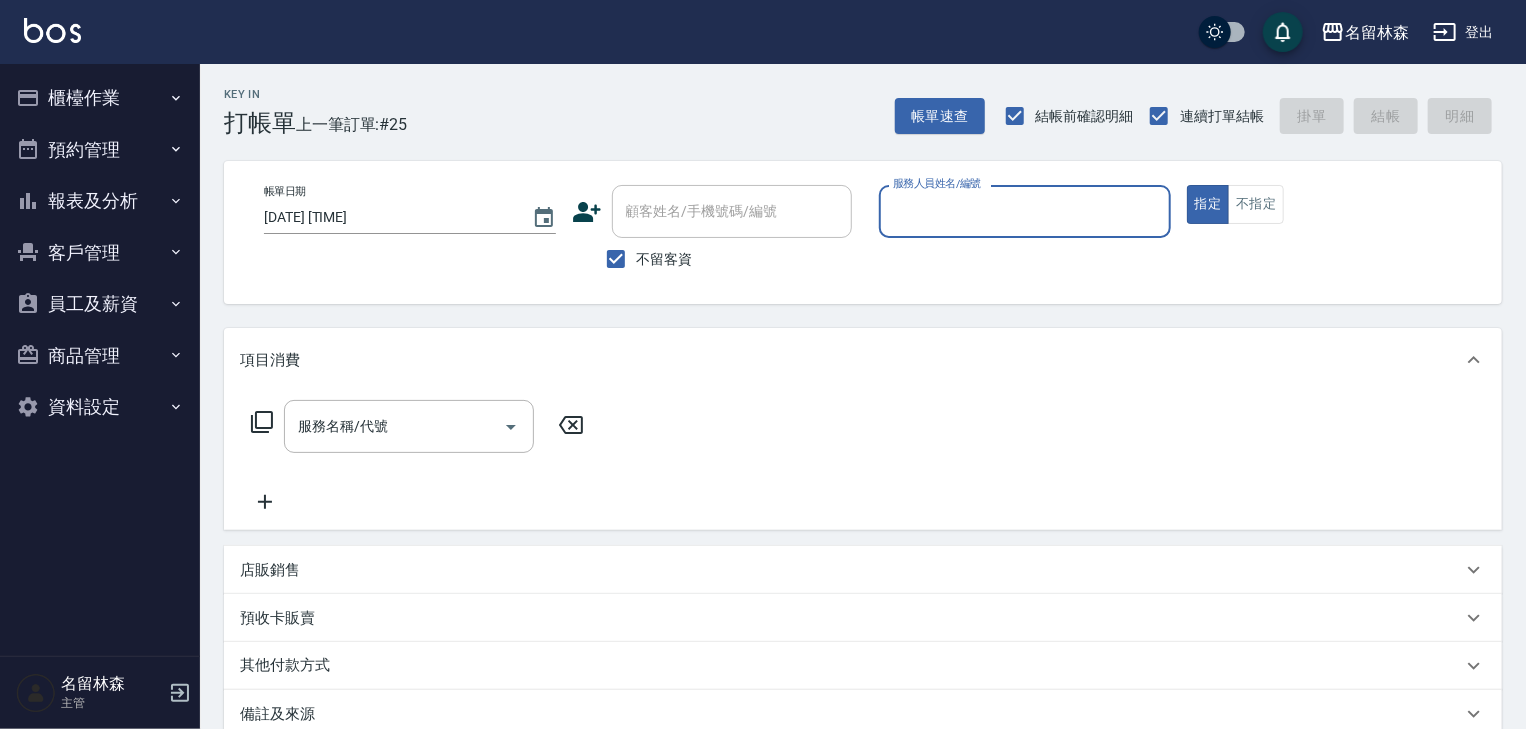 click on "服務人員姓名/編號" at bounding box center [1025, 211] 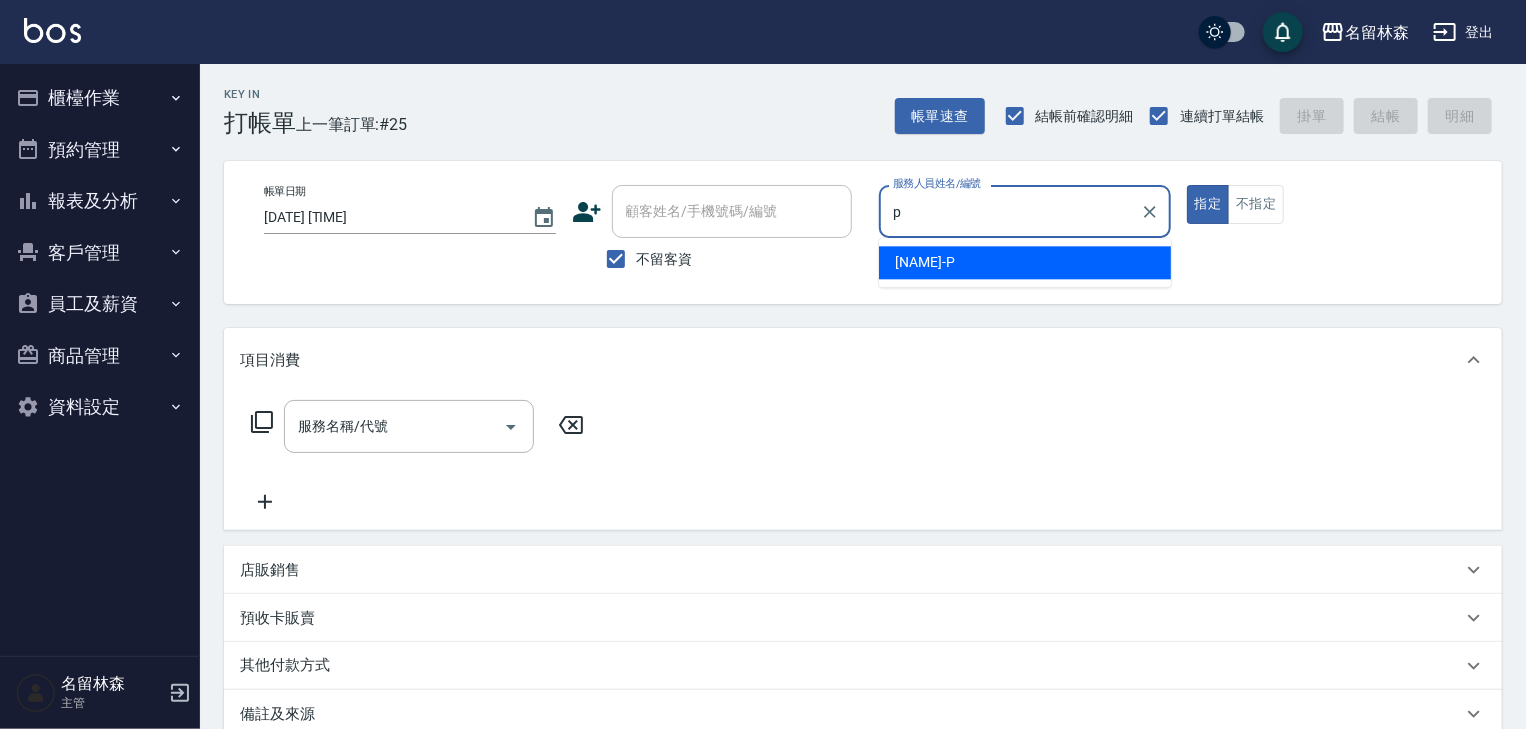 drag, startPoint x: 894, startPoint y: 265, endPoint x: 754, endPoint y: 314, distance: 148.32735 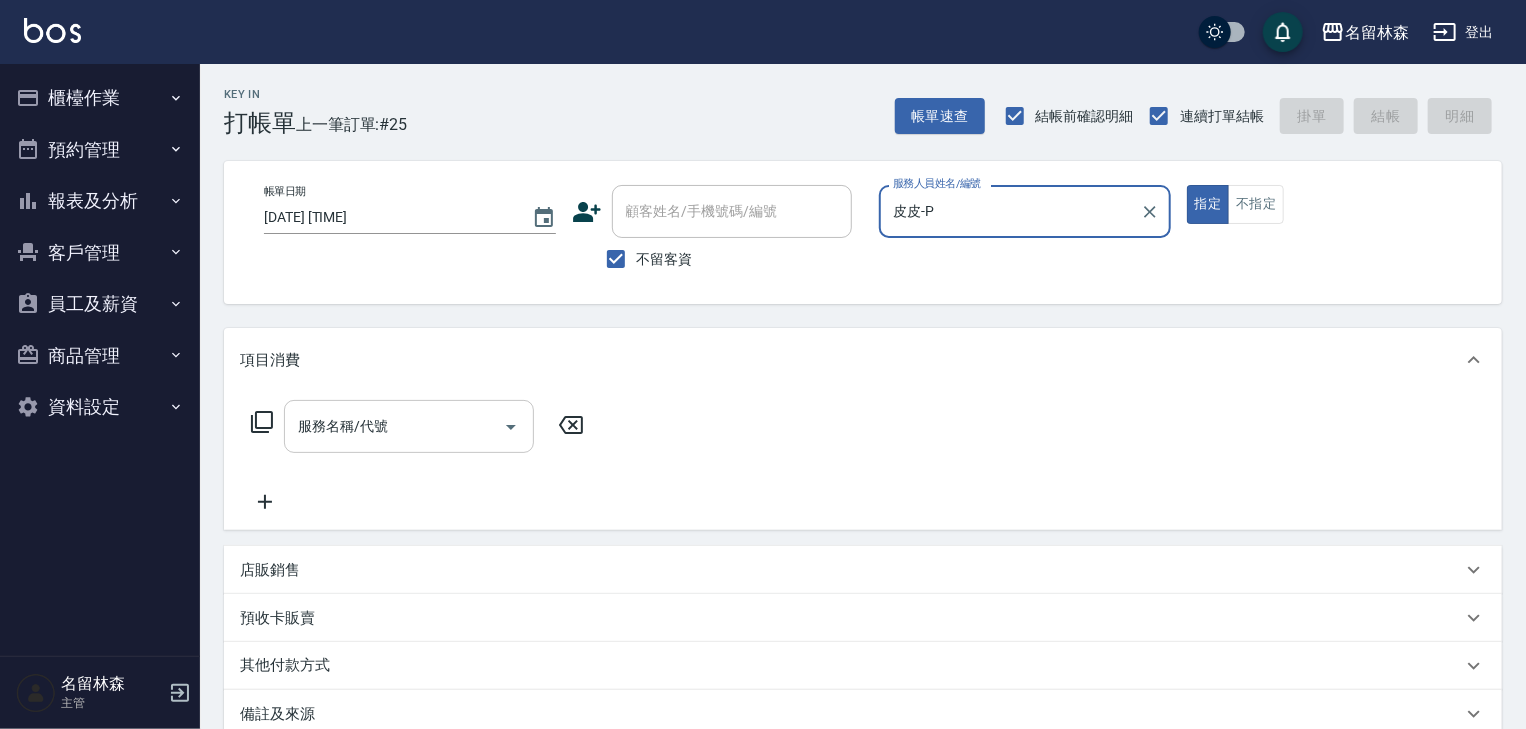 type on "皮皮-P" 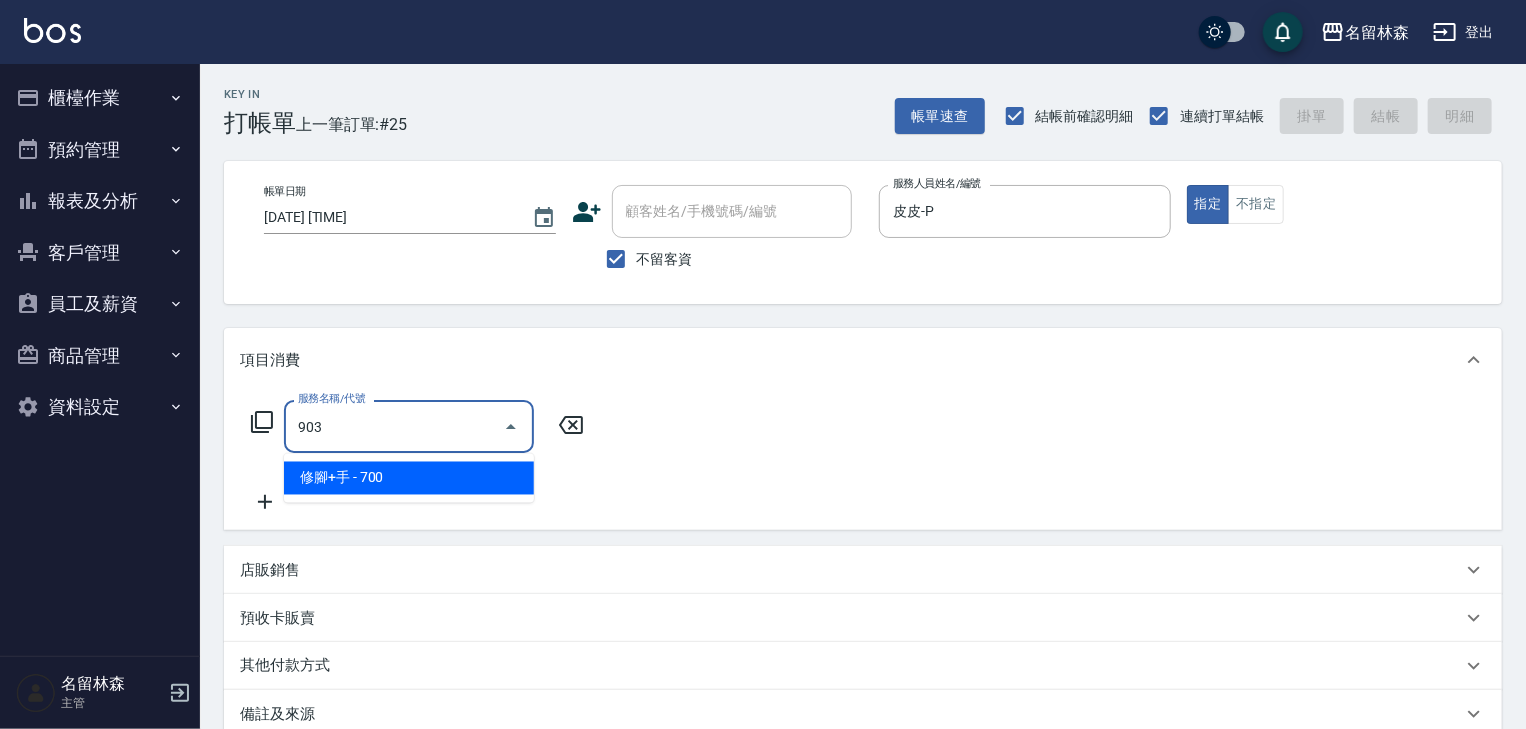 click on "修腳+手 - 700" at bounding box center [409, 478] 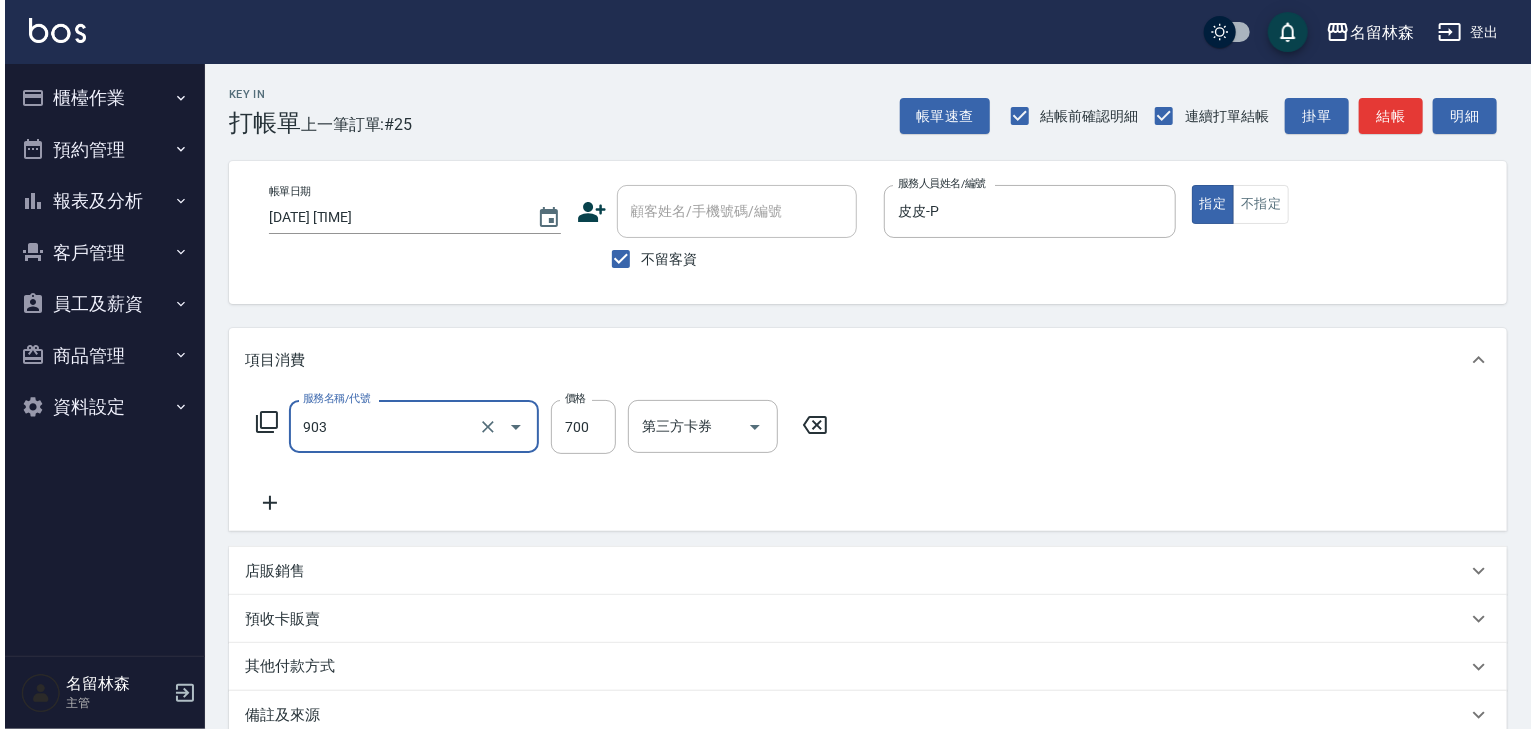 scroll, scrollTop: 234, scrollLeft: 0, axis: vertical 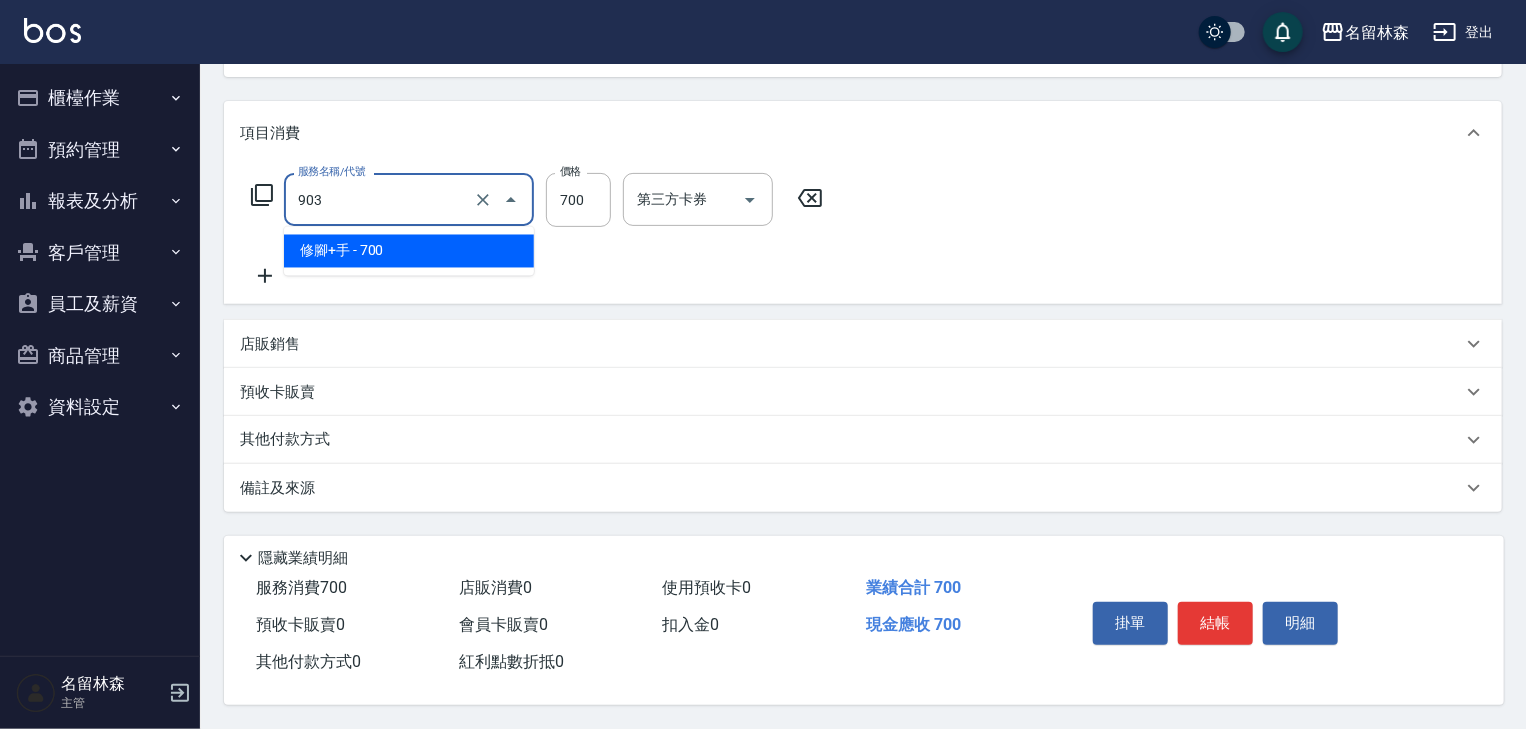 click on "903" at bounding box center [381, 199] 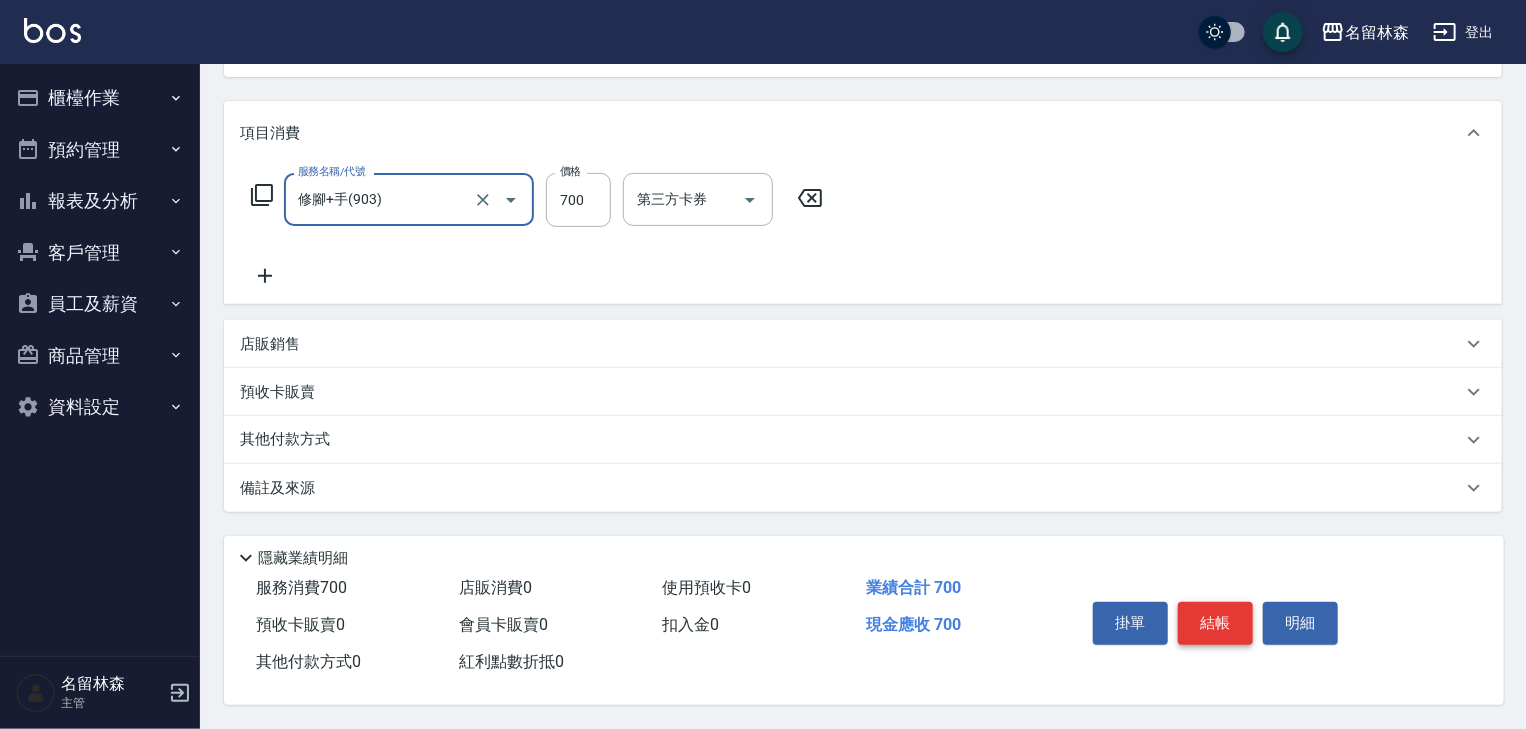 type on "修腳+手(903)" 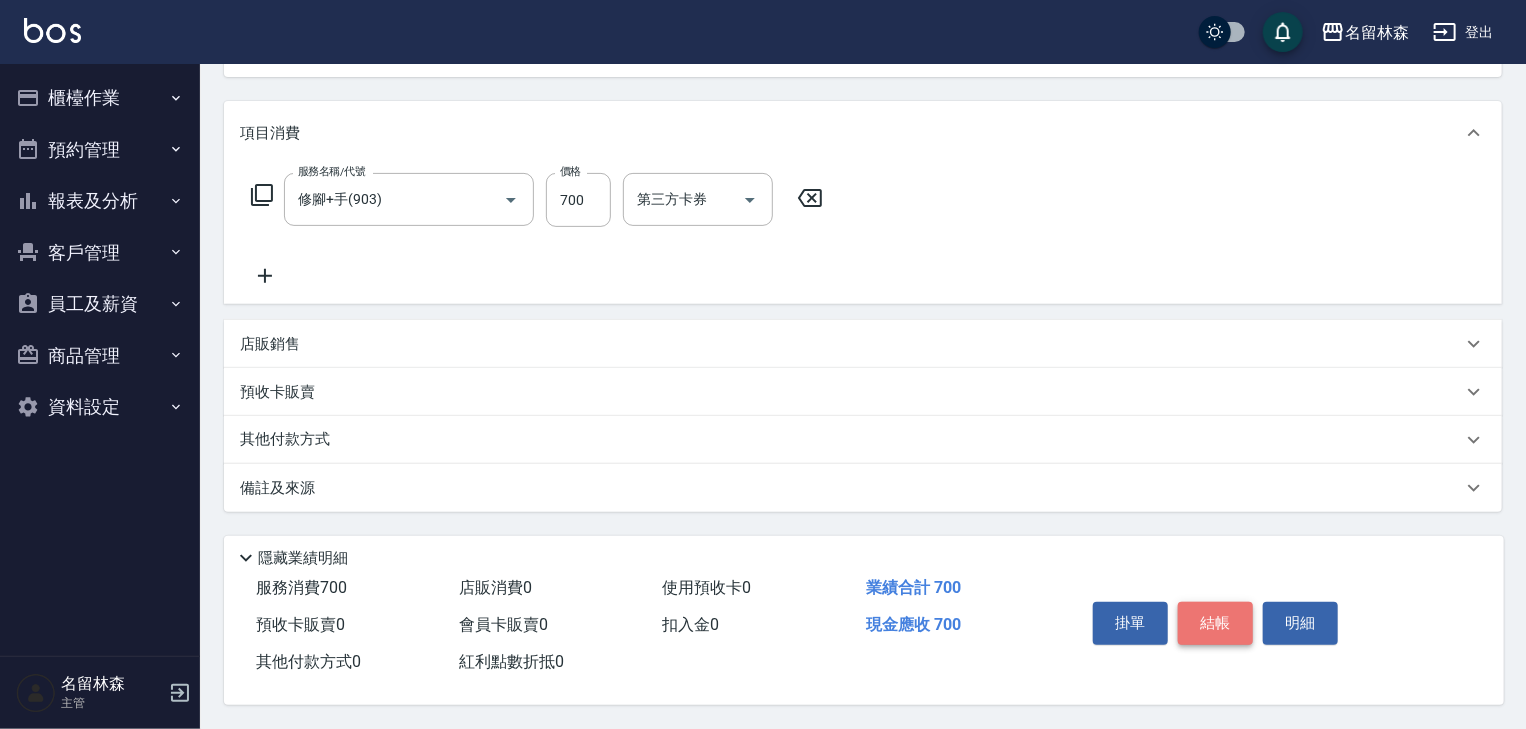 click on "結帳" at bounding box center (1215, 623) 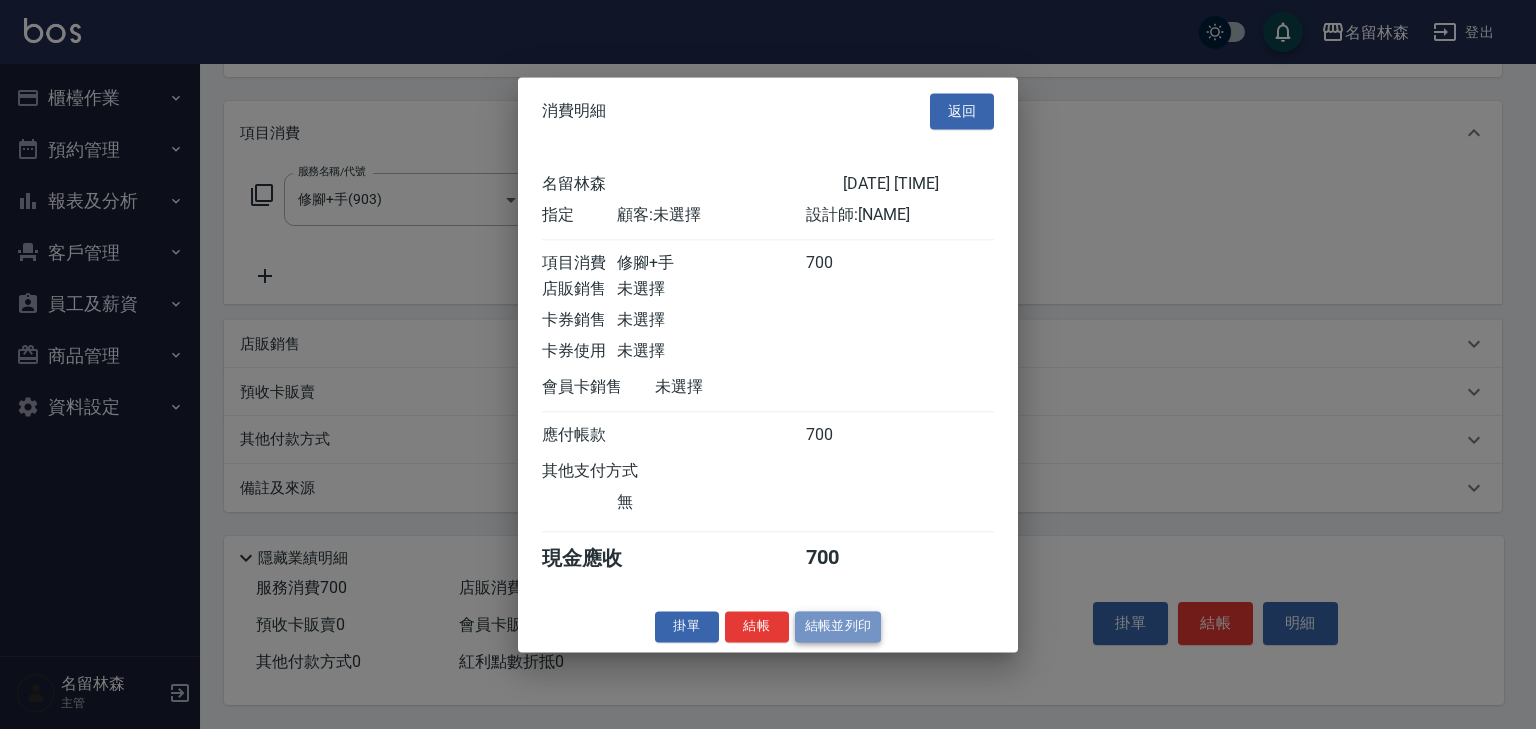 click on "結帳並列印" at bounding box center [838, 626] 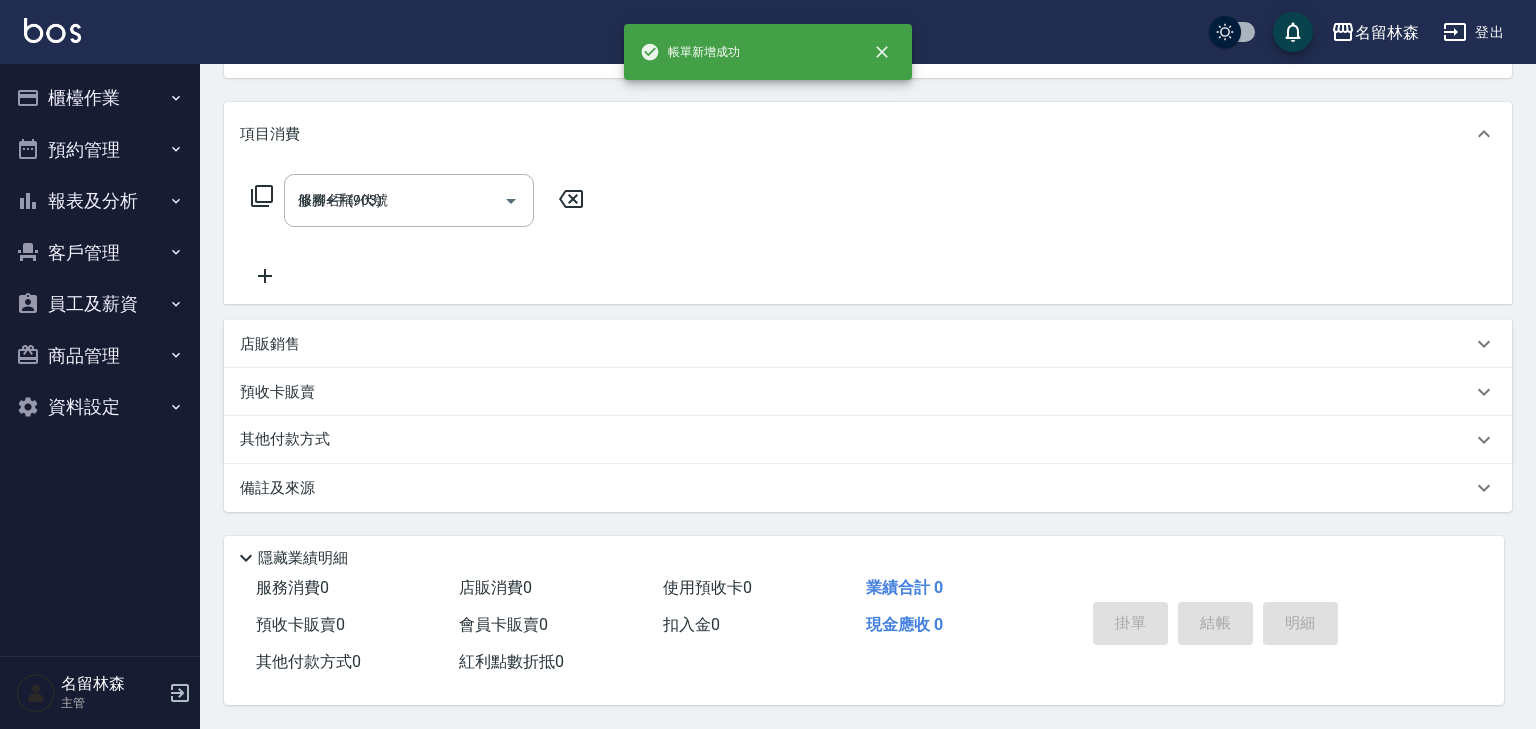 type on "2025/08/07 15:29" 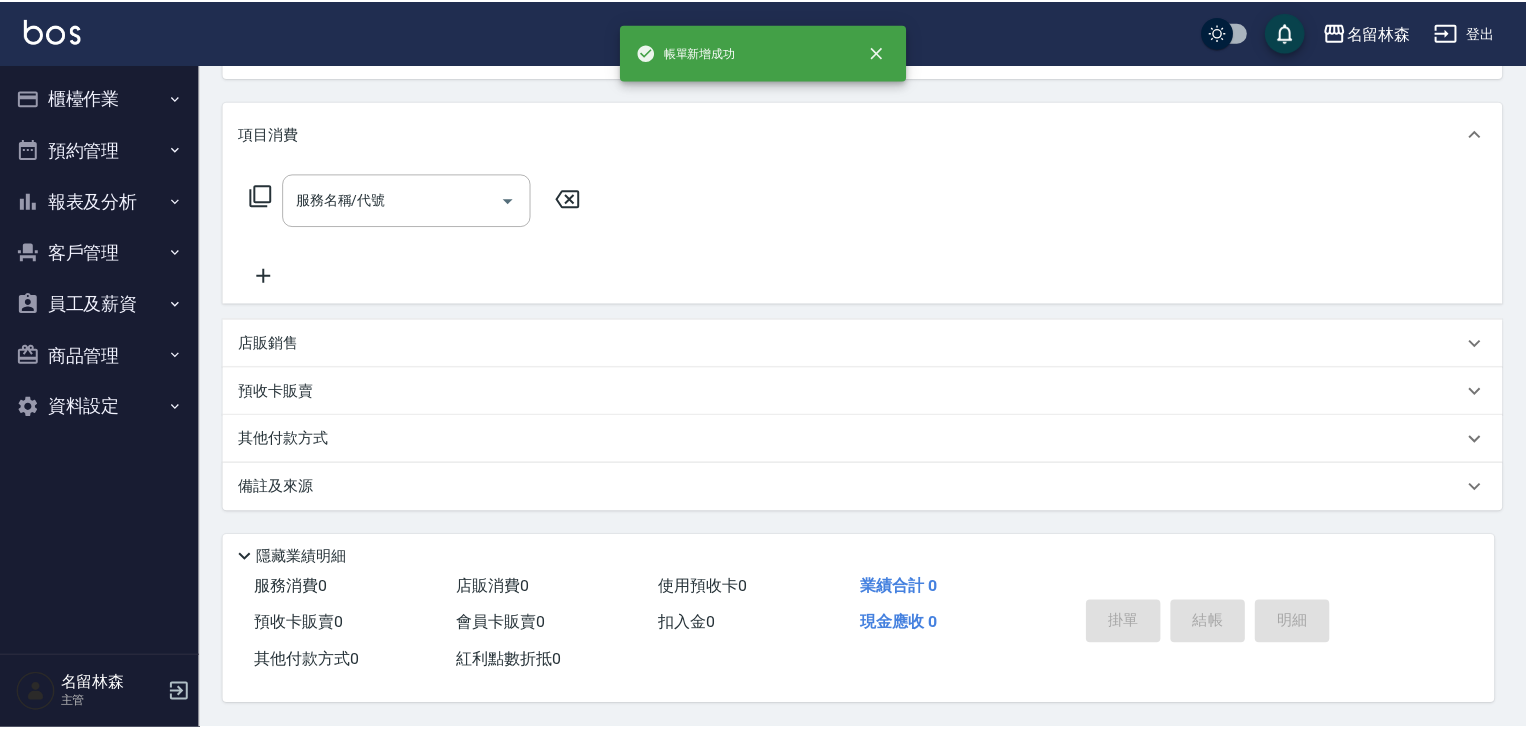 scroll, scrollTop: 0, scrollLeft: 0, axis: both 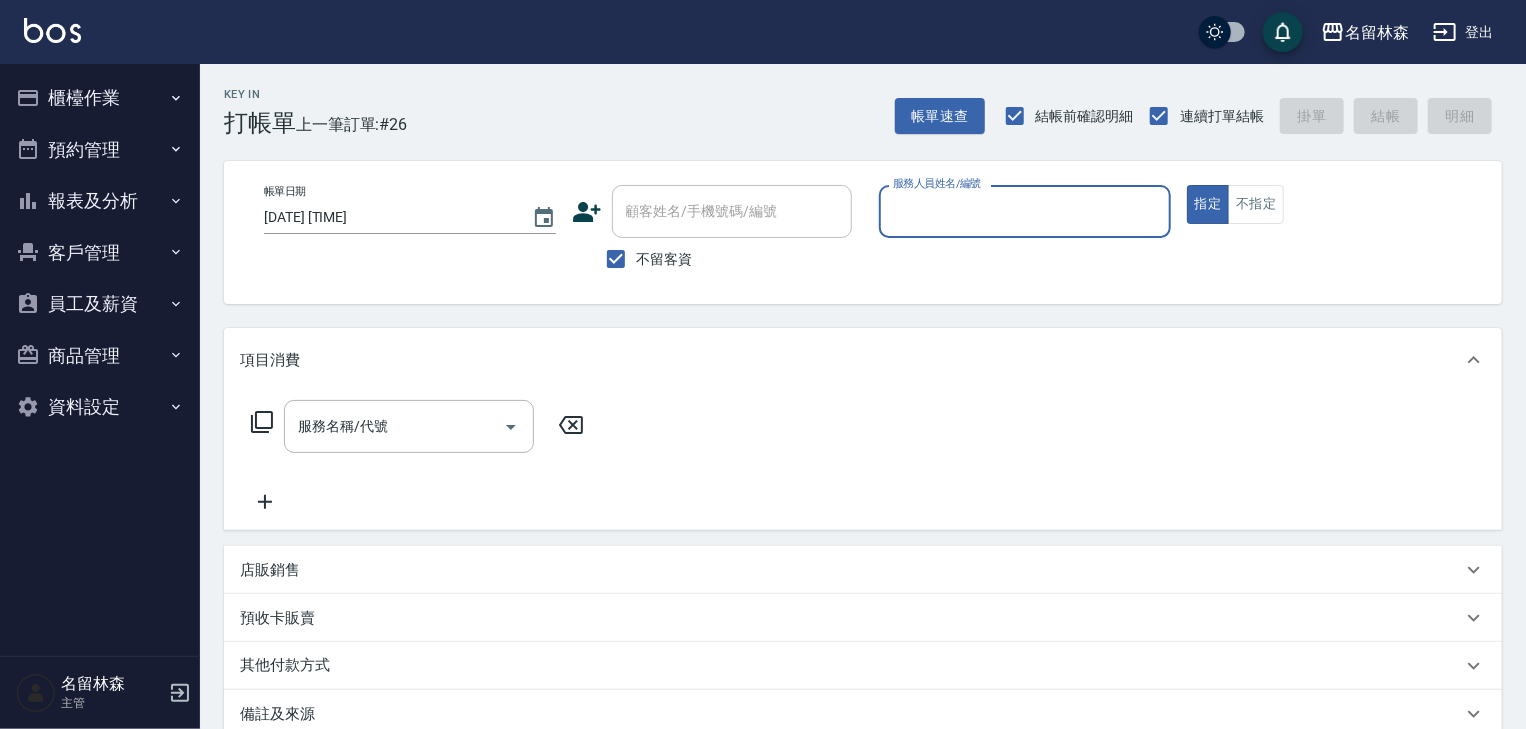 click on "服務人員姓名/編號" at bounding box center (1025, 211) 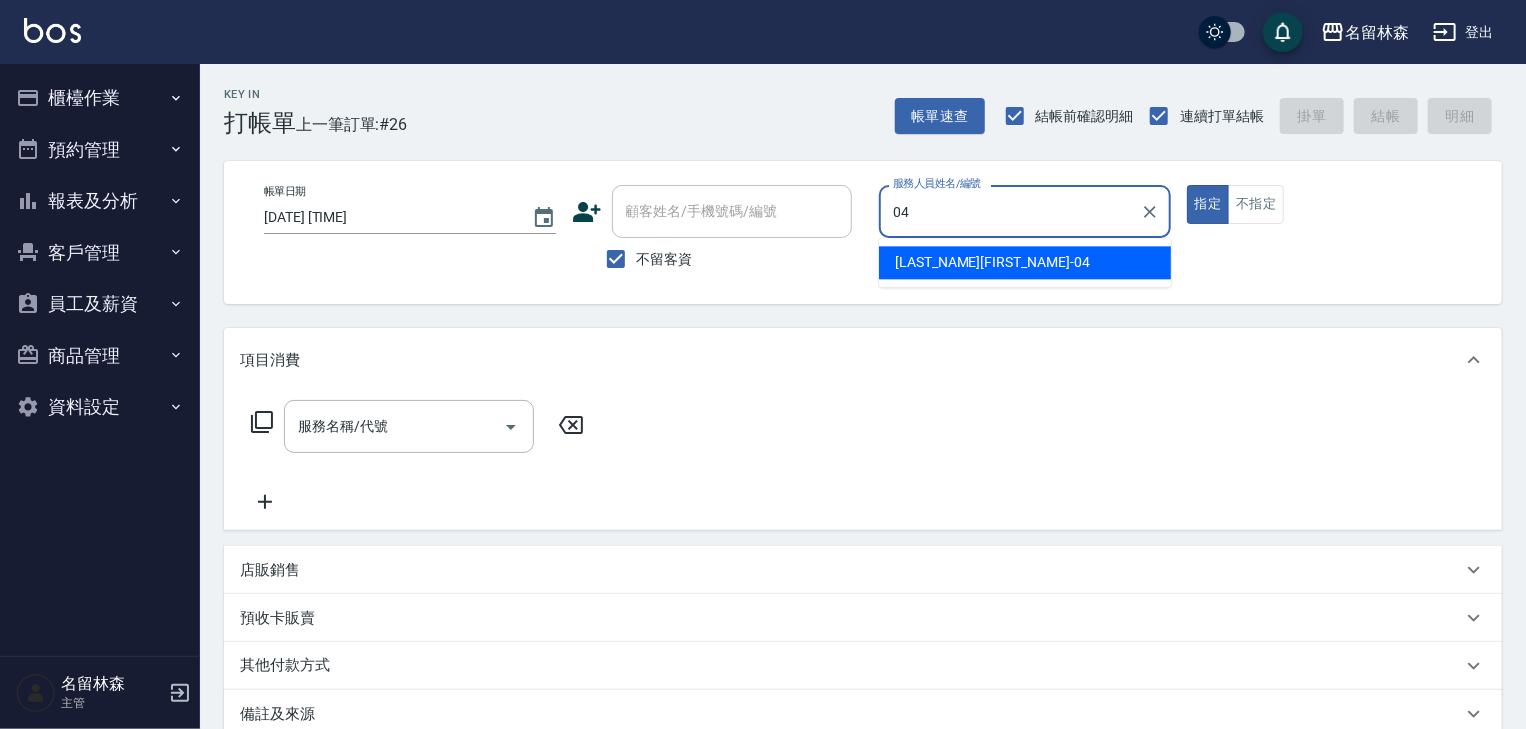 click on "許貴珍 -04" at bounding box center [1025, 262] 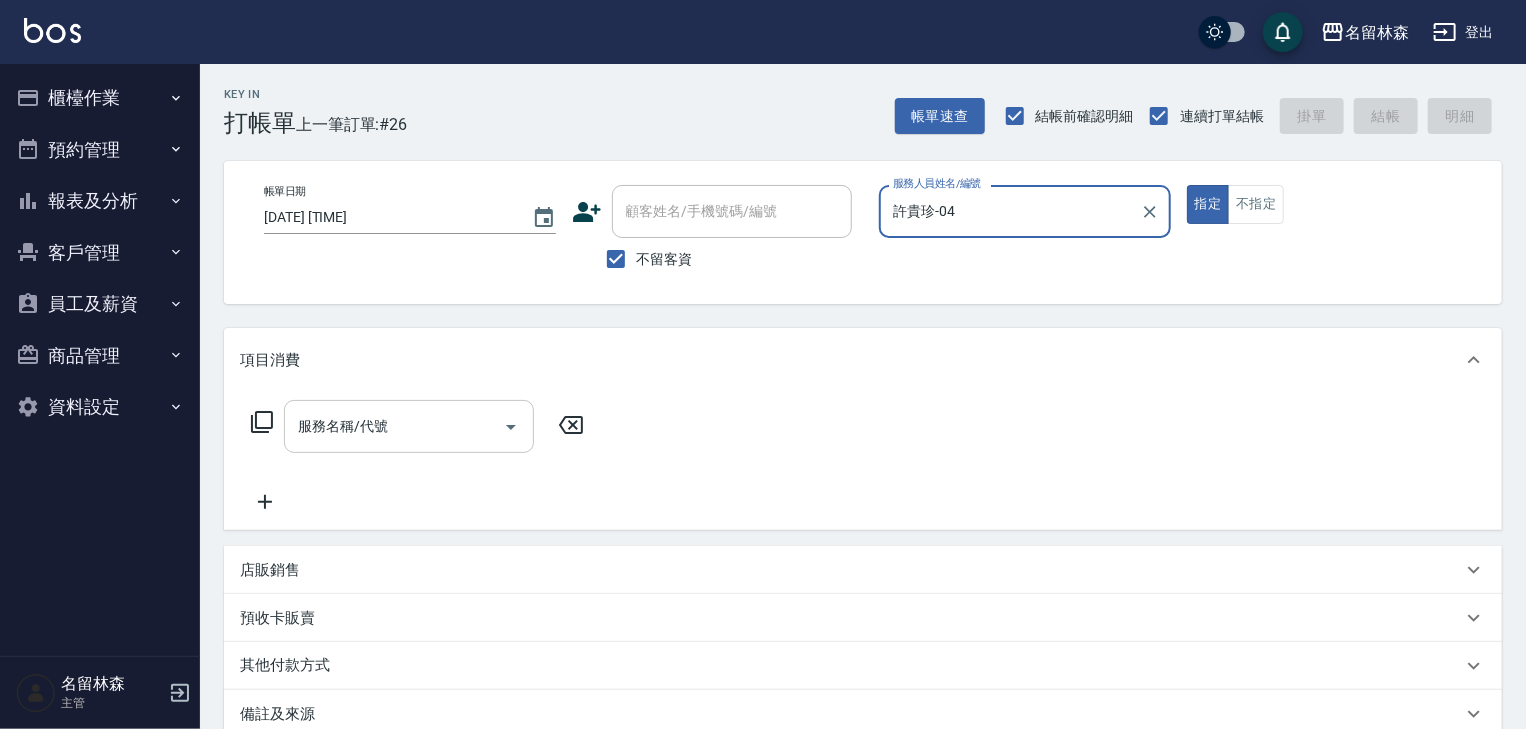 type on "許貴珍-04" 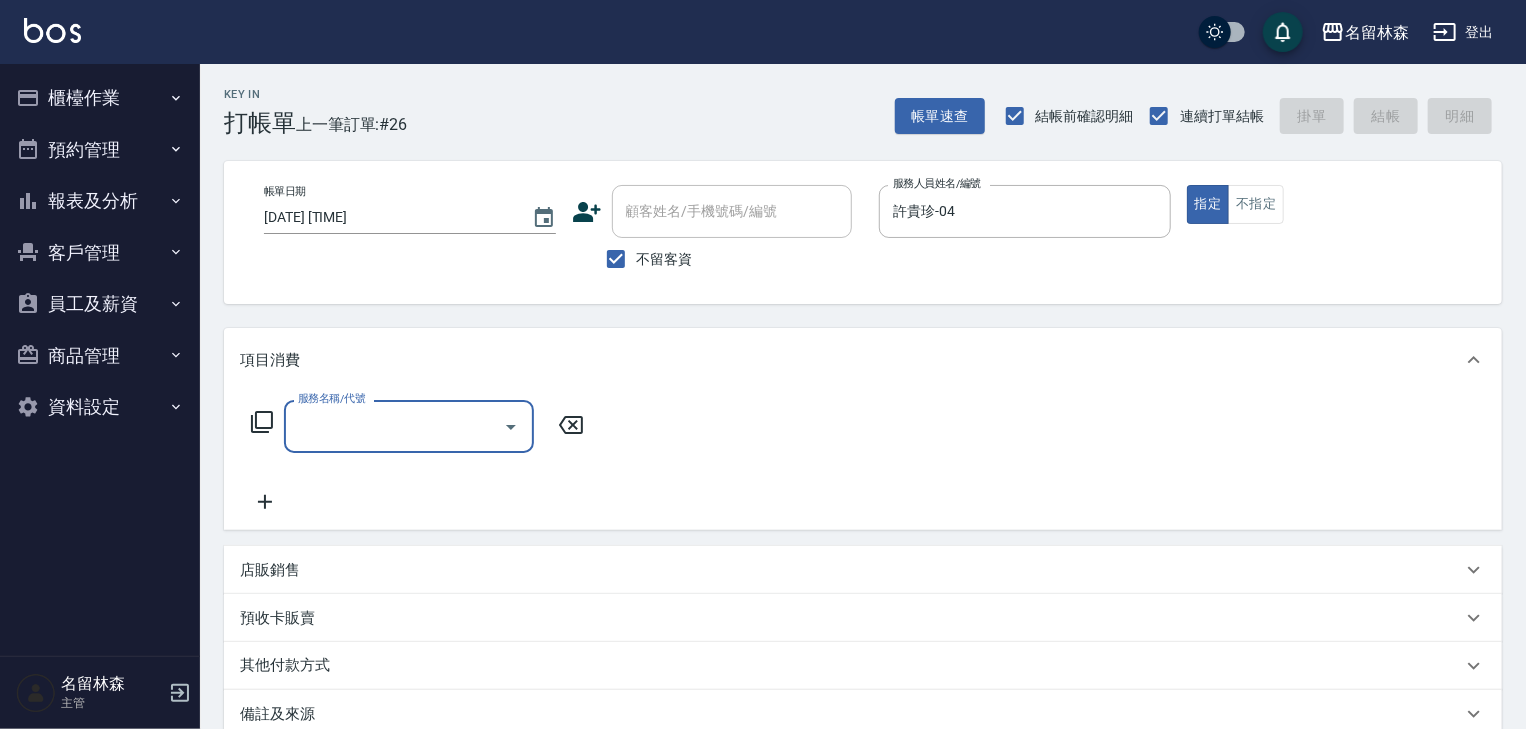 click on "服務名稱/代號" at bounding box center (394, 426) 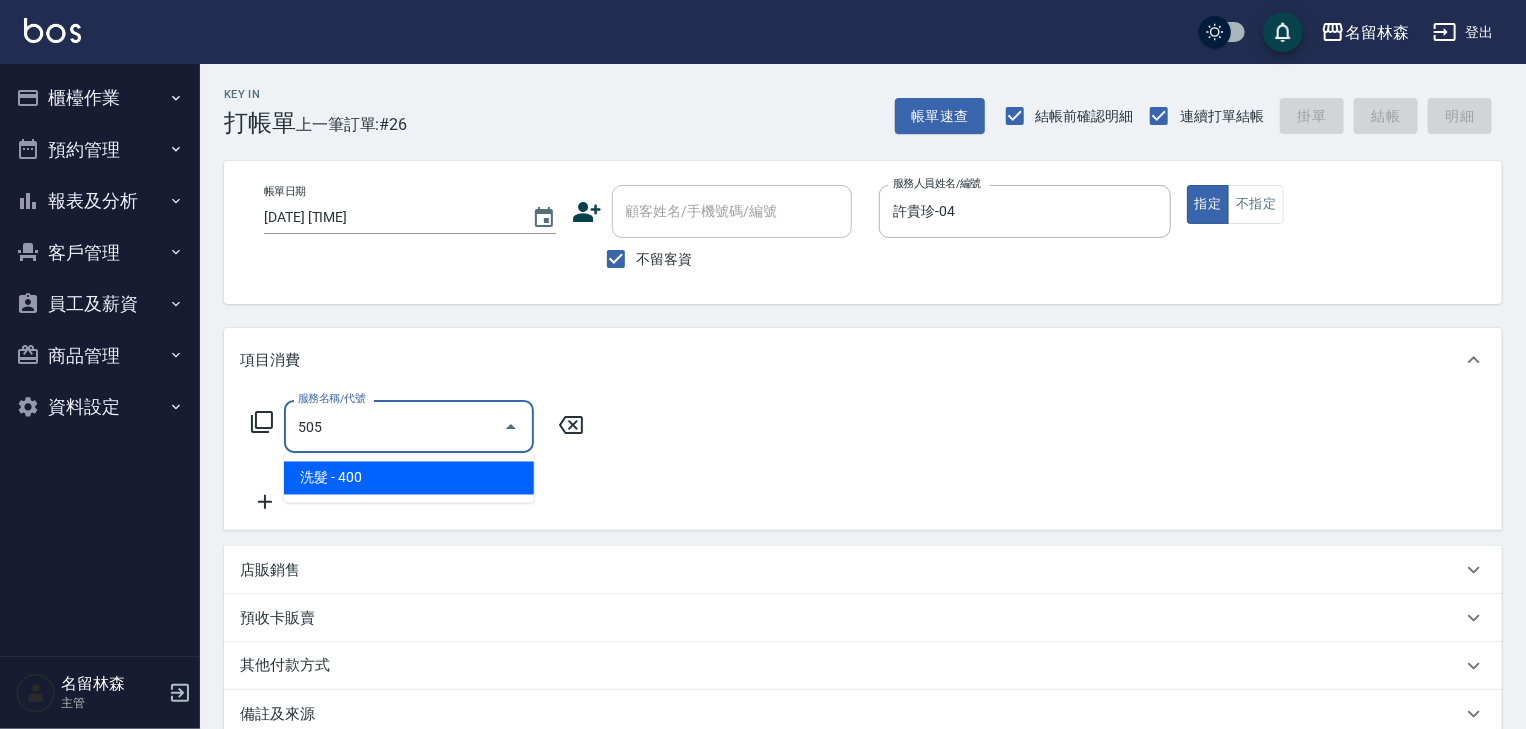 click on "洗髮 - 400" at bounding box center (409, 478) 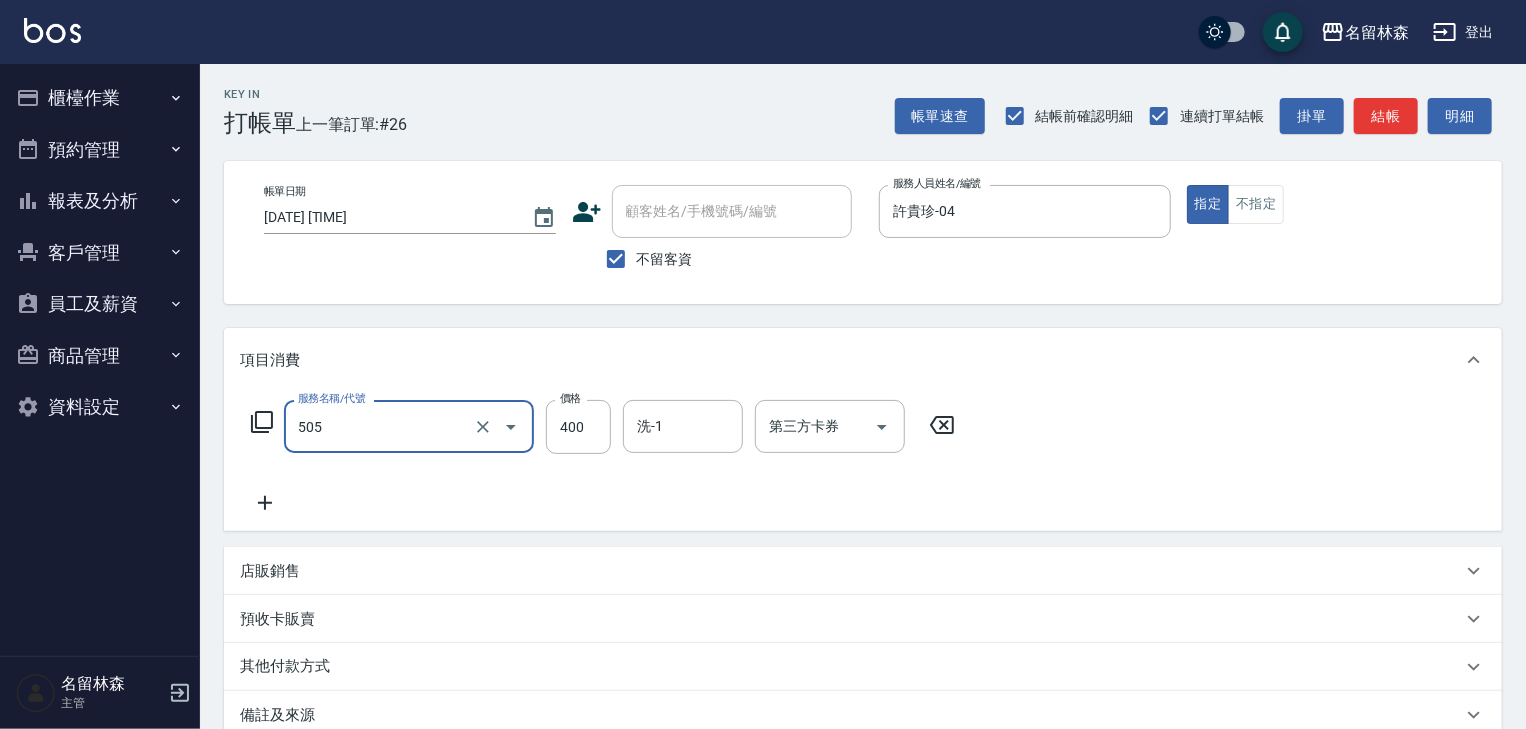 type on "洗髮(505)" 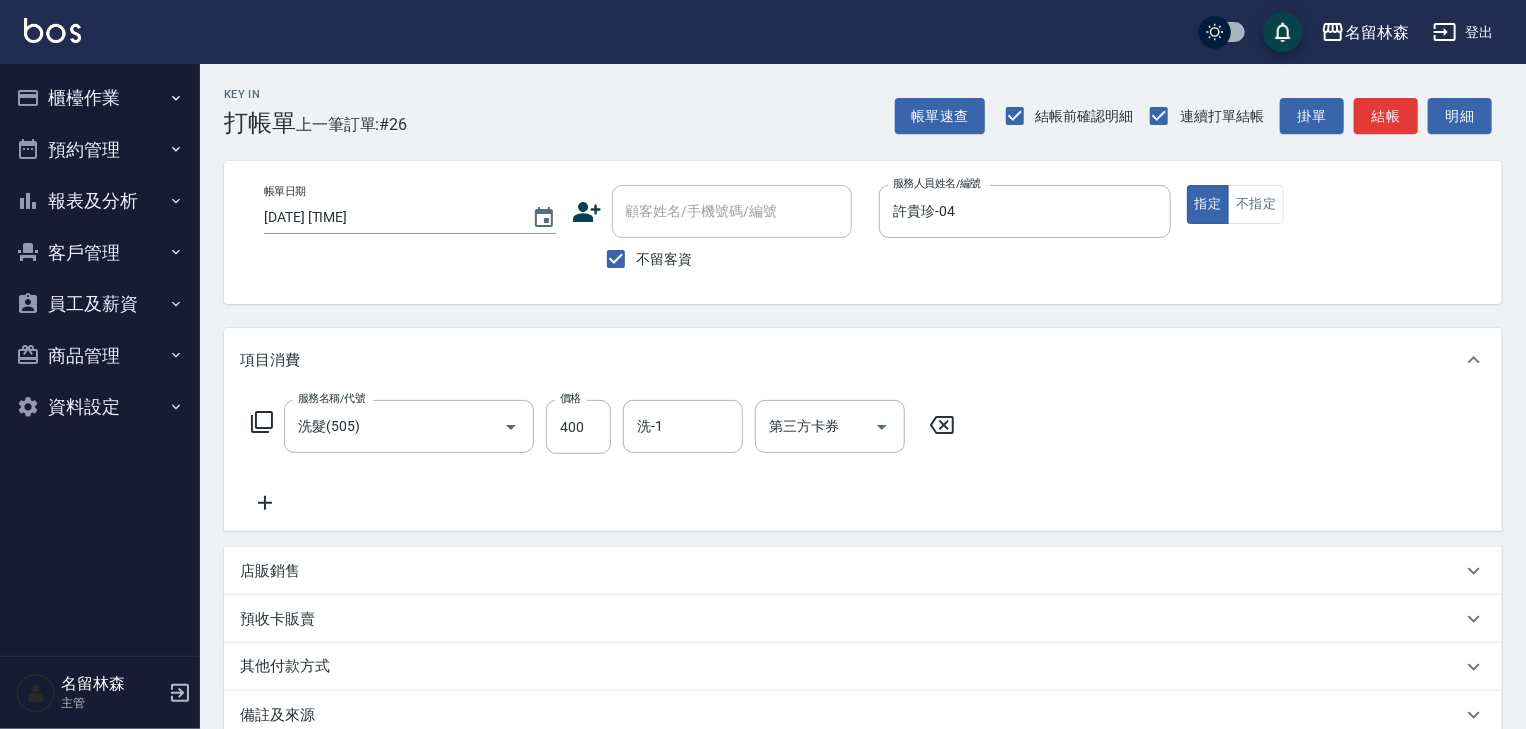 click 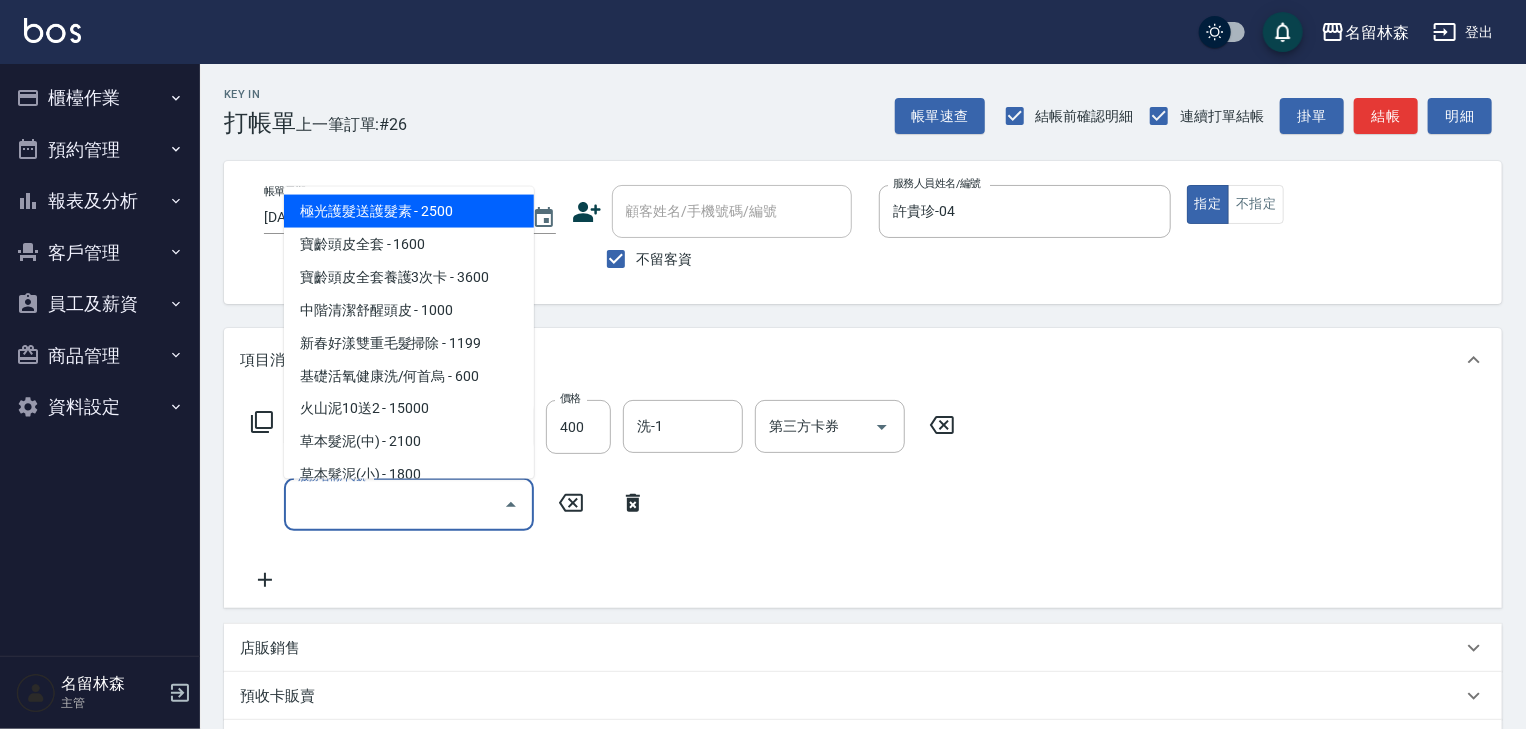 click on "服務名稱/代號" at bounding box center (394, 504) 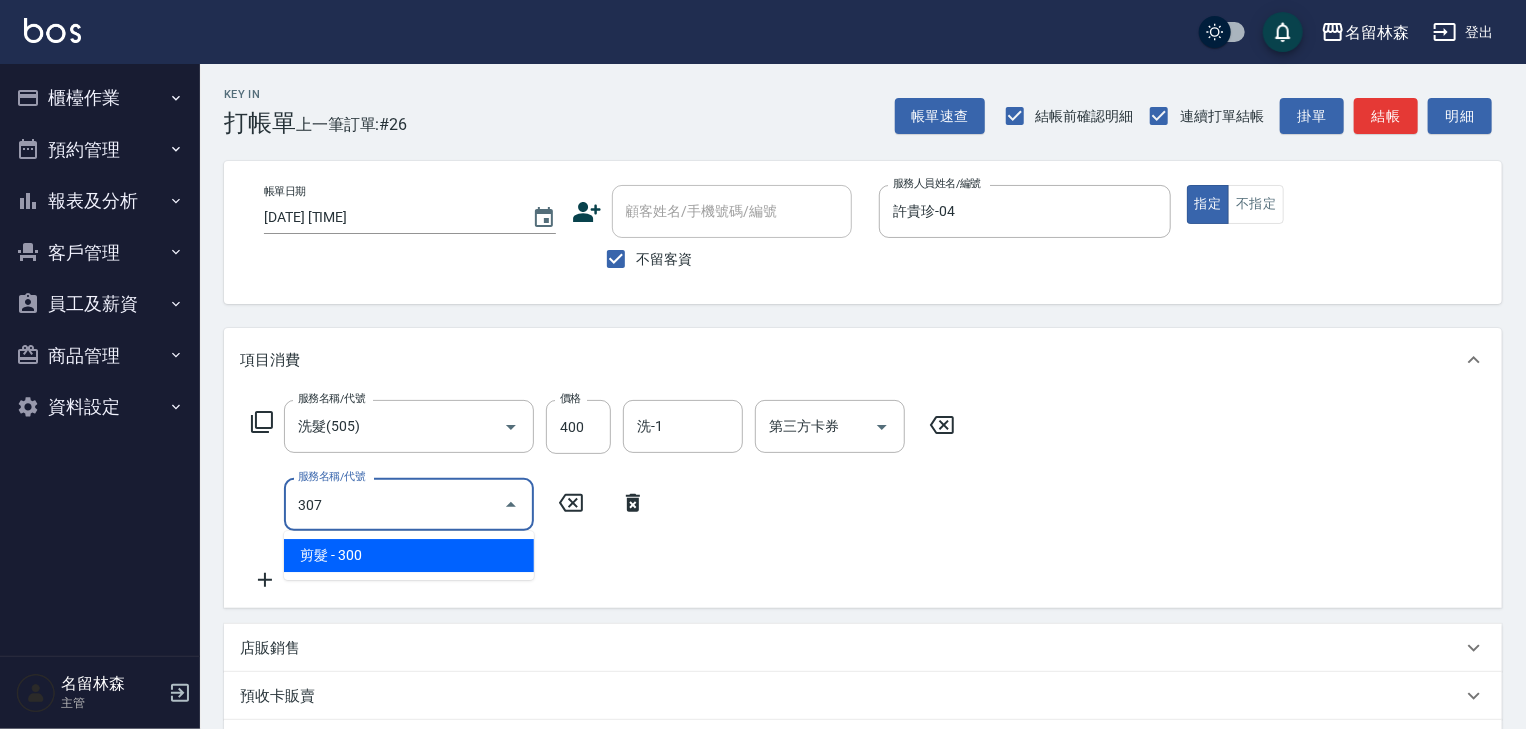 drag, startPoint x: 413, startPoint y: 564, endPoint x: 427, endPoint y: 560, distance: 14.56022 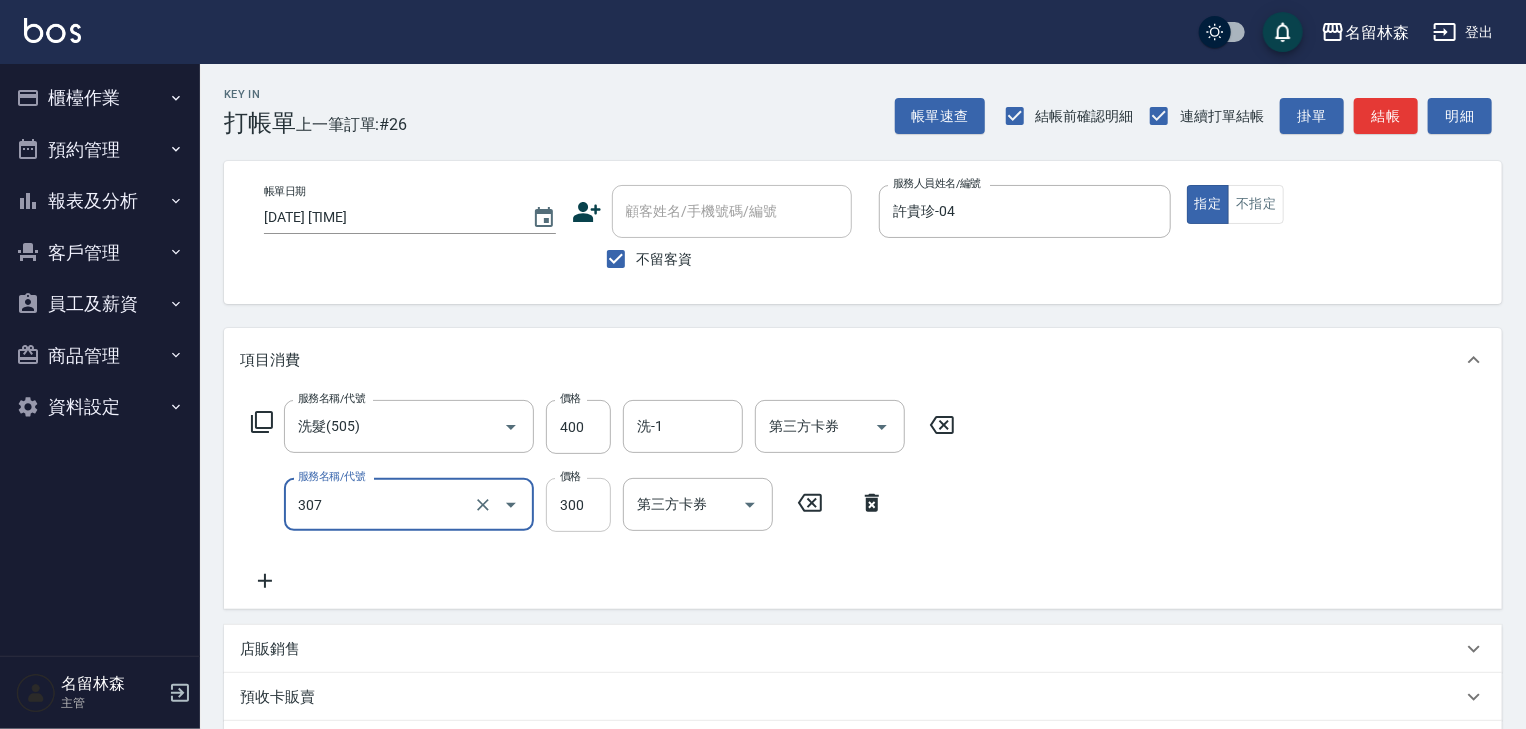 type on "剪髮(307)" 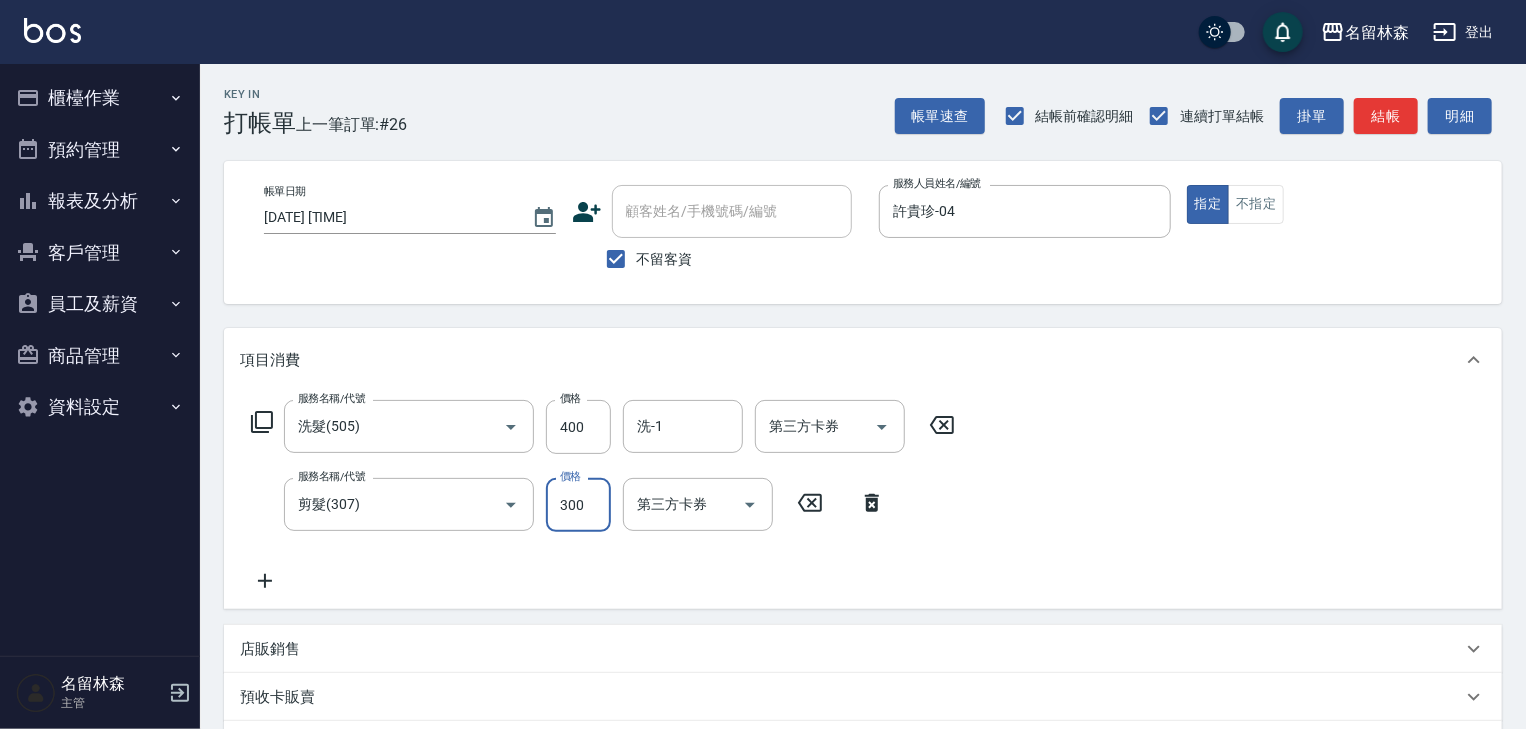 click on "300" at bounding box center [578, 505] 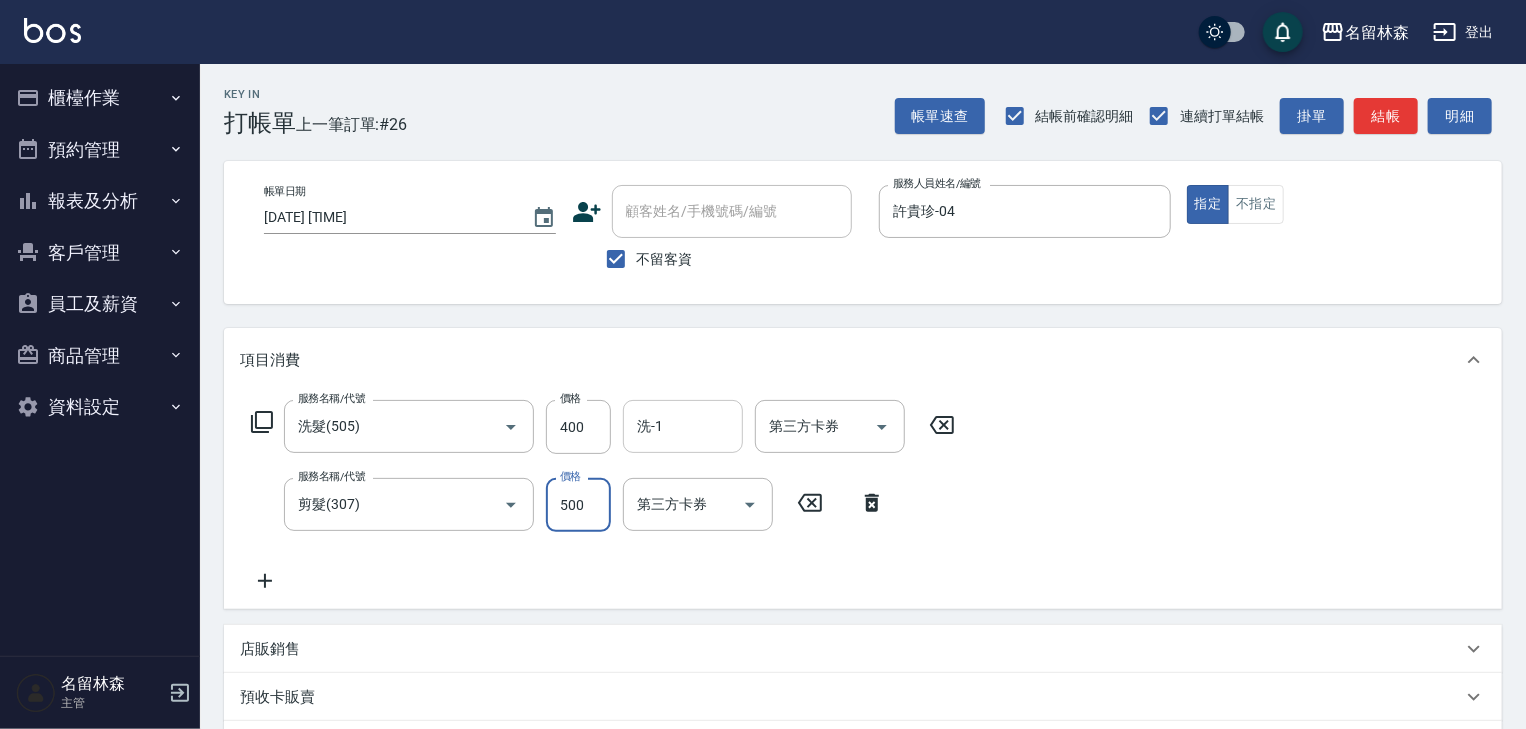 type on "500" 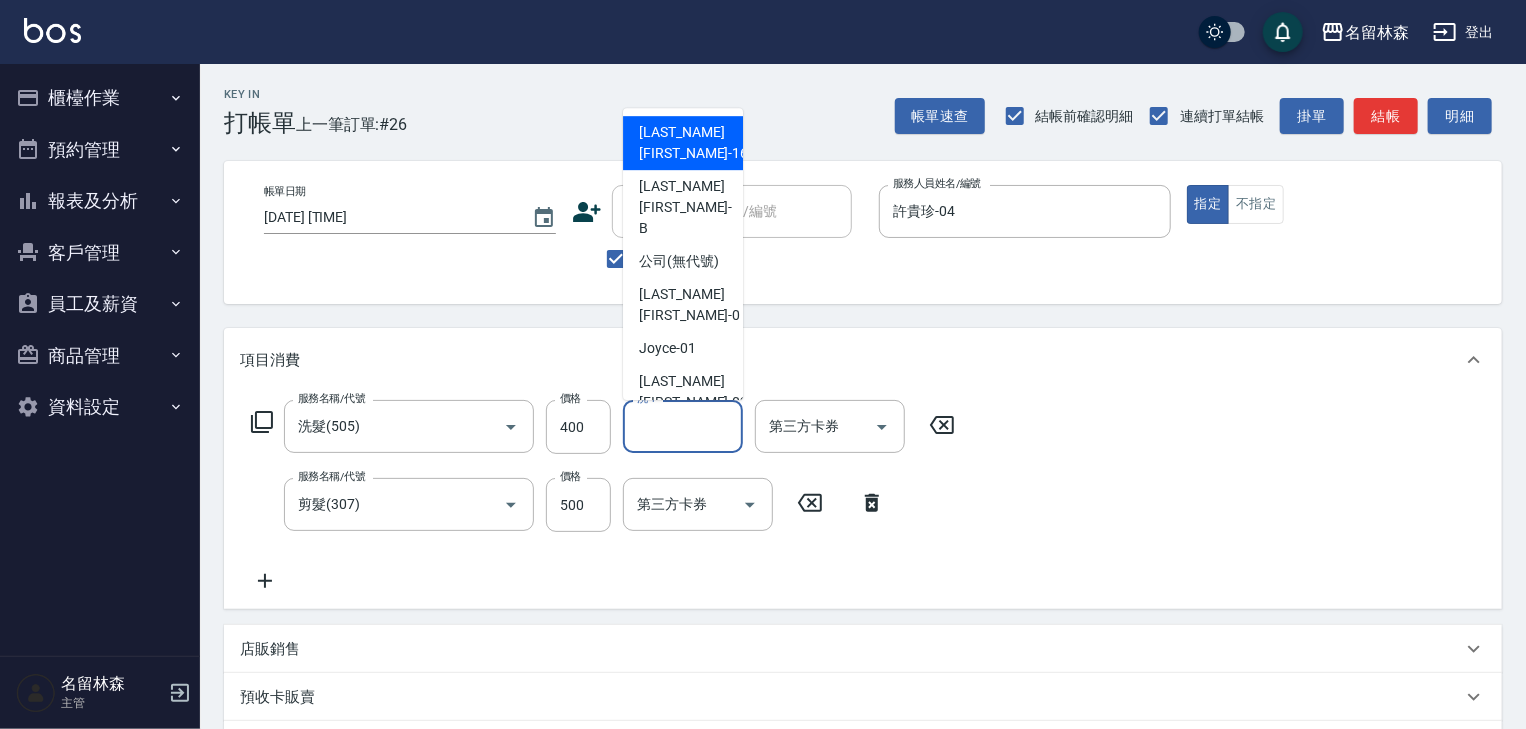 click on "洗-1" at bounding box center (683, 426) 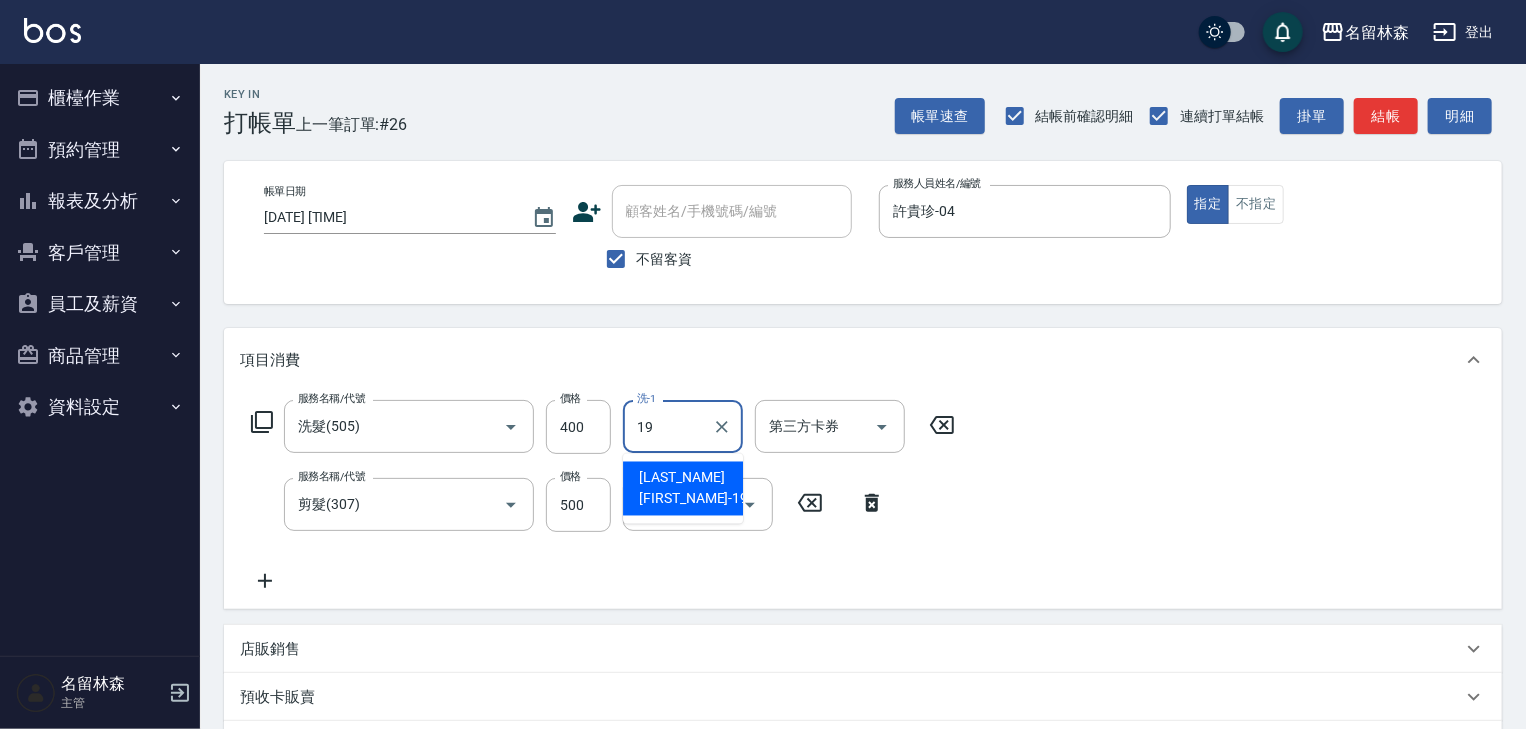click on "游昕 -19" at bounding box center (683, 489) 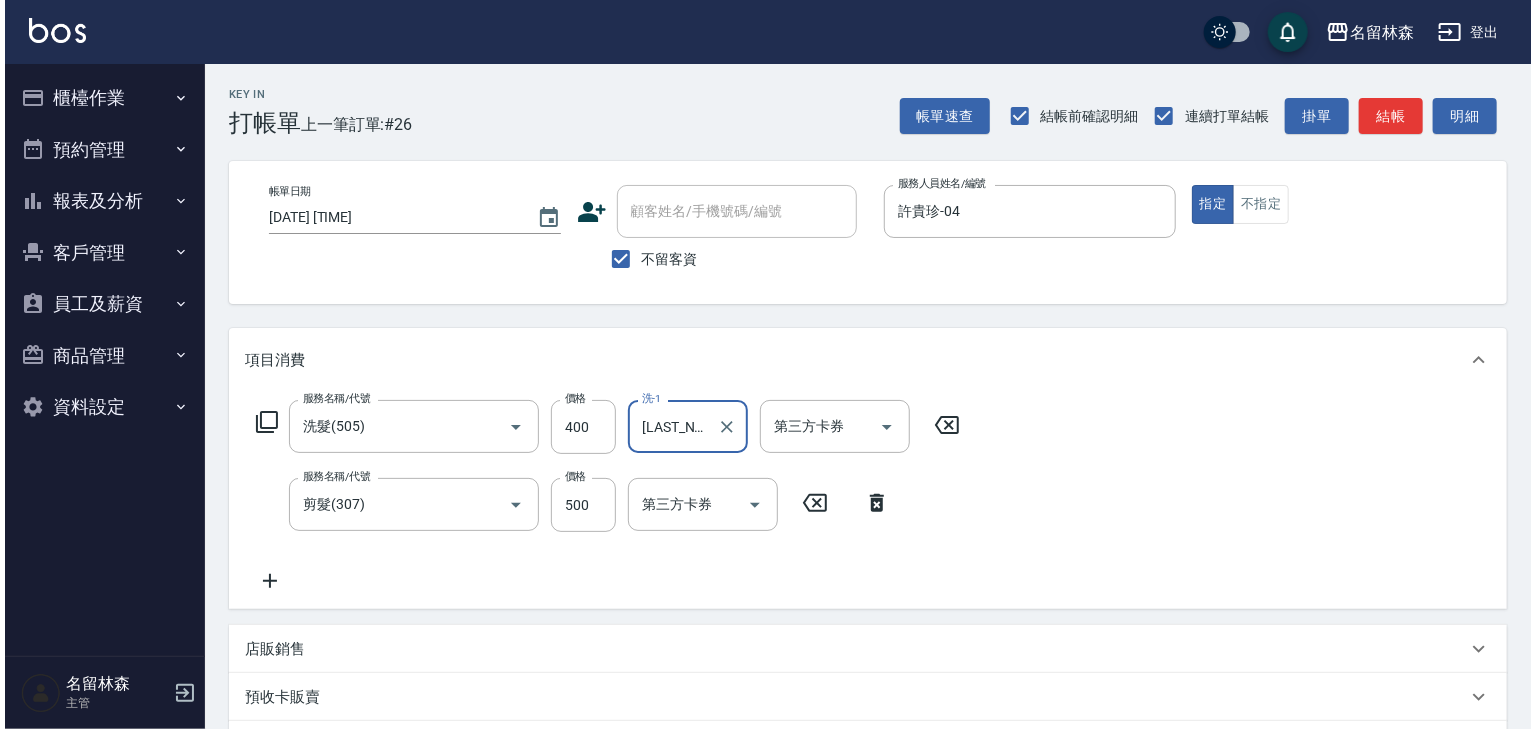 scroll, scrollTop: 312, scrollLeft: 0, axis: vertical 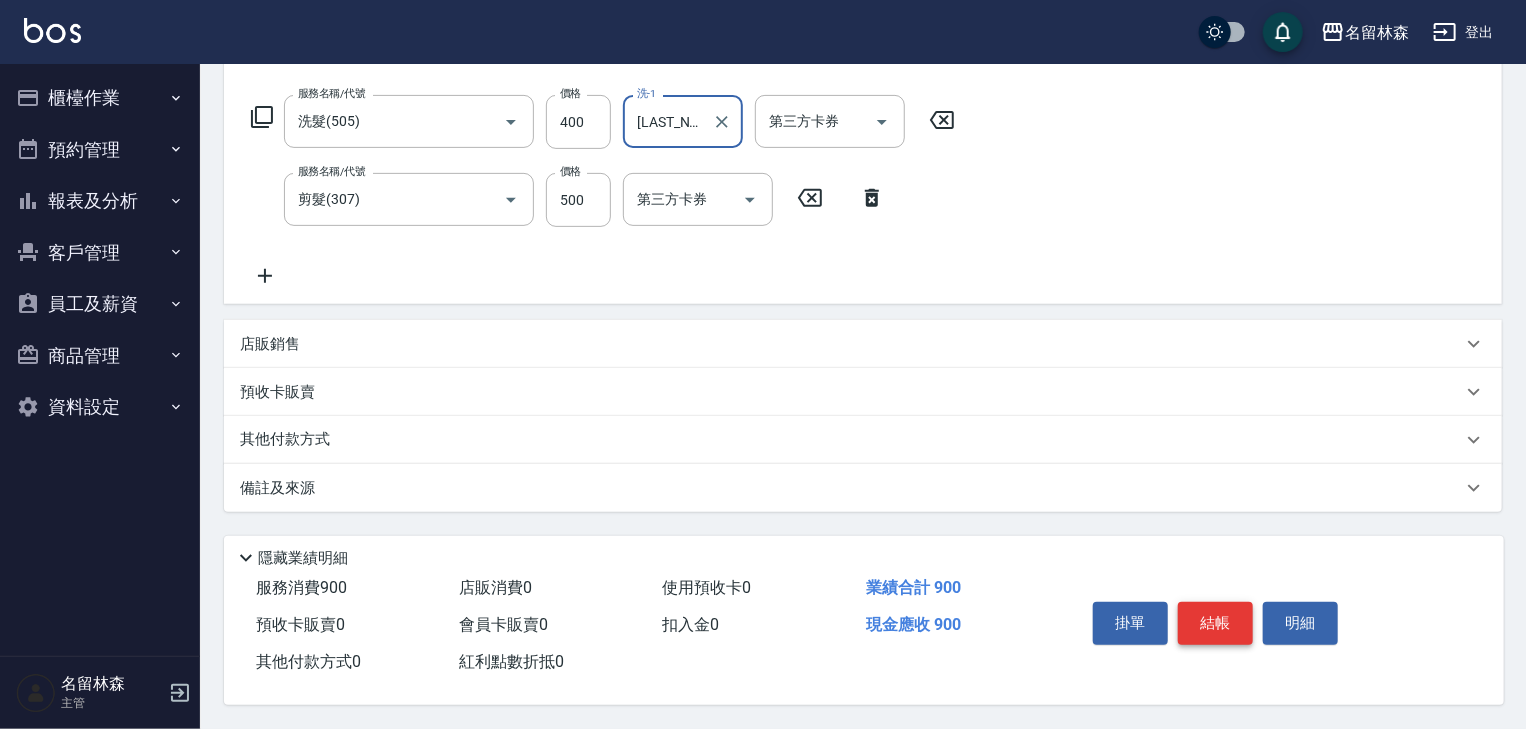 type on "[FIRST]-[NUMBER]" 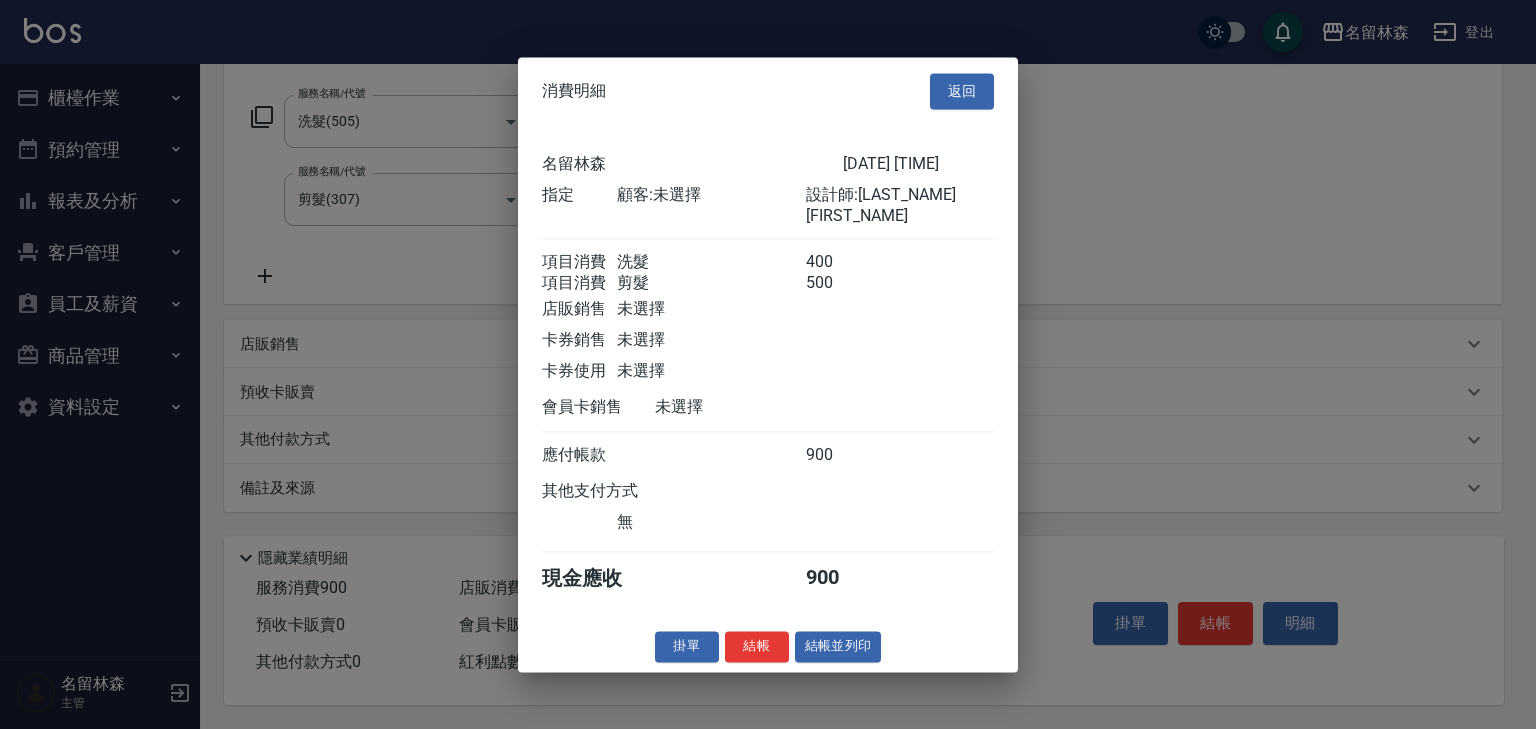 click on "結帳並列印" at bounding box center (838, 646) 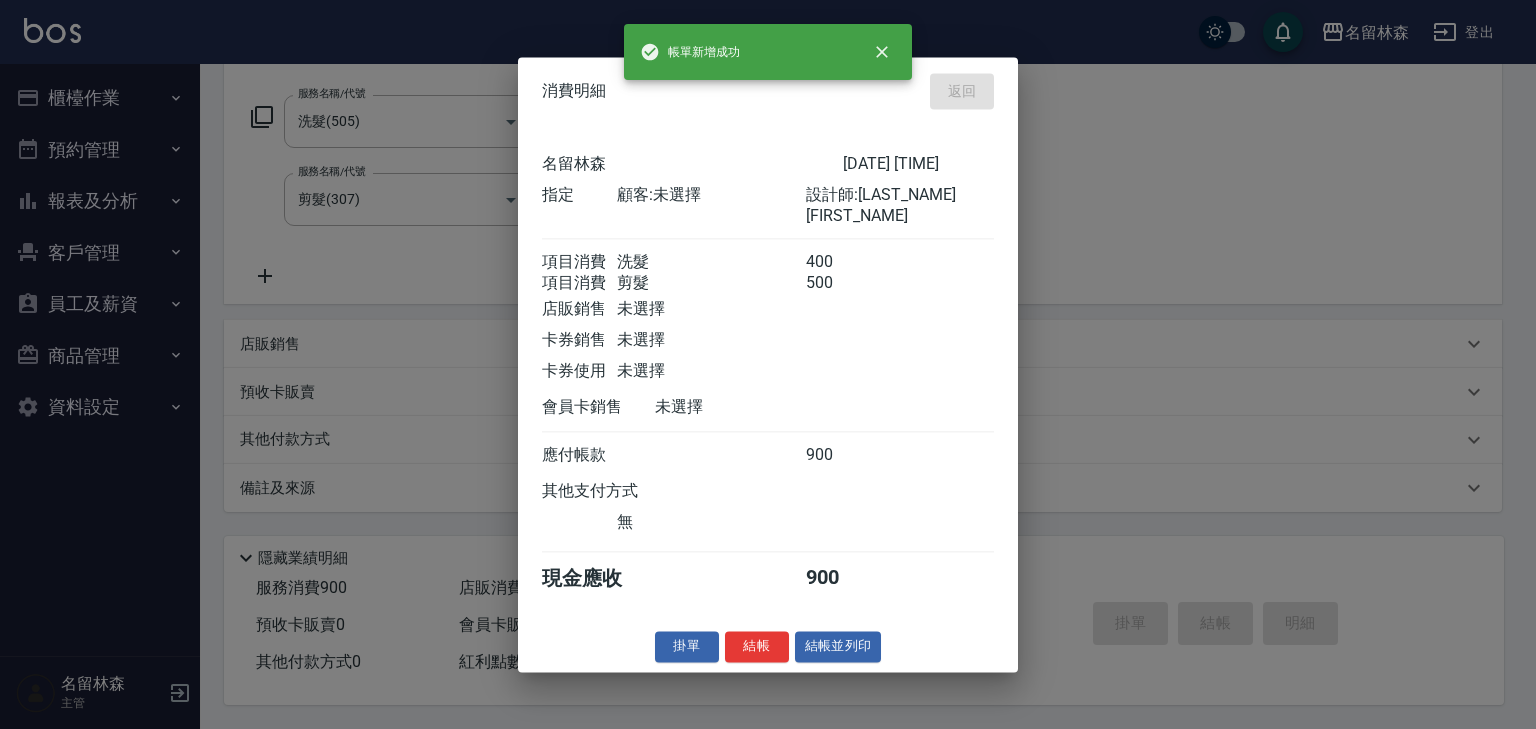 type 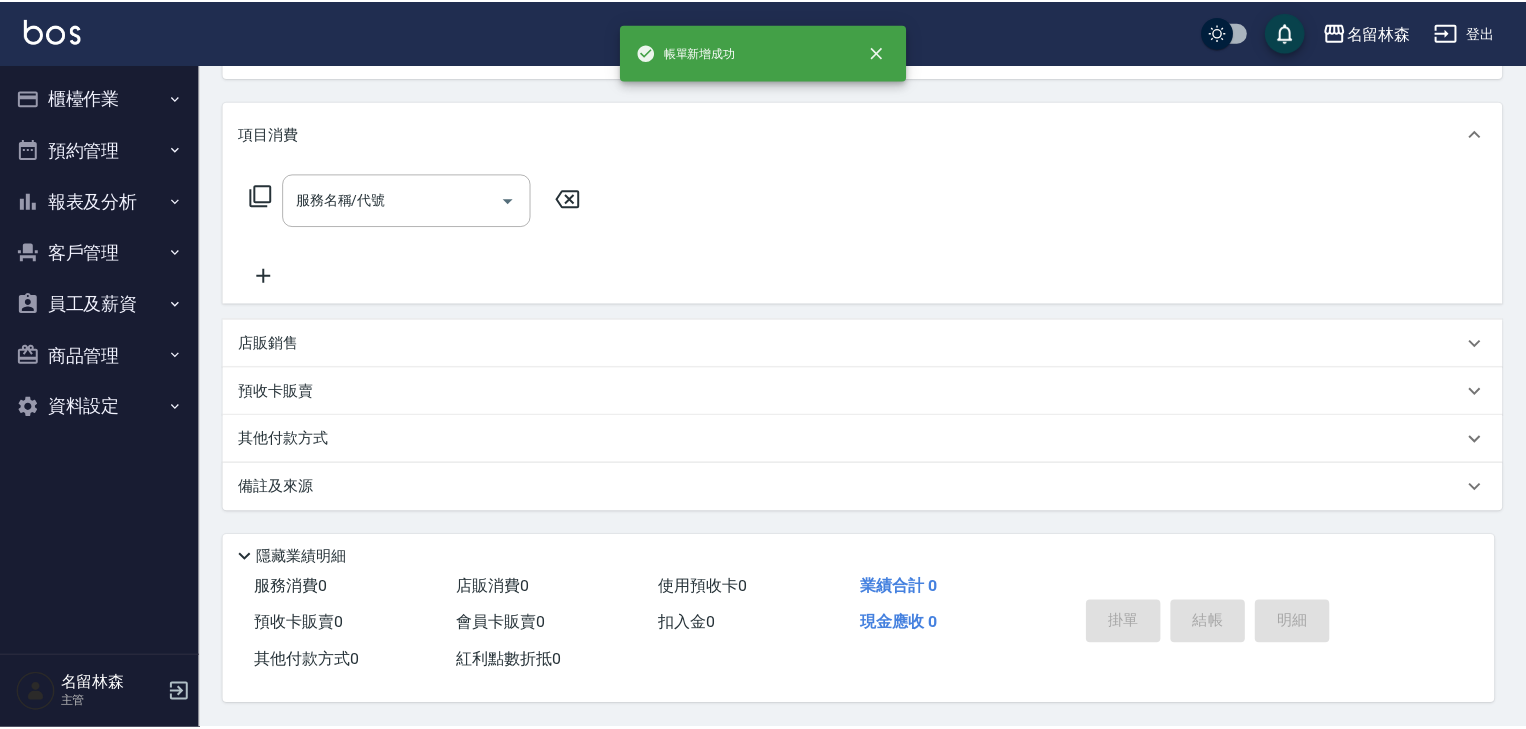 scroll, scrollTop: 0, scrollLeft: 0, axis: both 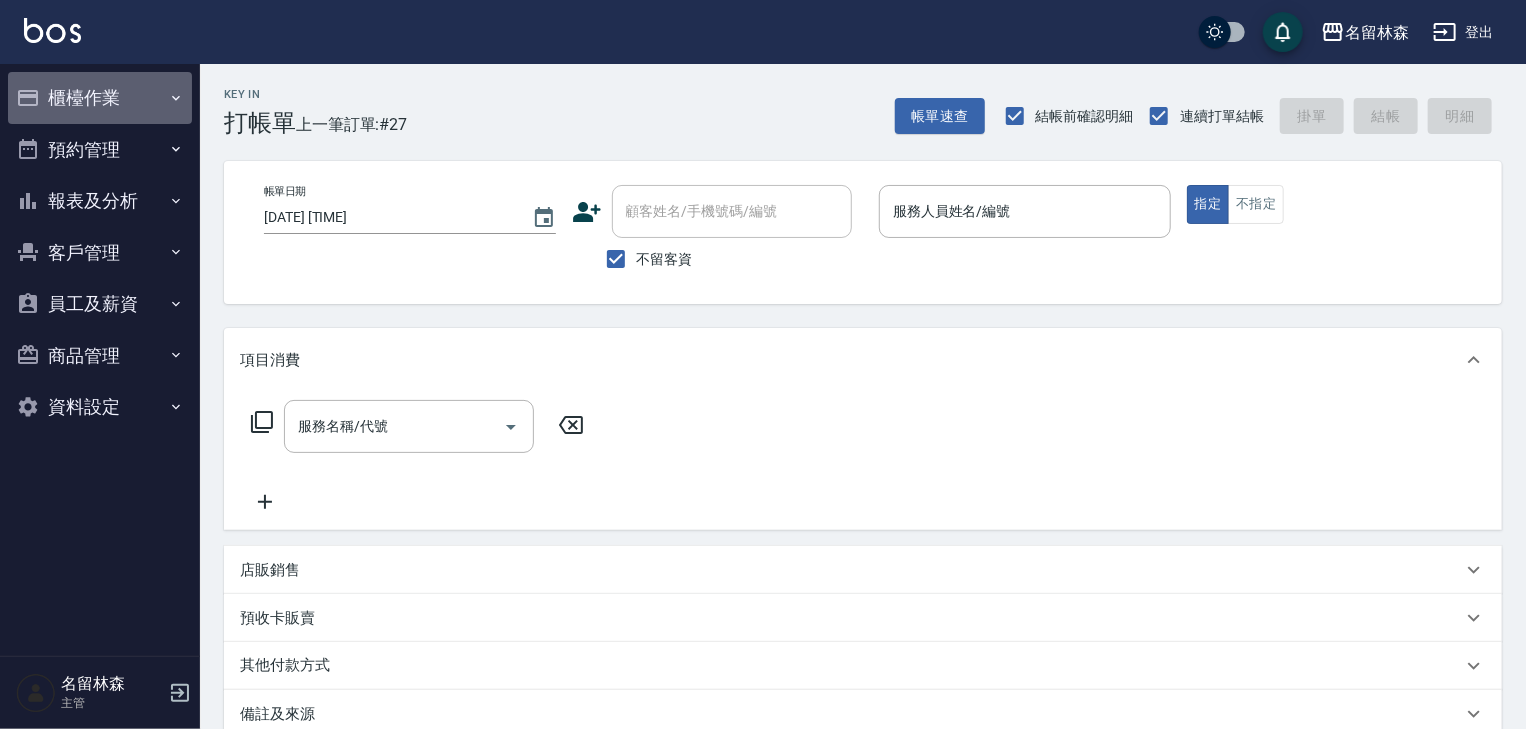 click on "櫃檯作業" at bounding box center [100, 98] 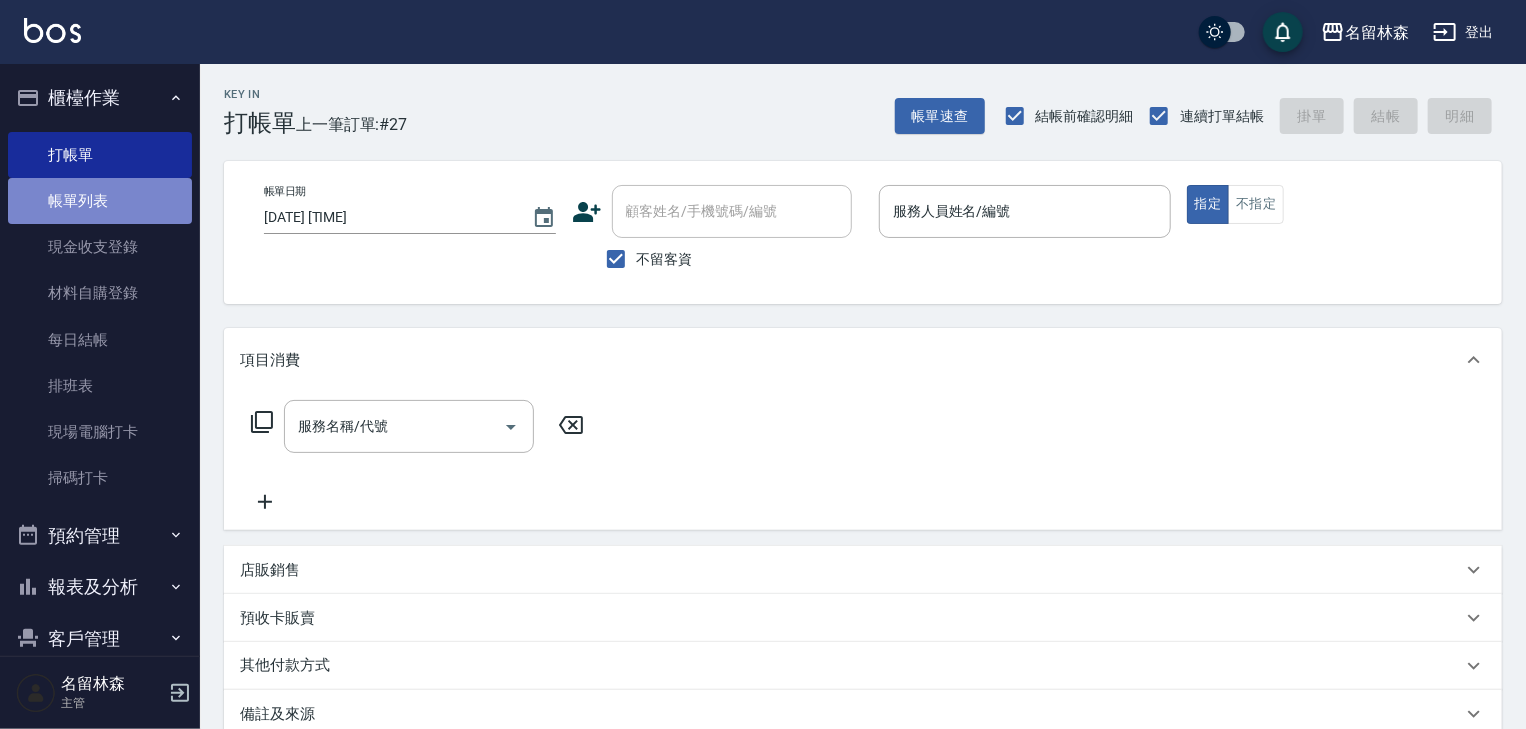 click on "帳單列表" at bounding box center (100, 201) 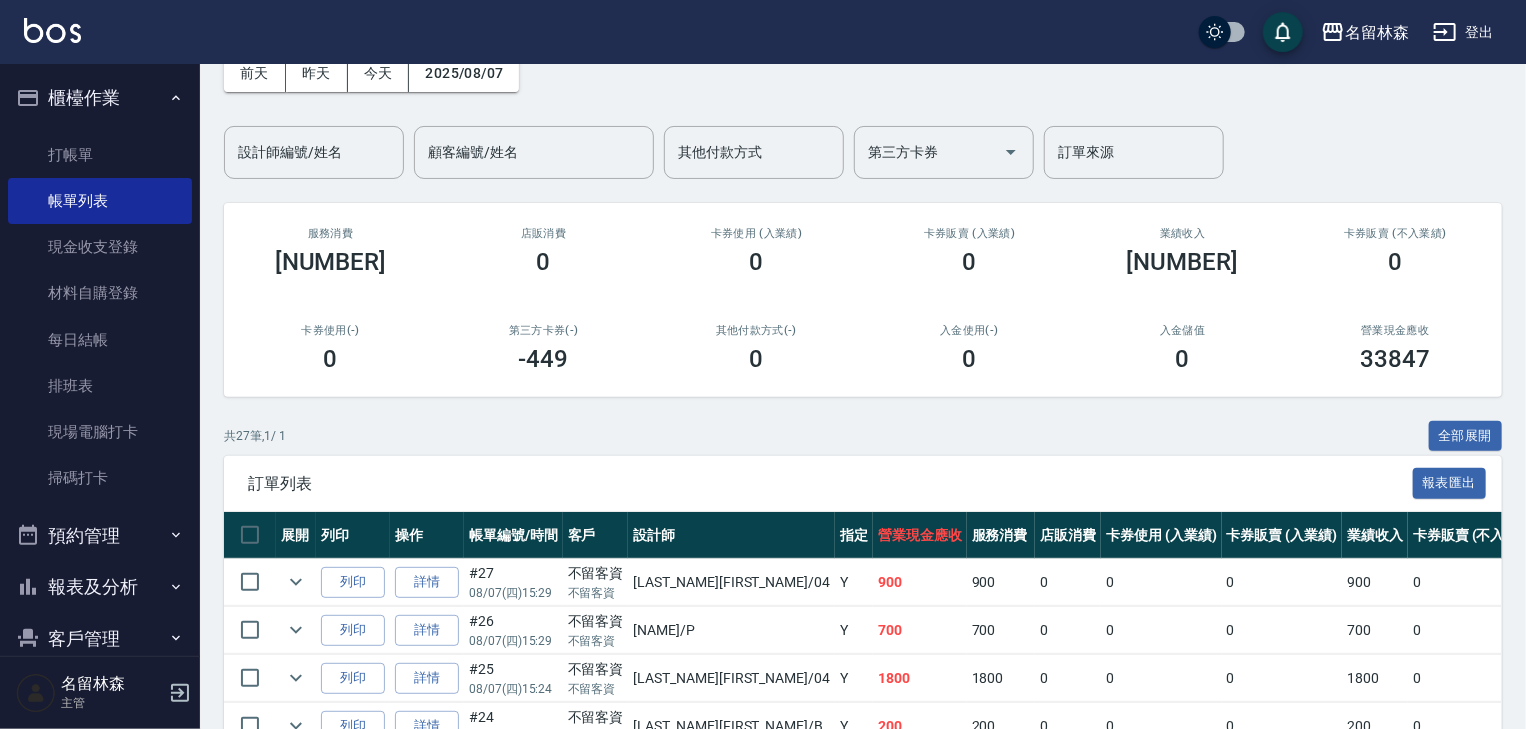 scroll, scrollTop: 320, scrollLeft: 0, axis: vertical 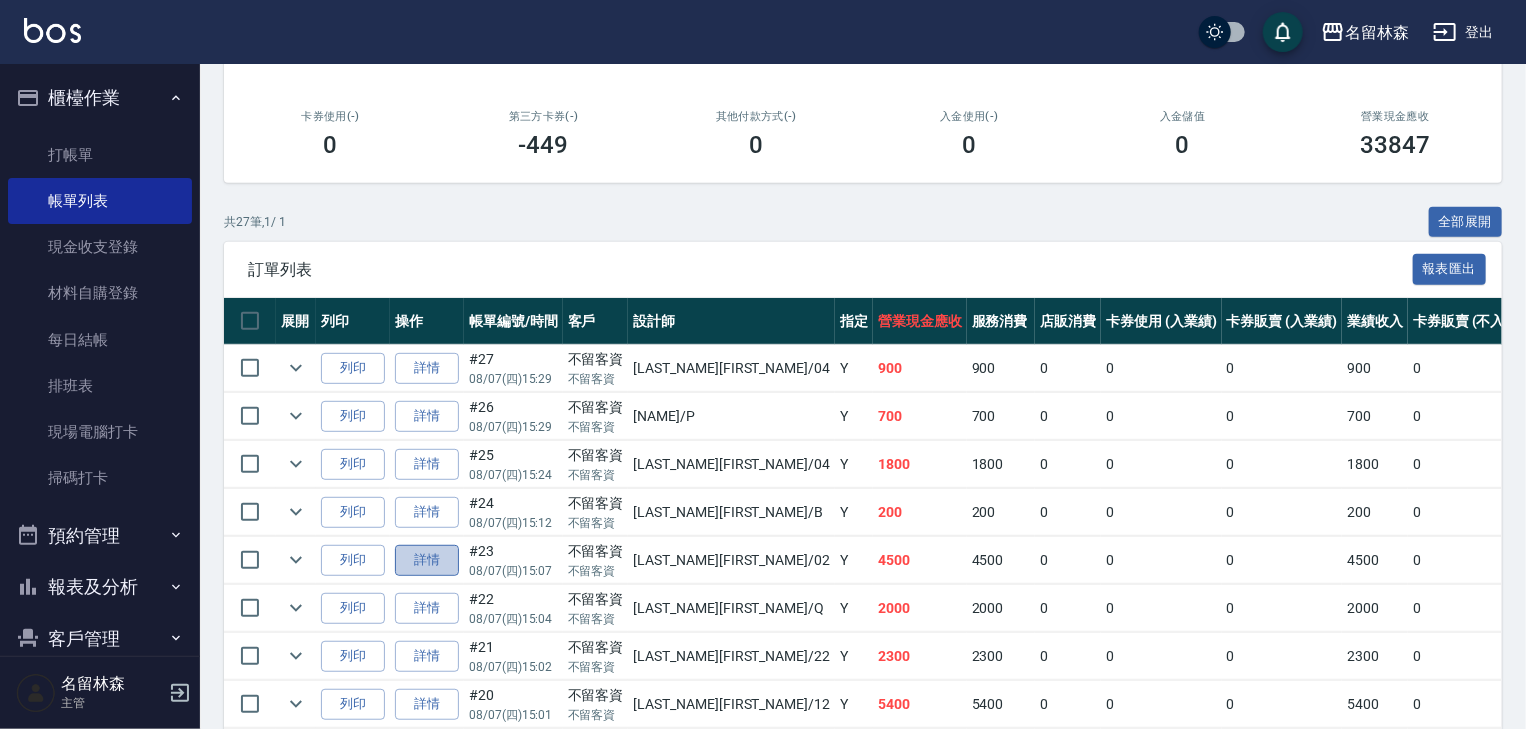 click on "詳情" at bounding box center [427, 560] 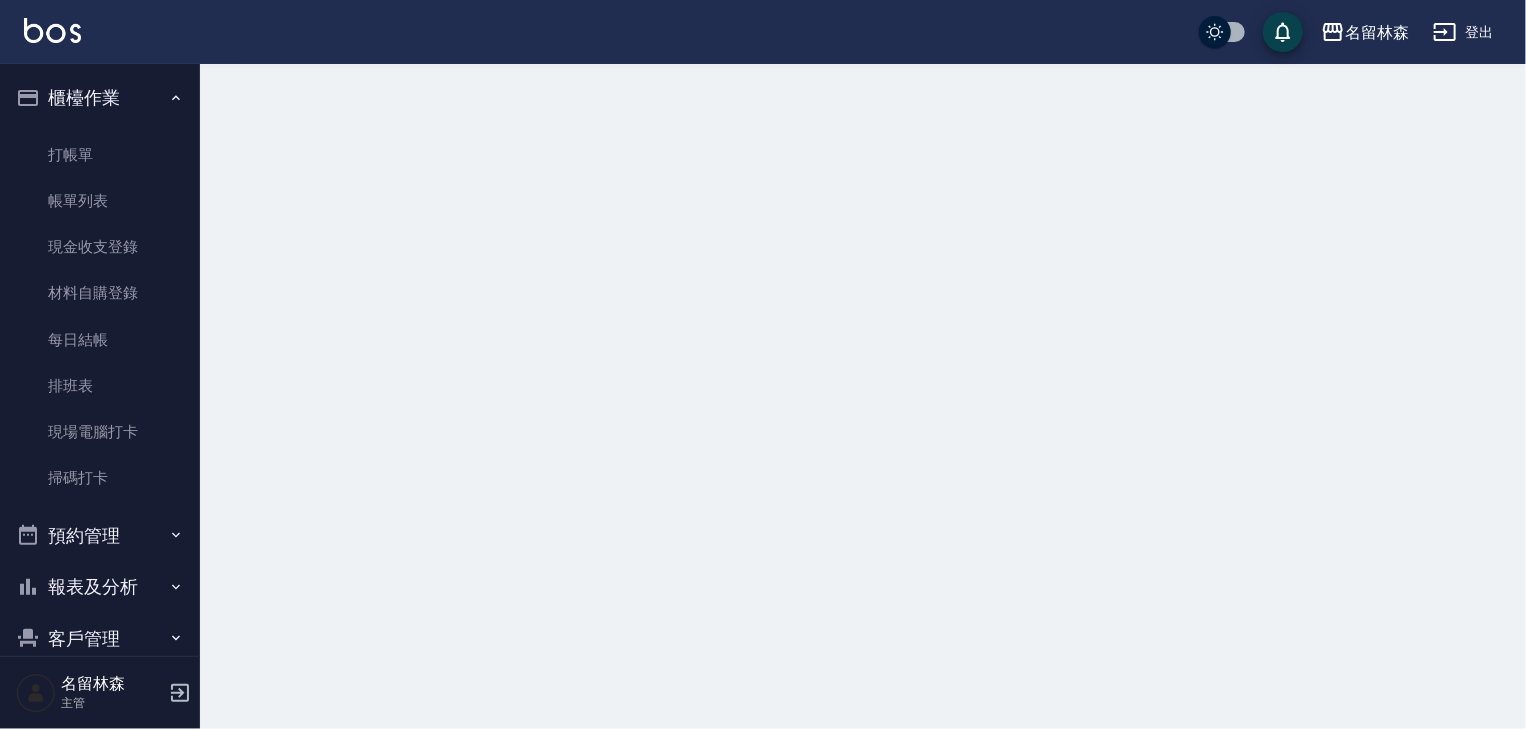scroll, scrollTop: 0, scrollLeft: 0, axis: both 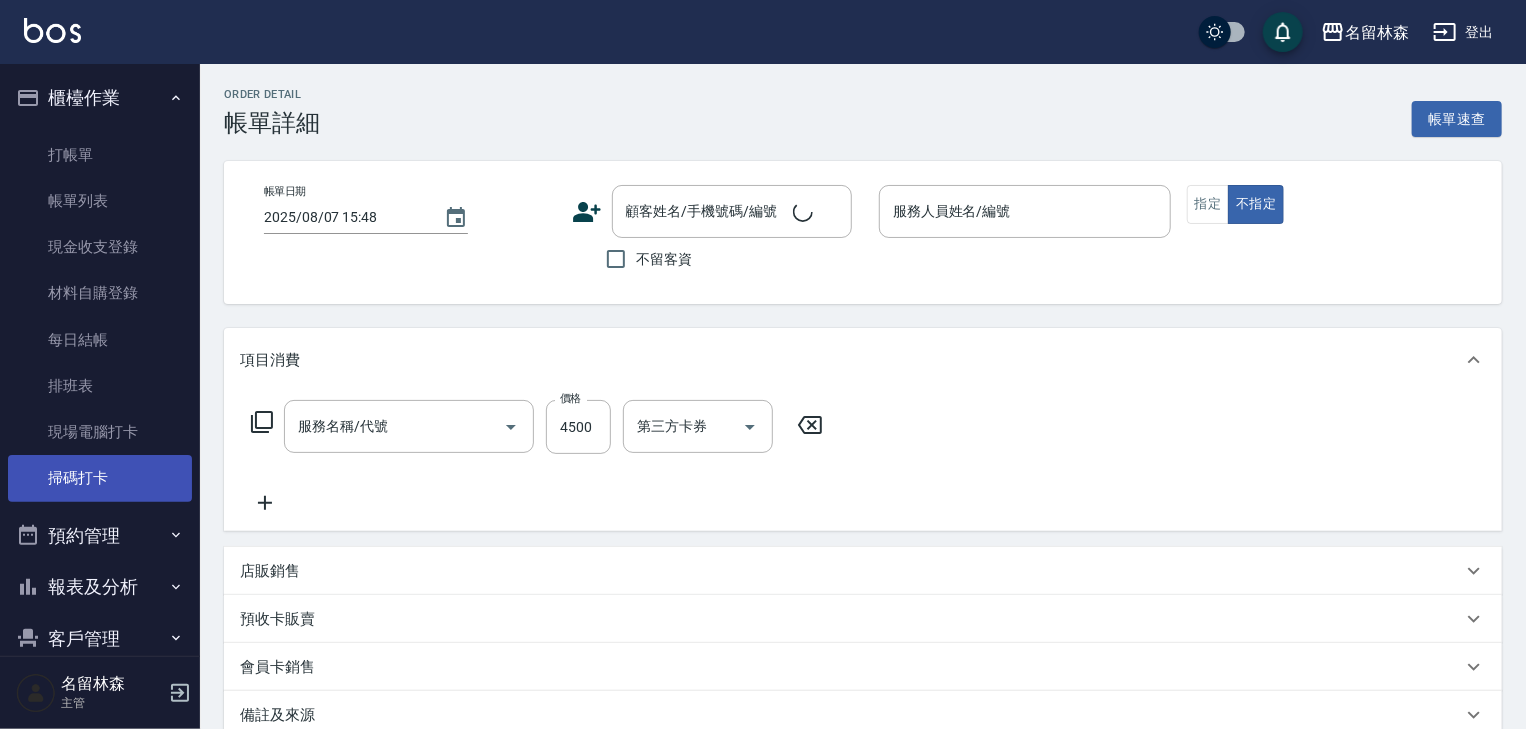 type on "2025/08/07 15:07" 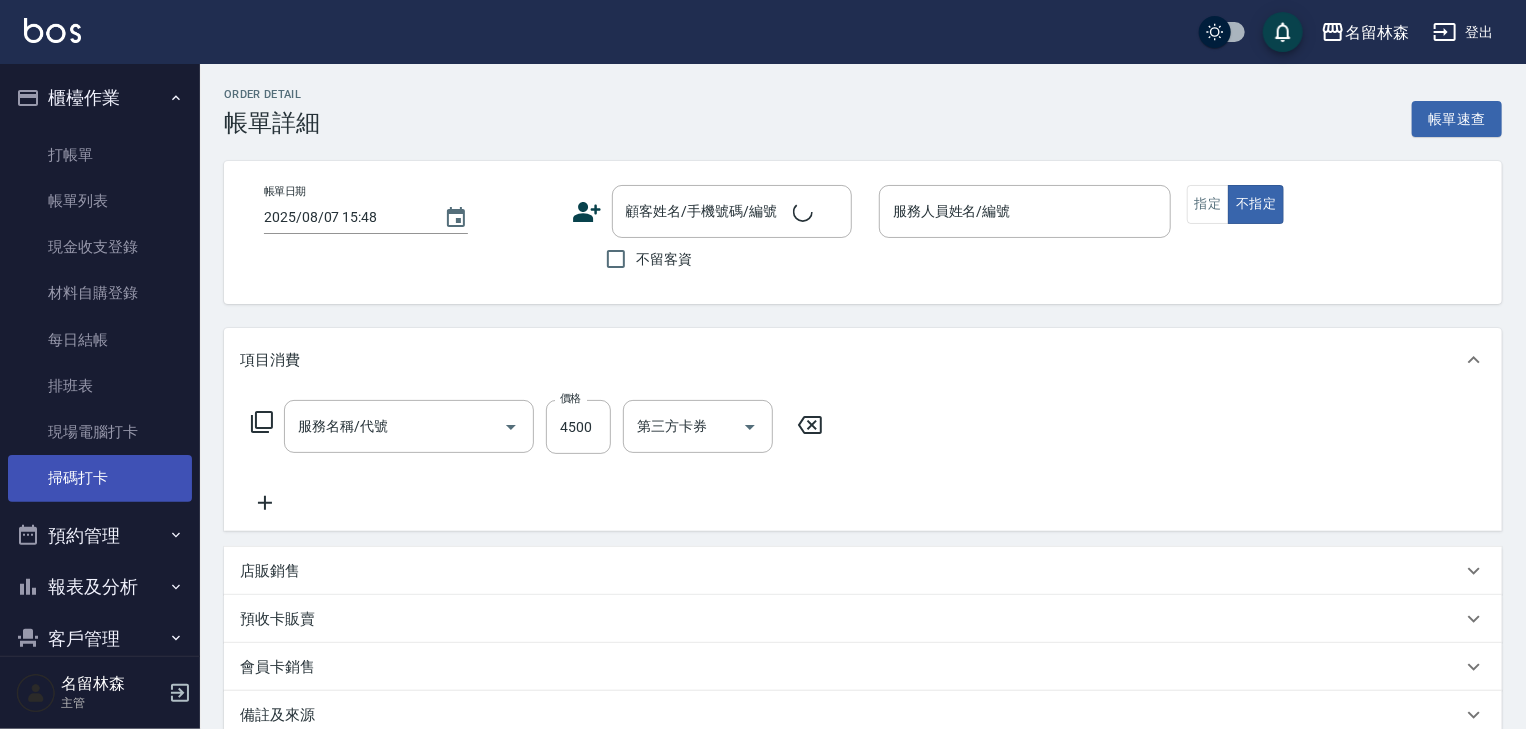 checkbox on "true" 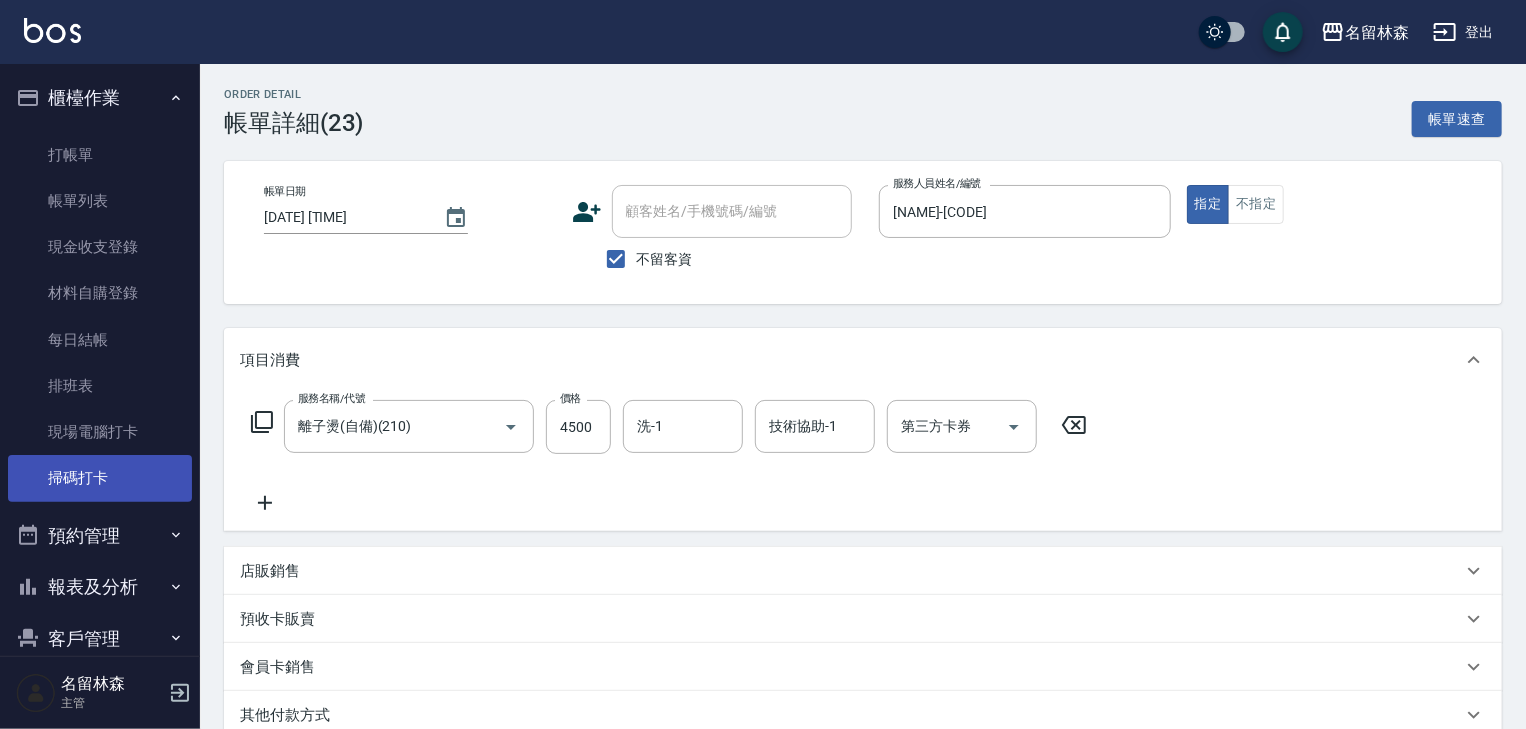 type on "離子燙(自備)(210)" 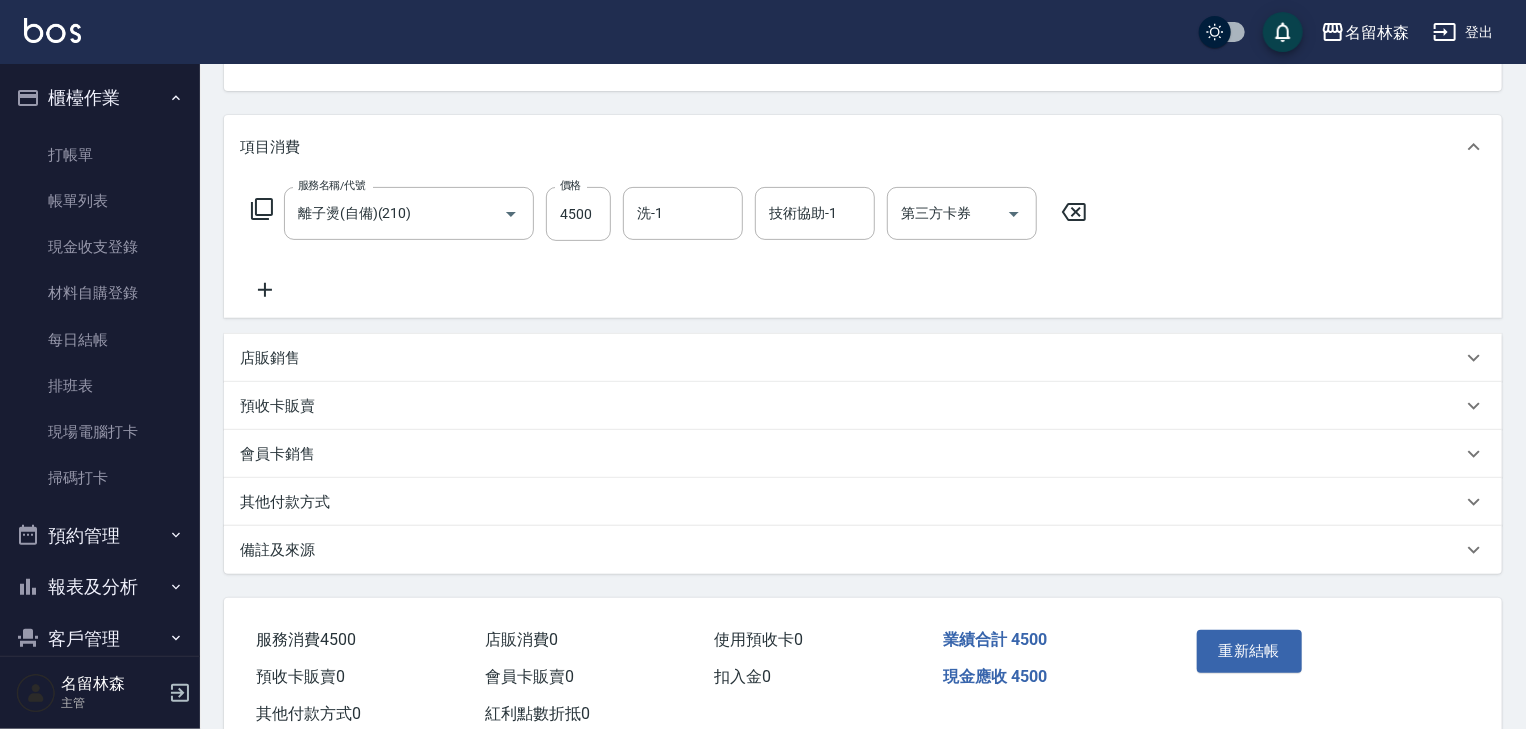 scroll, scrollTop: 272, scrollLeft: 0, axis: vertical 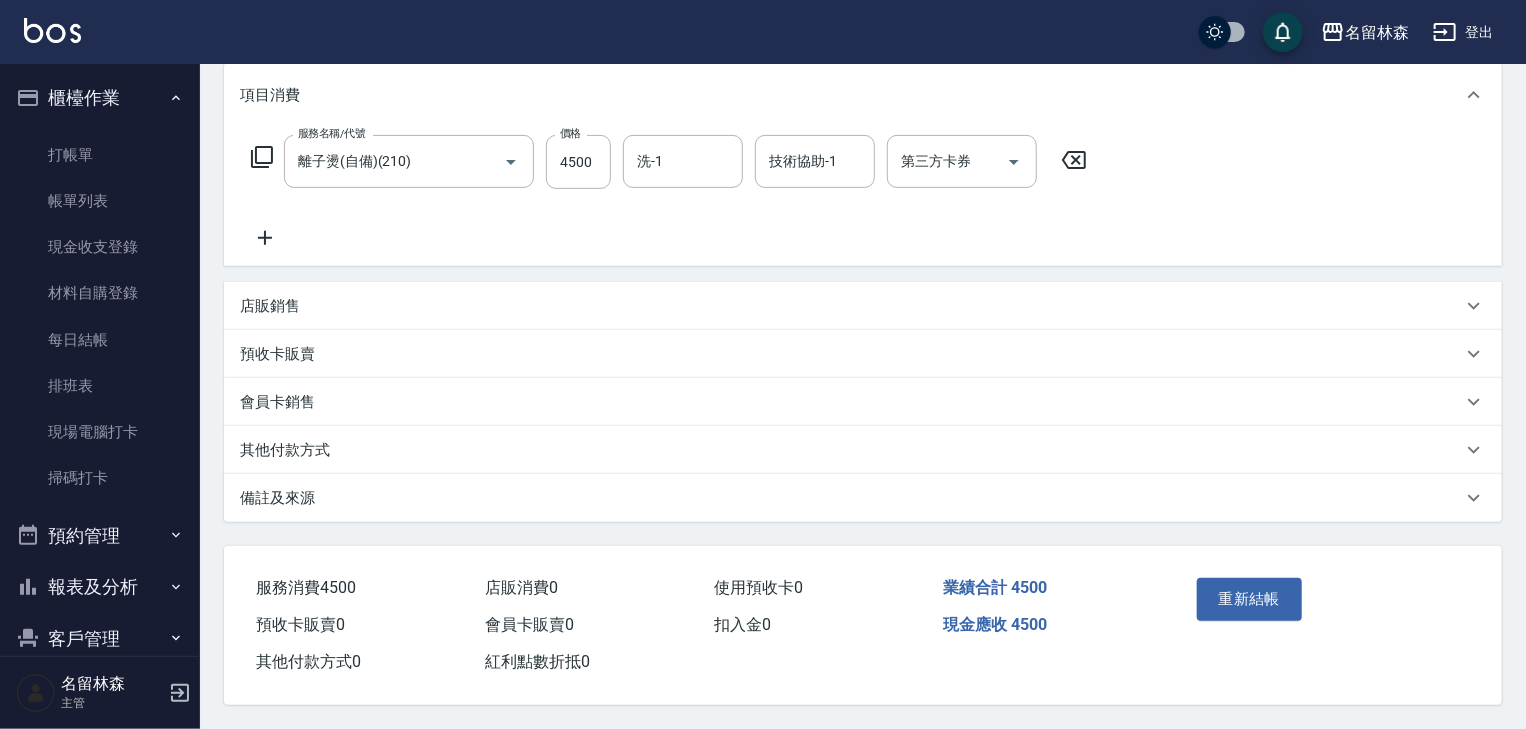 click on "其他付款方式" at bounding box center (851, 450) 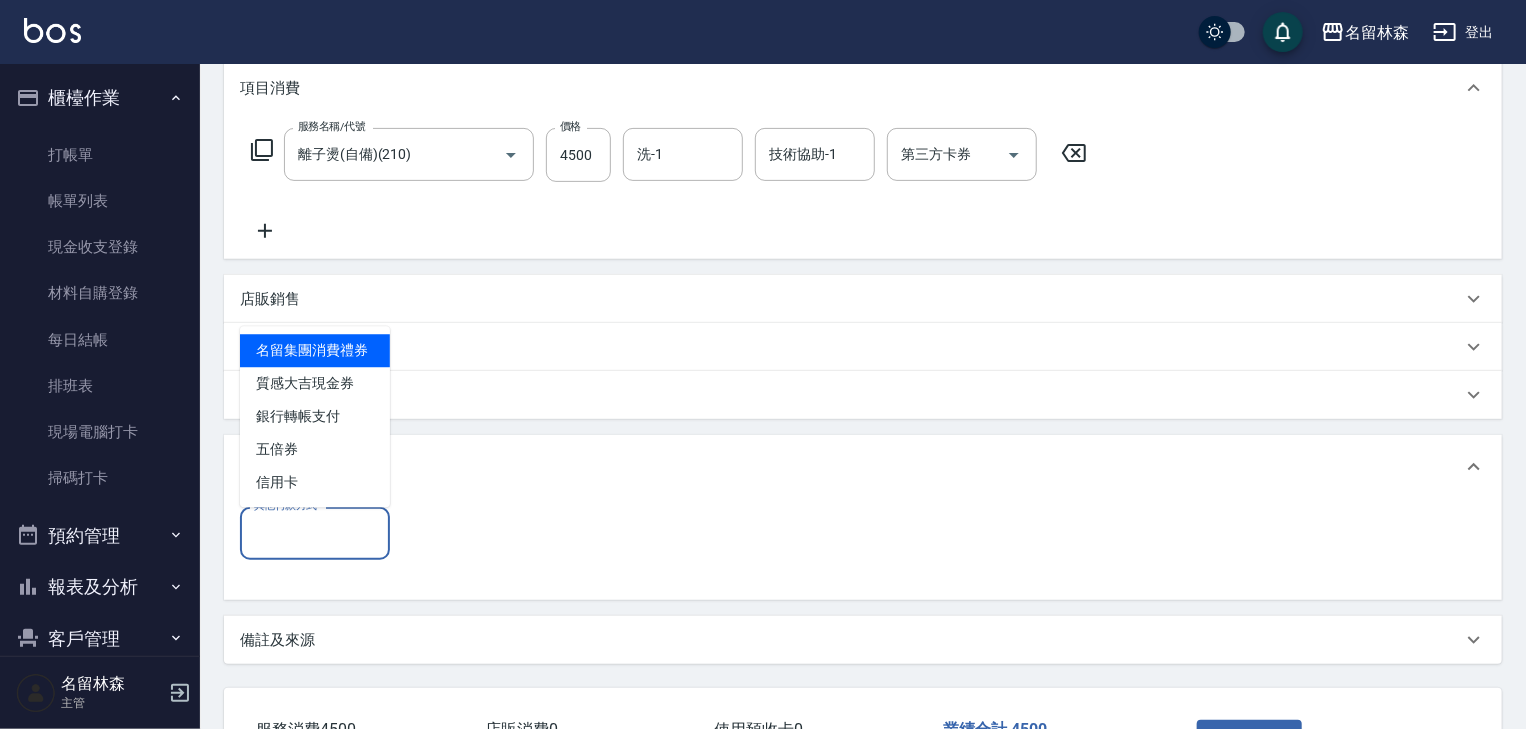 click on "其他付款方式" at bounding box center (315, 533) 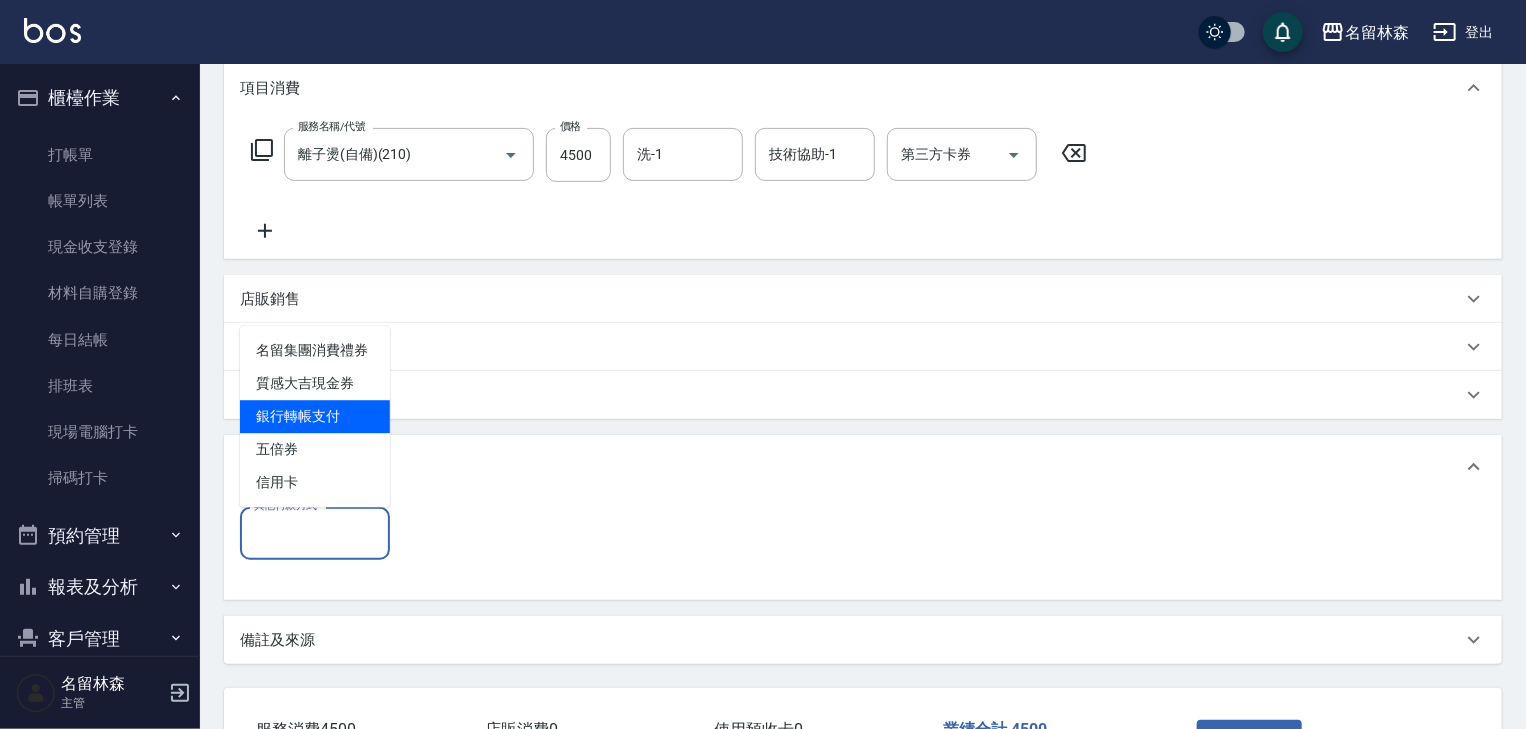 click on "銀行轉帳支付" at bounding box center (315, 416) 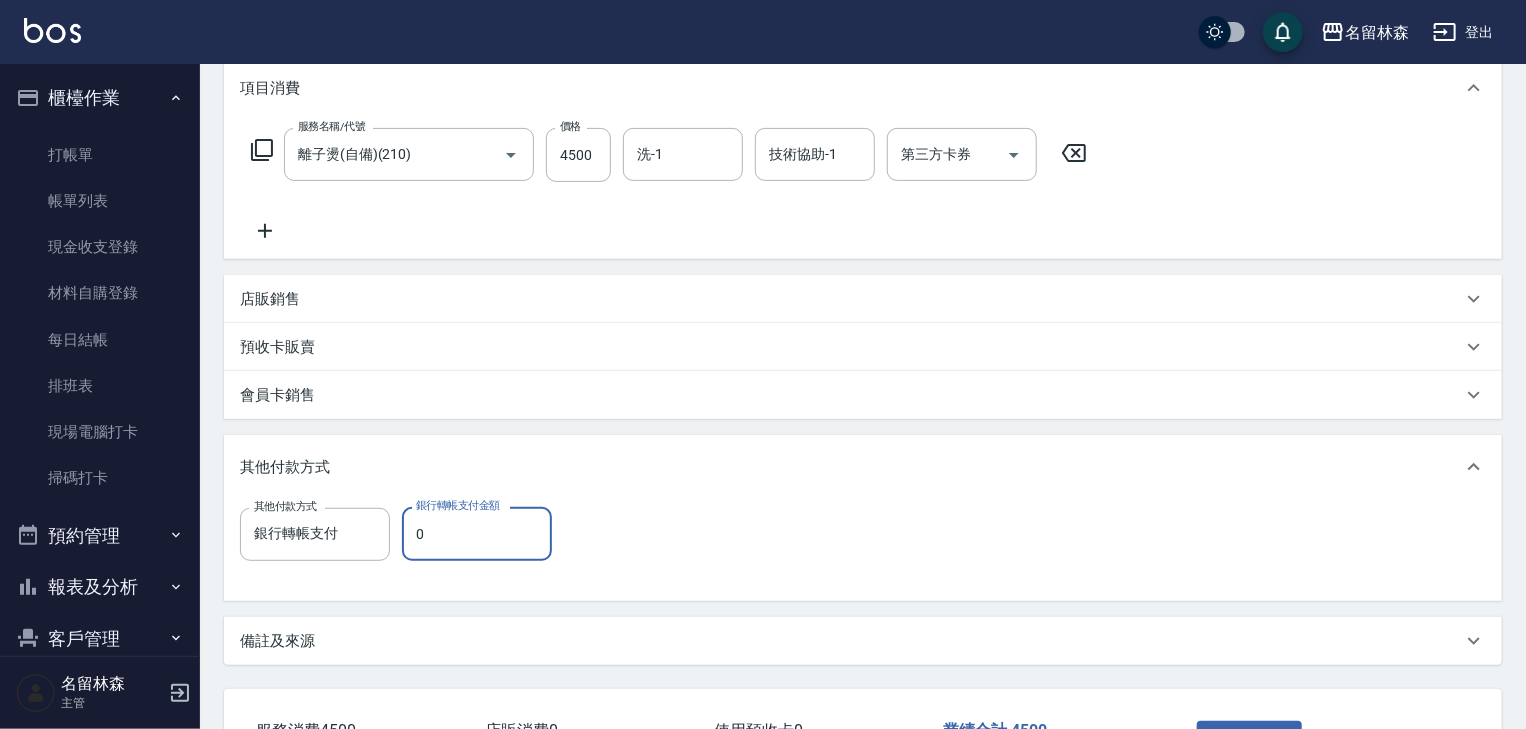 click on "0" at bounding box center (477, 534) 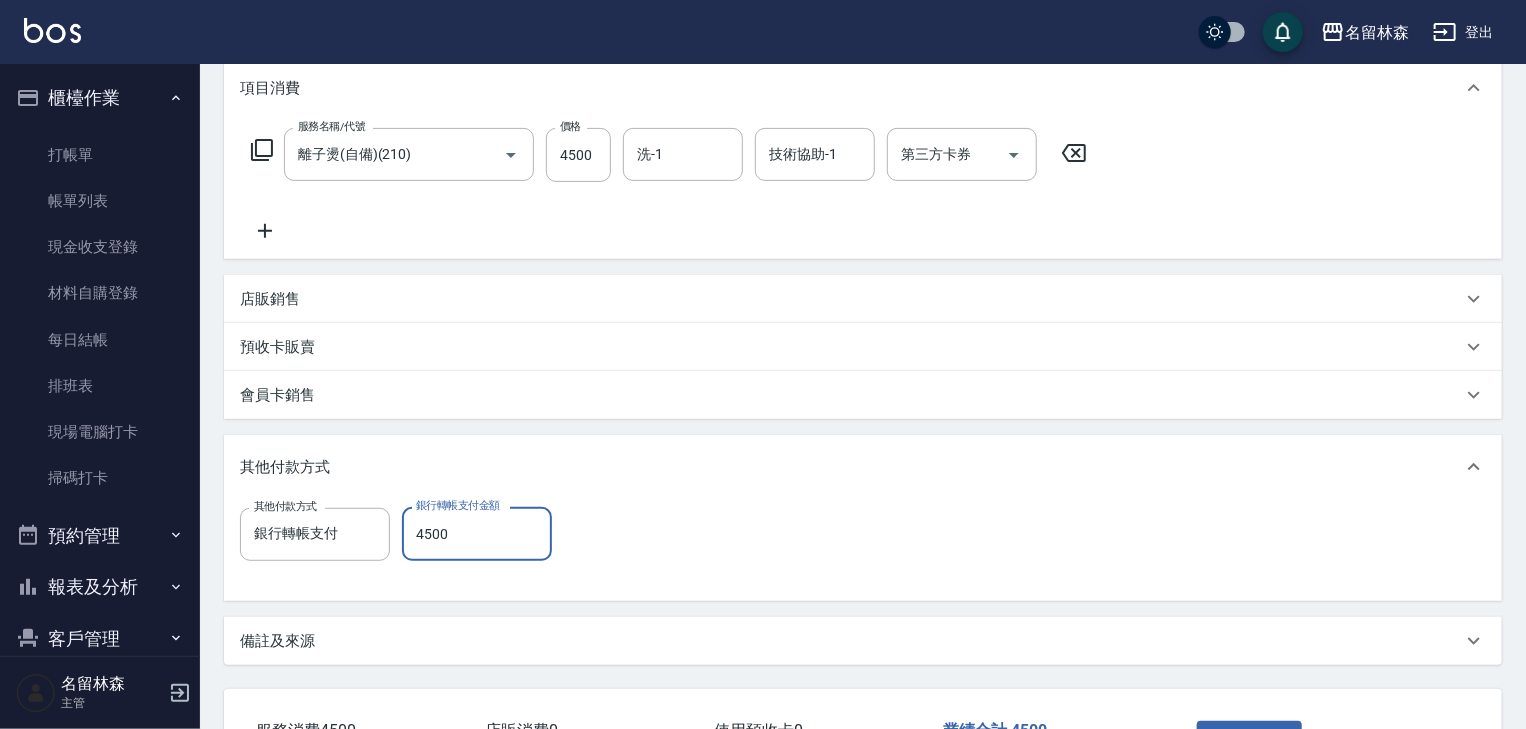 scroll, scrollTop: 422, scrollLeft: 0, axis: vertical 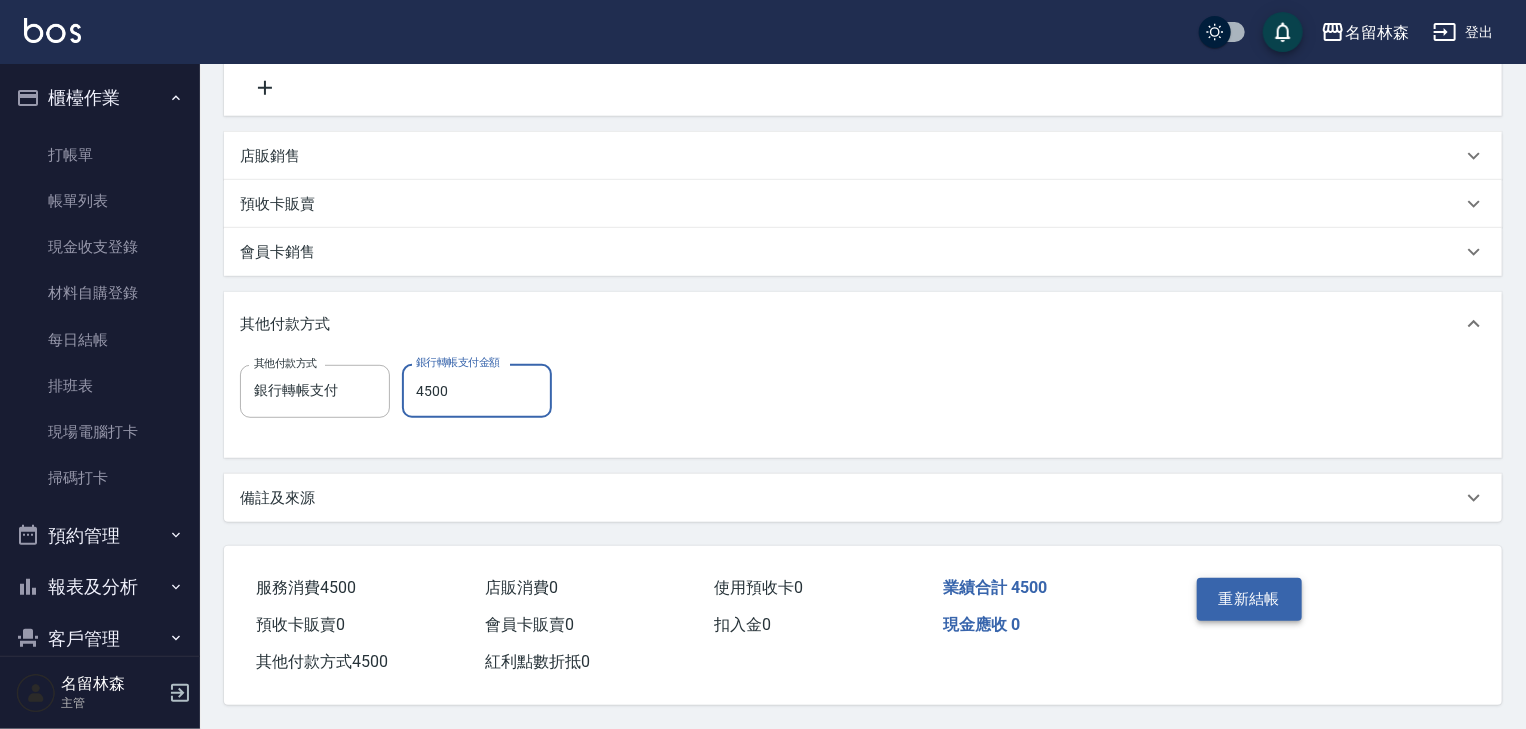 type on "4500" 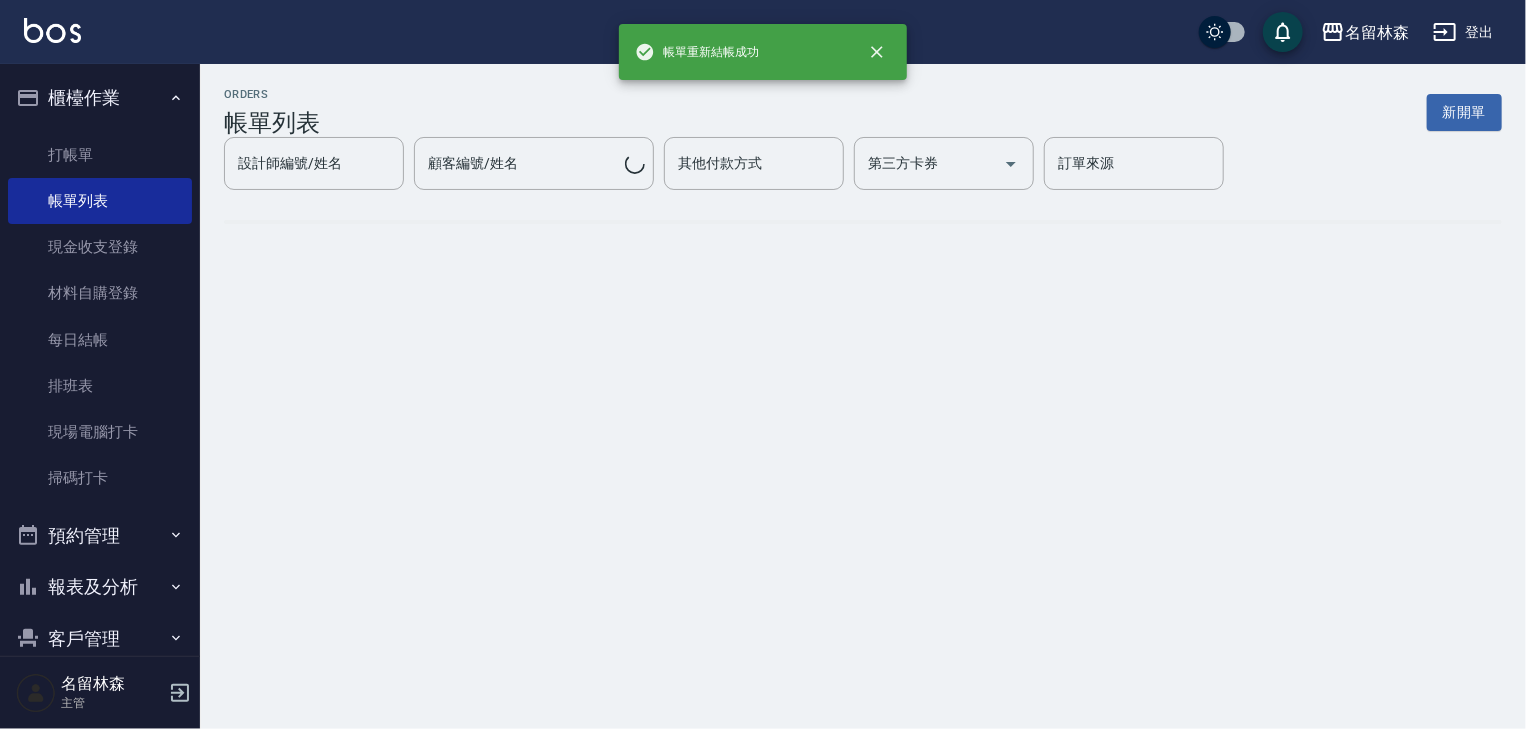 scroll, scrollTop: 0, scrollLeft: 0, axis: both 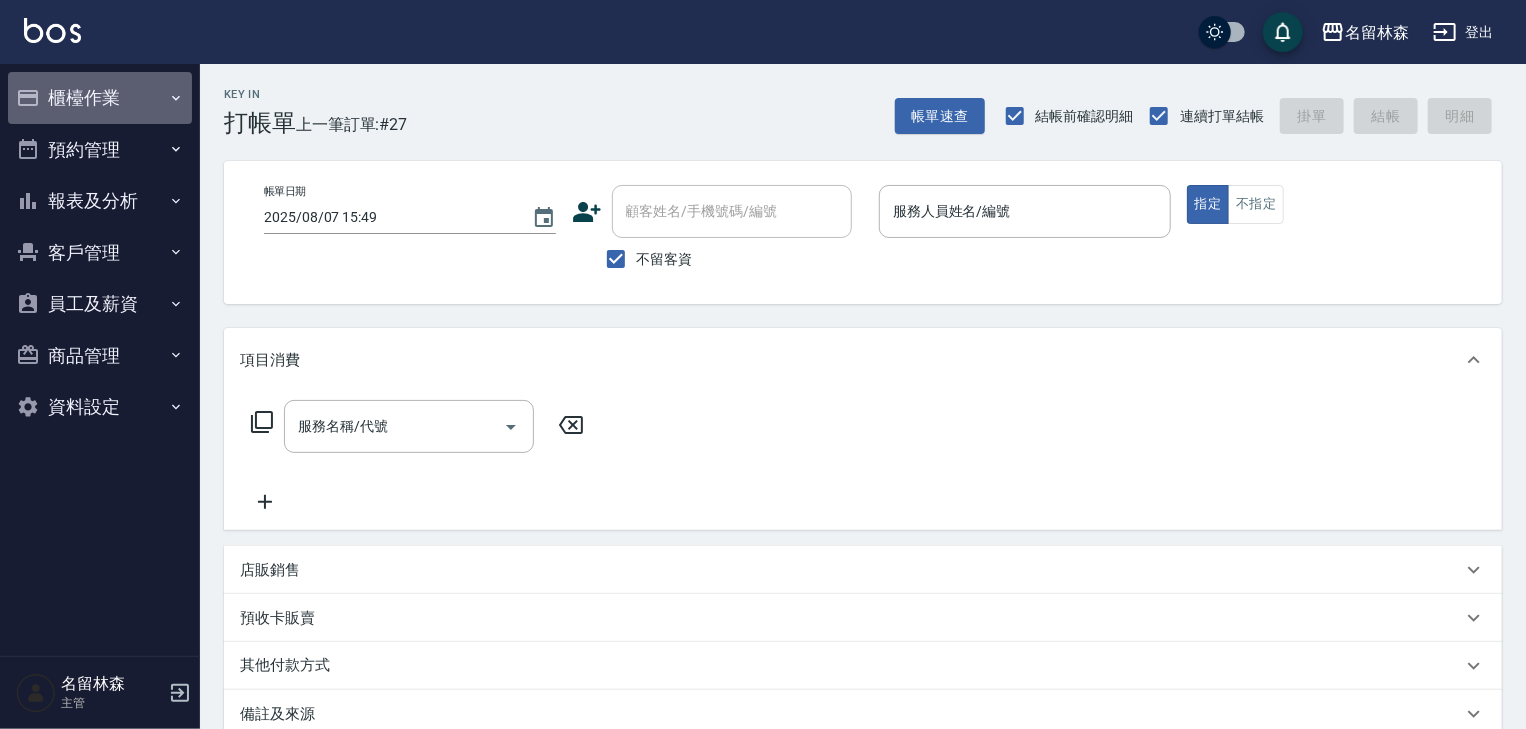 click on "櫃檯作業" at bounding box center (100, 98) 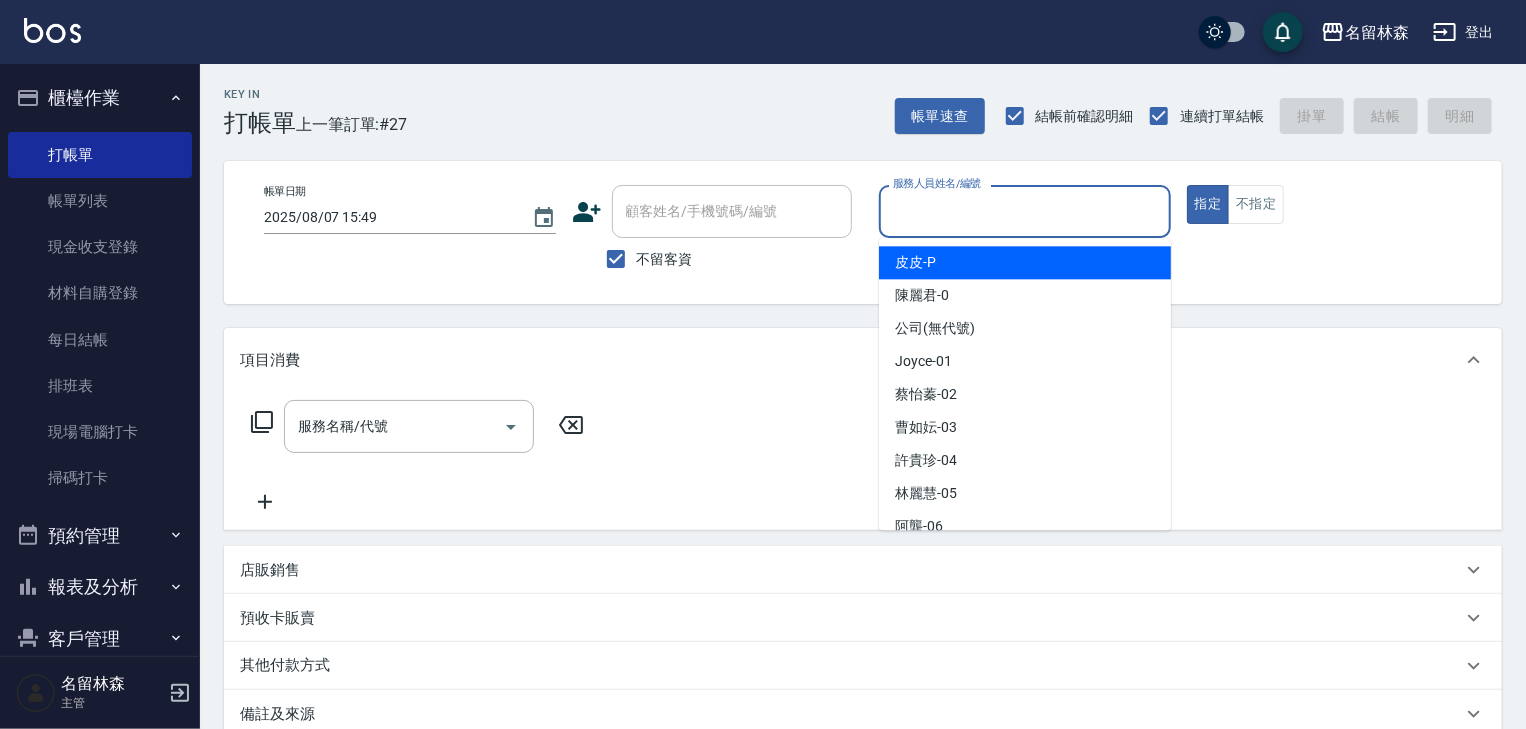 click on "服務人員姓名/編號" at bounding box center [1025, 211] 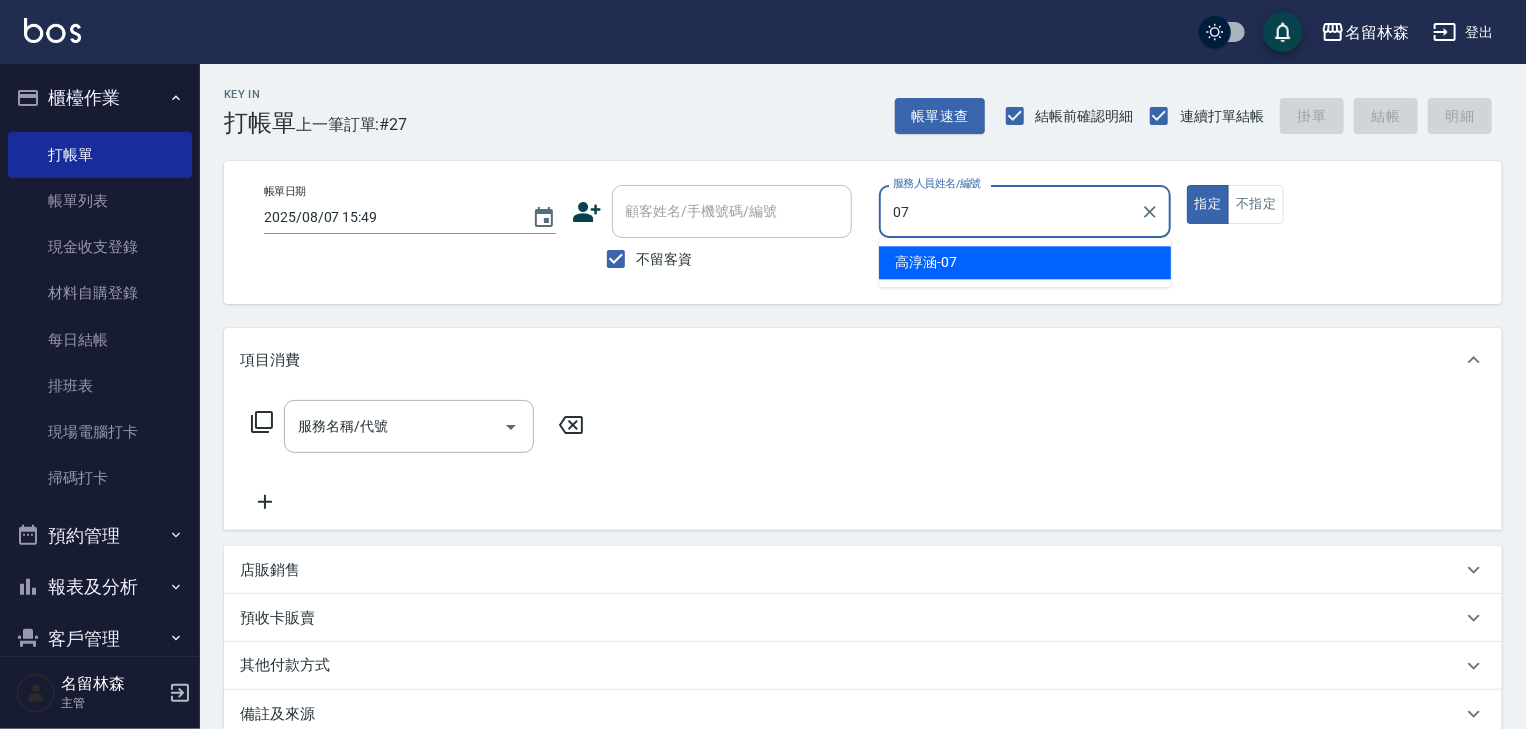 click on "[FIRST] [LAST] -07" at bounding box center (1025, 262) 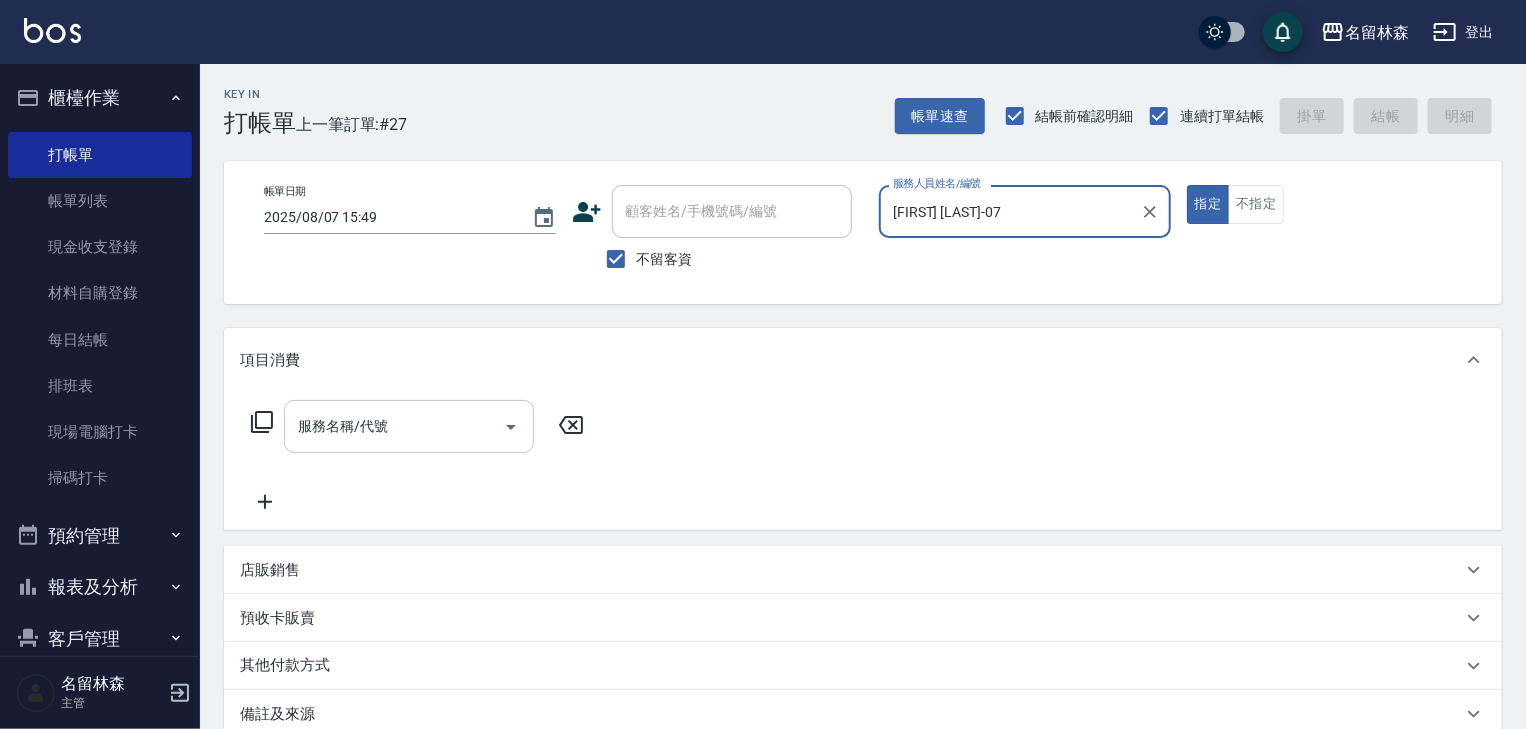 type on "[FIRST] [LAST]-07" 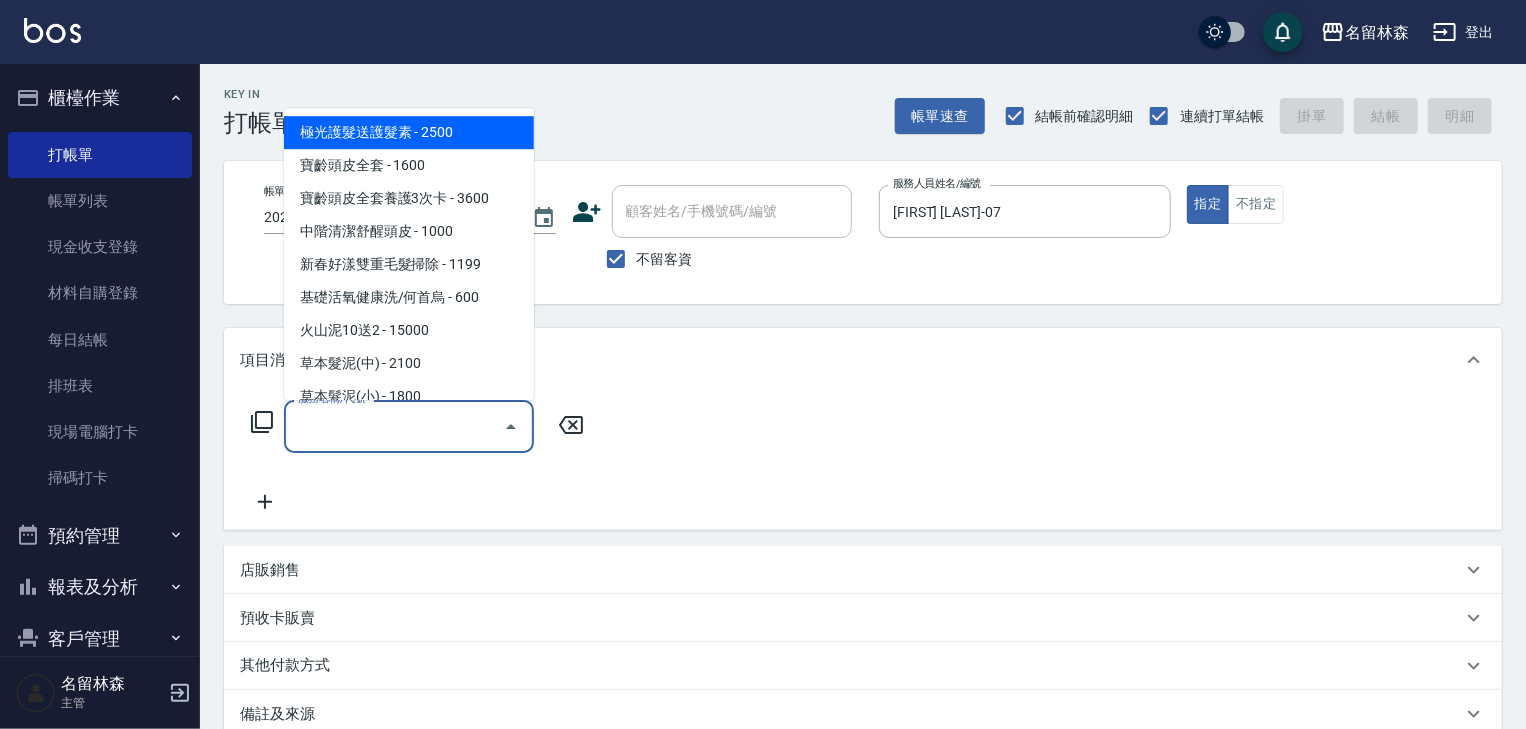 click on "服務名稱/代號" at bounding box center (394, 426) 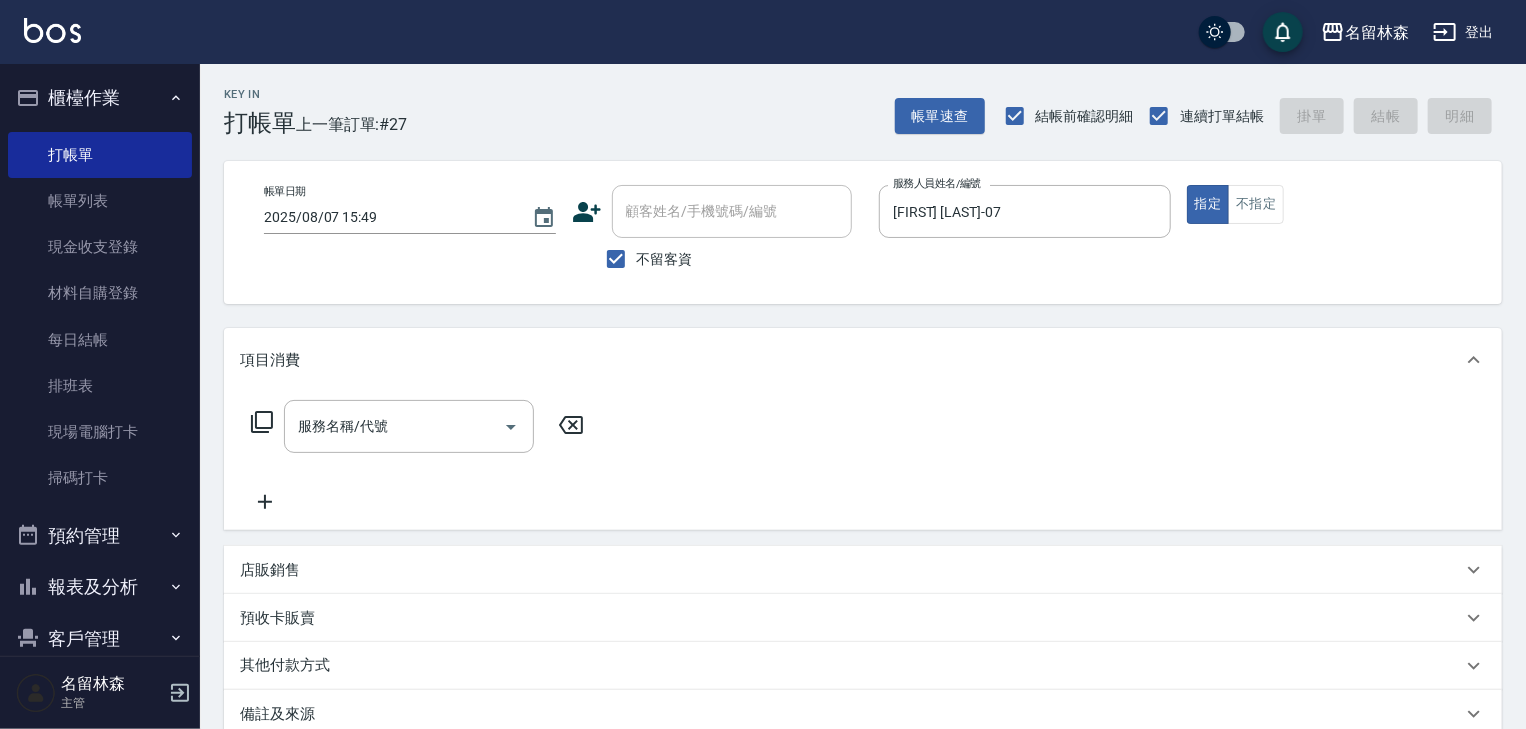 click 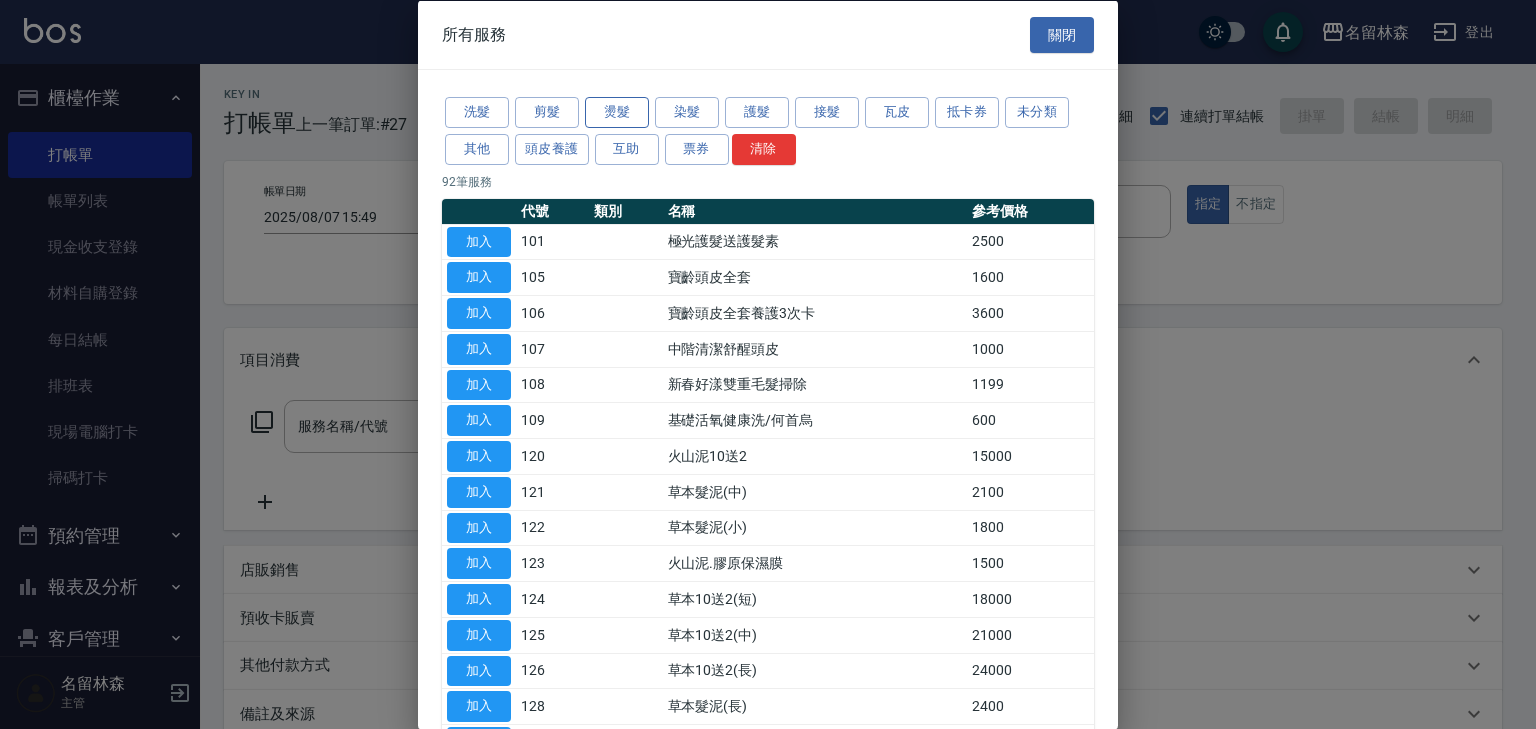 click on "燙髮" at bounding box center (617, 112) 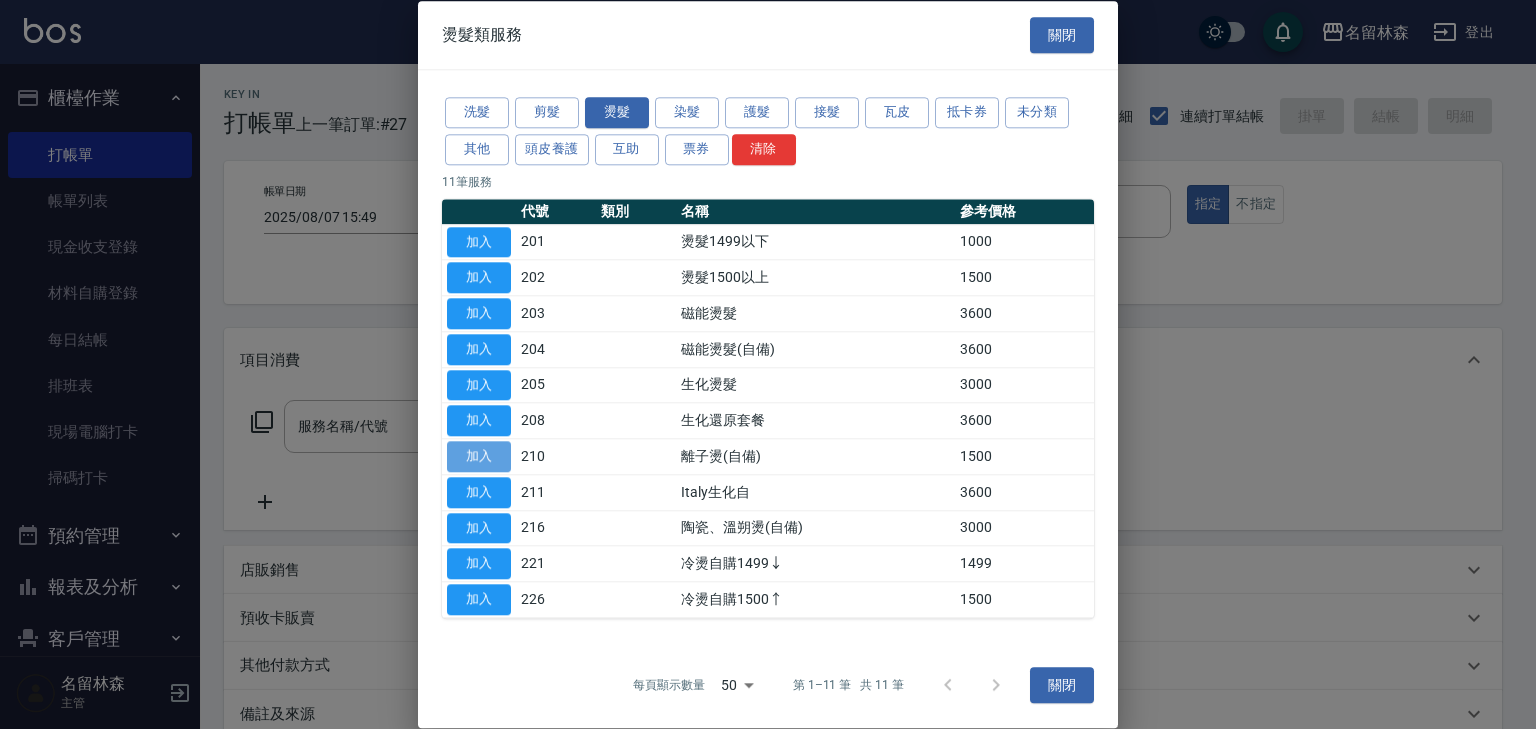 click on "加入" at bounding box center [479, 456] 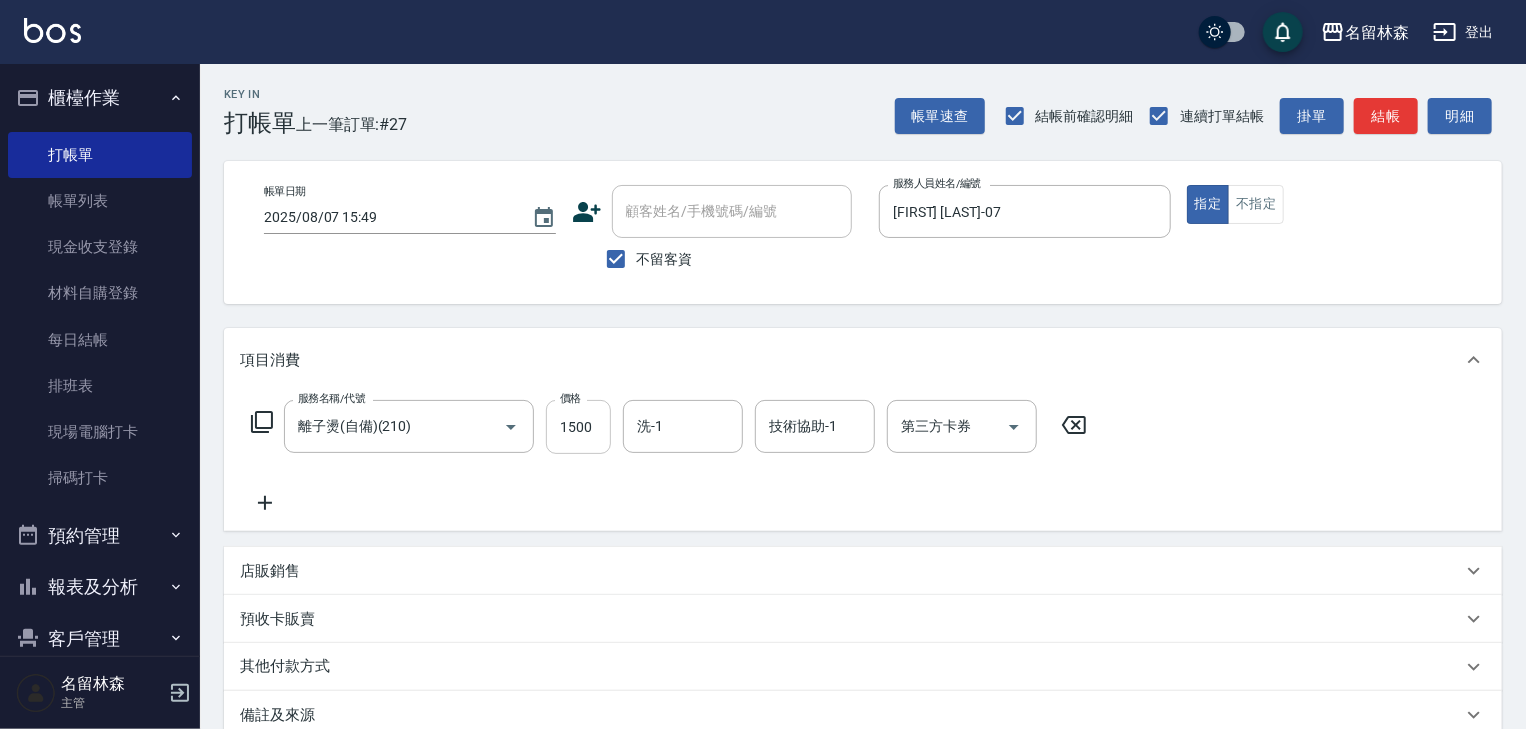 click on "1500" at bounding box center (578, 427) 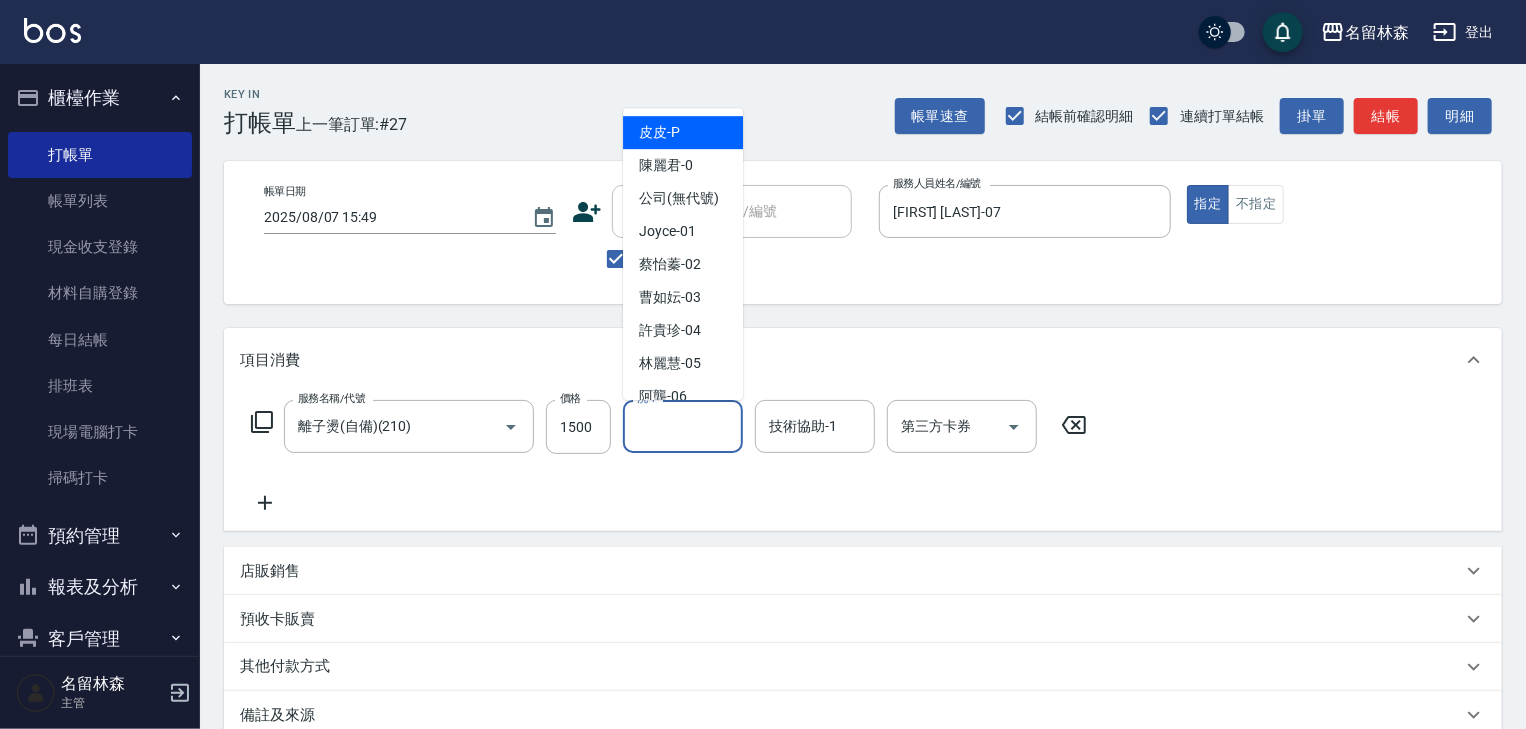 click on "洗-1" at bounding box center (683, 426) 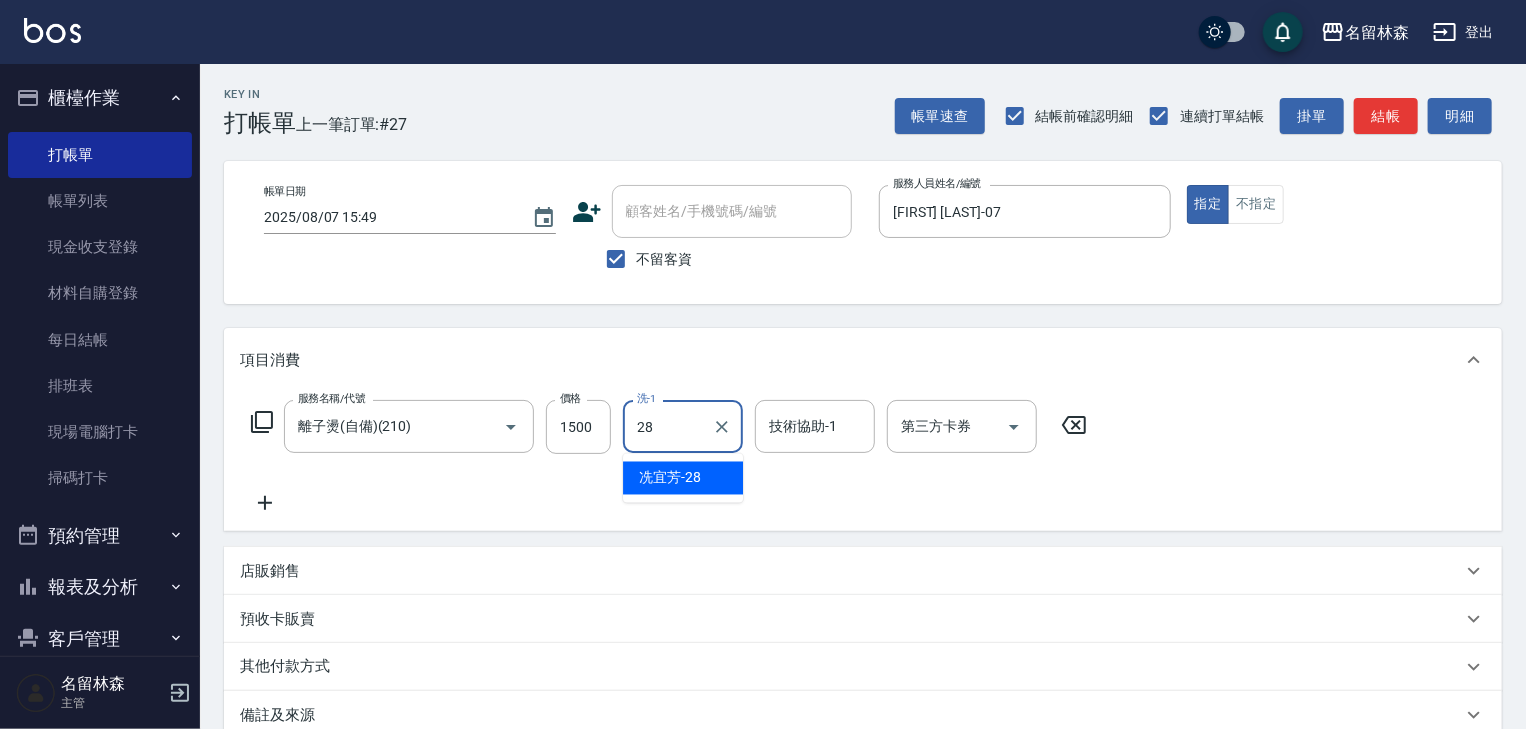 click on "[FIRST] [LAST] -28" at bounding box center (683, 478) 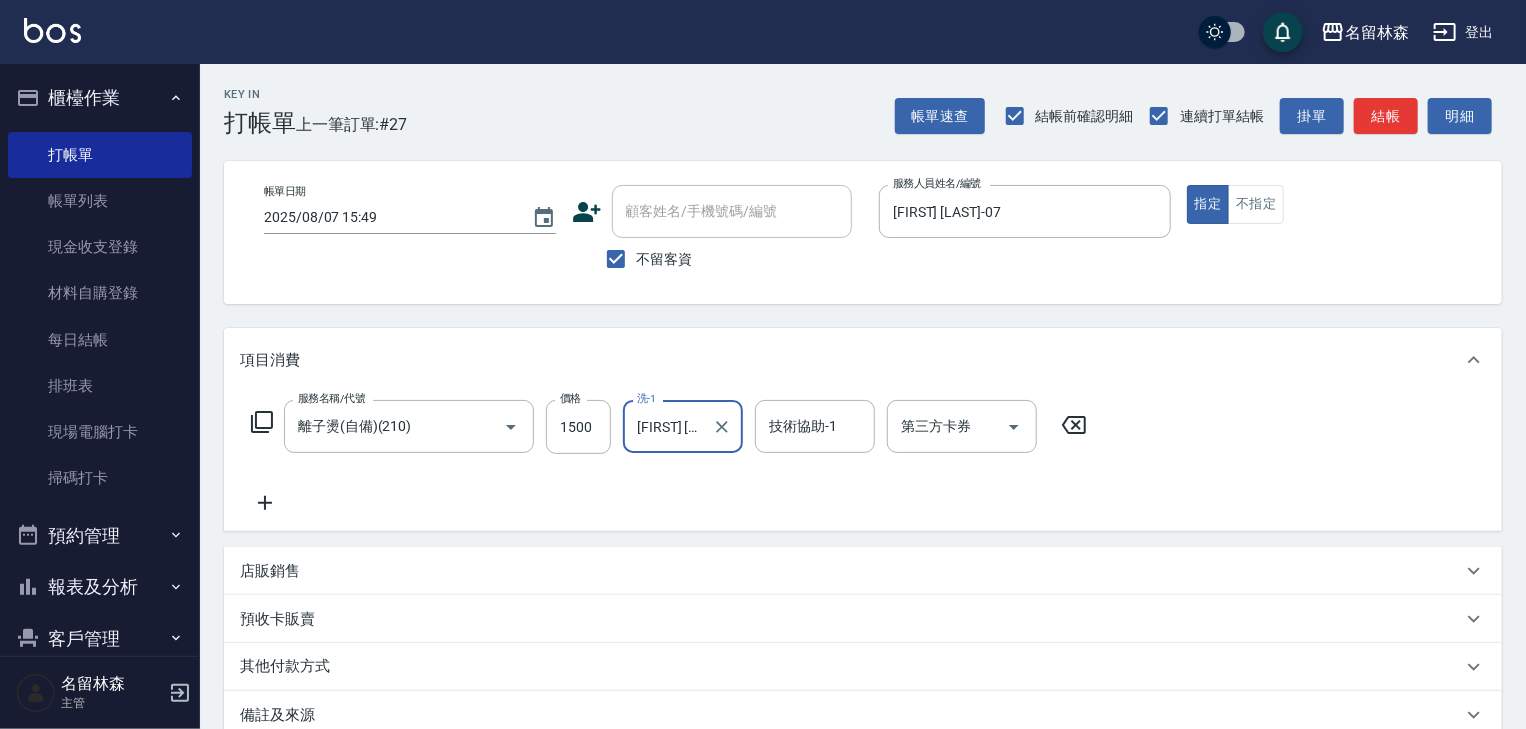 type on "[FIRST] [LAST]-28" 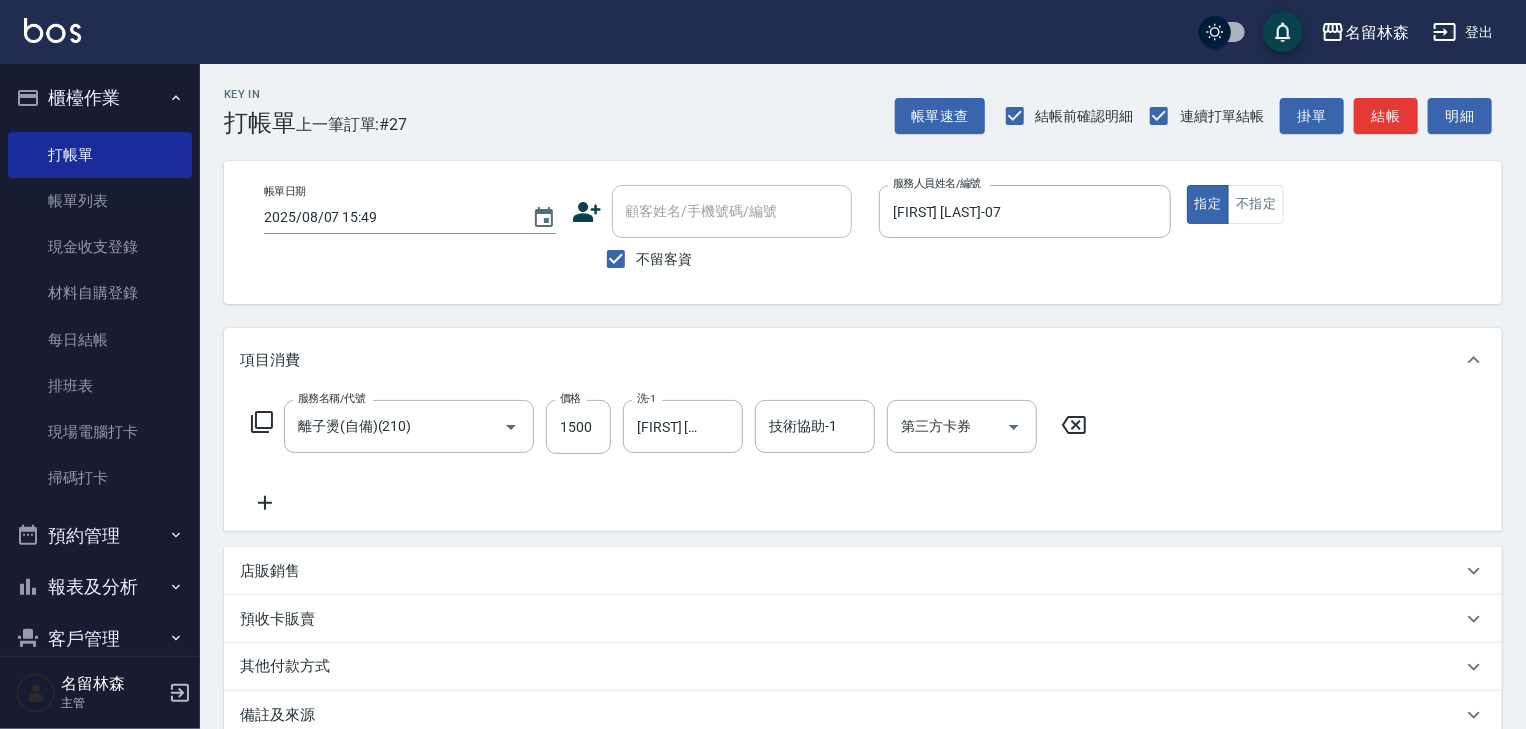 click 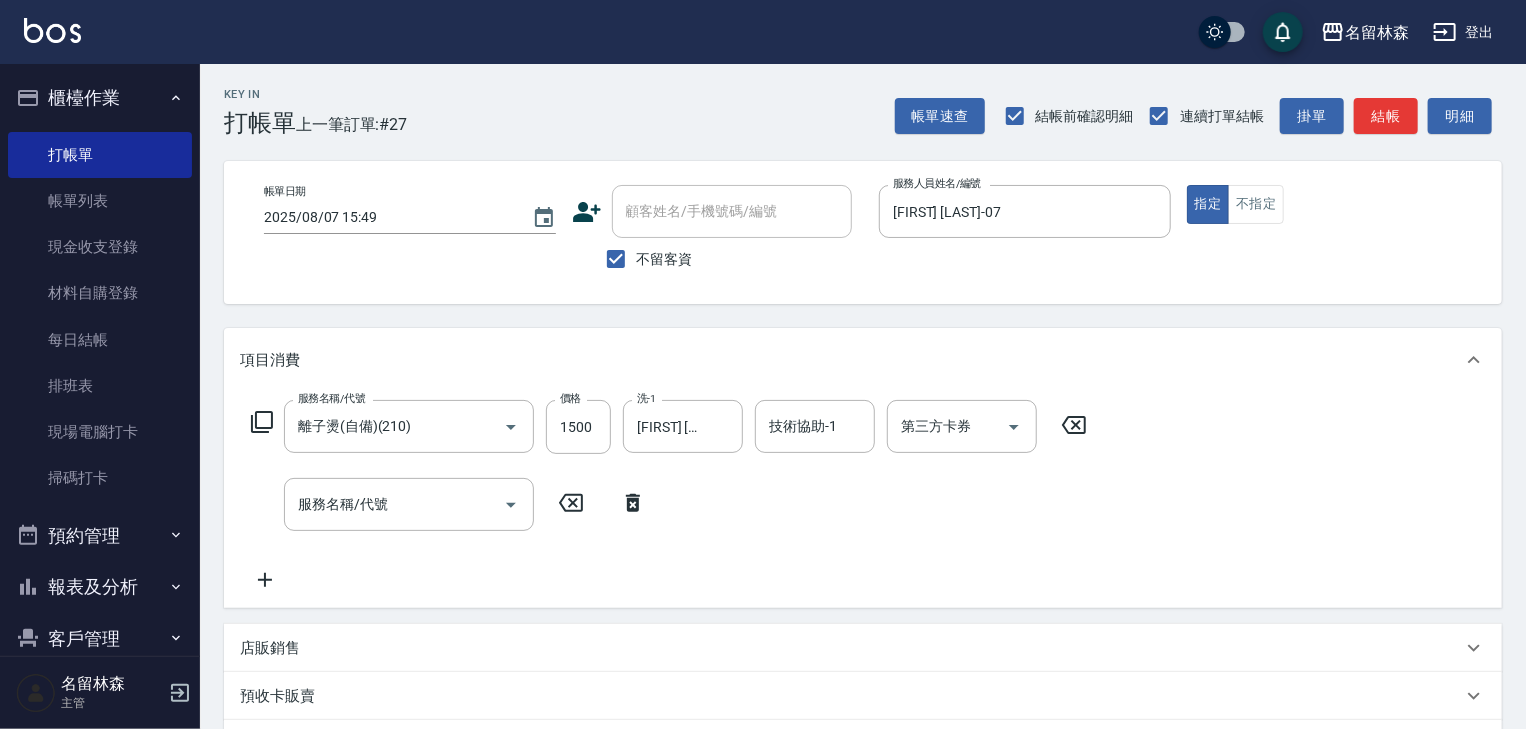 click 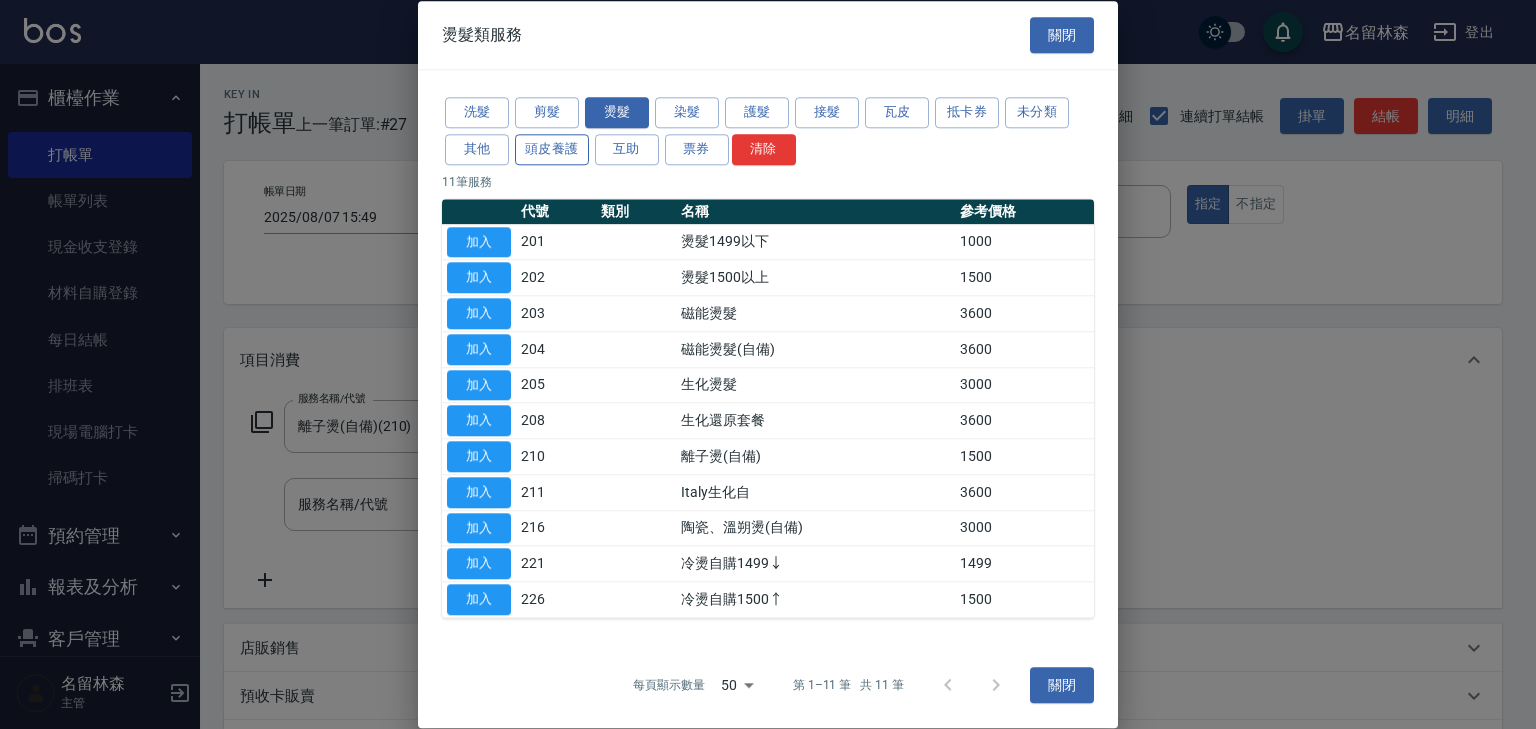 click on "頭皮養護" at bounding box center (552, 149) 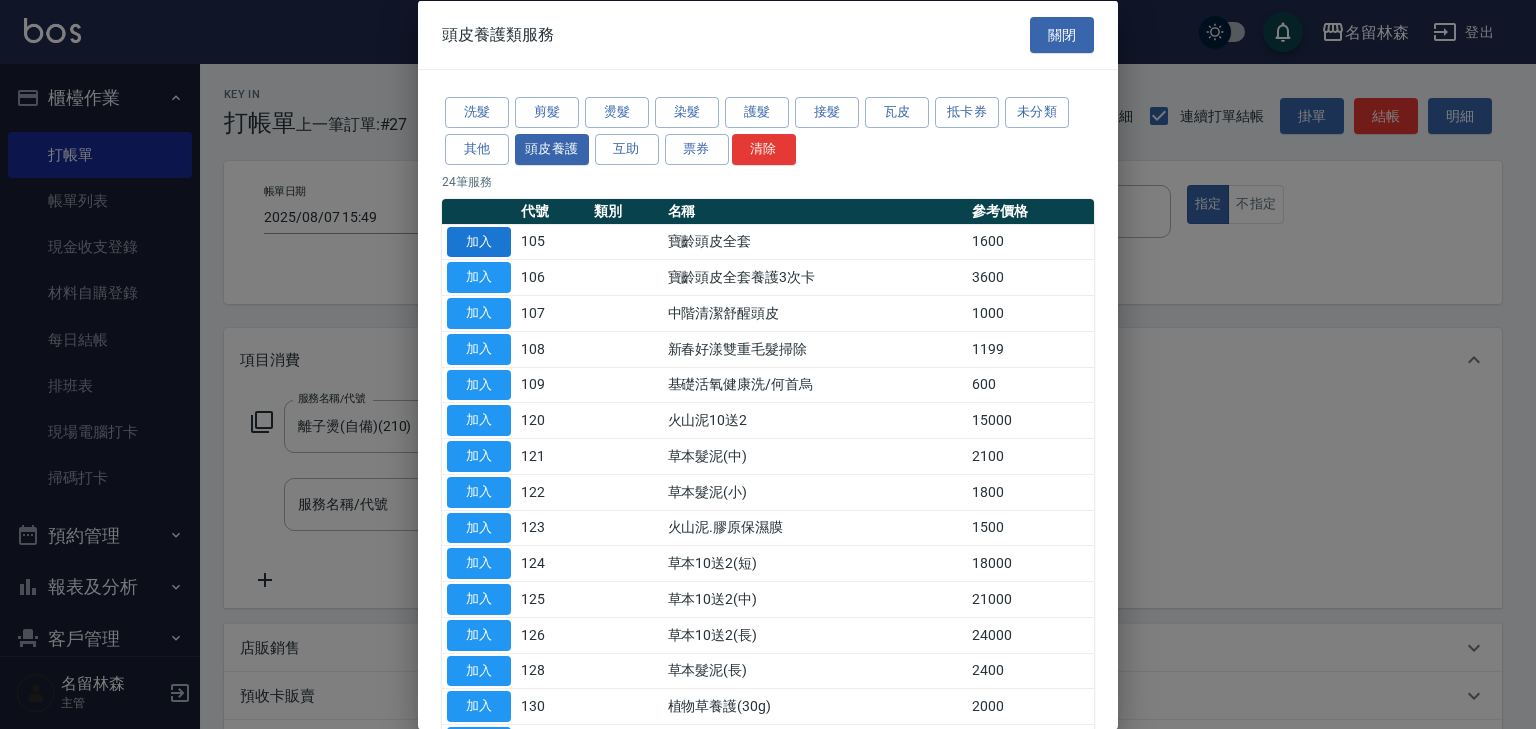 click on "加入" at bounding box center (479, 241) 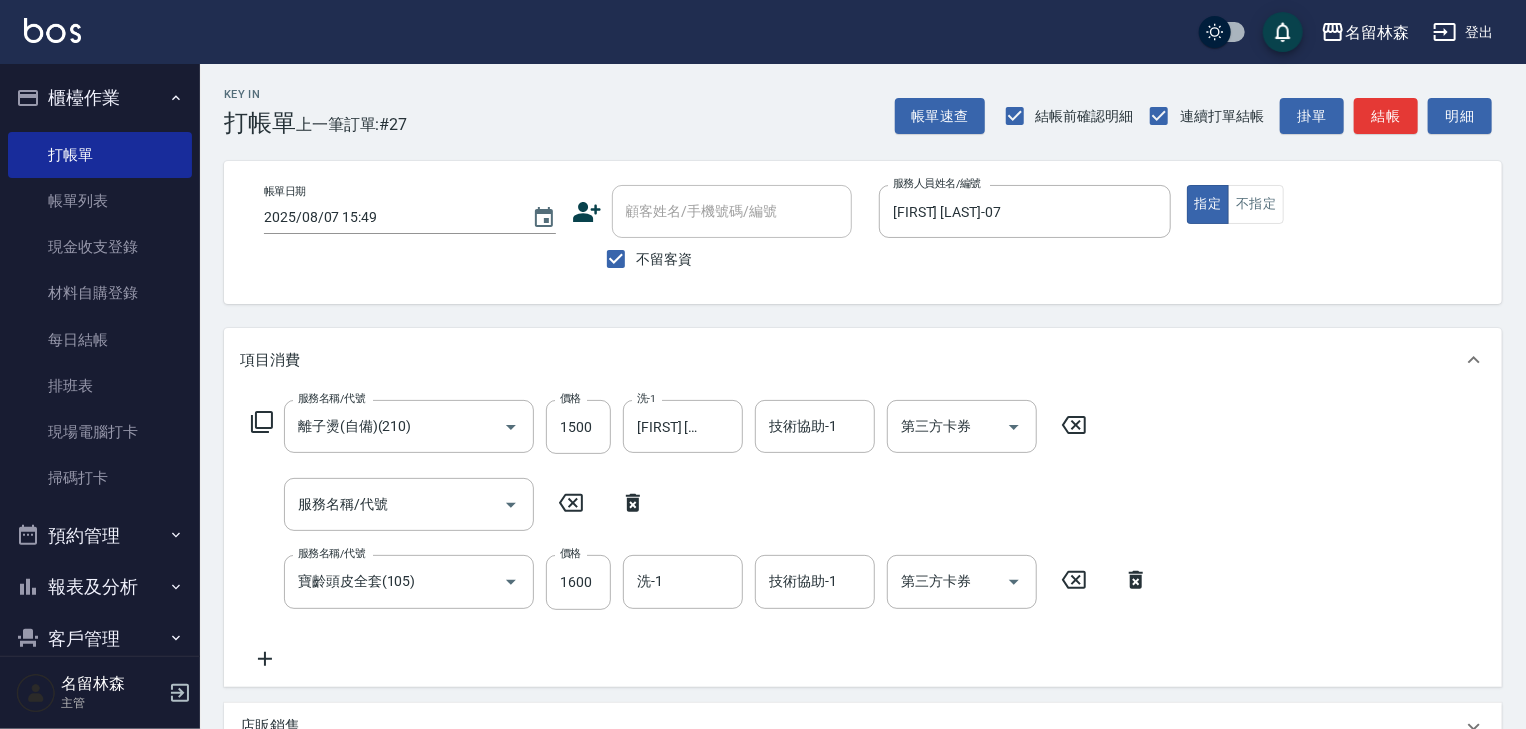 click 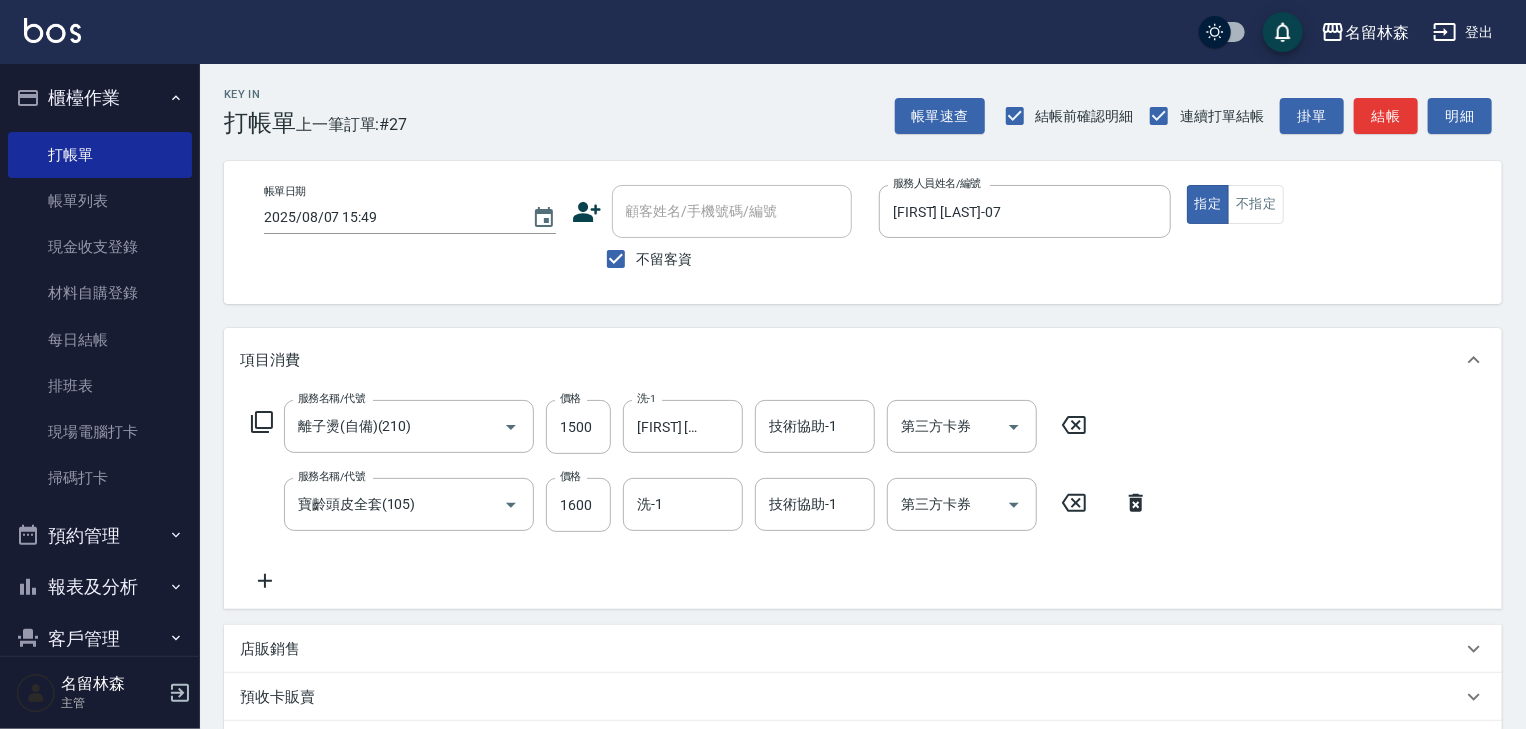 click 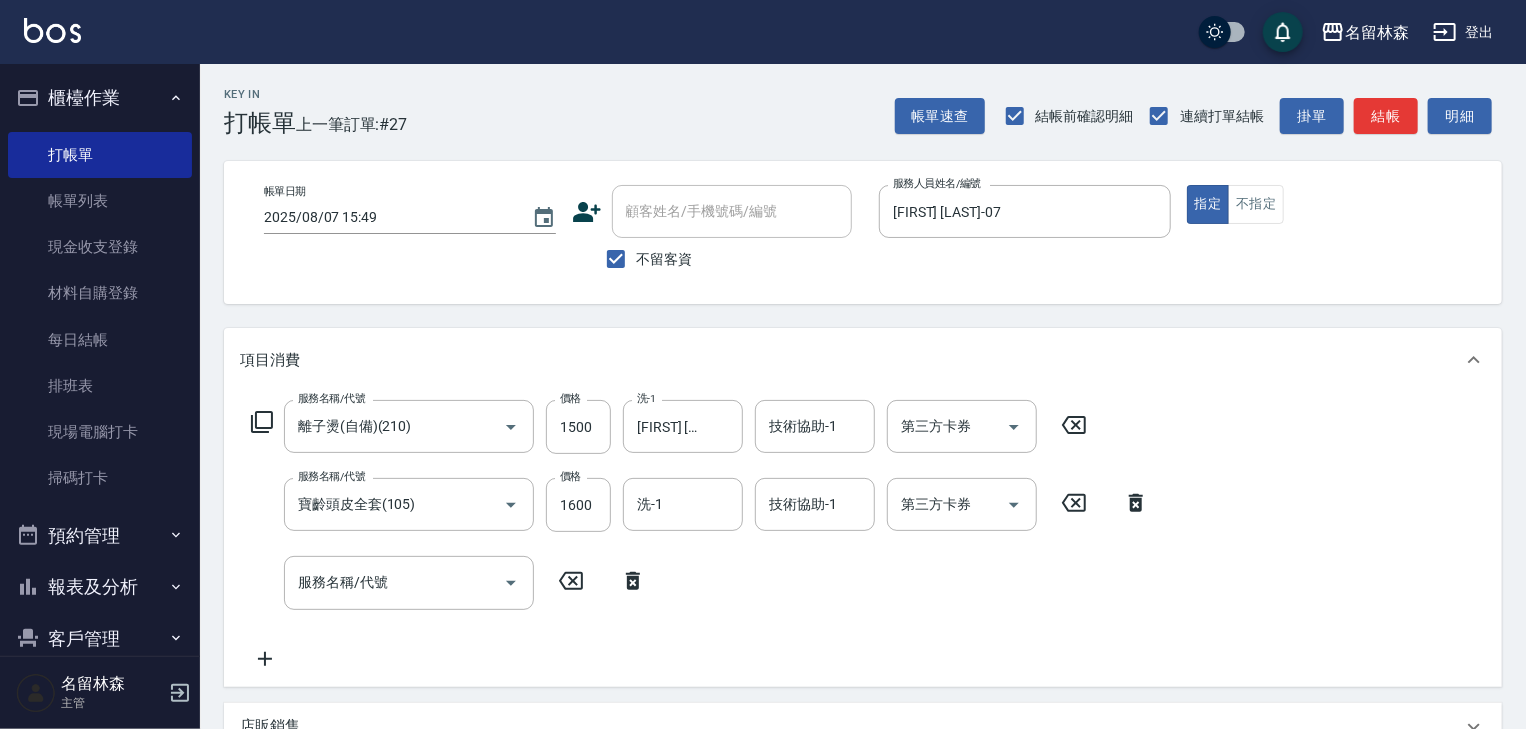 click 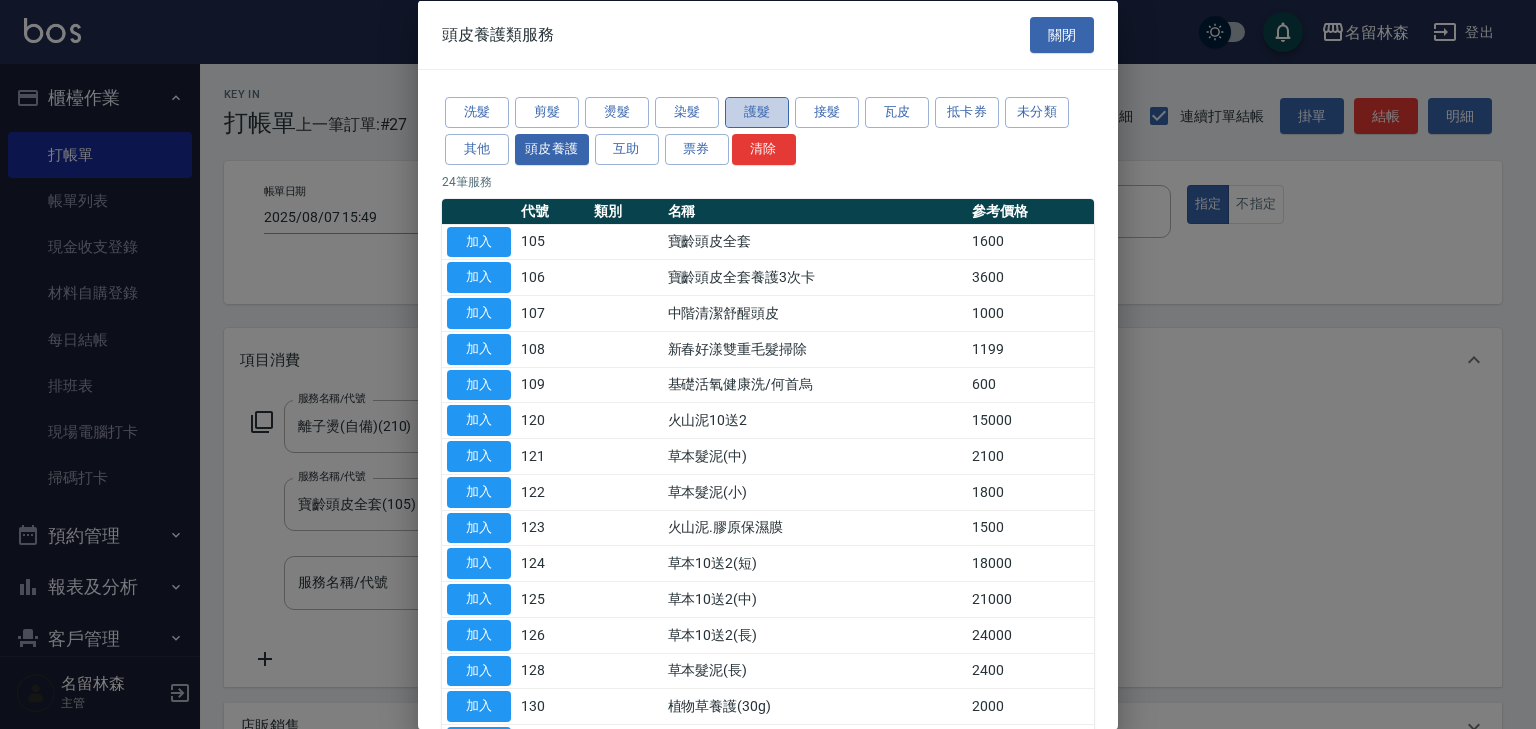 click on "護髮" at bounding box center (757, 112) 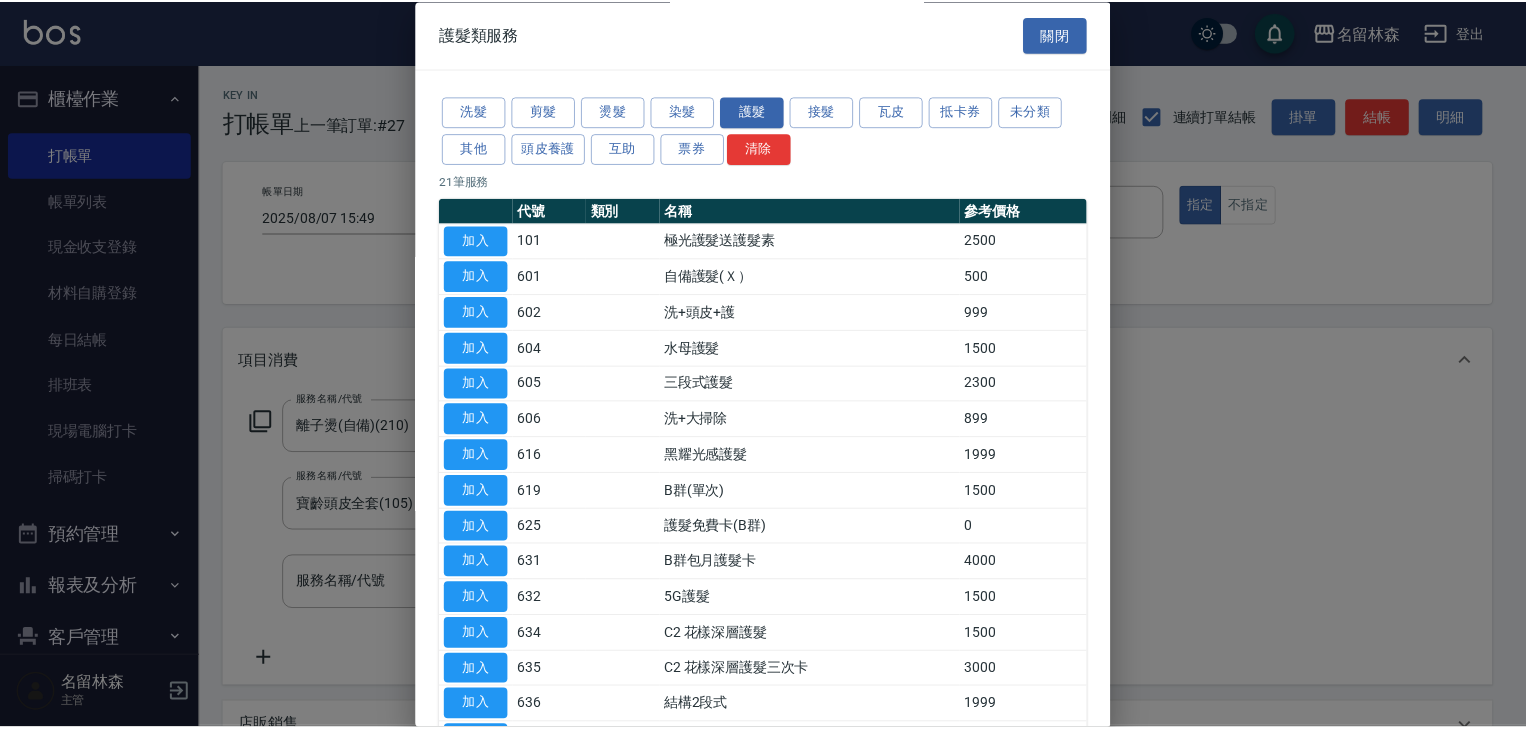 scroll, scrollTop: 350, scrollLeft: 0, axis: vertical 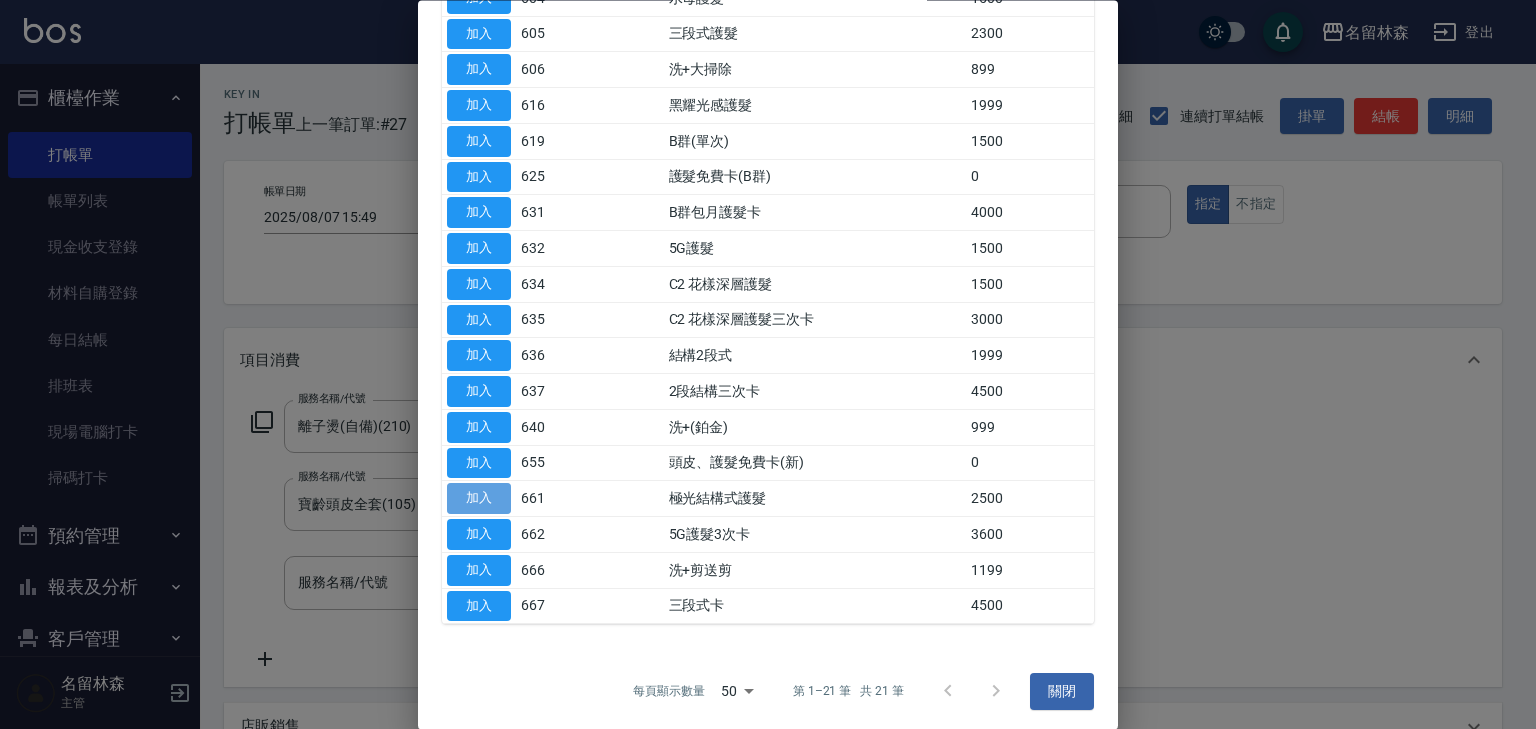 click on "加入" at bounding box center [479, 499] 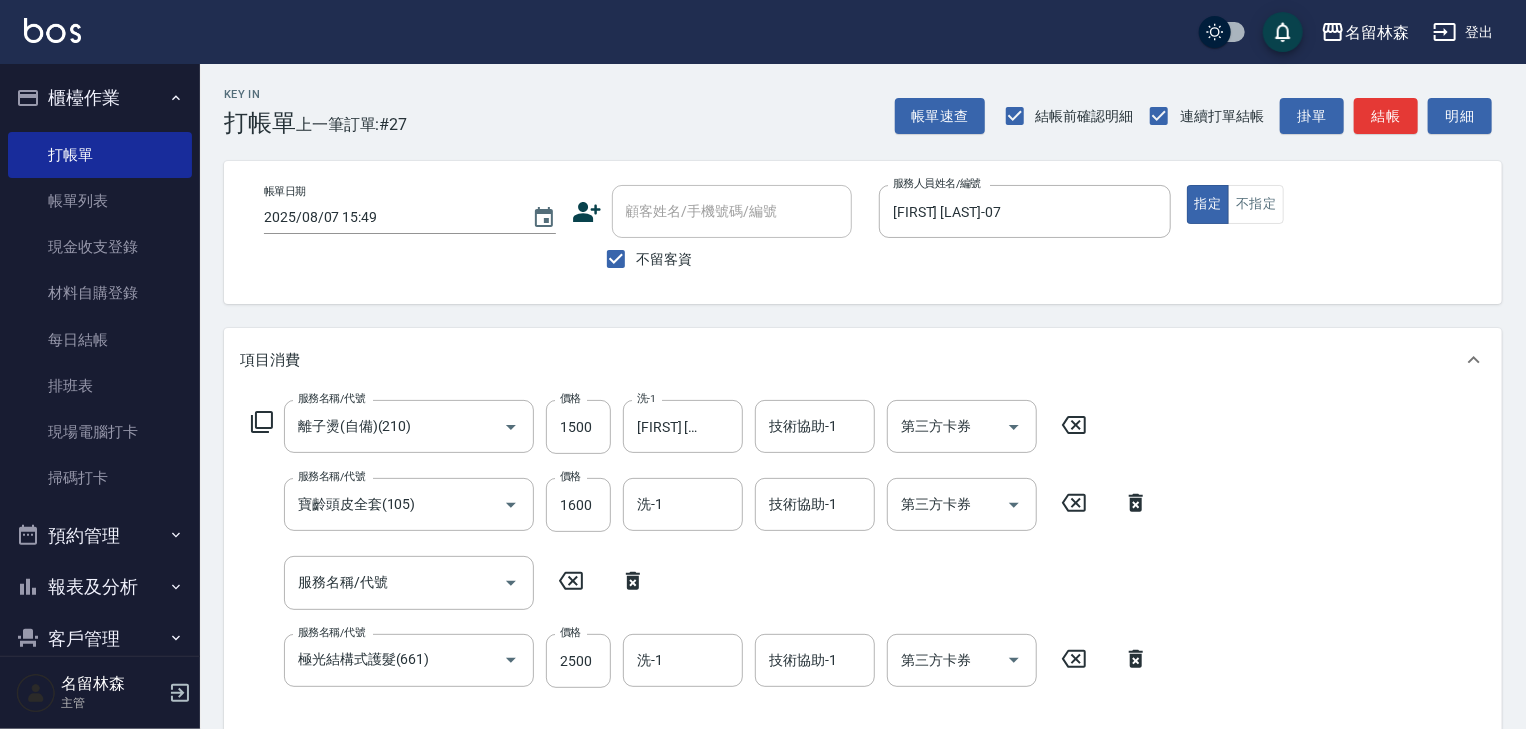 click 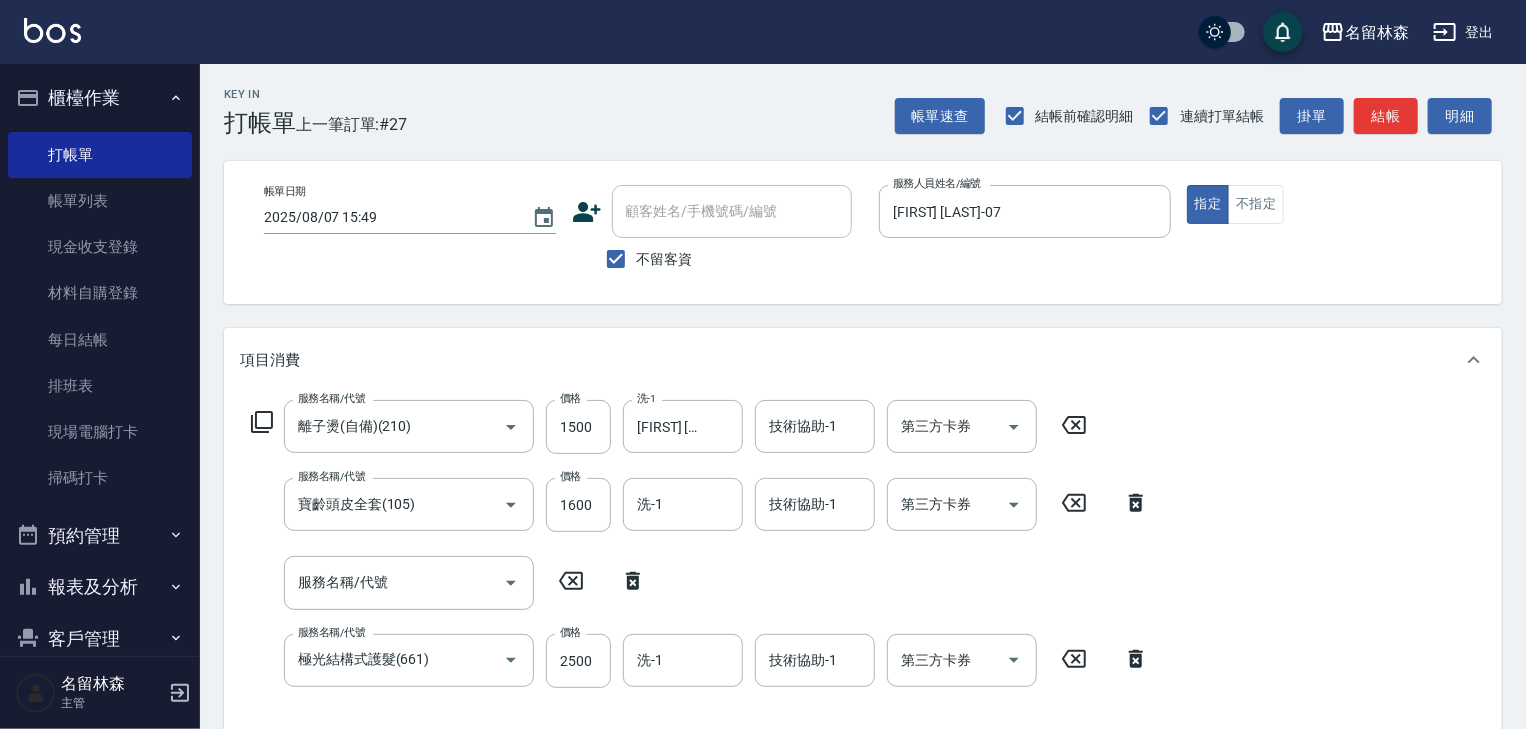type on "極光結構式護髮(661)" 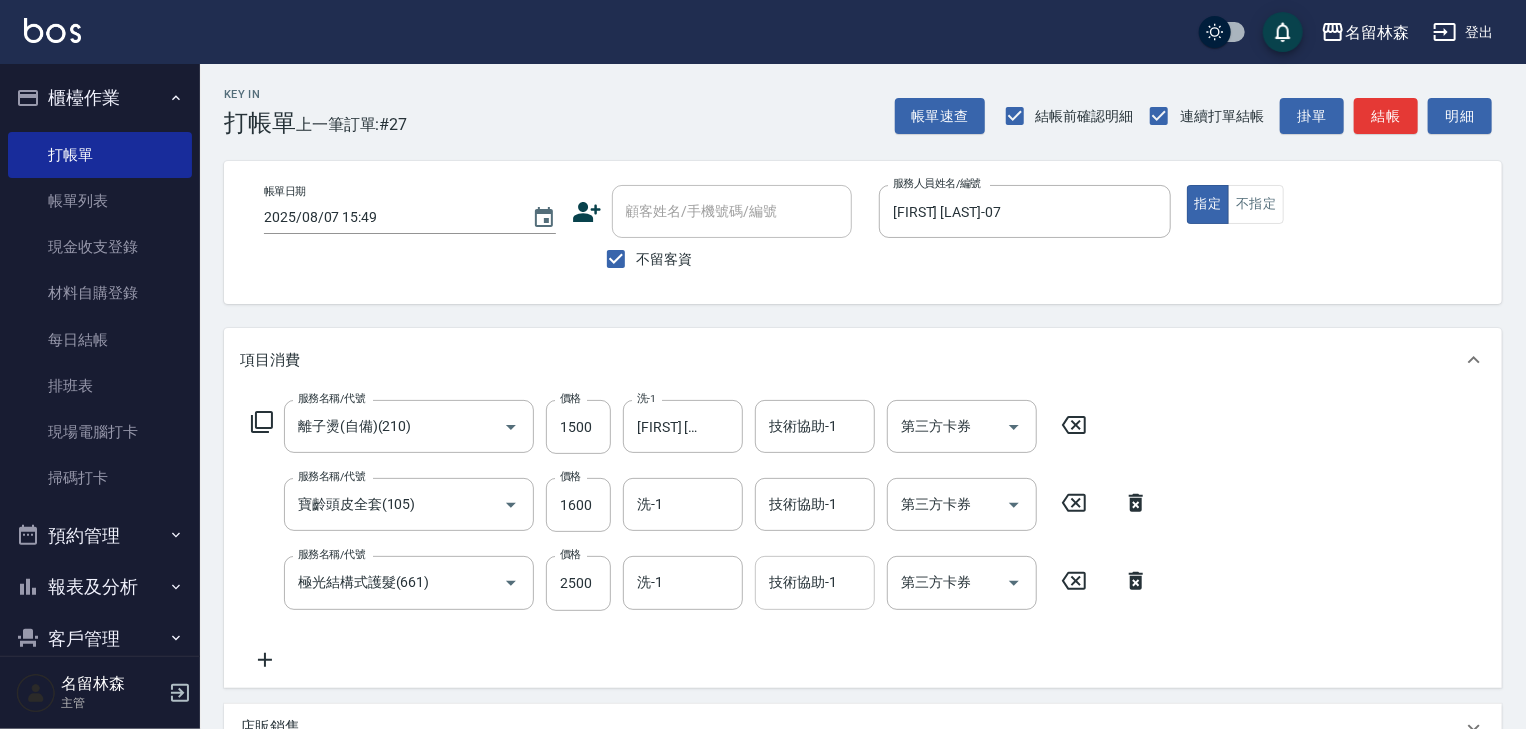 click on "技術協助-1" at bounding box center (815, 582) 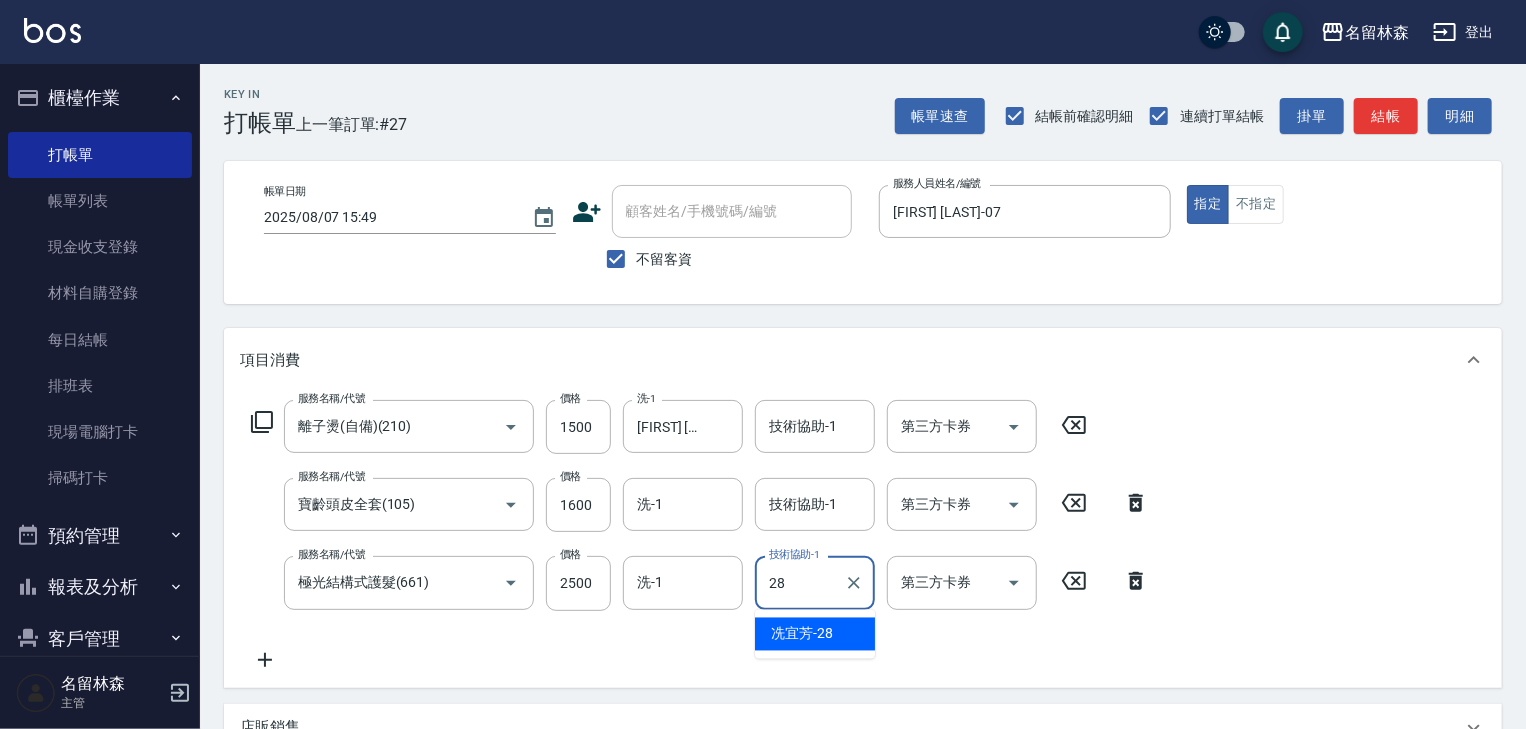click on "[FIRST] [LAST] -28" at bounding box center [802, 634] 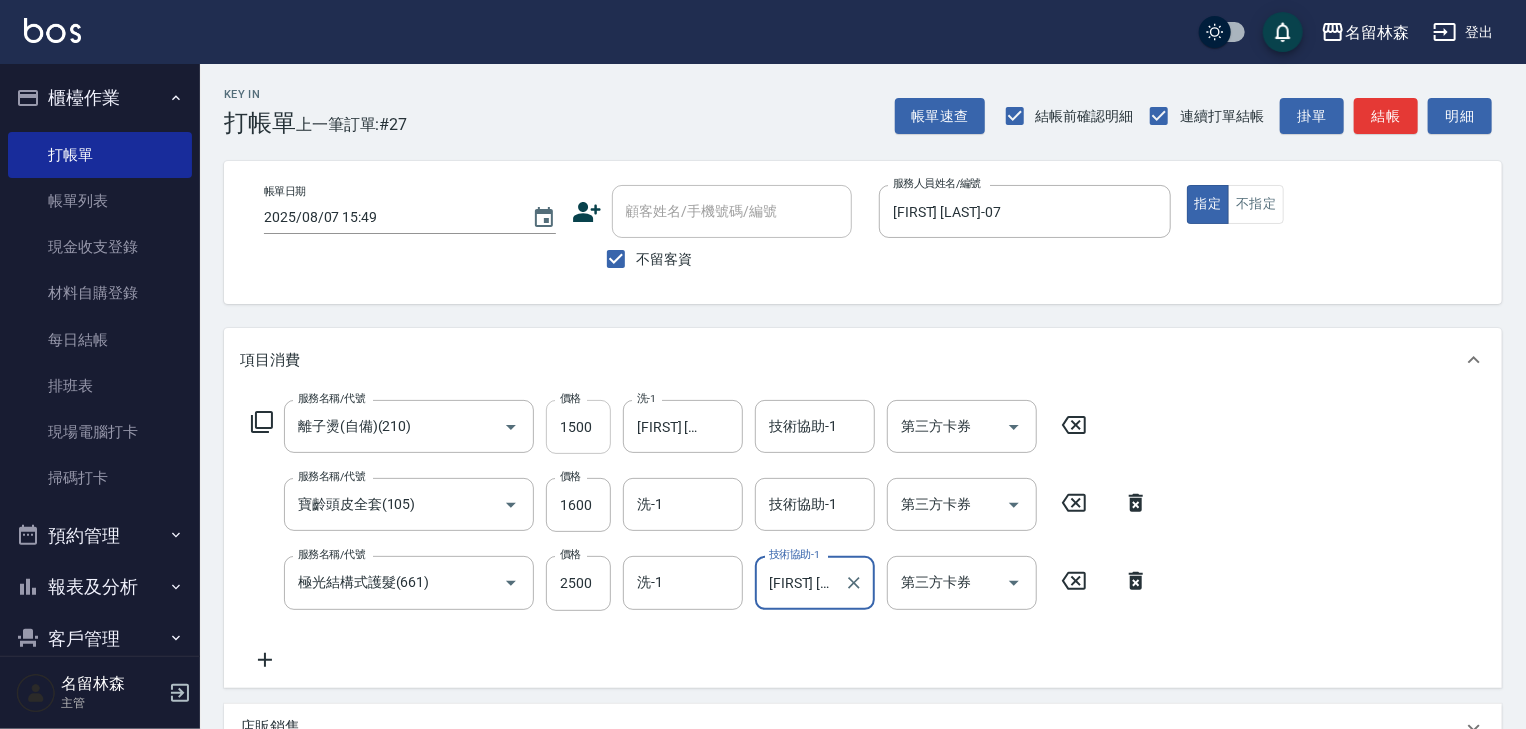 type on "[FIRST] [LAST]-28" 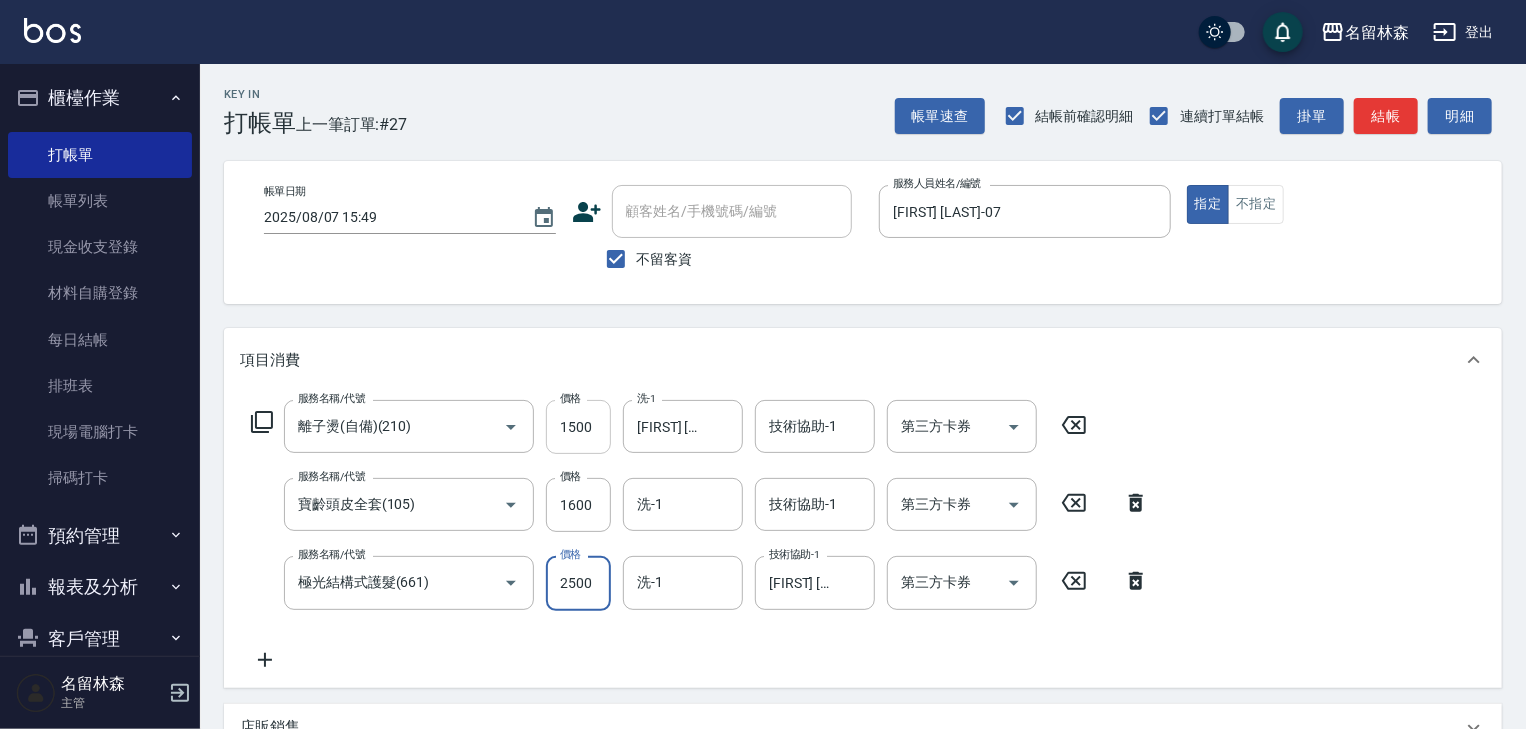 click on "1500" at bounding box center [578, 427] 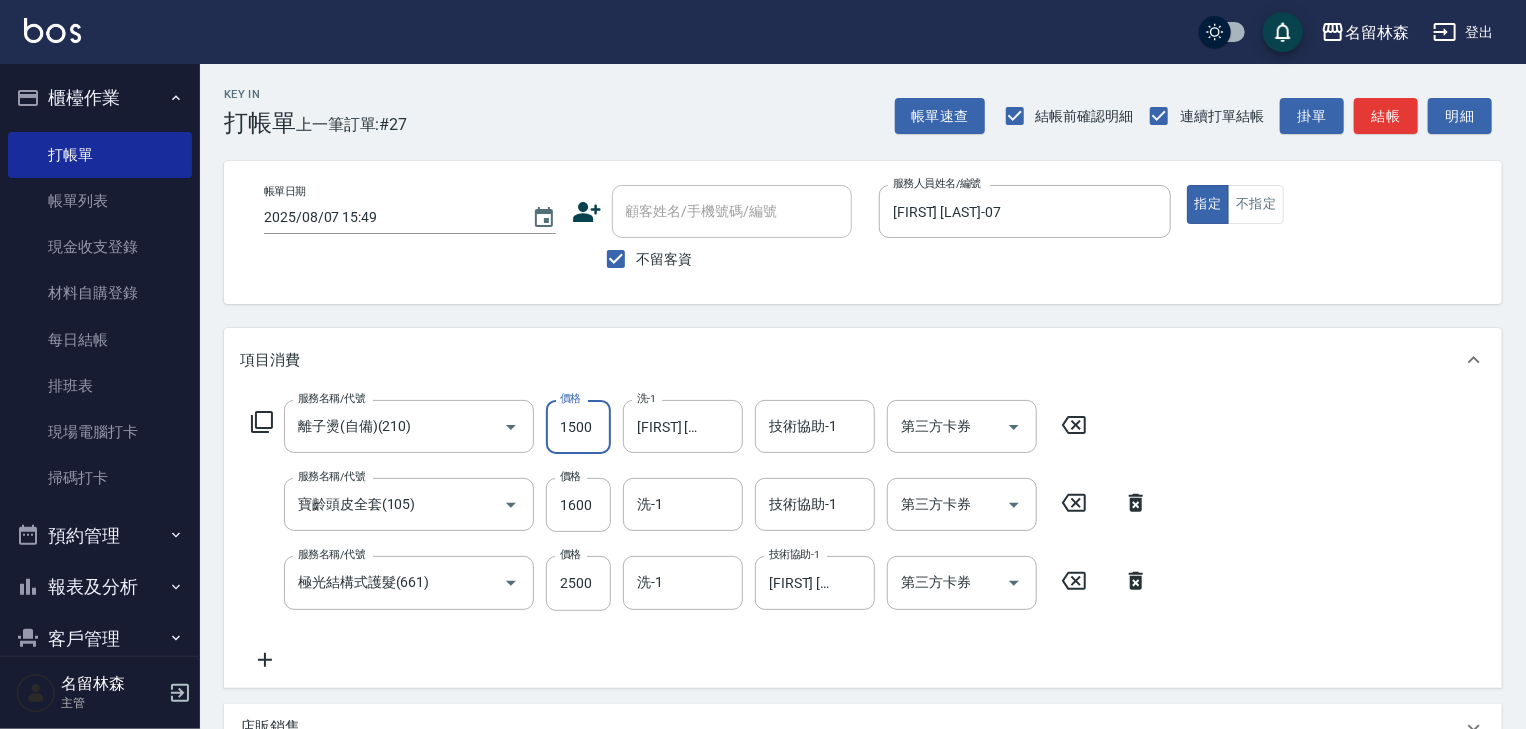 click on "1500" at bounding box center [578, 427] 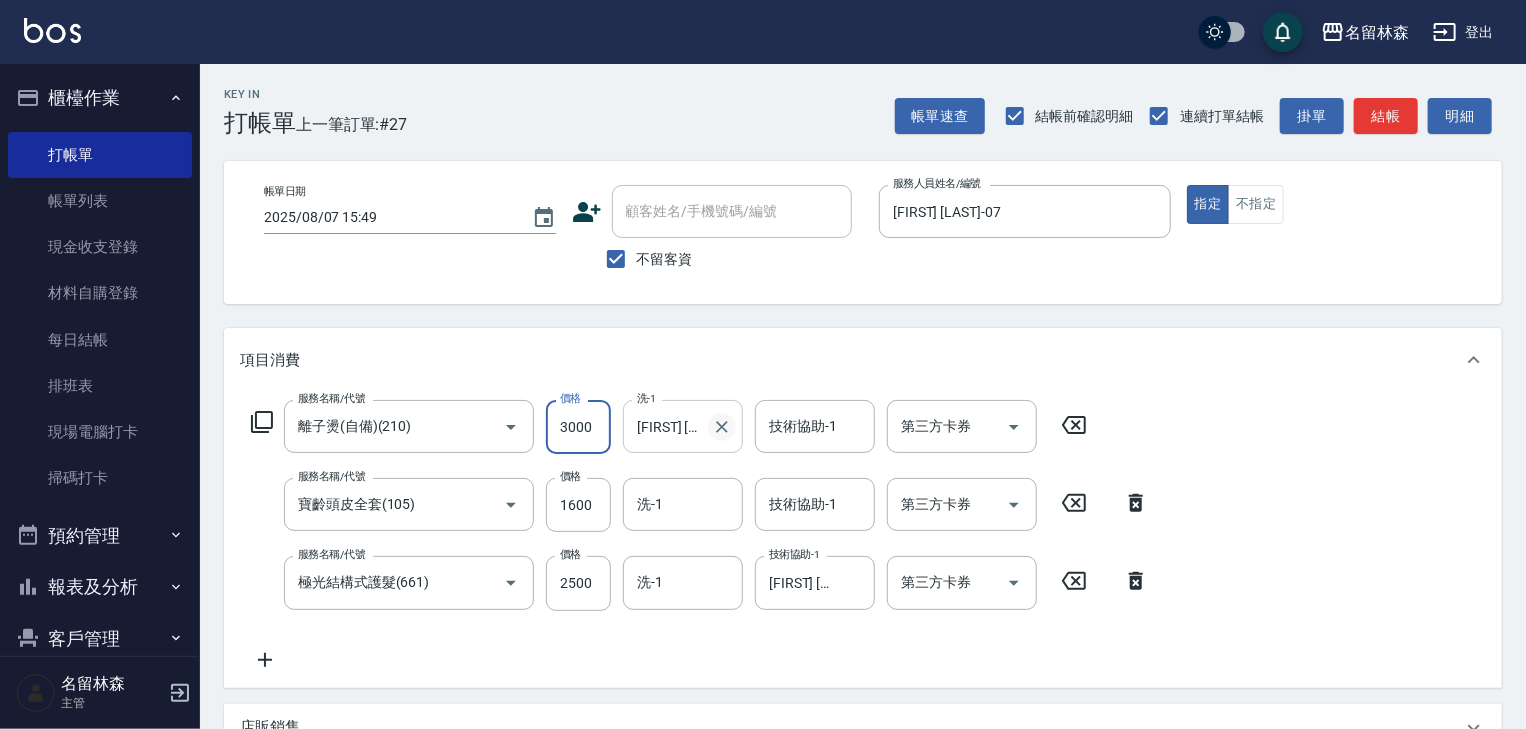 click 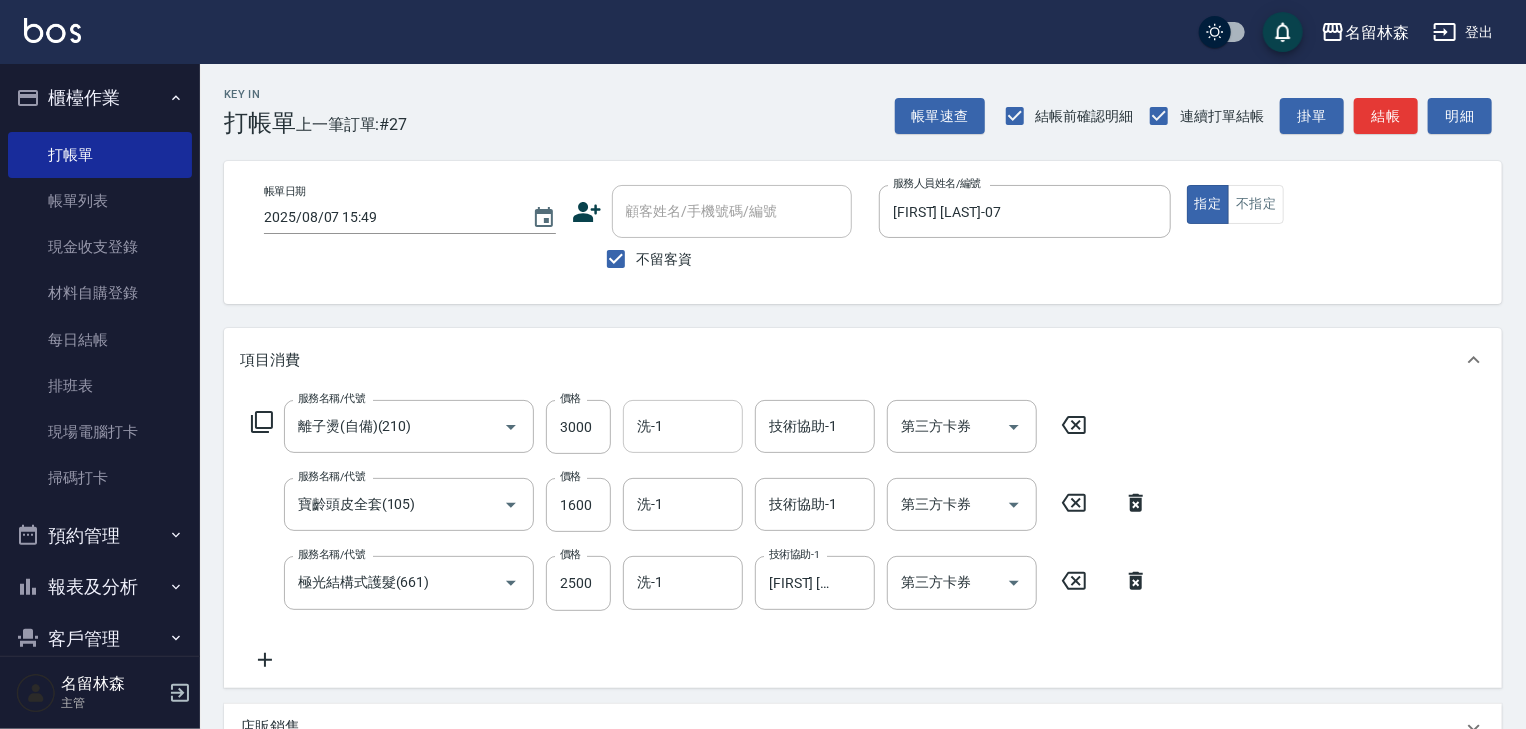 click 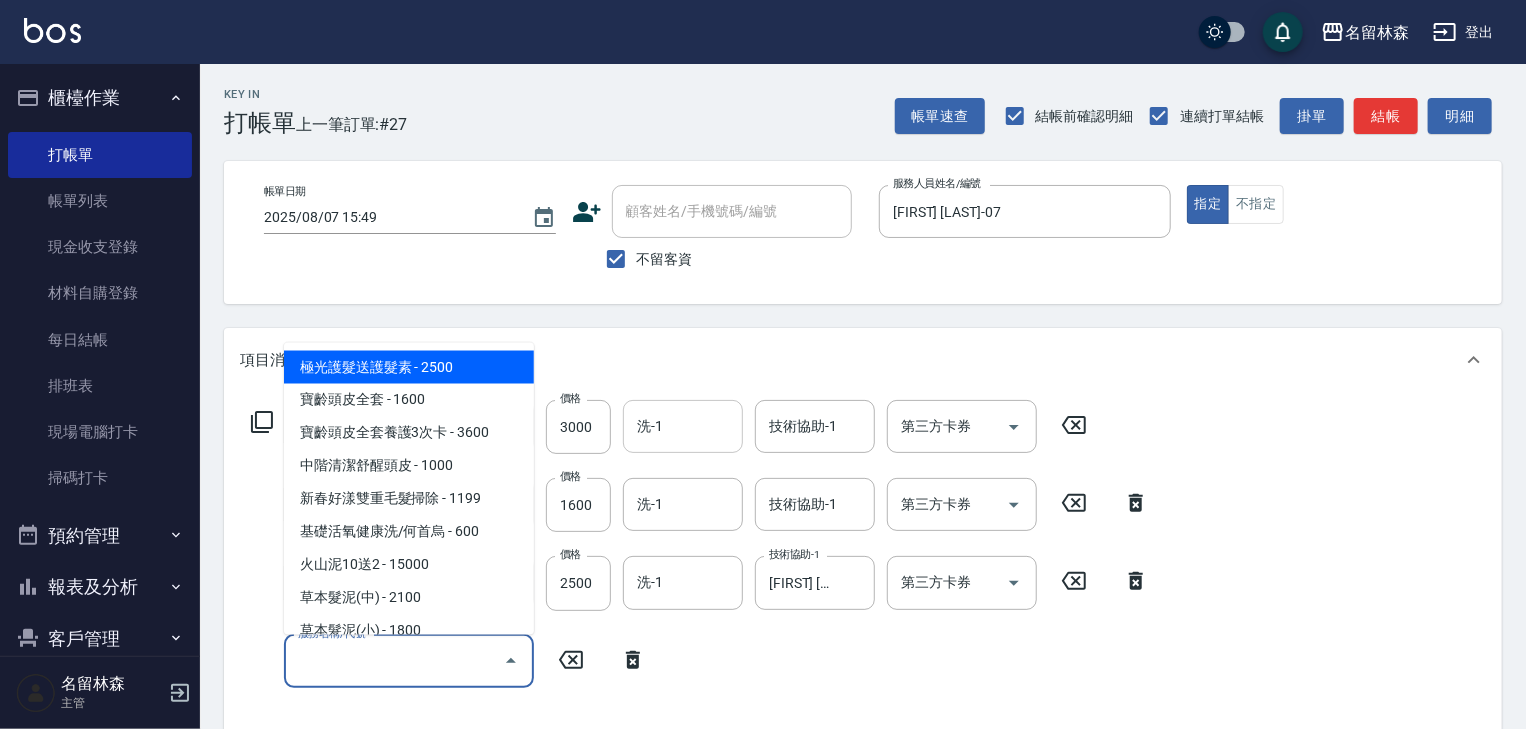 click on "服務名稱/代號" at bounding box center (394, 661) 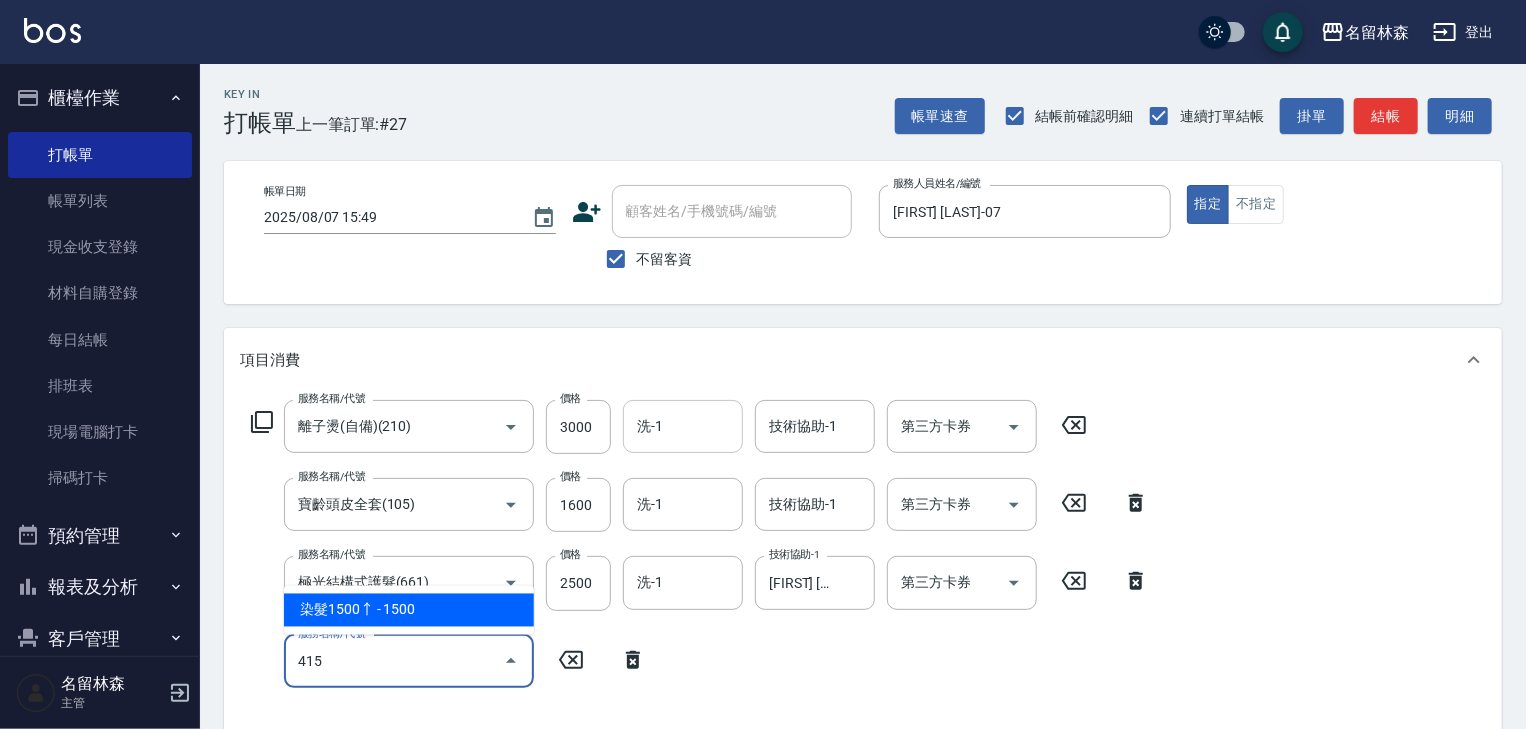 click on "染髮1500↑ - 1500" at bounding box center (409, 610) 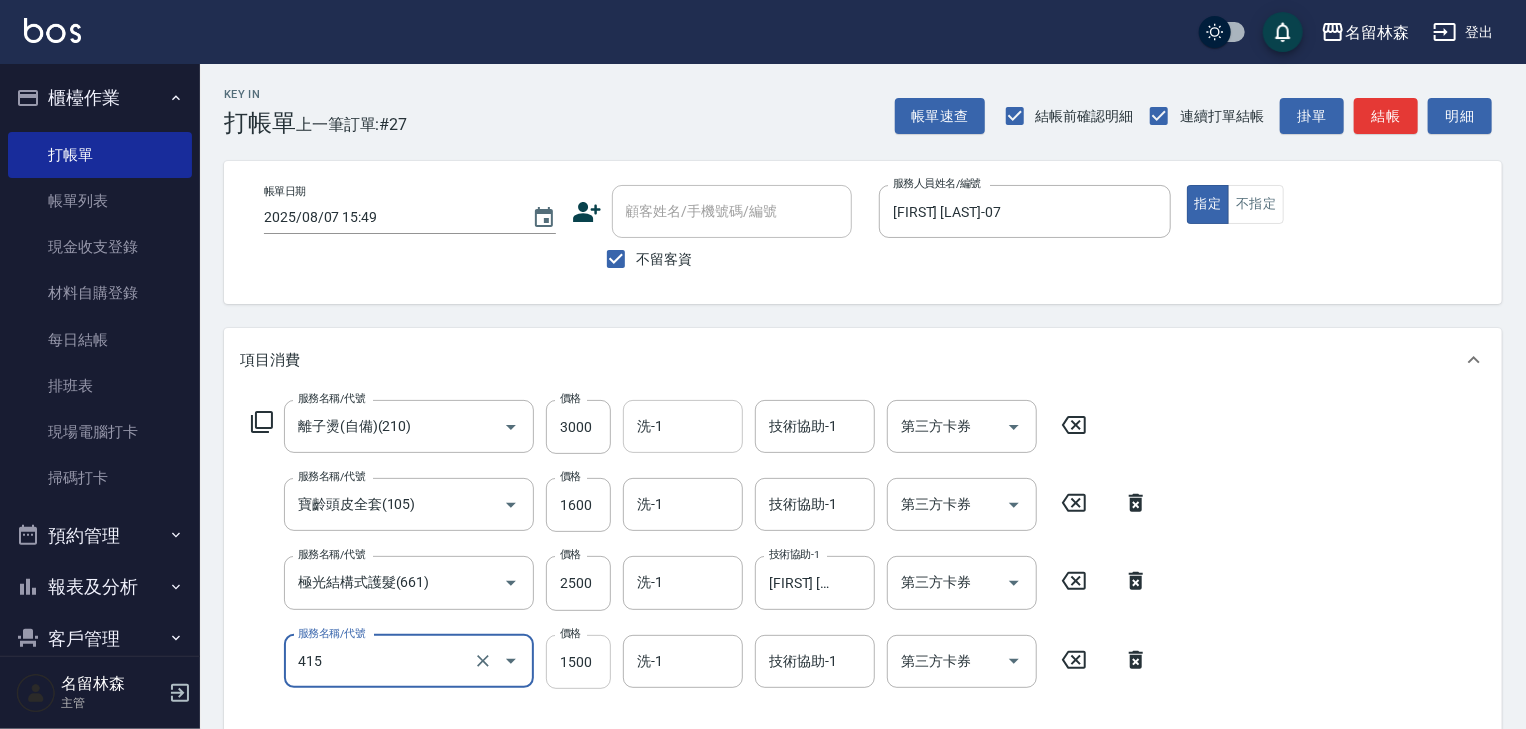 type on "染髮1500↑(415)" 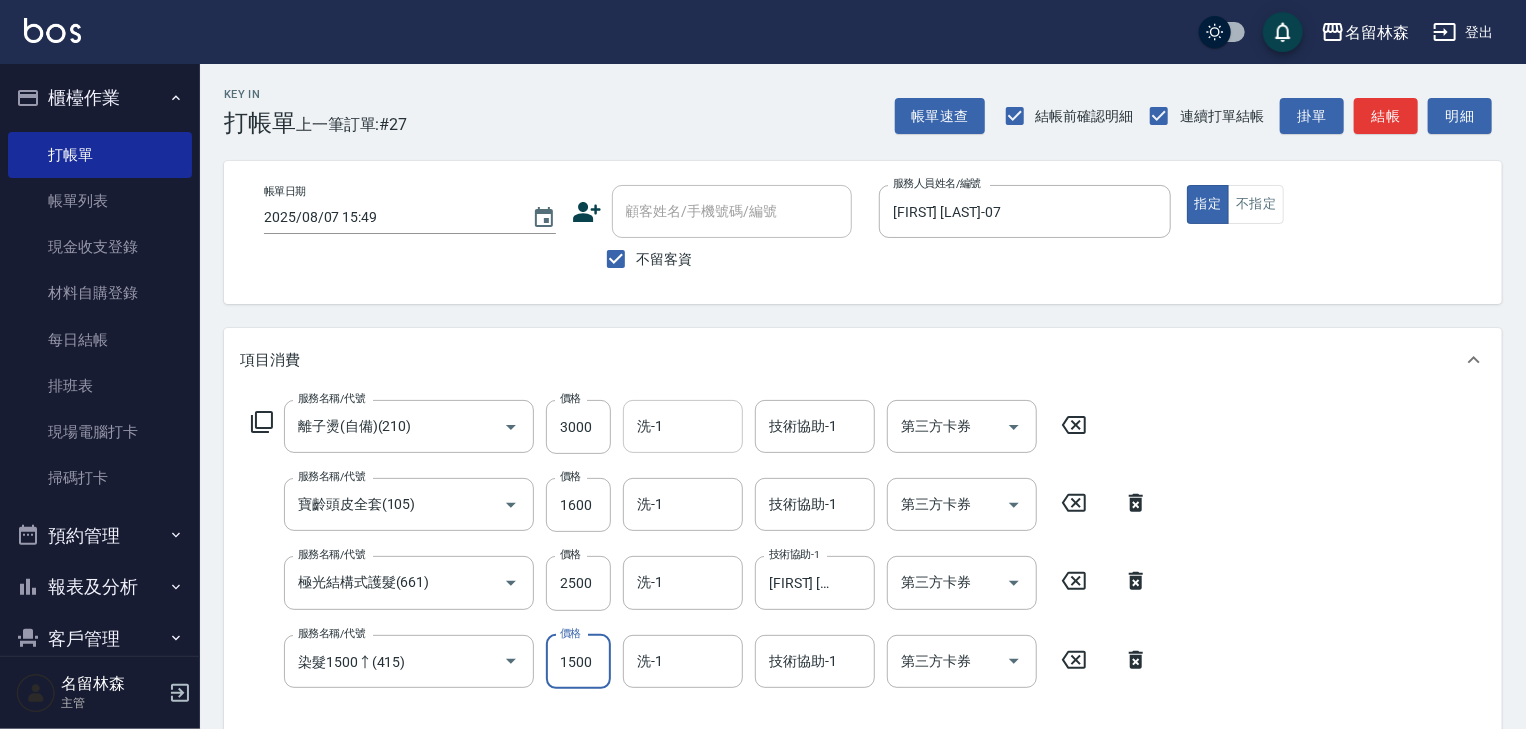 click on "1500" at bounding box center [578, 662] 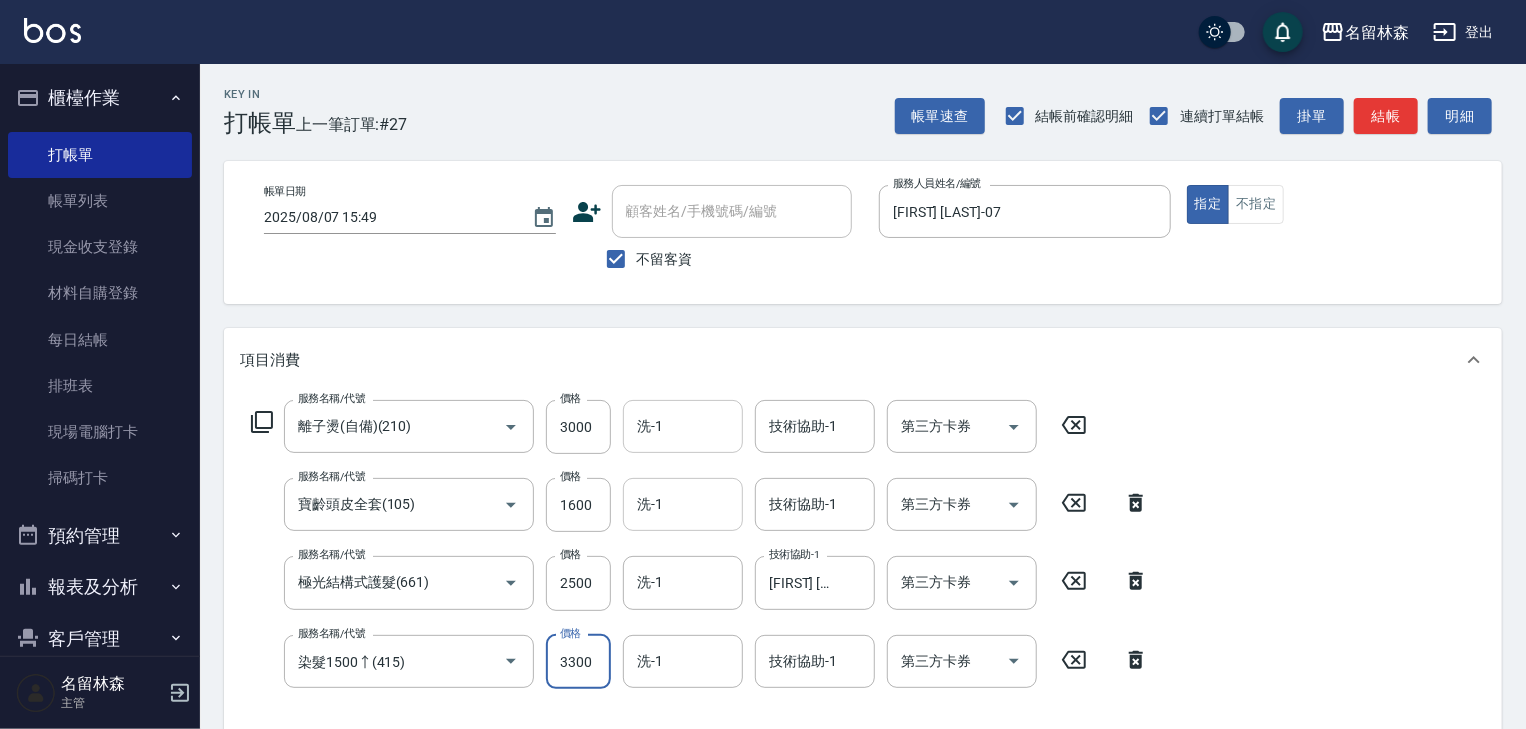 type on "3300" 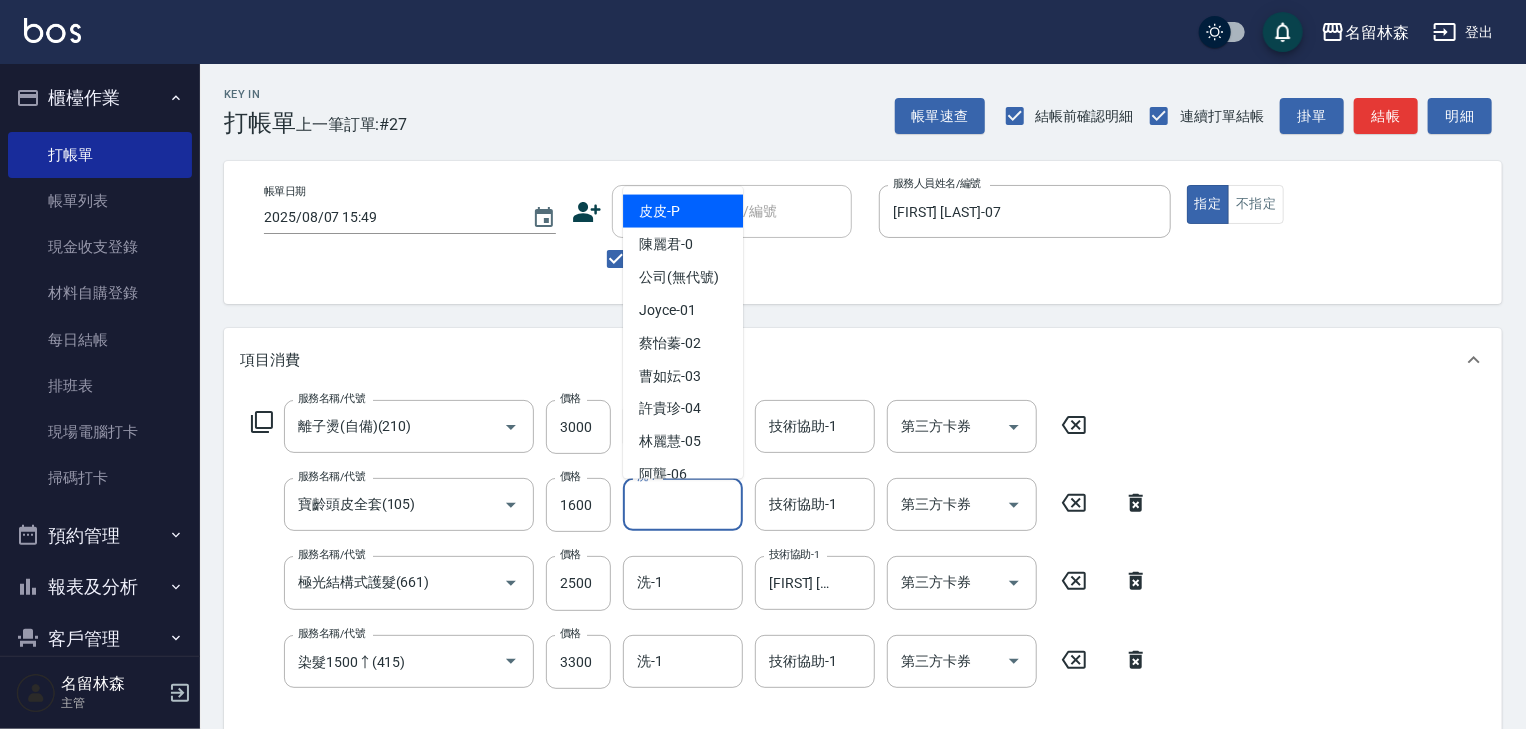 click on "洗-1" at bounding box center [683, 504] 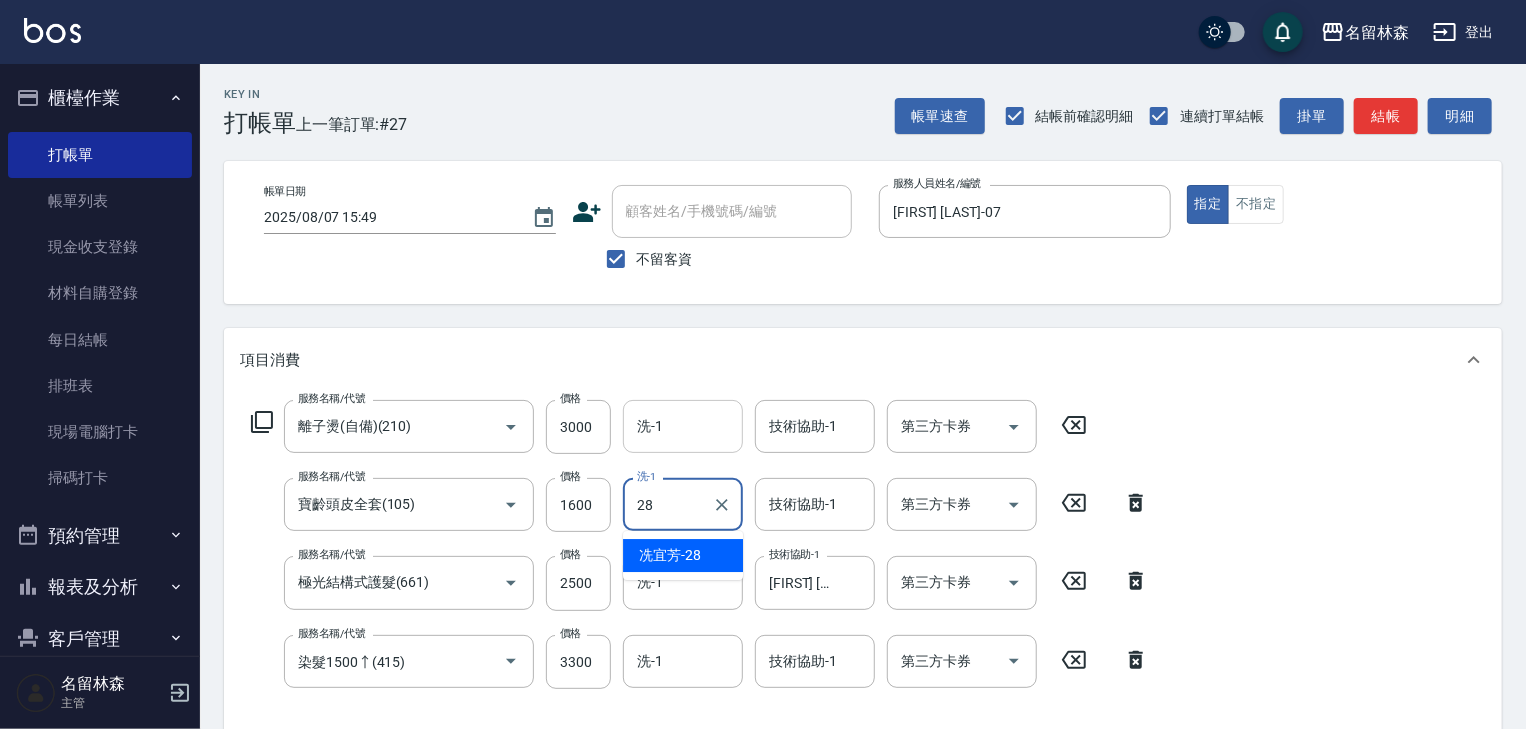 click on "[FIRST] [LAST] -28" at bounding box center [683, 555] 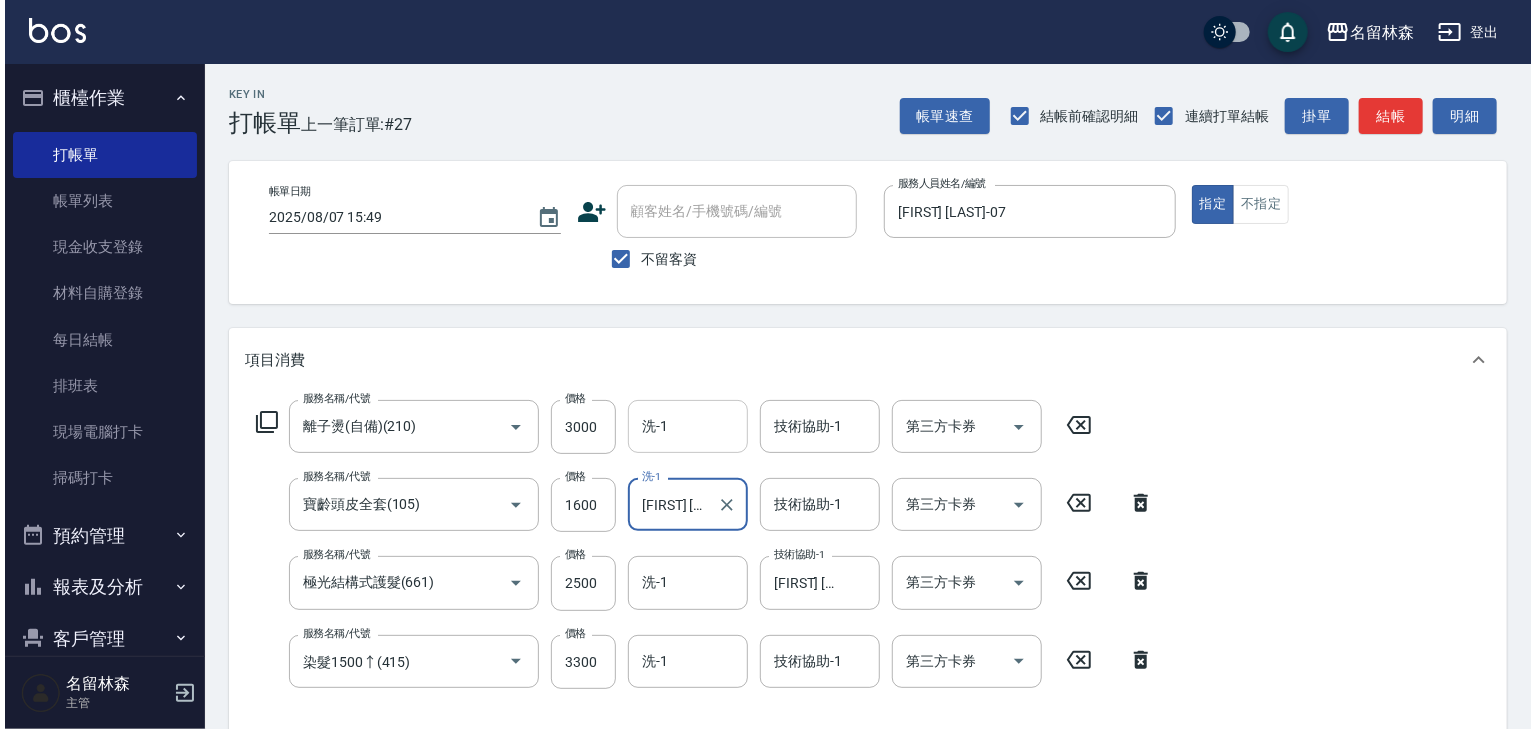 scroll, scrollTop: 426, scrollLeft: 0, axis: vertical 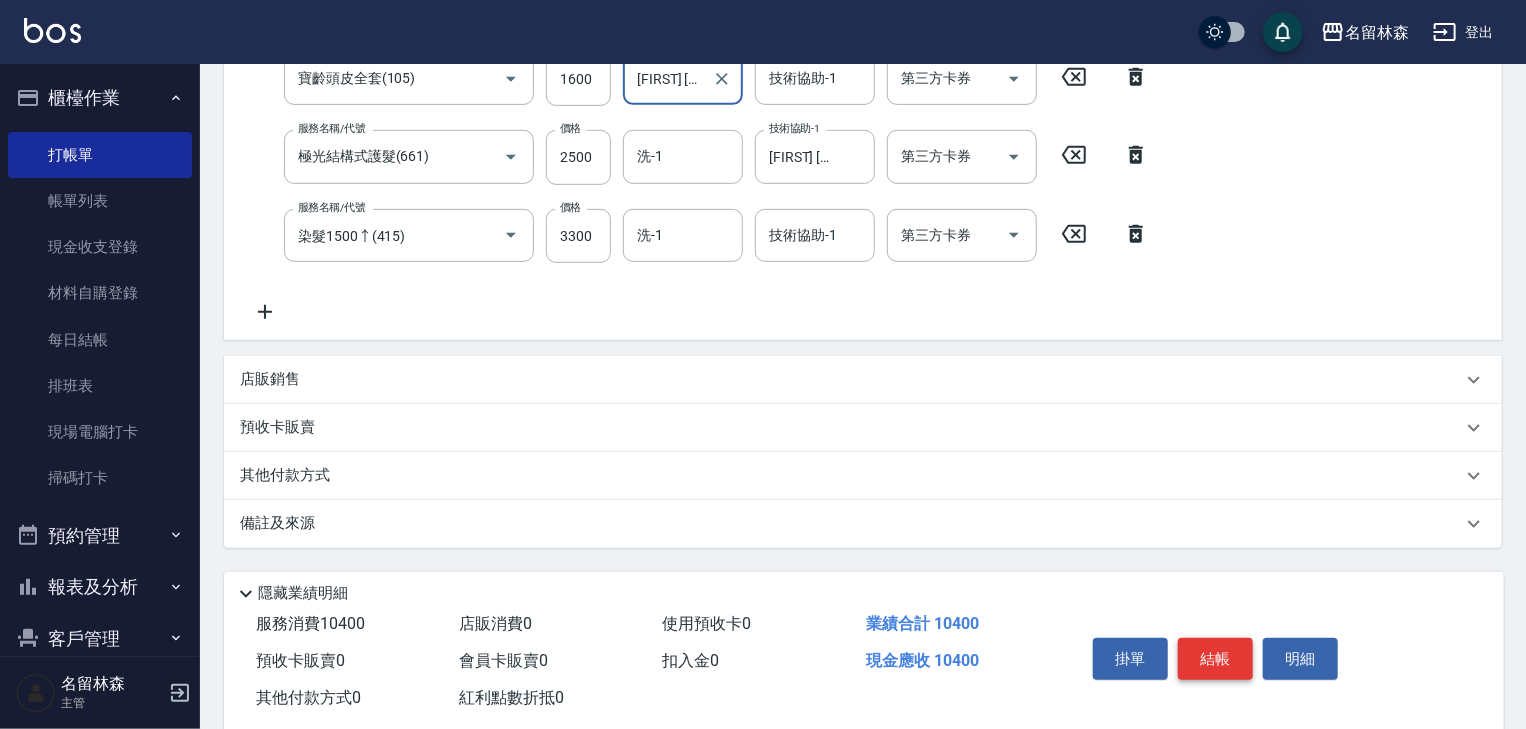 type on "[FIRST] [LAST]-28" 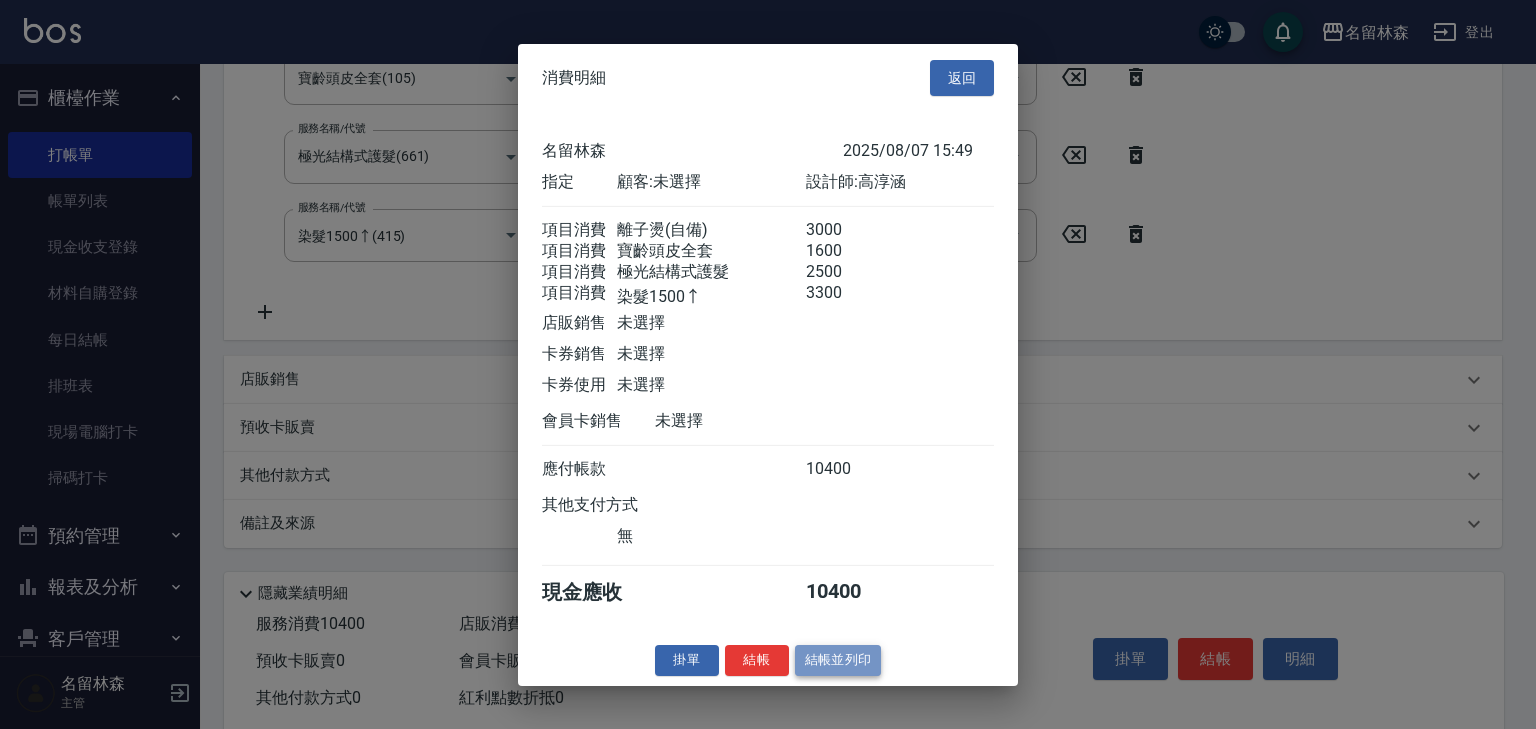 click on "結帳並列印" at bounding box center (838, 660) 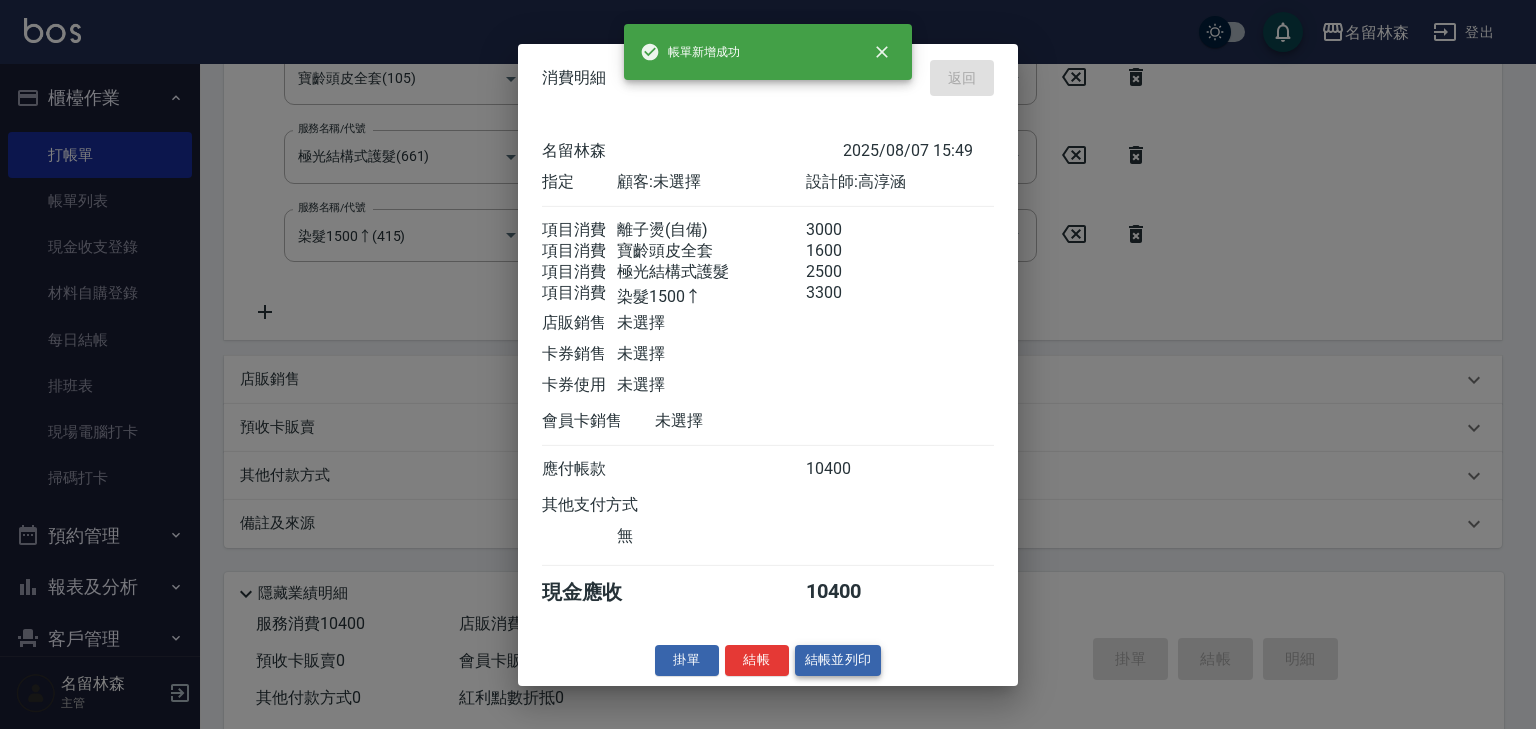 type on "2025/08/07 15:51" 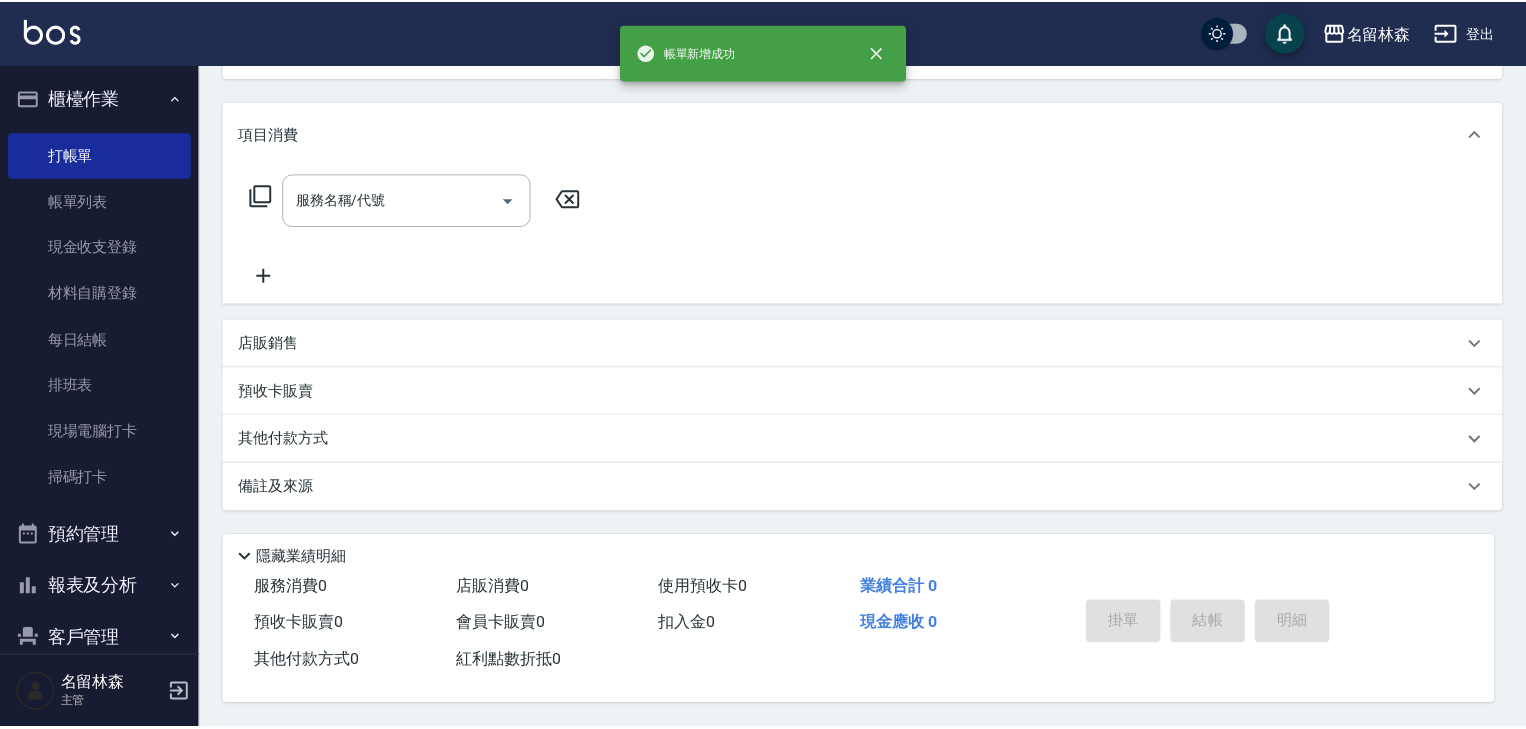 scroll, scrollTop: 0, scrollLeft: 0, axis: both 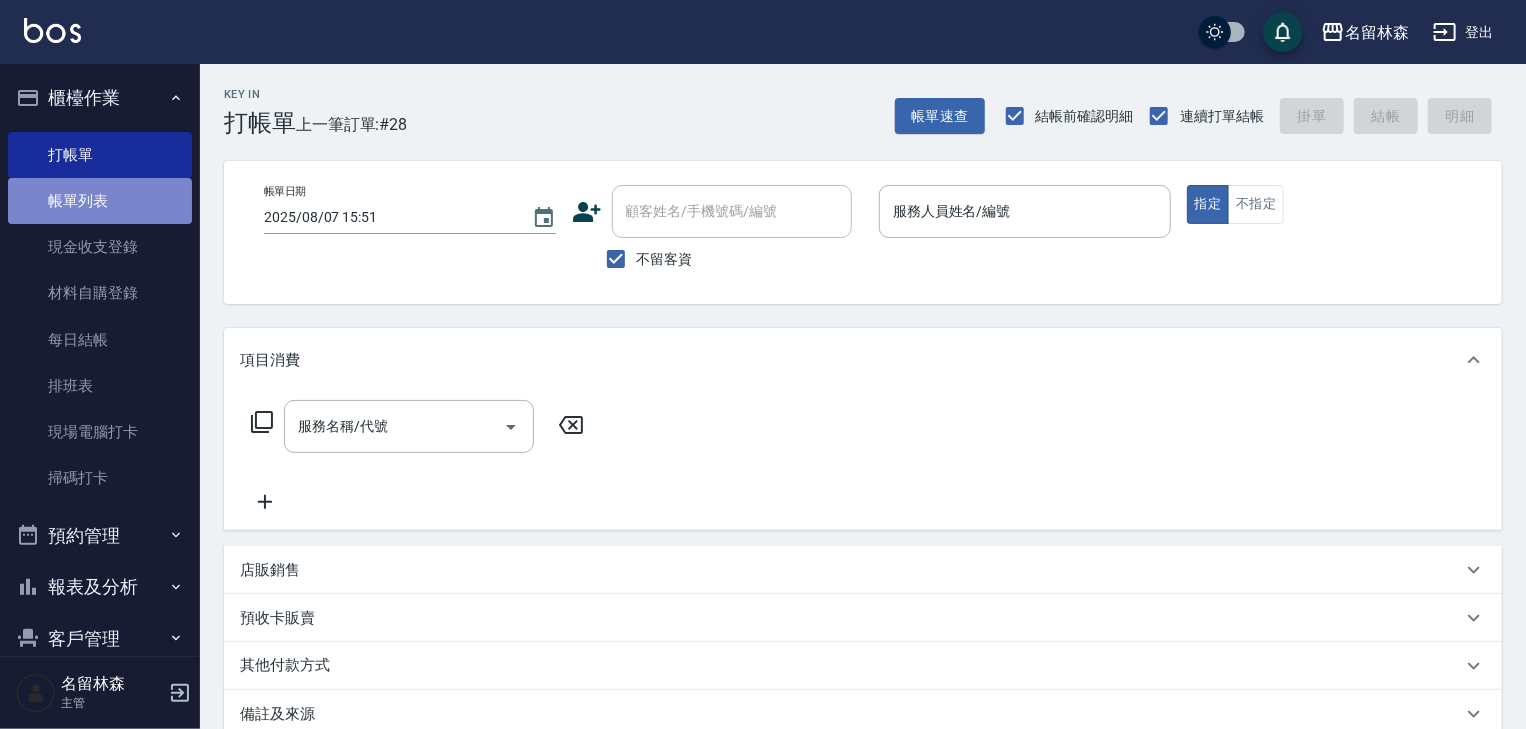 click on "帳單列表" at bounding box center [100, 201] 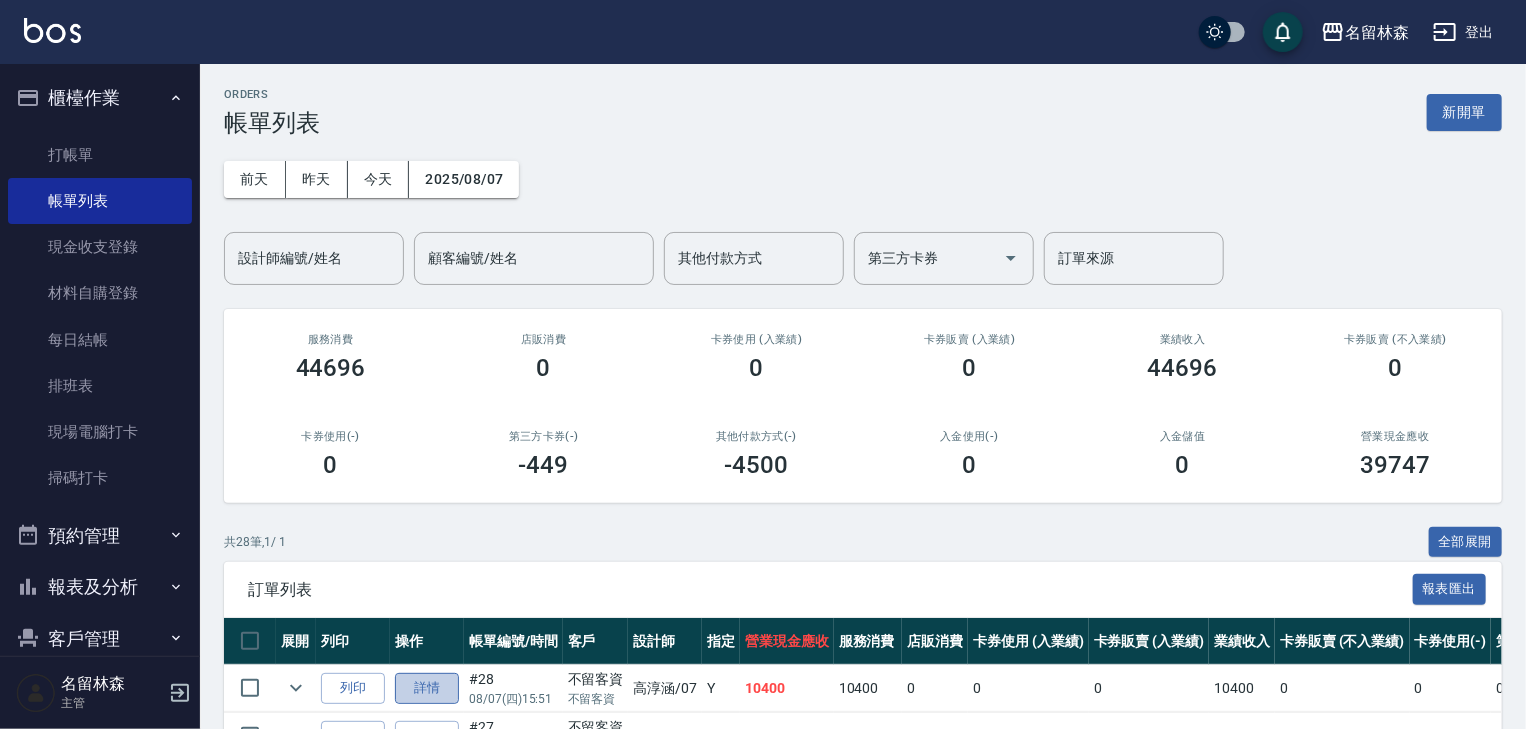 click on "詳情" at bounding box center [427, 688] 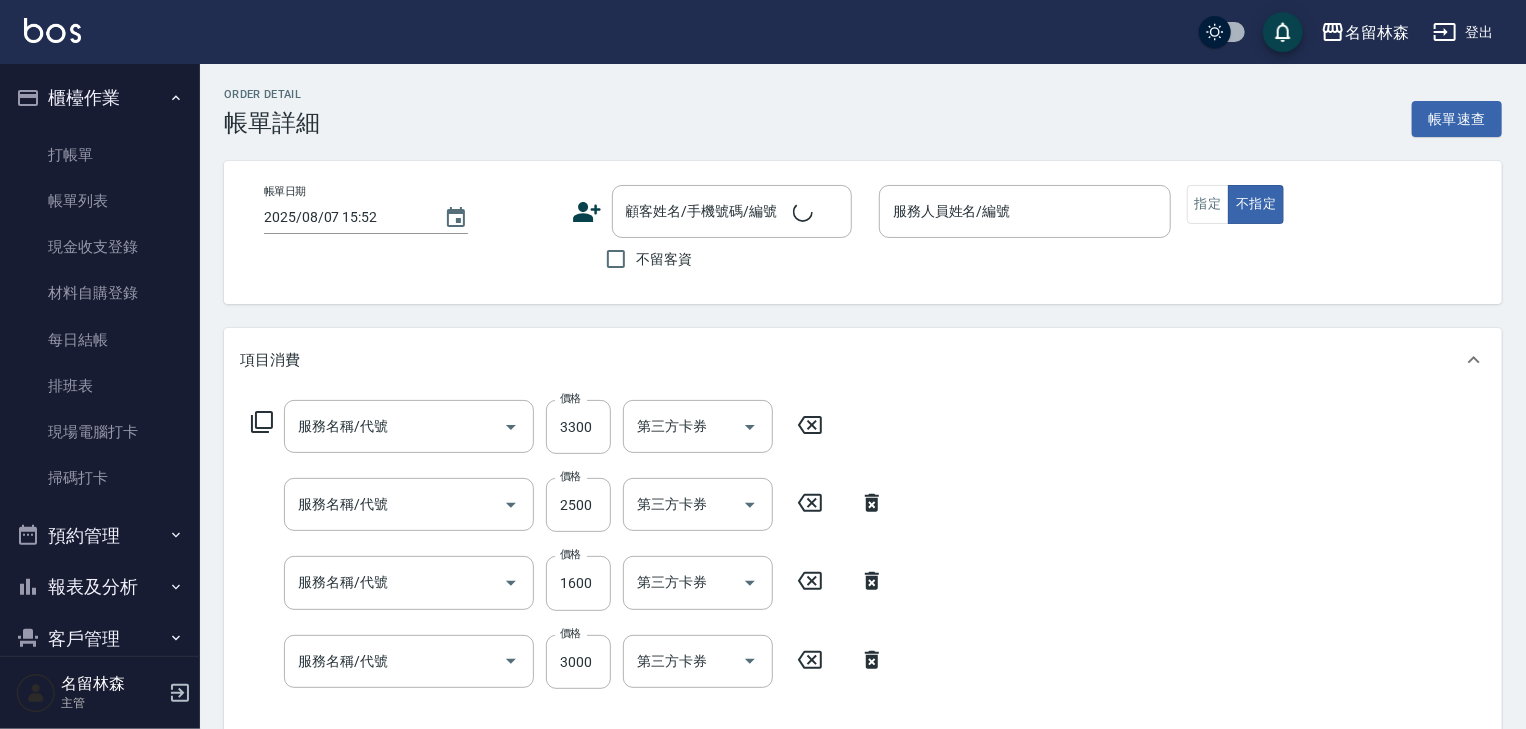type on "2025/08/07 15:51" 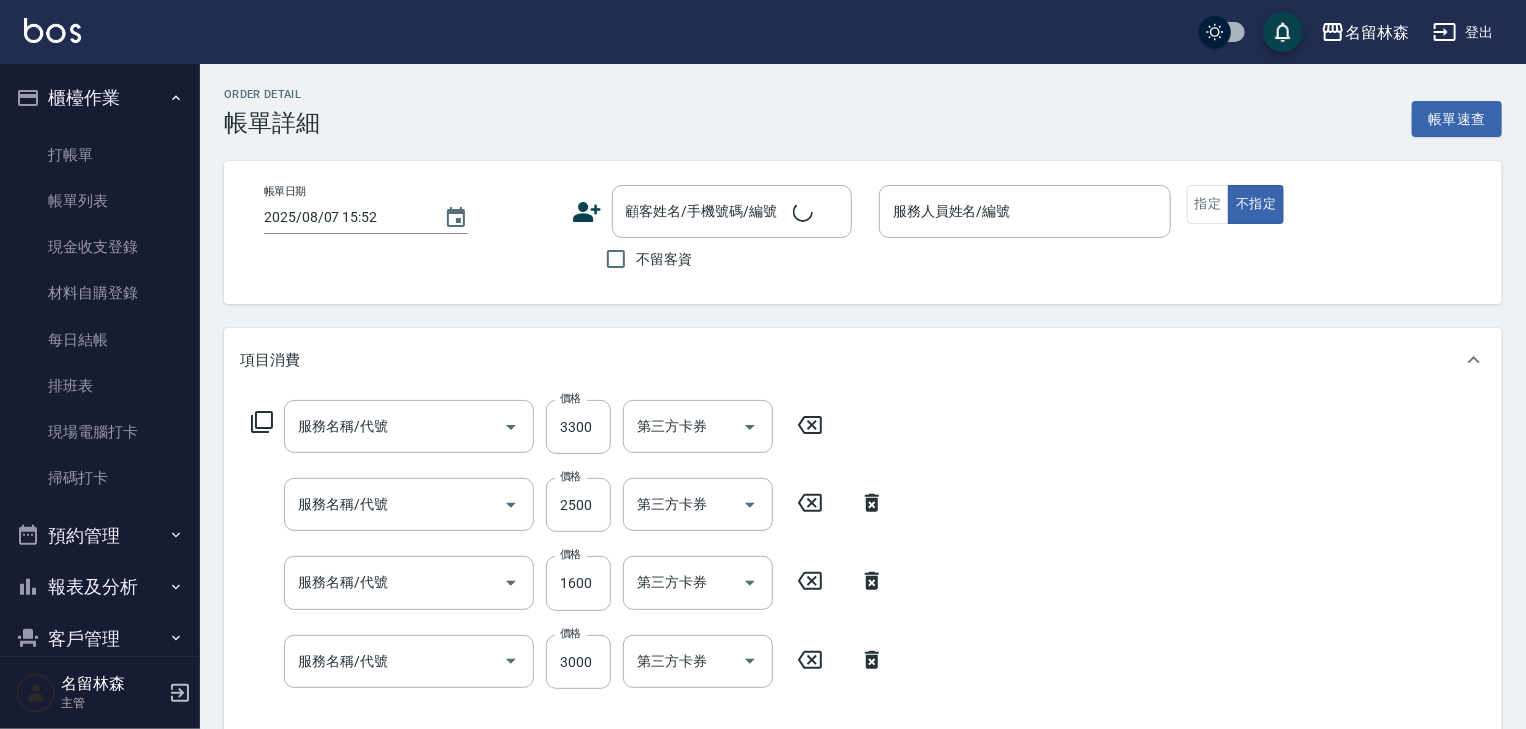 checkbox on "true" 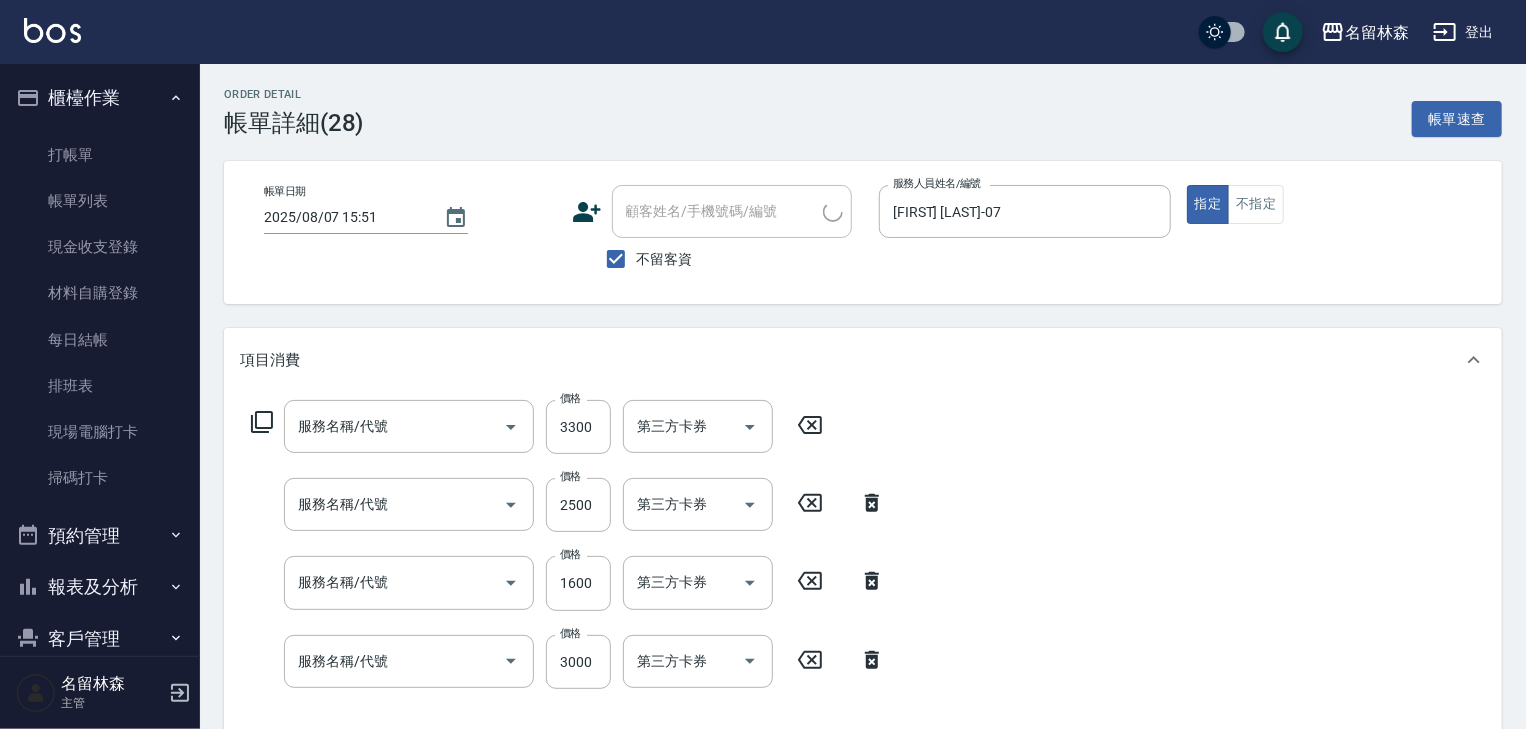 type on "染髮1500↑(415)" 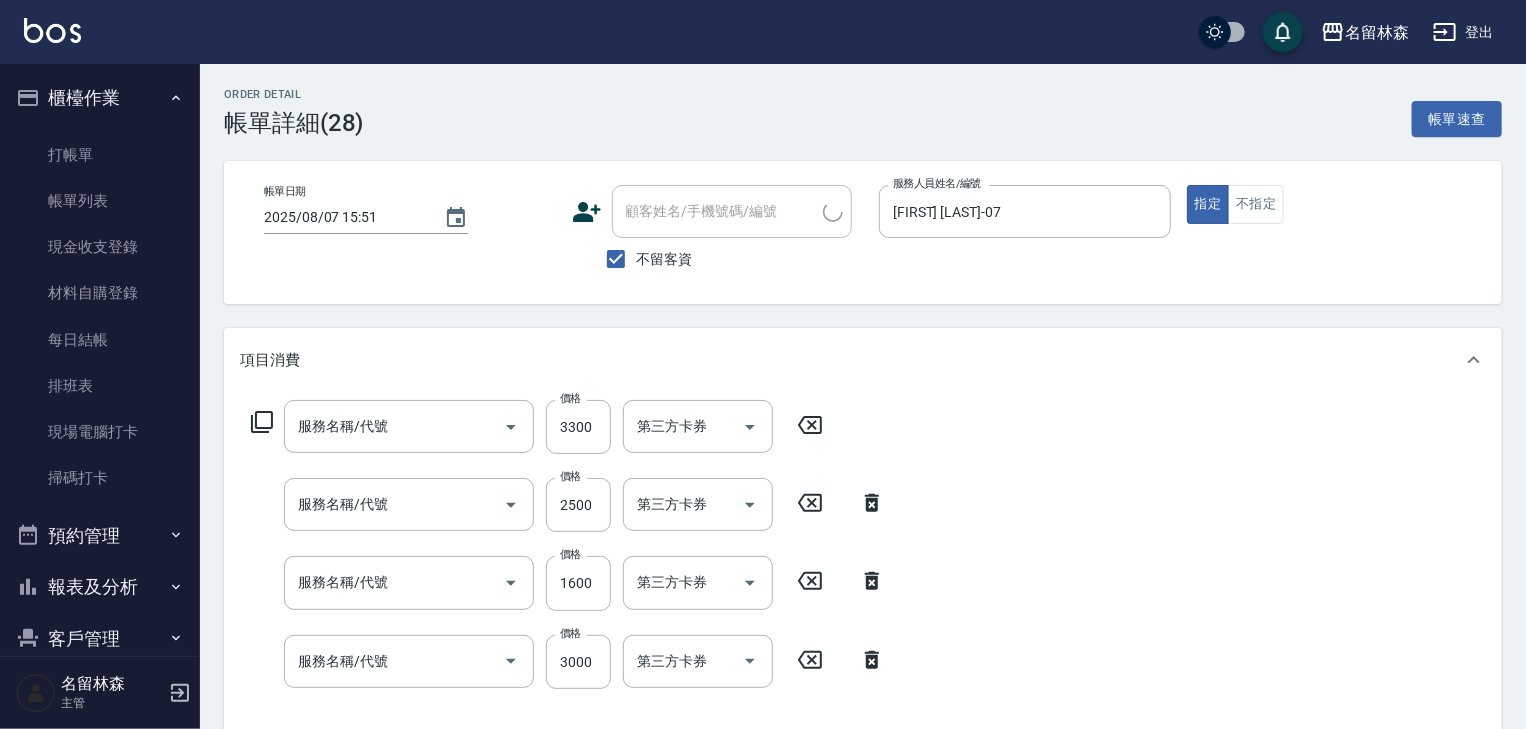 type on "極光結構式護髮(661)" 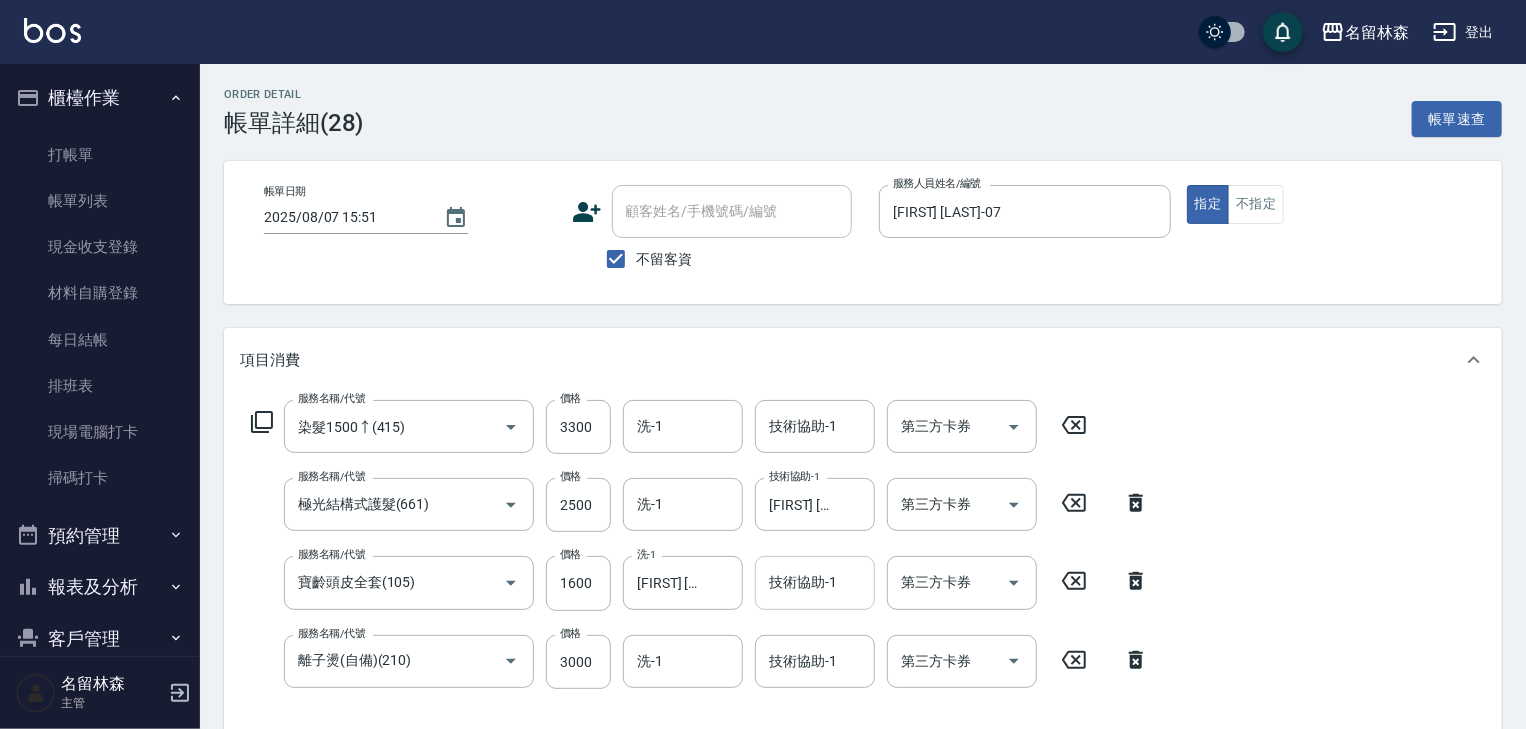 click on "技術協助-1" at bounding box center [815, 582] 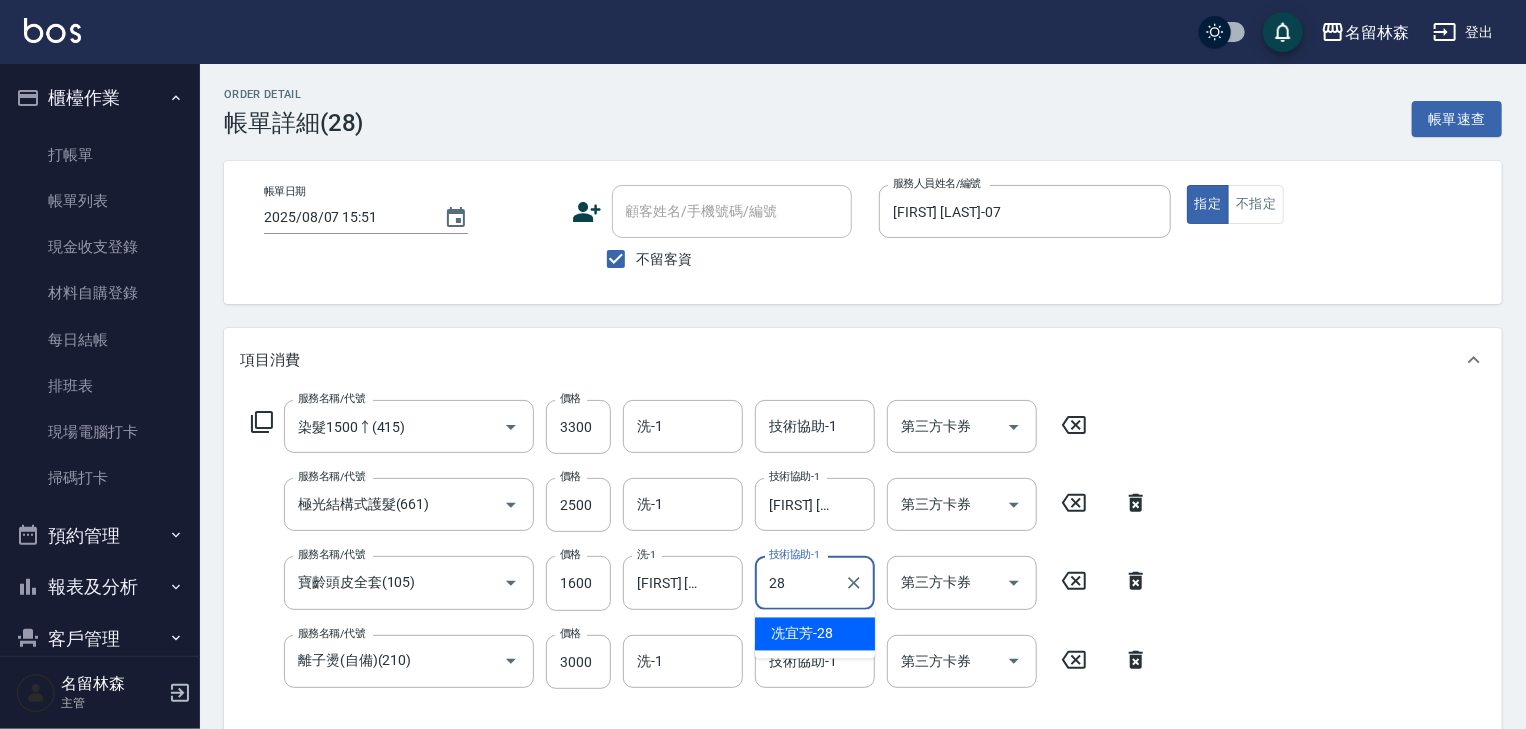 click on "[FIRST] [LAST] -28" at bounding box center [802, 634] 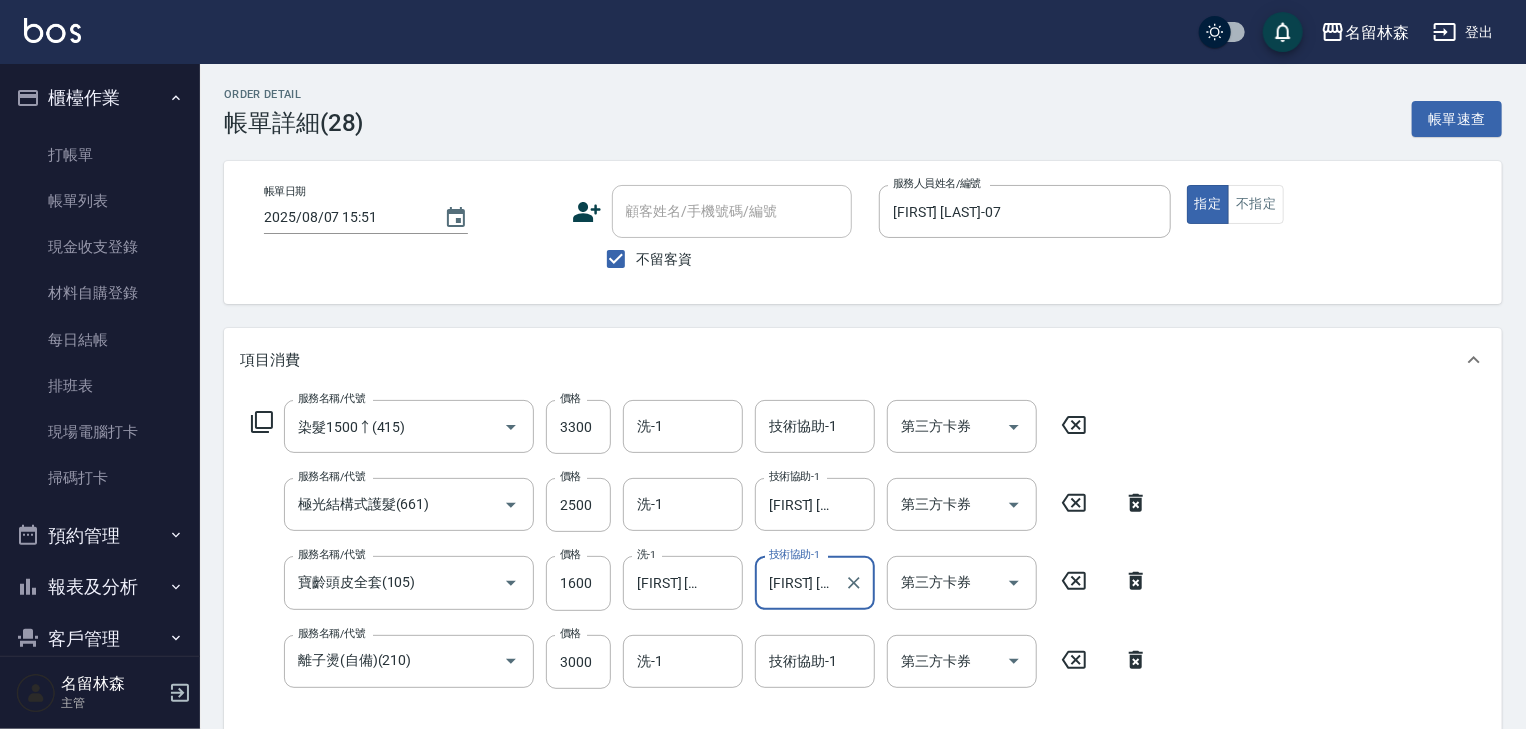 scroll, scrollTop: 506, scrollLeft: 0, axis: vertical 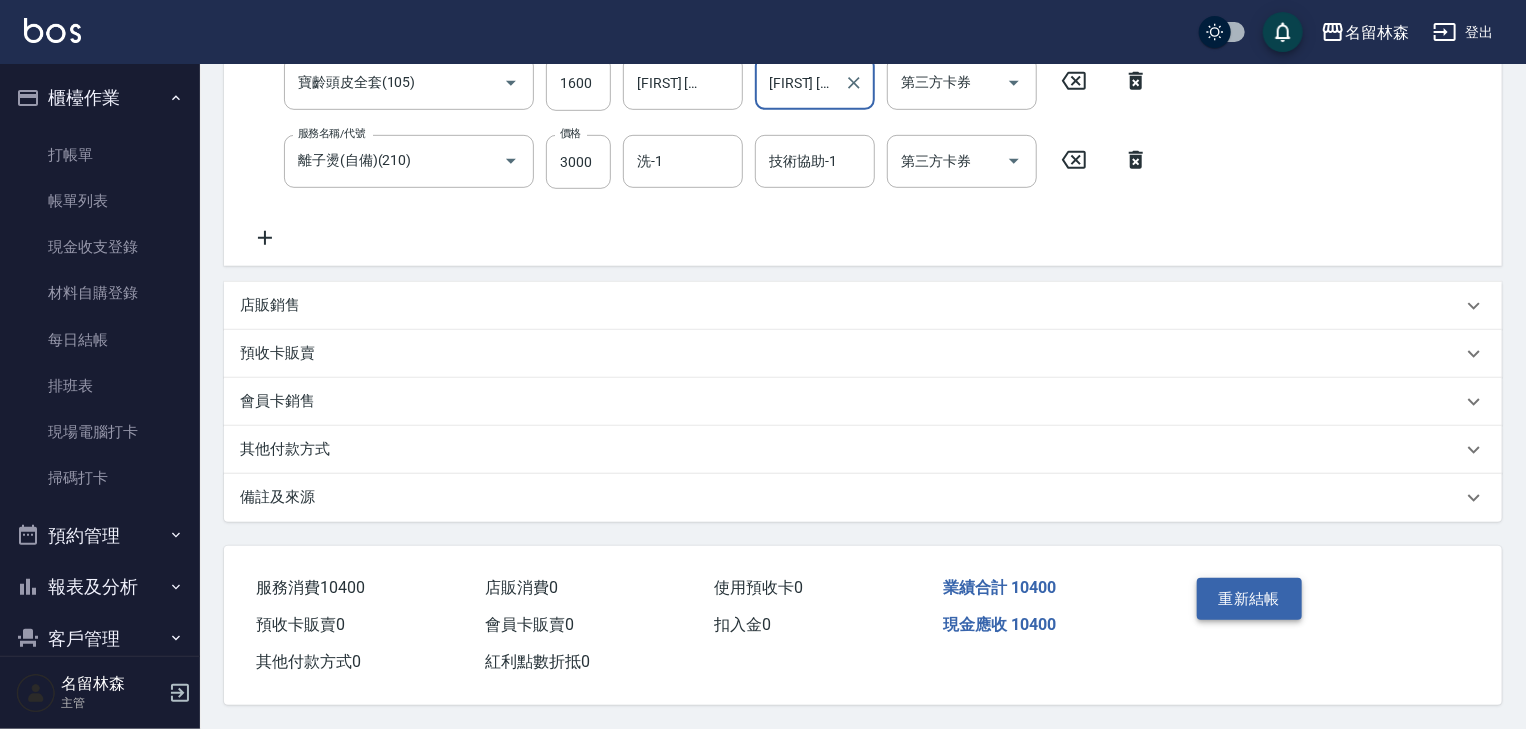 type on "[FIRST] [LAST]-28" 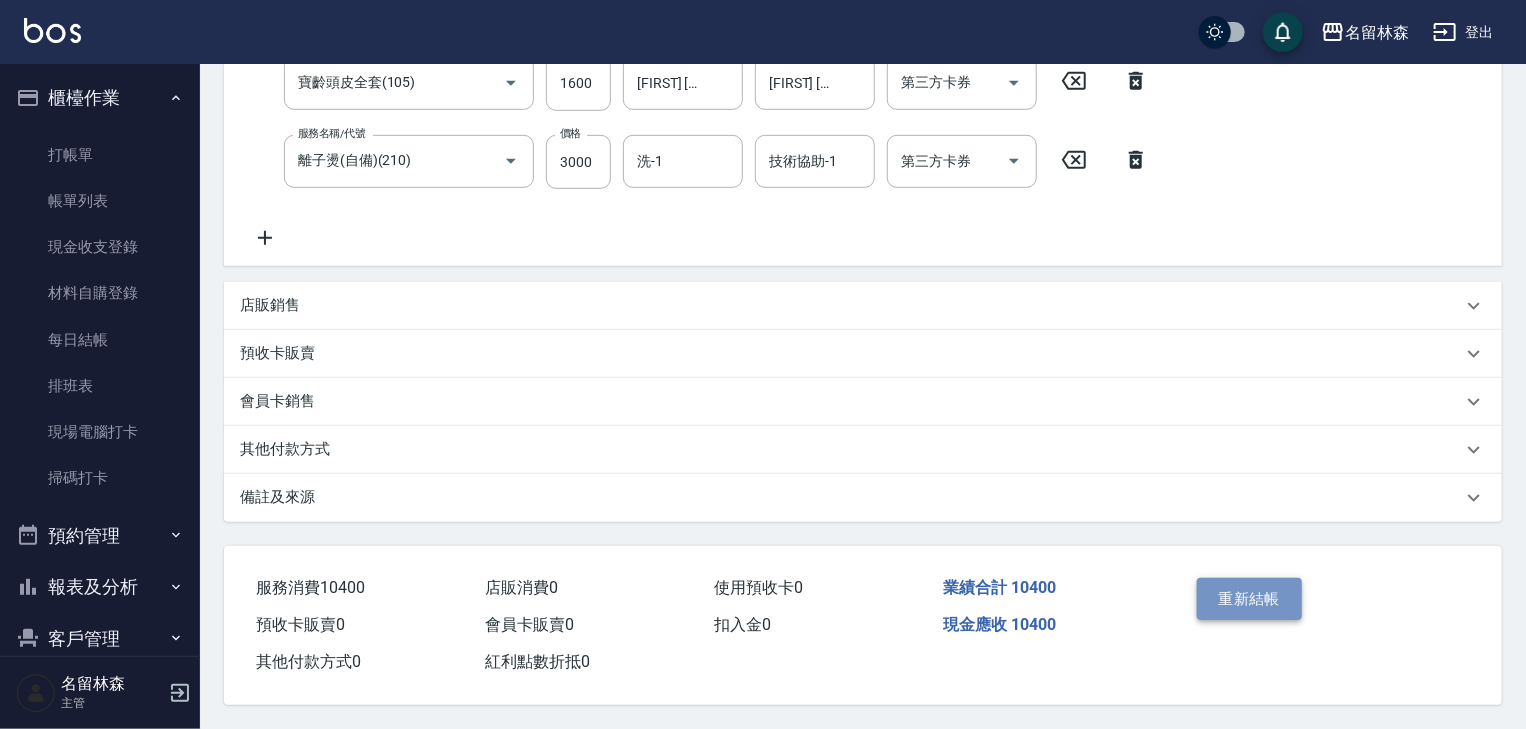 click on "重新結帳" at bounding box center [1250, 599] 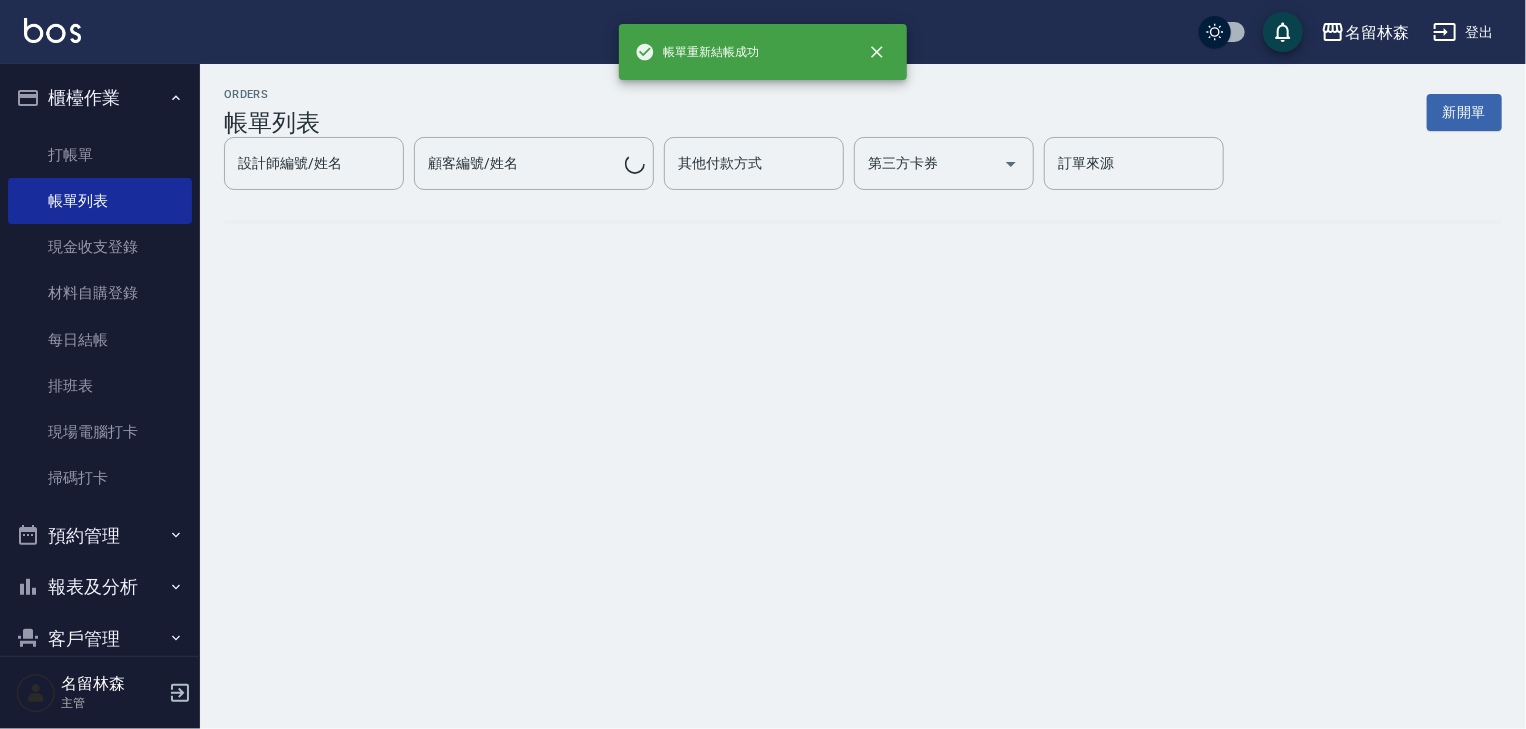 scroll, scrollTop: 0, scrollLeft: 0, axis: both 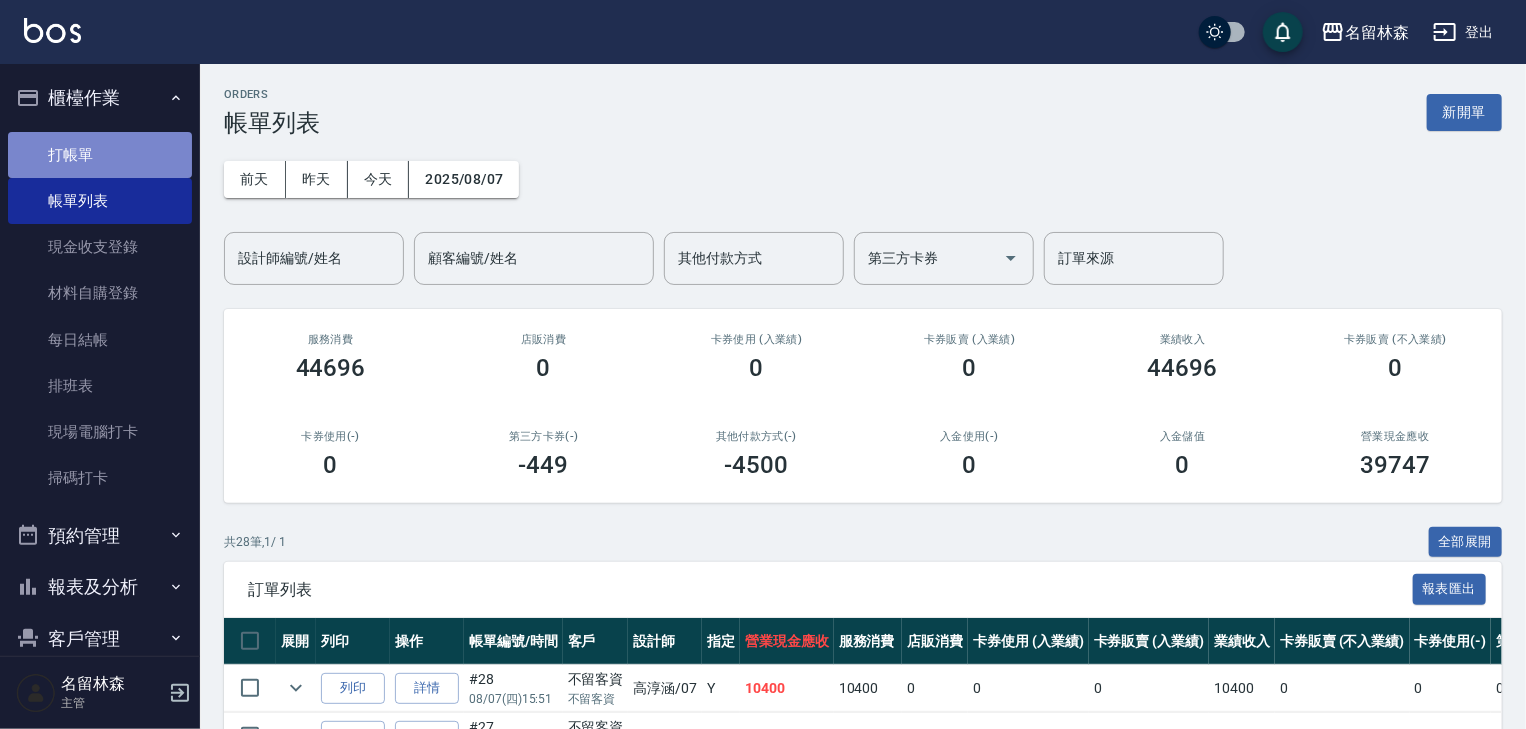 click on "打帳單" at bounding box center [100, 155] 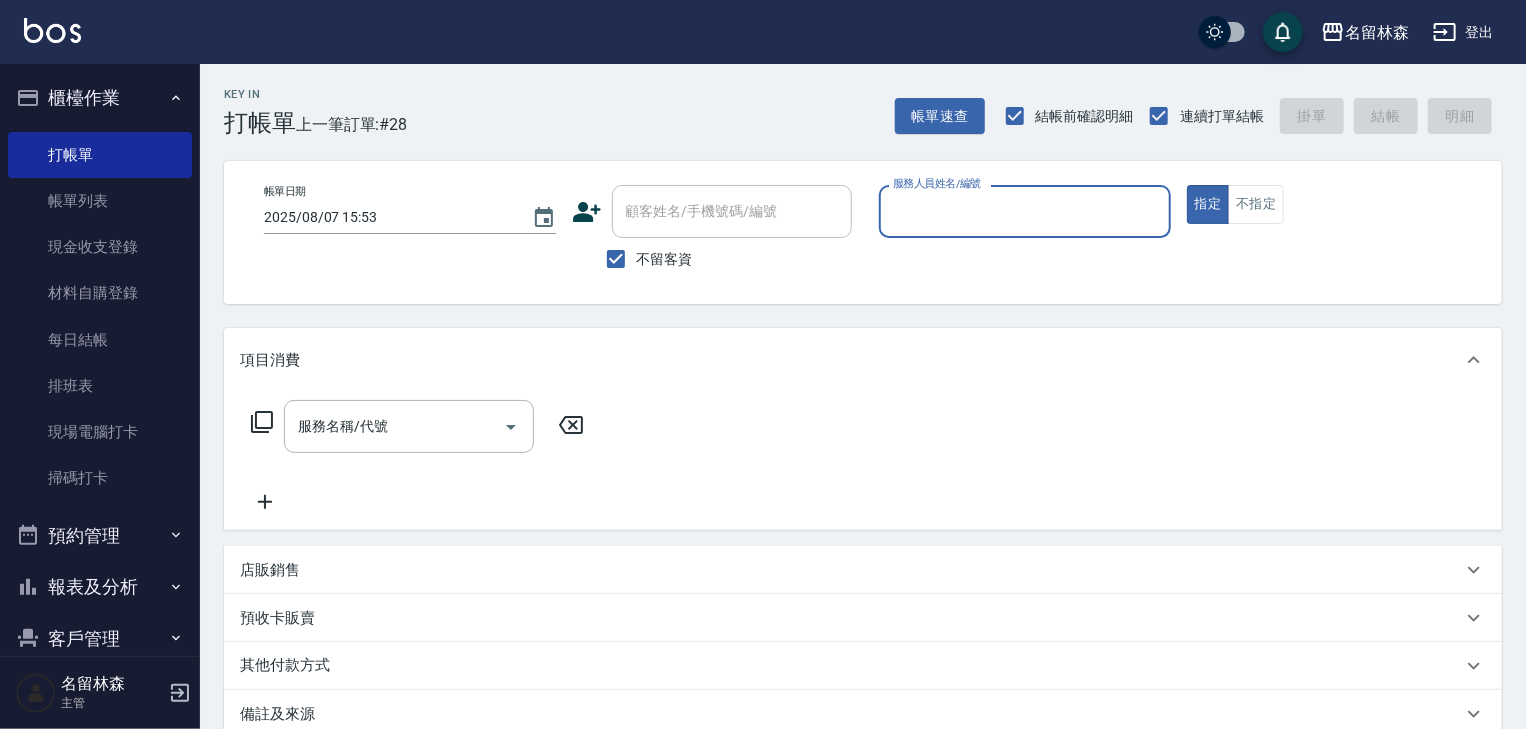 click on "服務人員姓名/編號" at bounding box center [1025, 211] 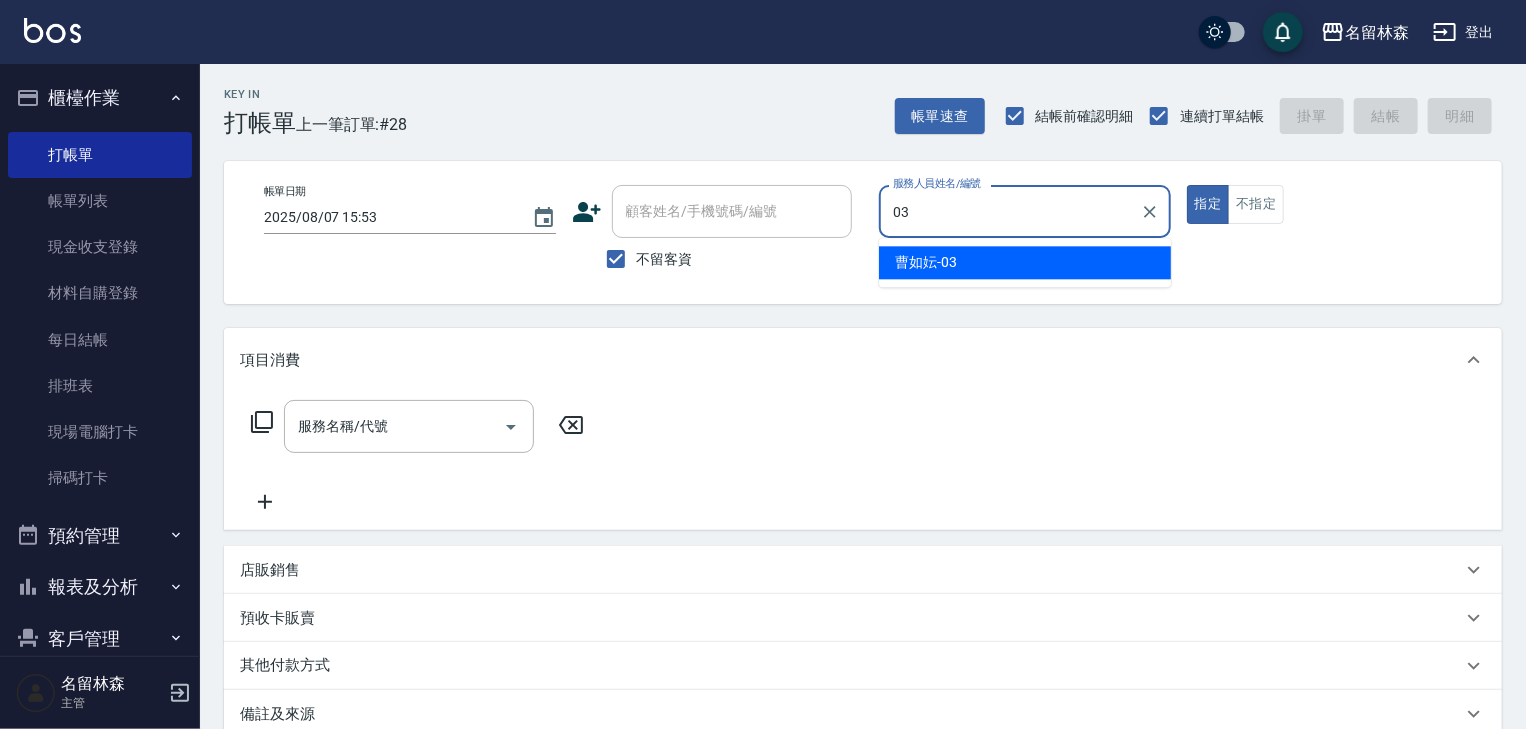 click on "曹如妘 -03" at bounding box center [1025, 262] 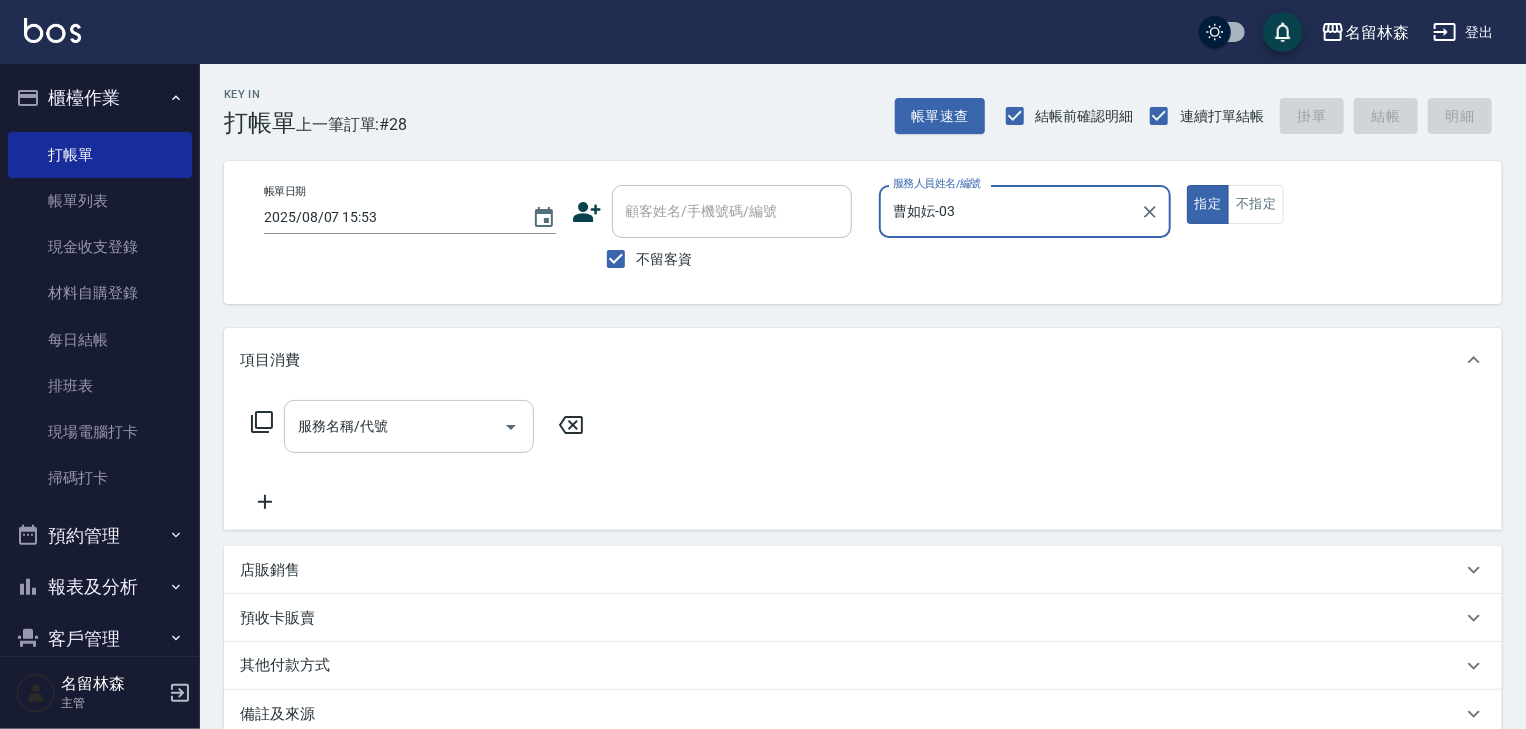 type on "曹如妘-03" 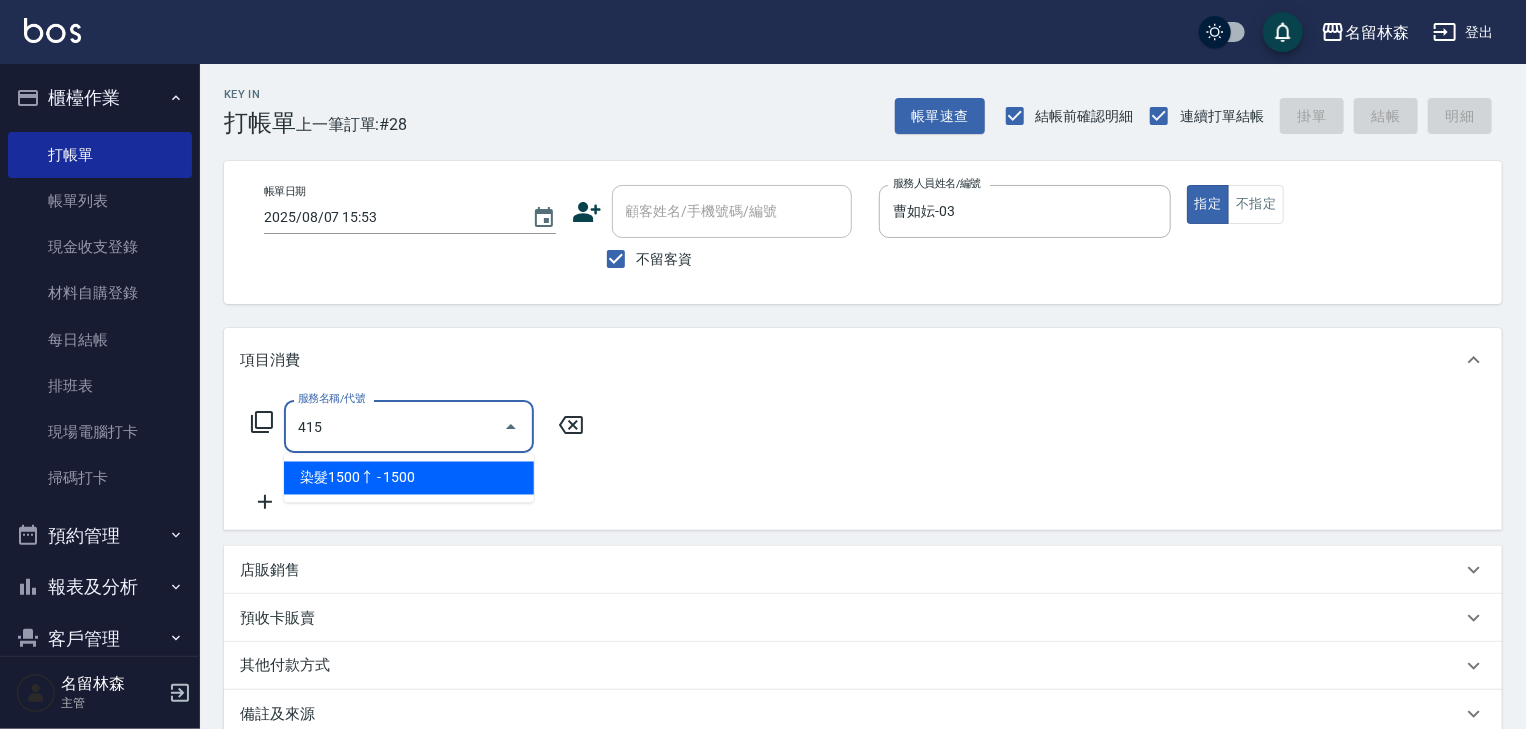 click on "染髮1500↑ - 1500" at bounding box center (409, 478) 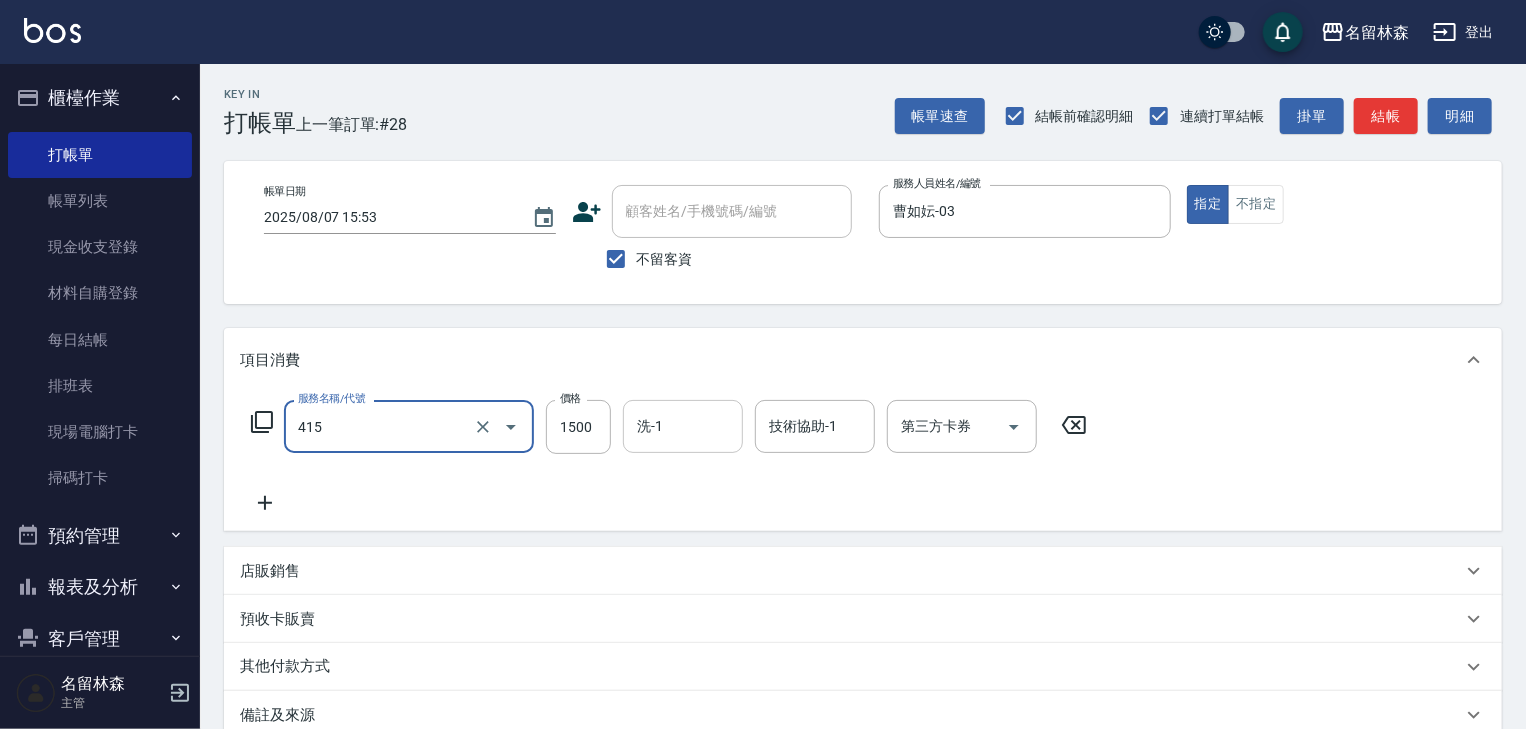 type on "染髮1500↑(415)" 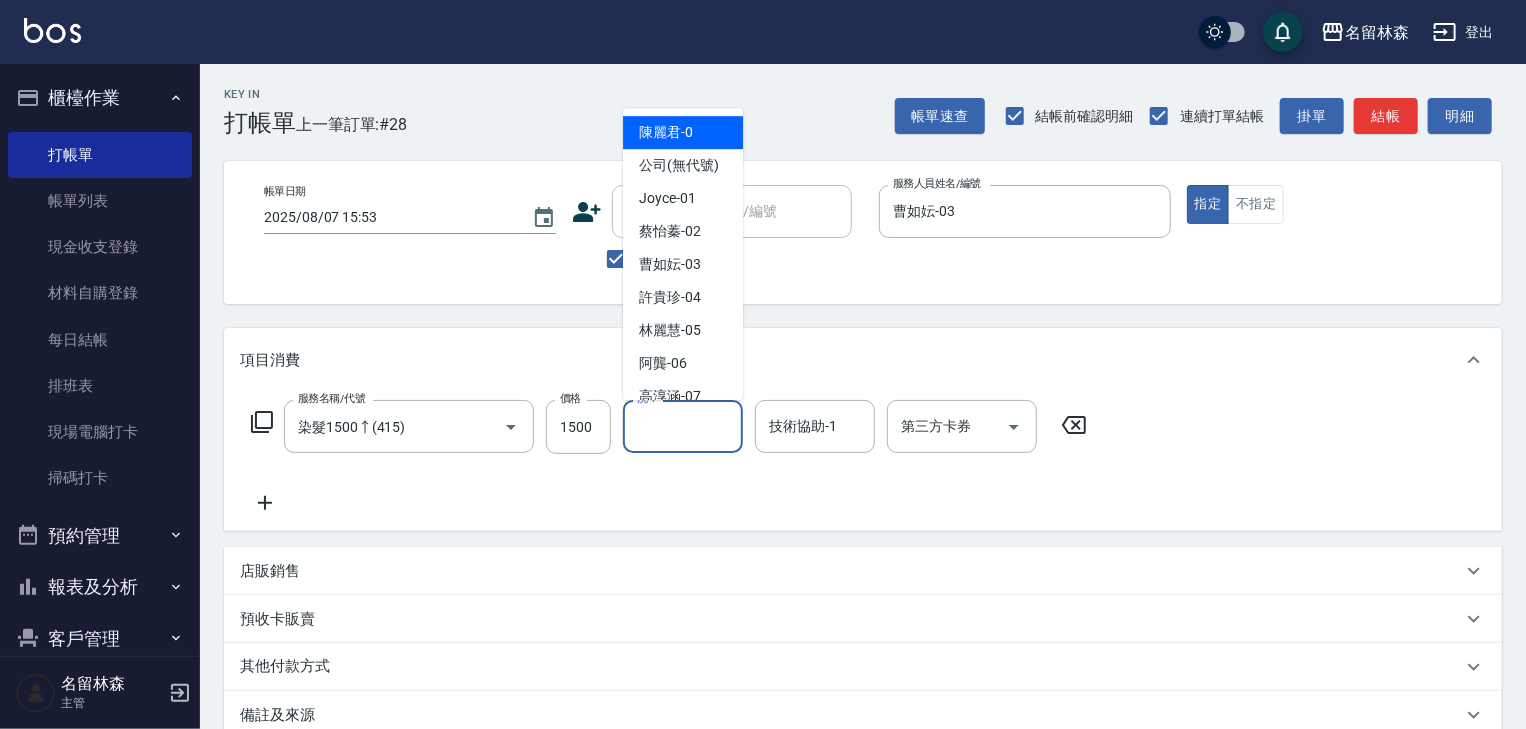 click on "洗-1" at bounding box center [683, 426] 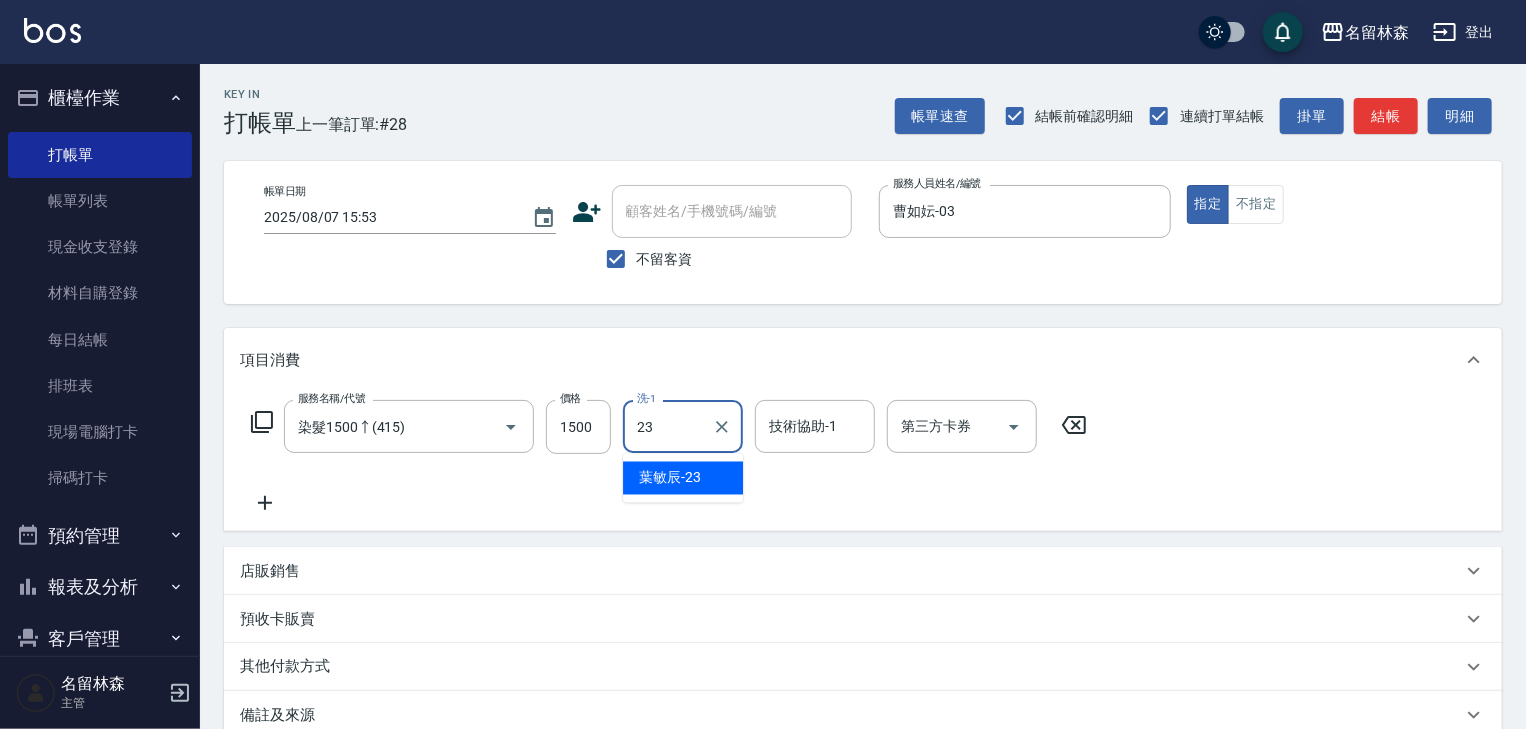 click on "葉敏辰 -23" at bounding box center [670, 478] 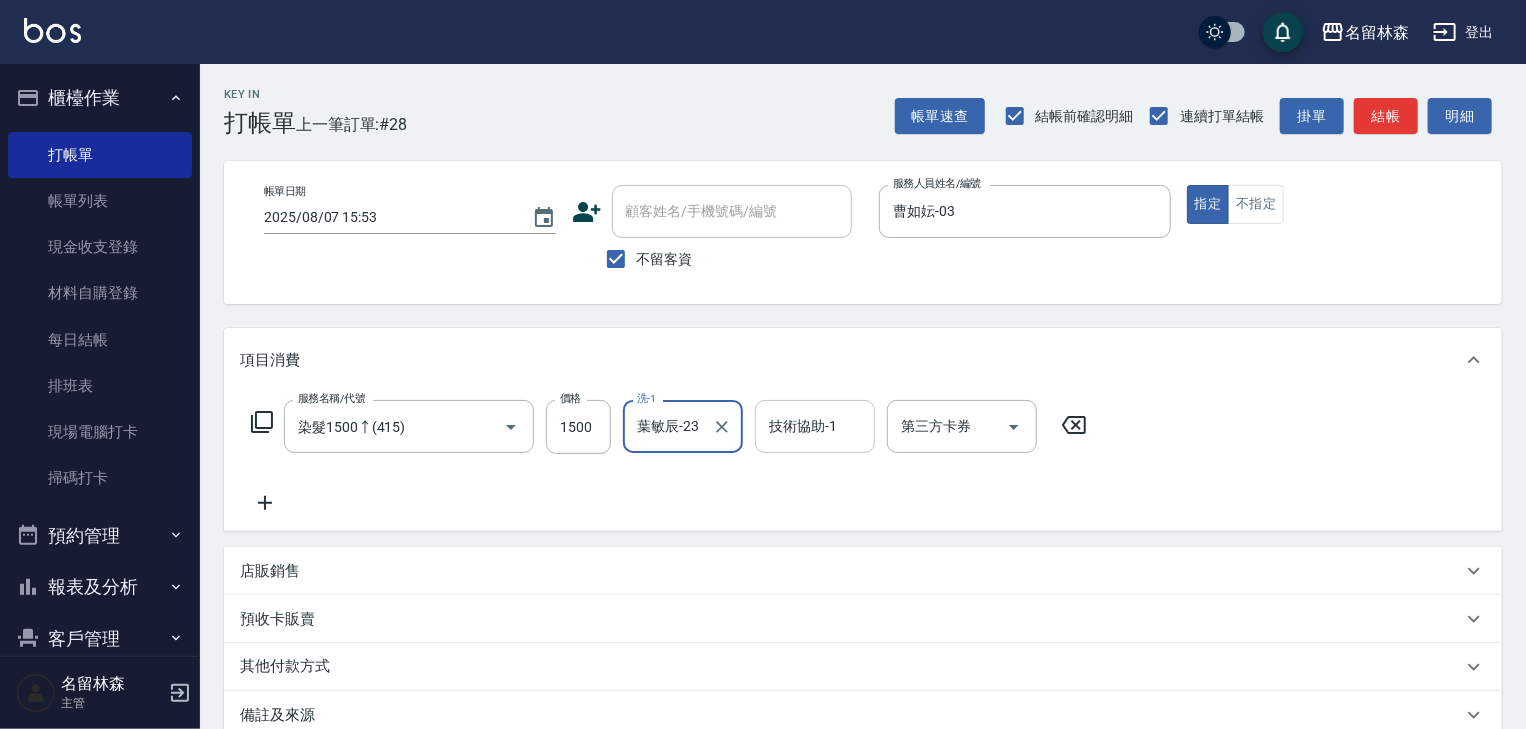 type on "葉敏辰-23" 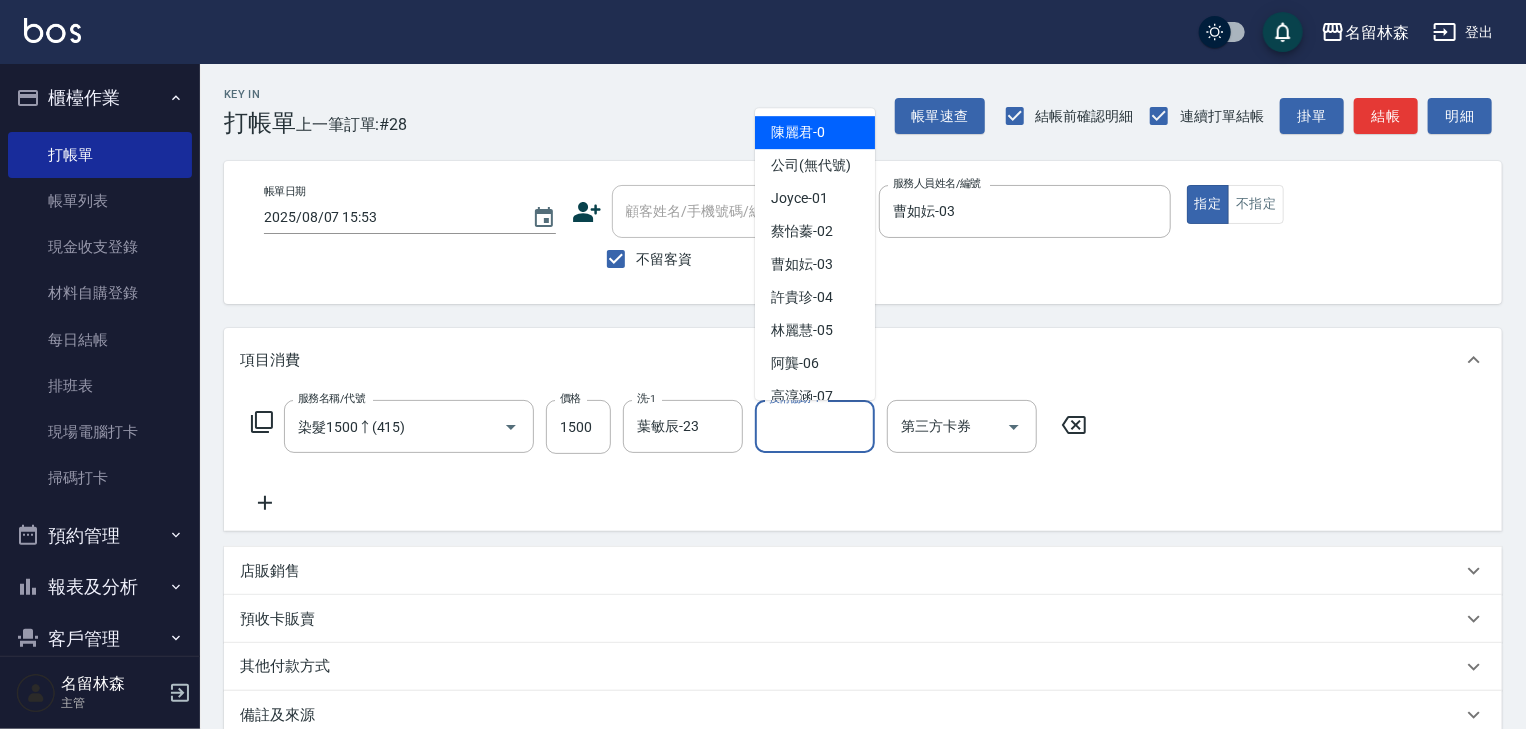 click on "技術協助-1" at bounding box center [815, 426] 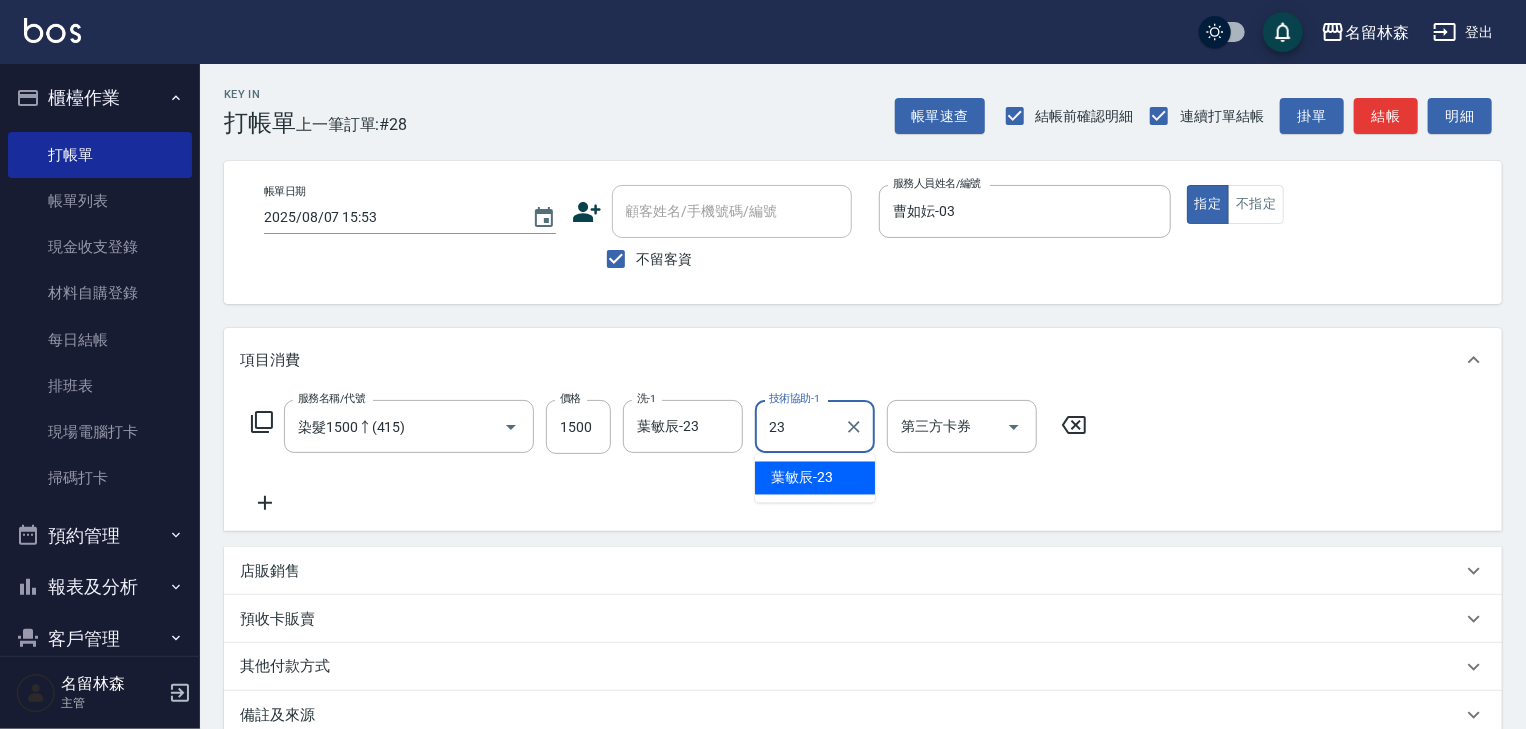 click on "葉敏辰 -23" at bounding box center (815, 478) 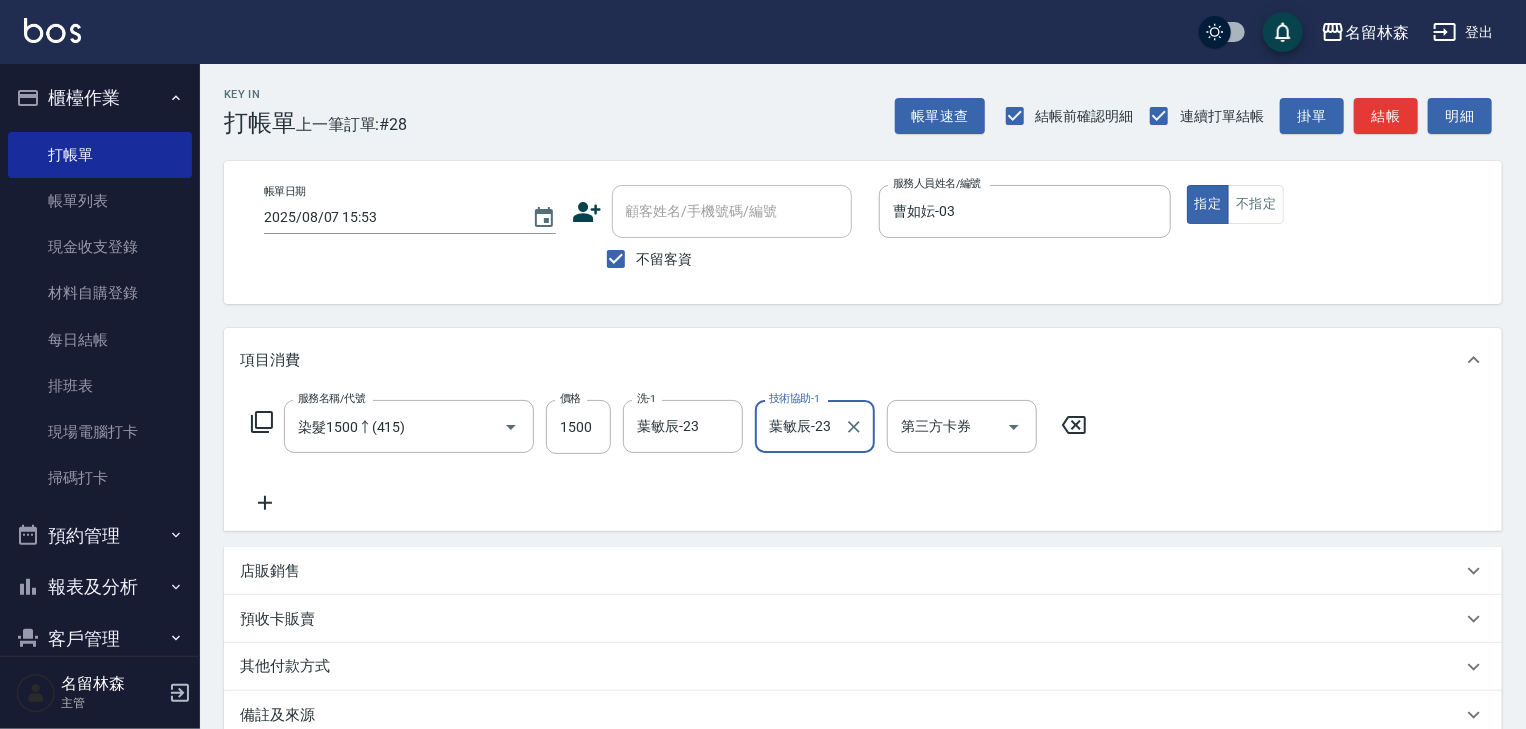 type on "葉敏辰-23" 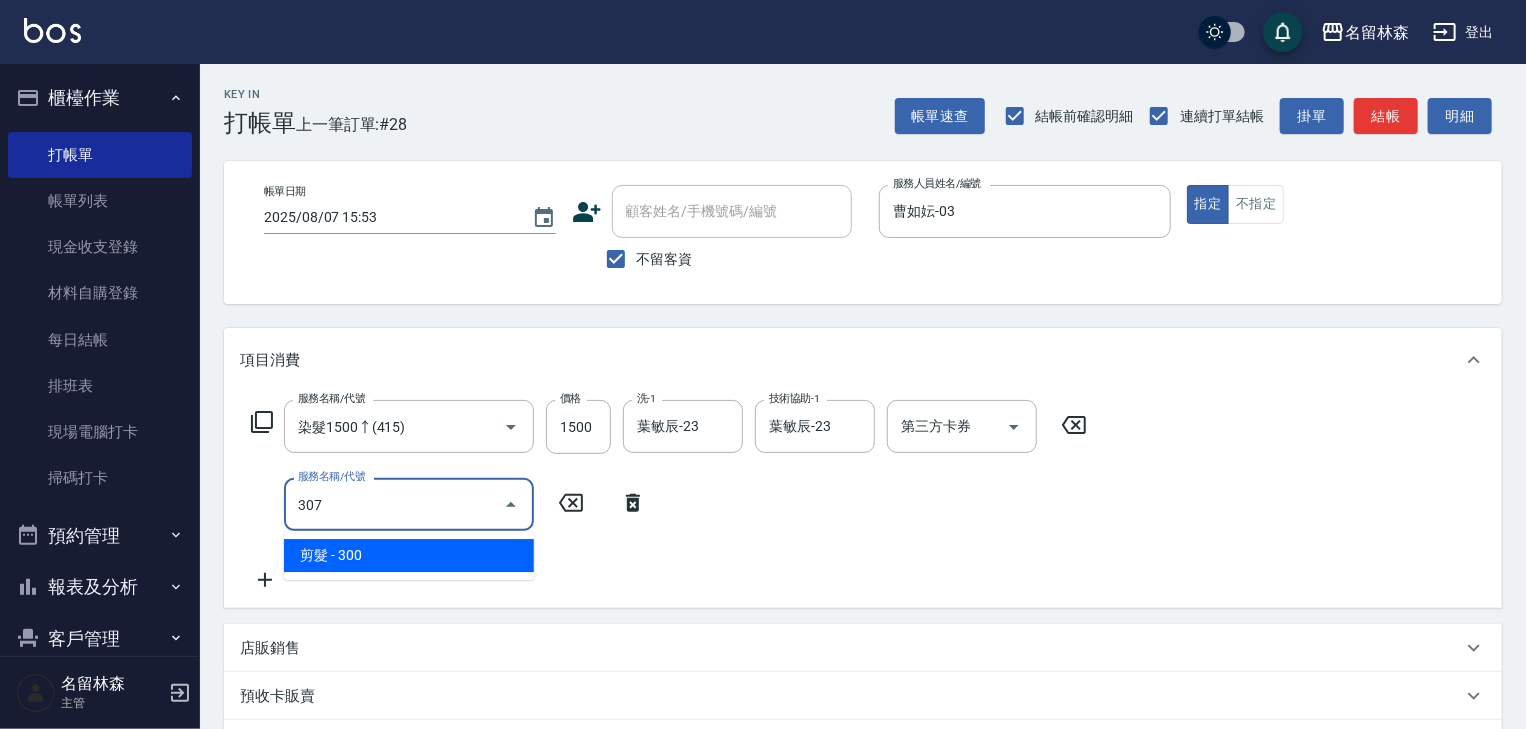 drag, startPoint x: 344, startPoint y: 552, endPoint x: 411, endPoint y: 557, distance: 67.18631 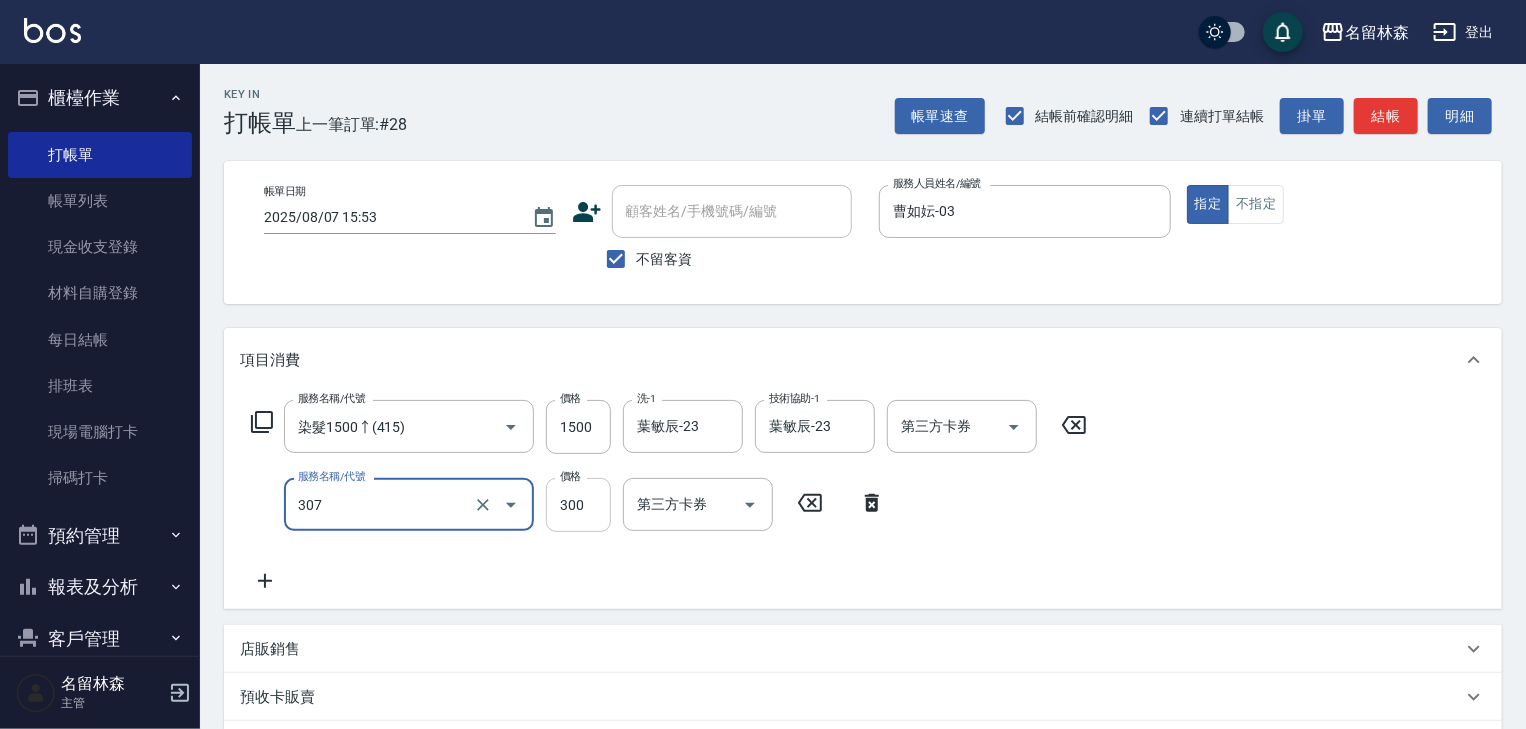 type on "剪髮(307)" 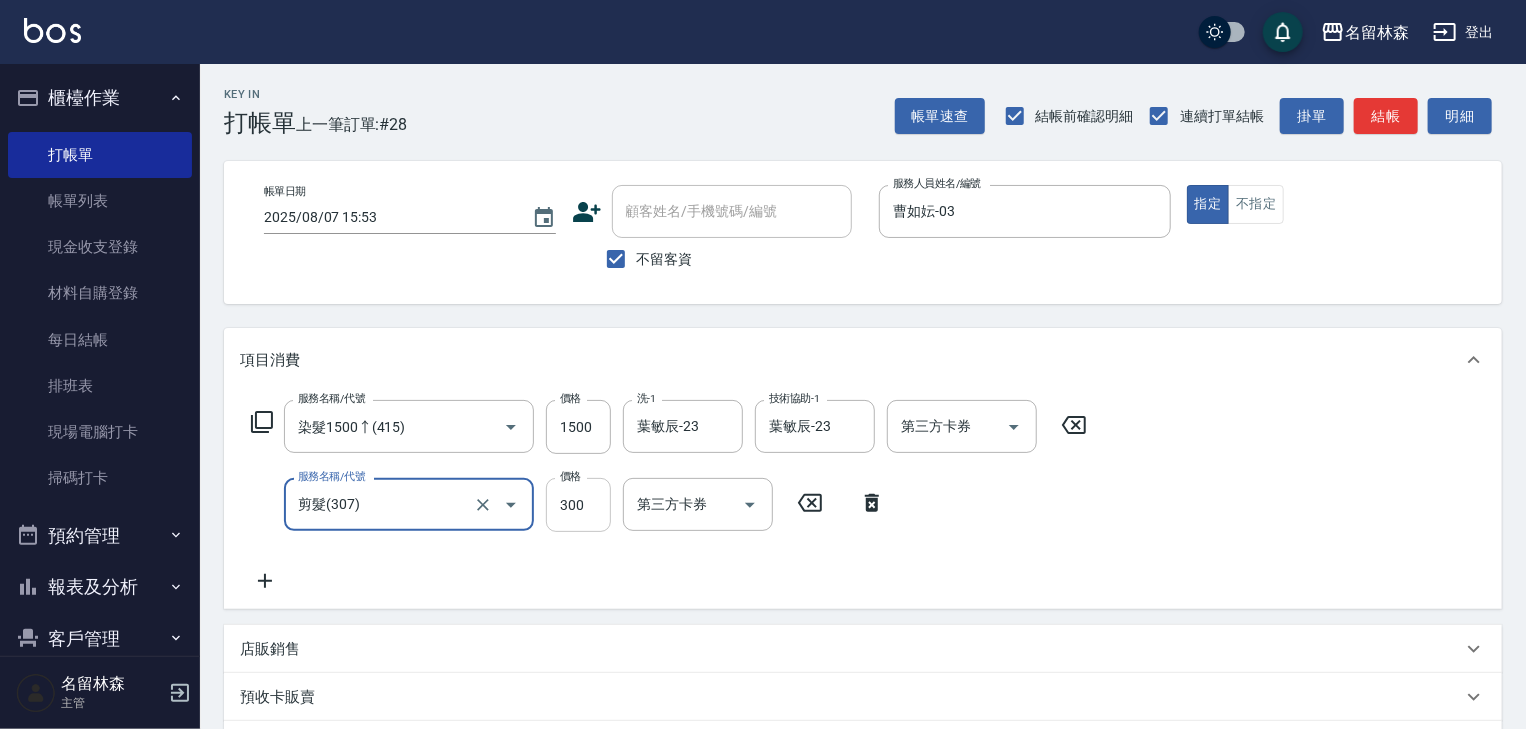 click on "300" at bounding box center [578, 505] 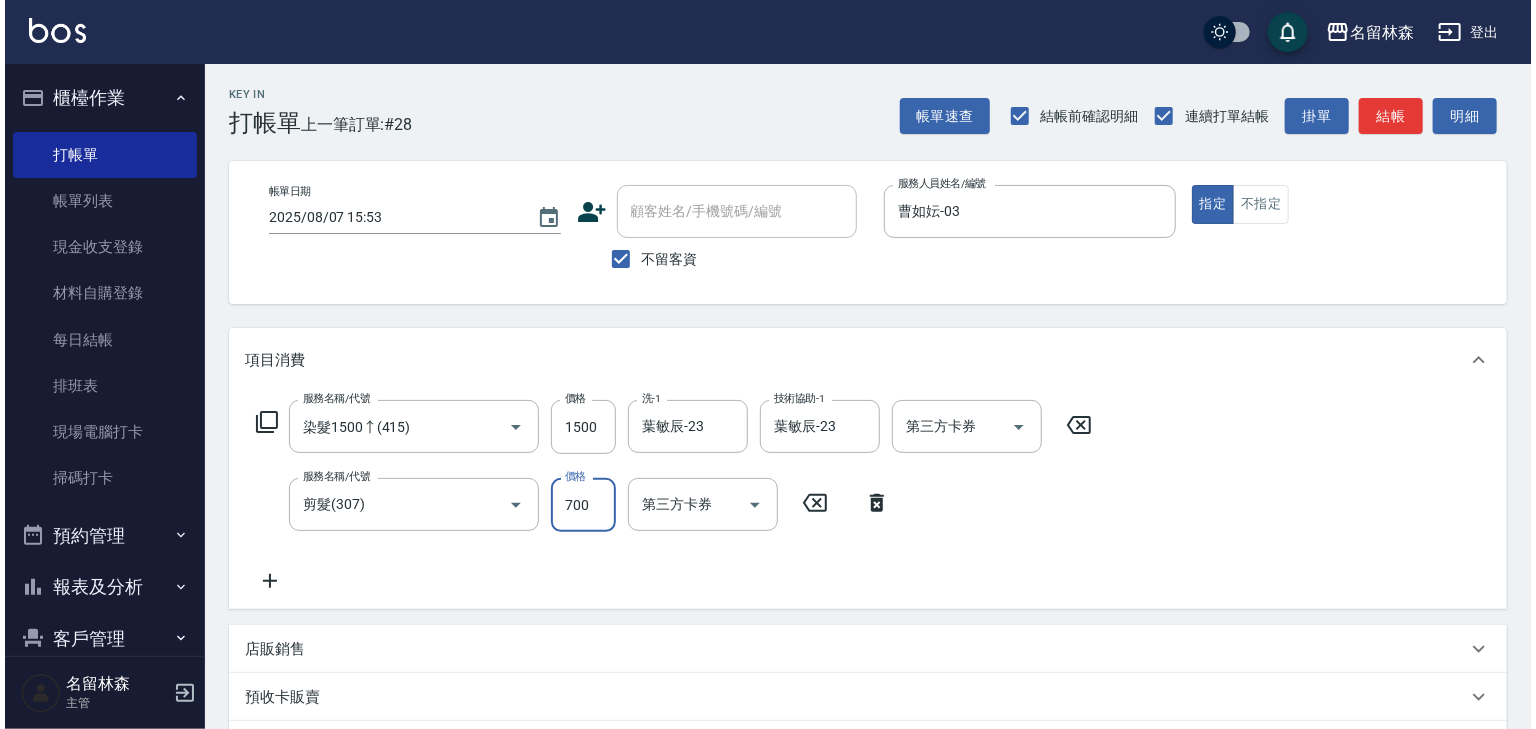 scroll, scrollTop: 213, scrollLeft: 0, axis: vertical 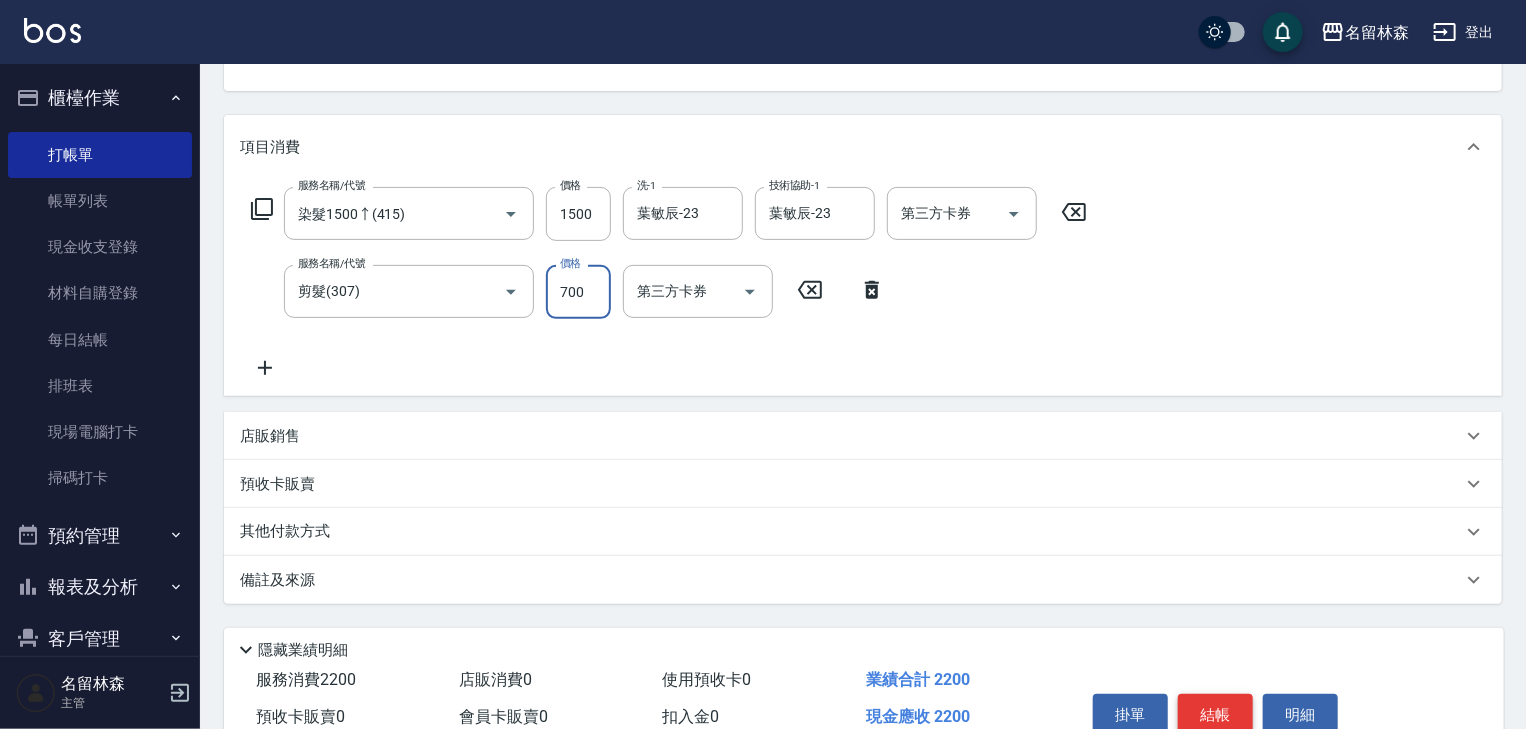 type on "700" 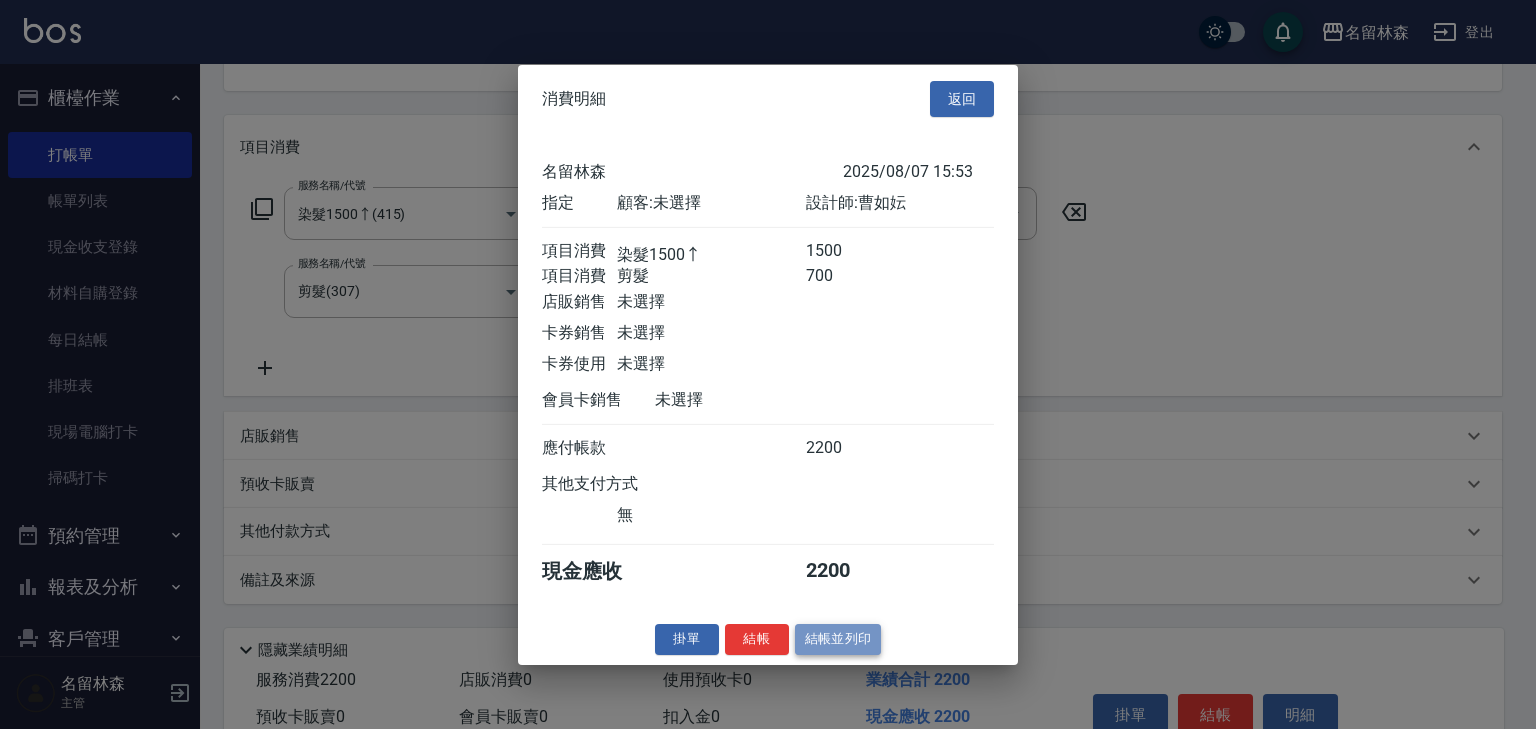 click on "結帳並列印" at bounding box center (838, 639) 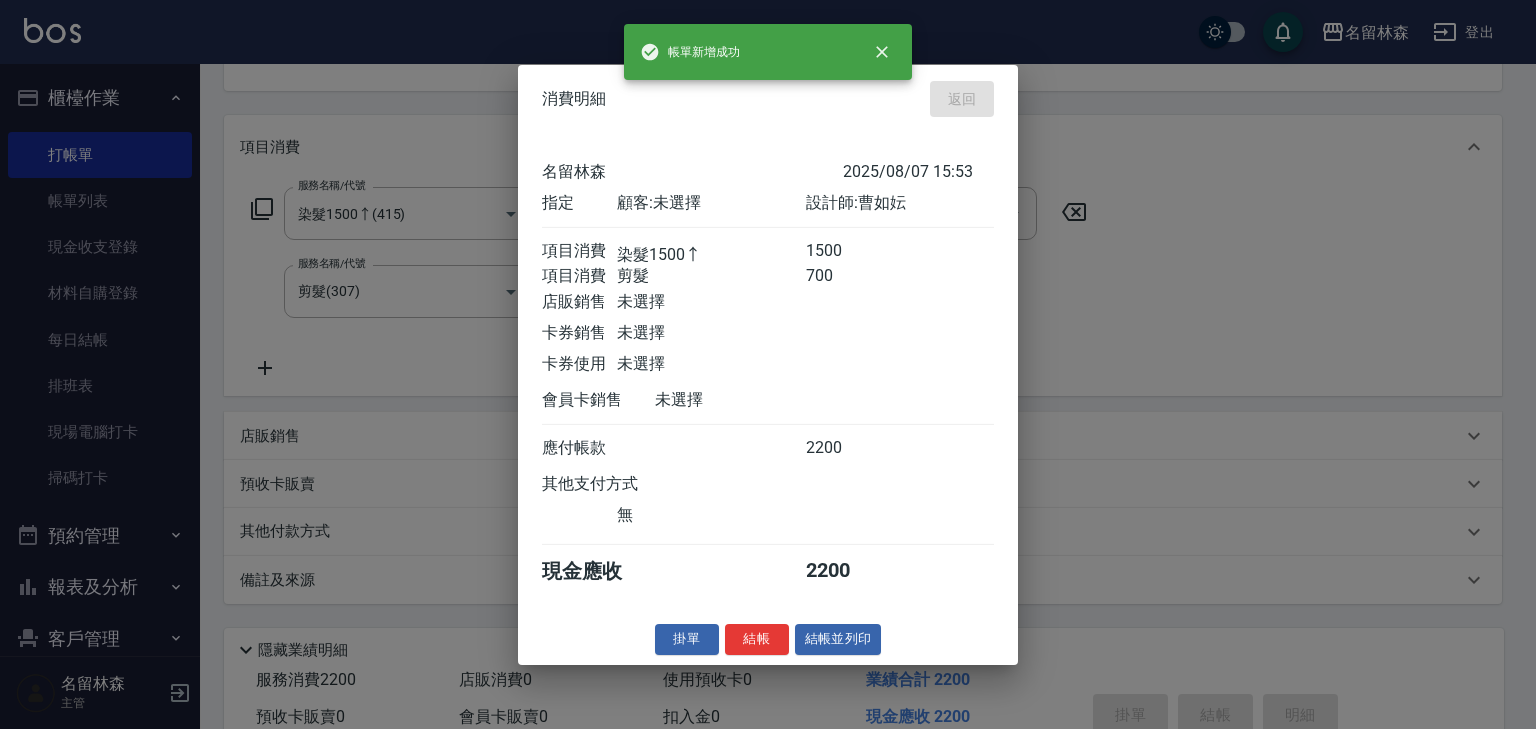type on "2025/08/07 15:56" 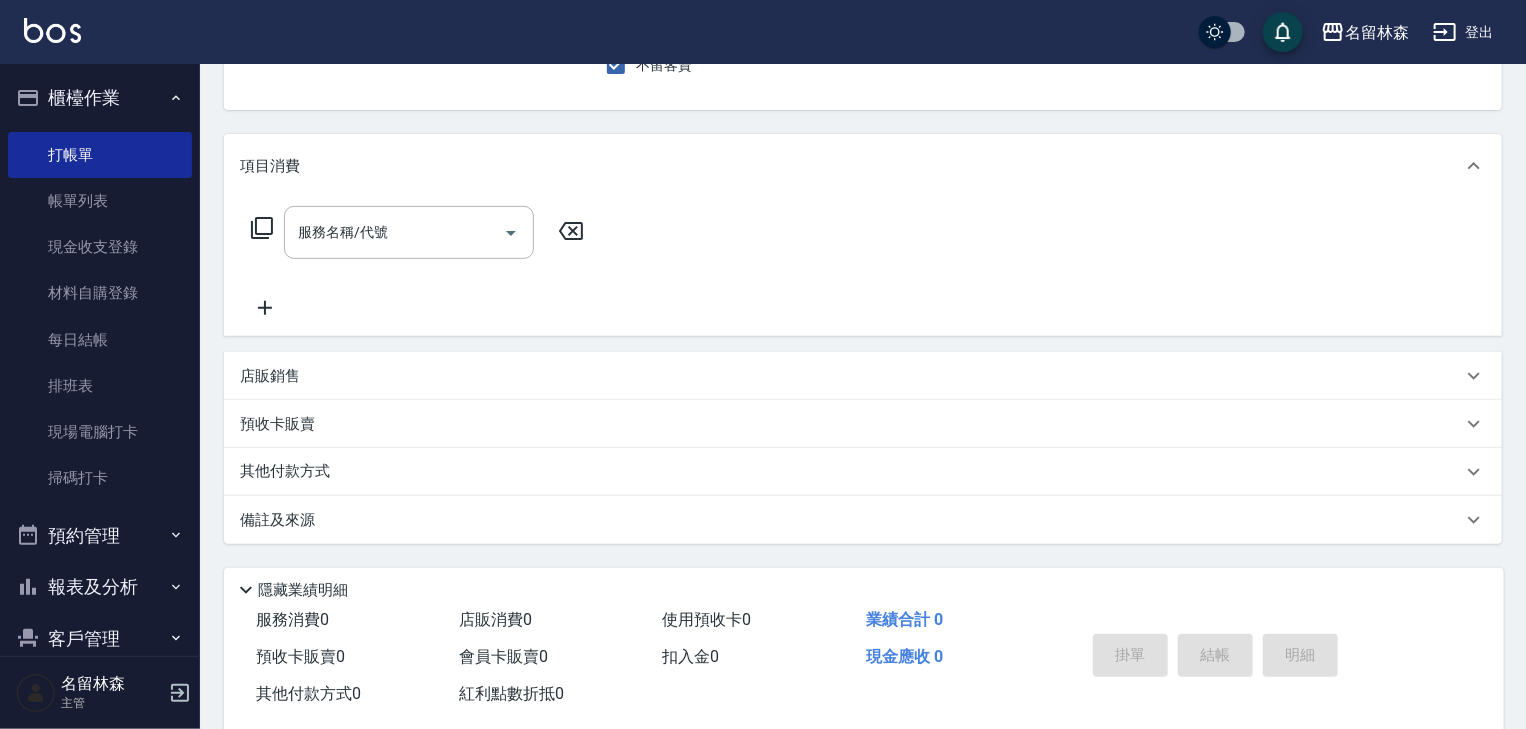 scroll, scrollTop: 0, scrollLeft: 0, axis: both 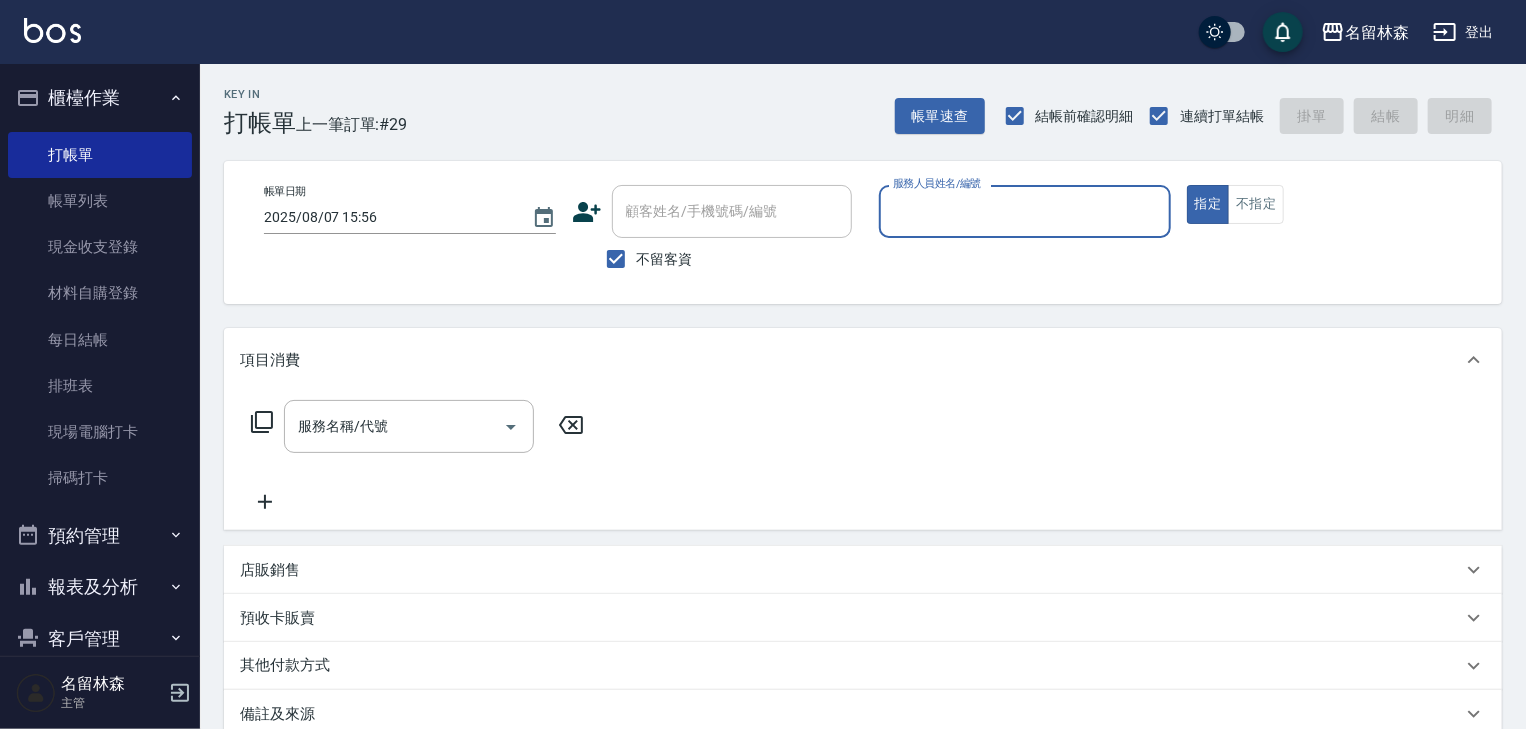 click on "服務人員姓名/編號" at bounding box center (1025, 211) 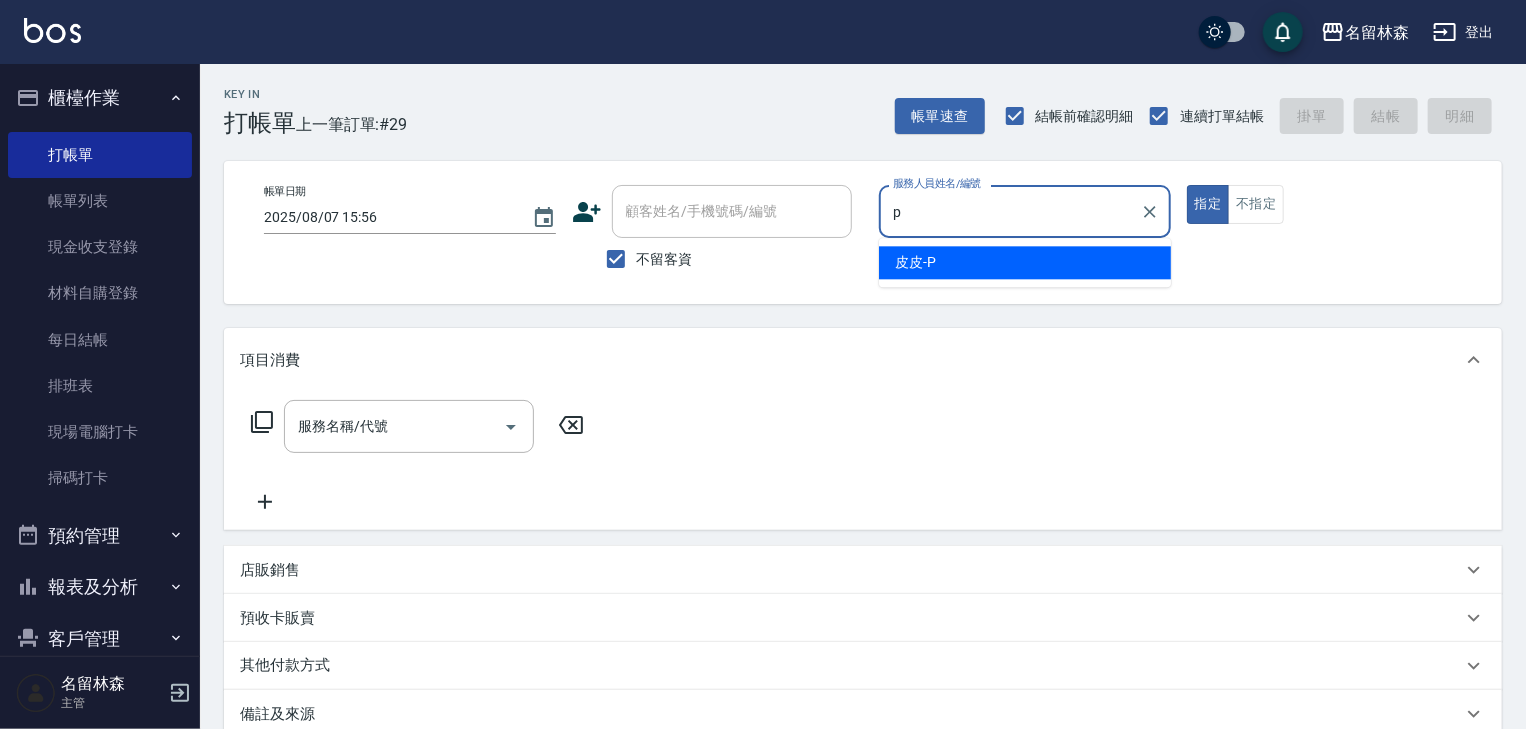 click on "皮皮 -P" at bounding box center (1025, 262) 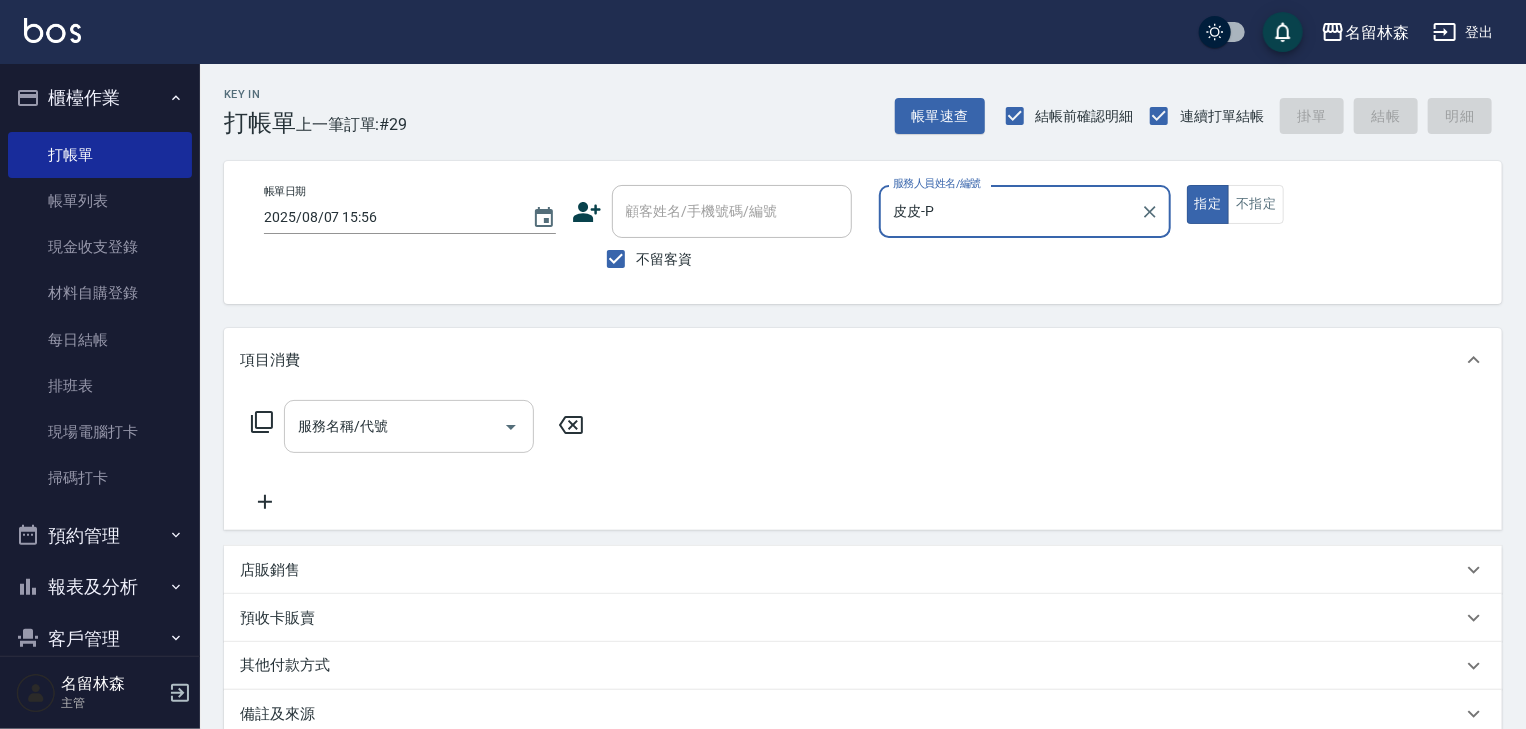 type on "皮皮-P" 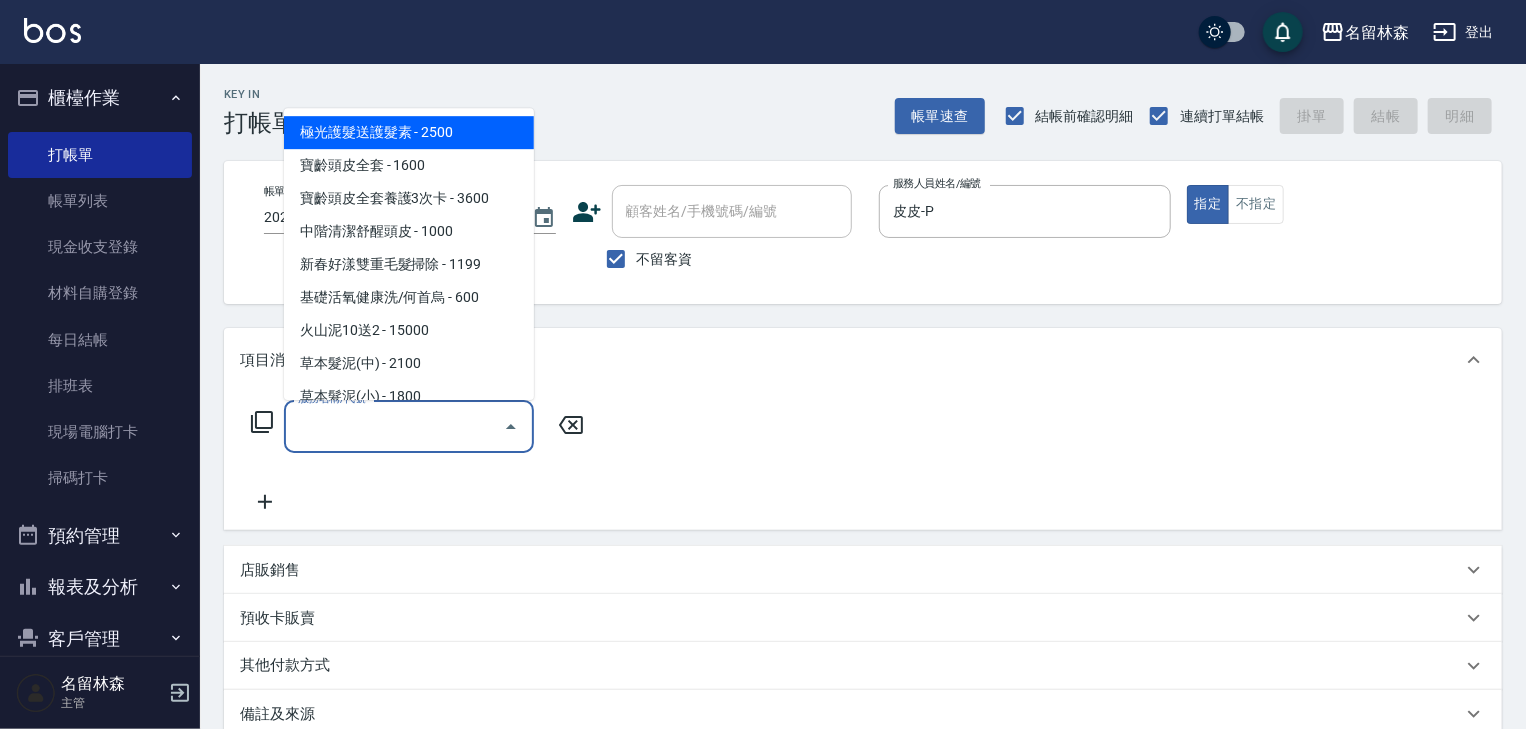 click on "服務名稱/代號" at bounding box center [394, 426] 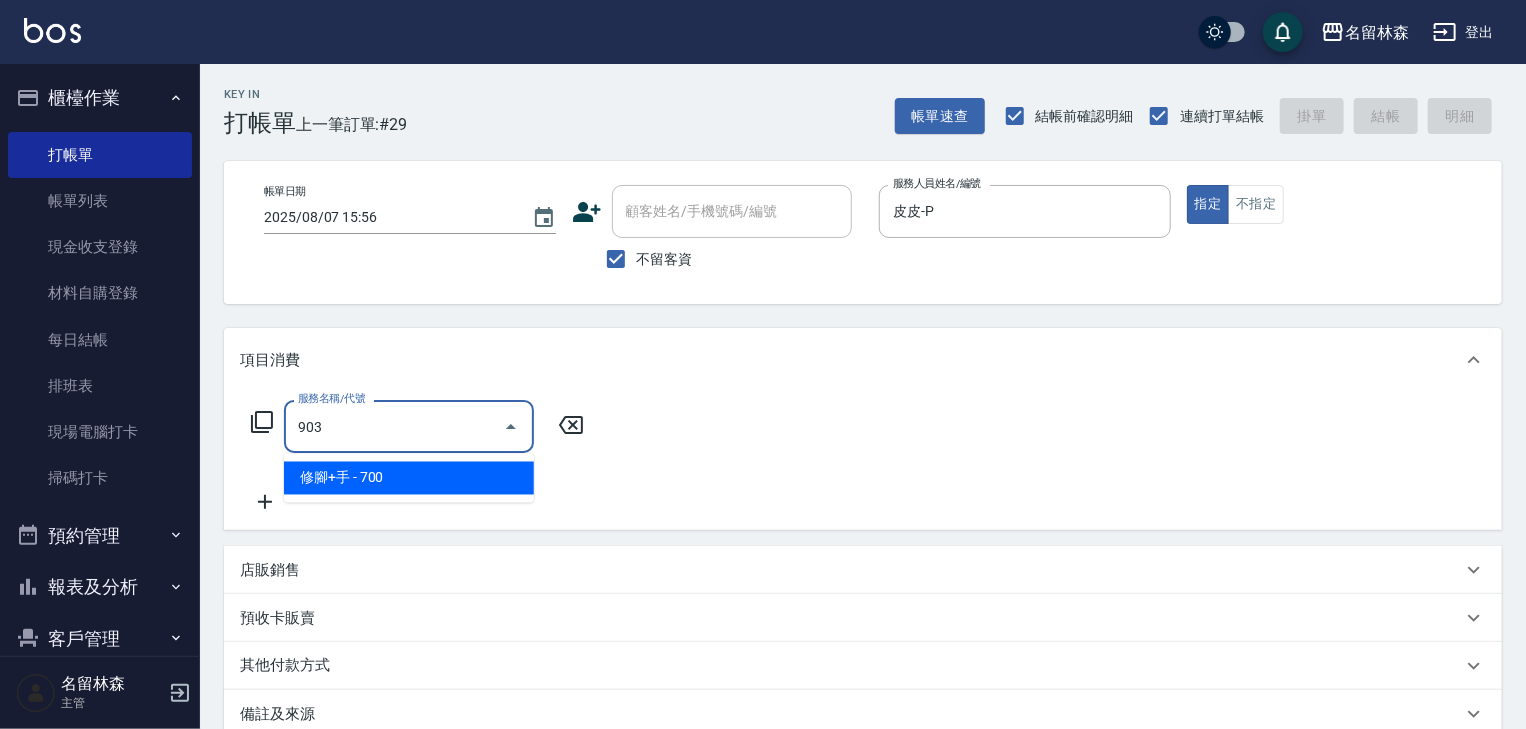 click on "修腳+手 - 700" at bounding box center [409, 478] 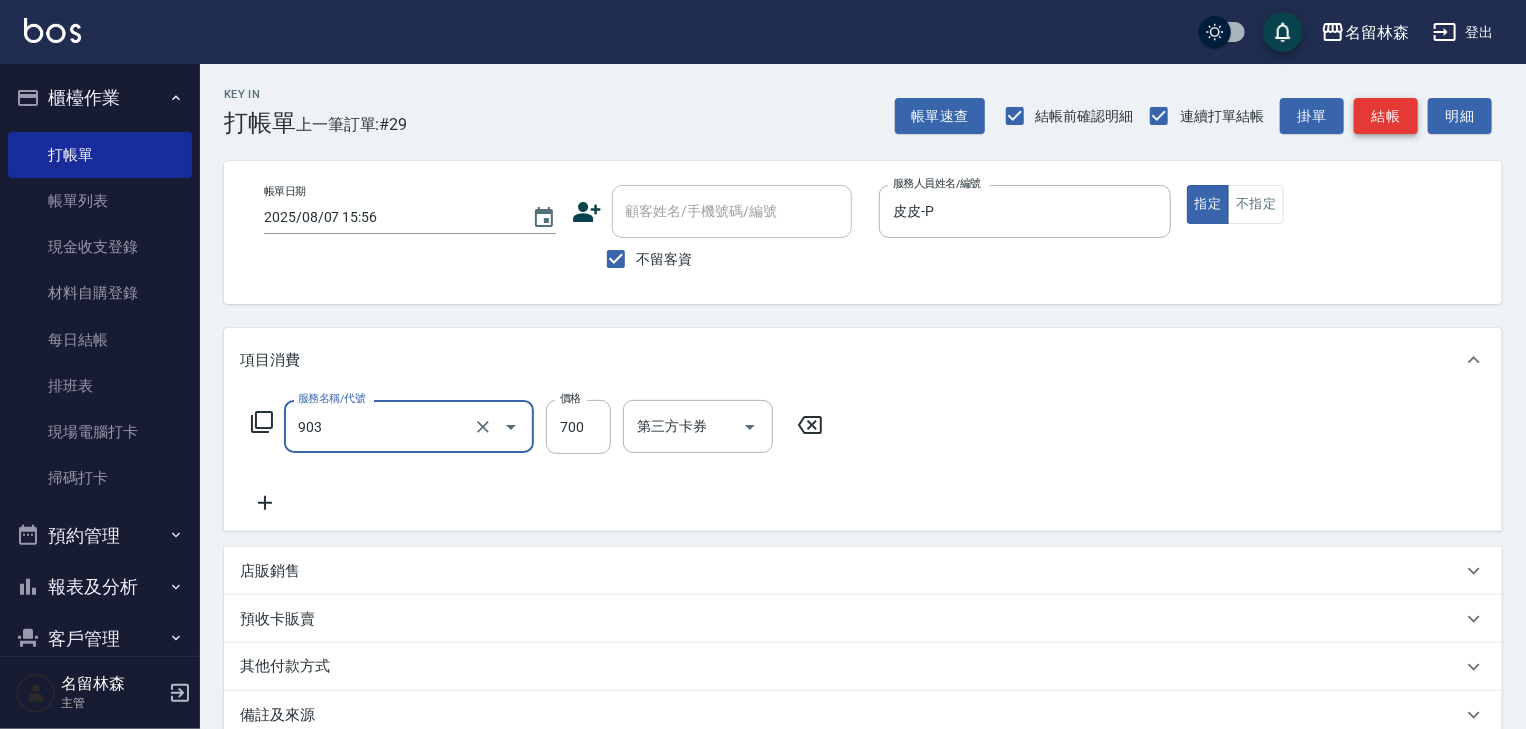 type on "修腳+手(903)" 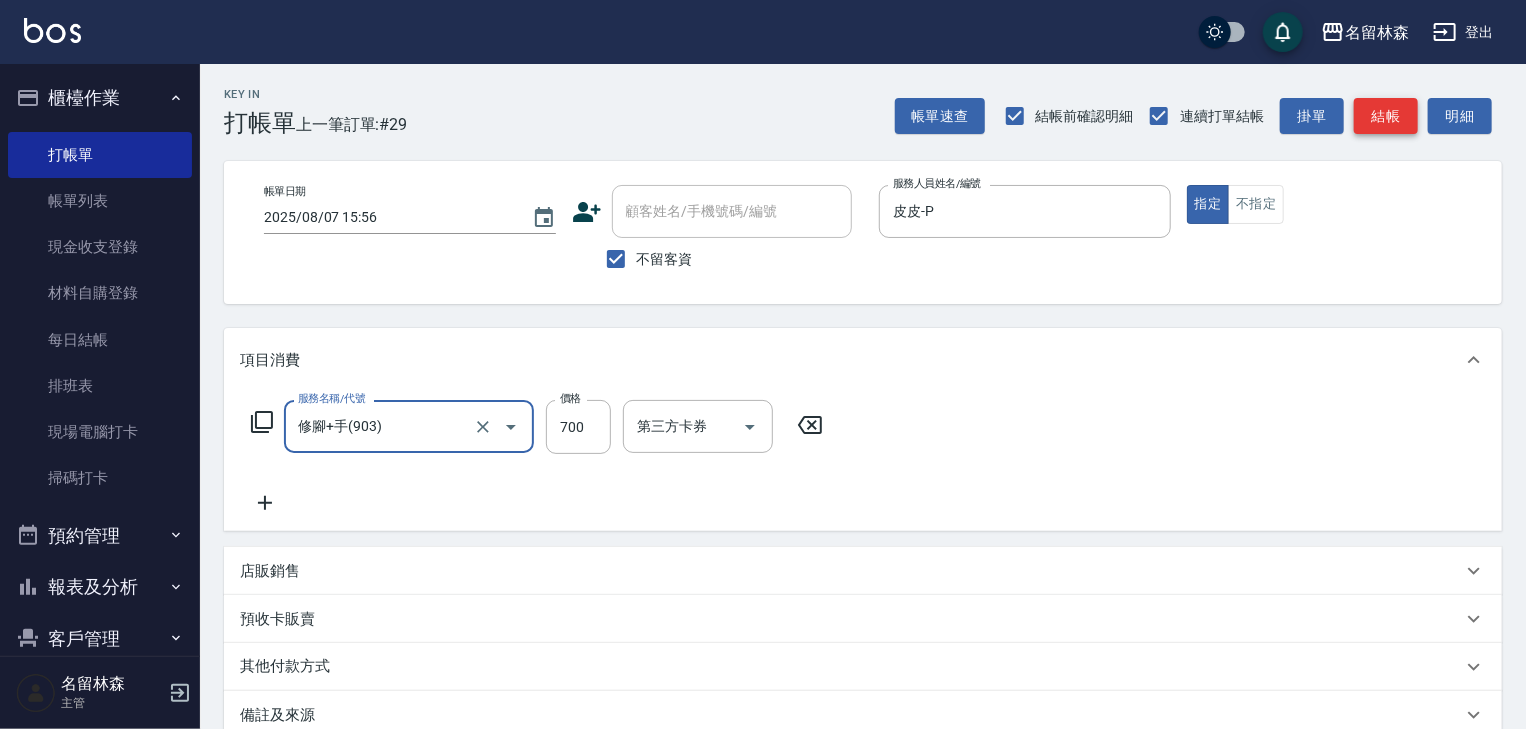 click on "結帳" at bounding box center [1386, 116] 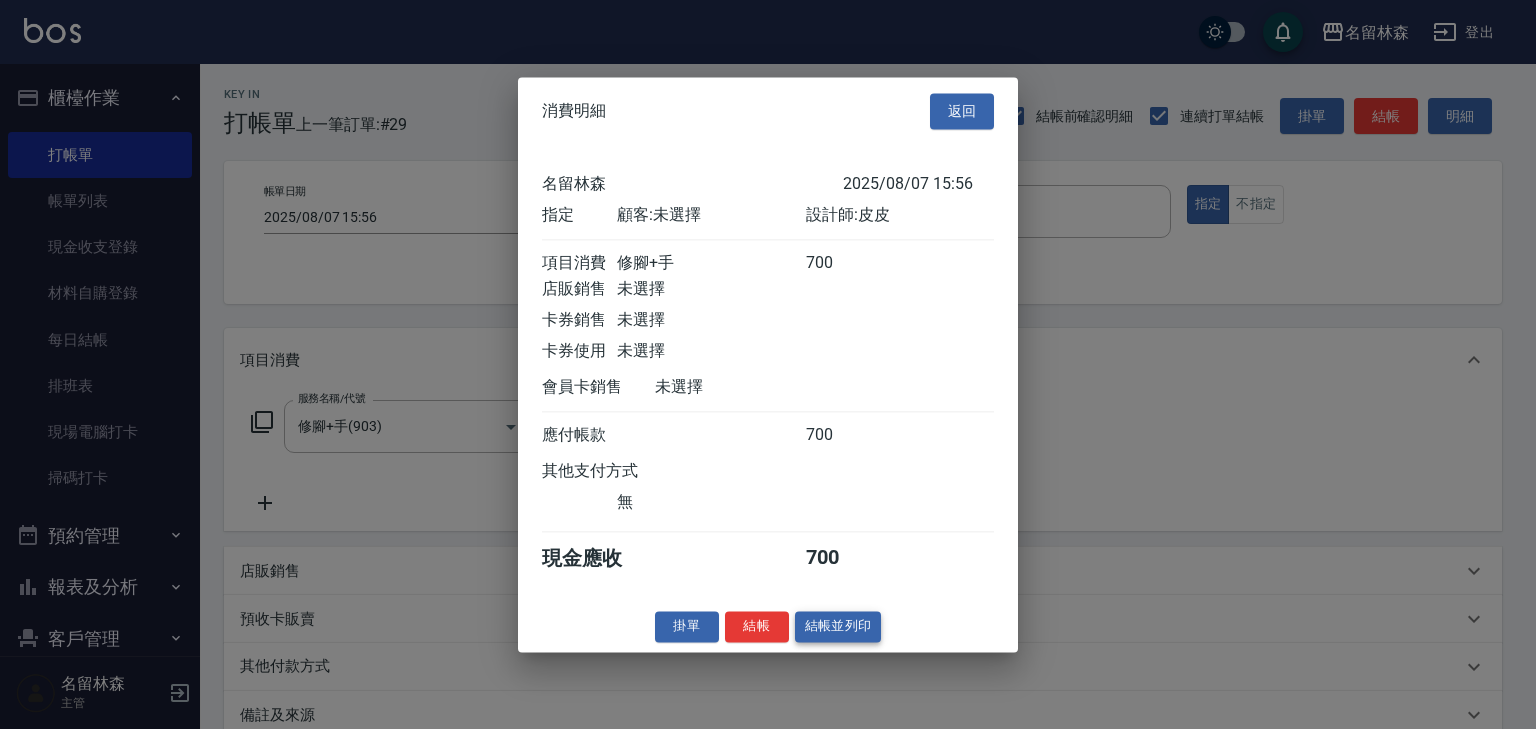 click on "結帳並列印" at bounding box center [838, 626] 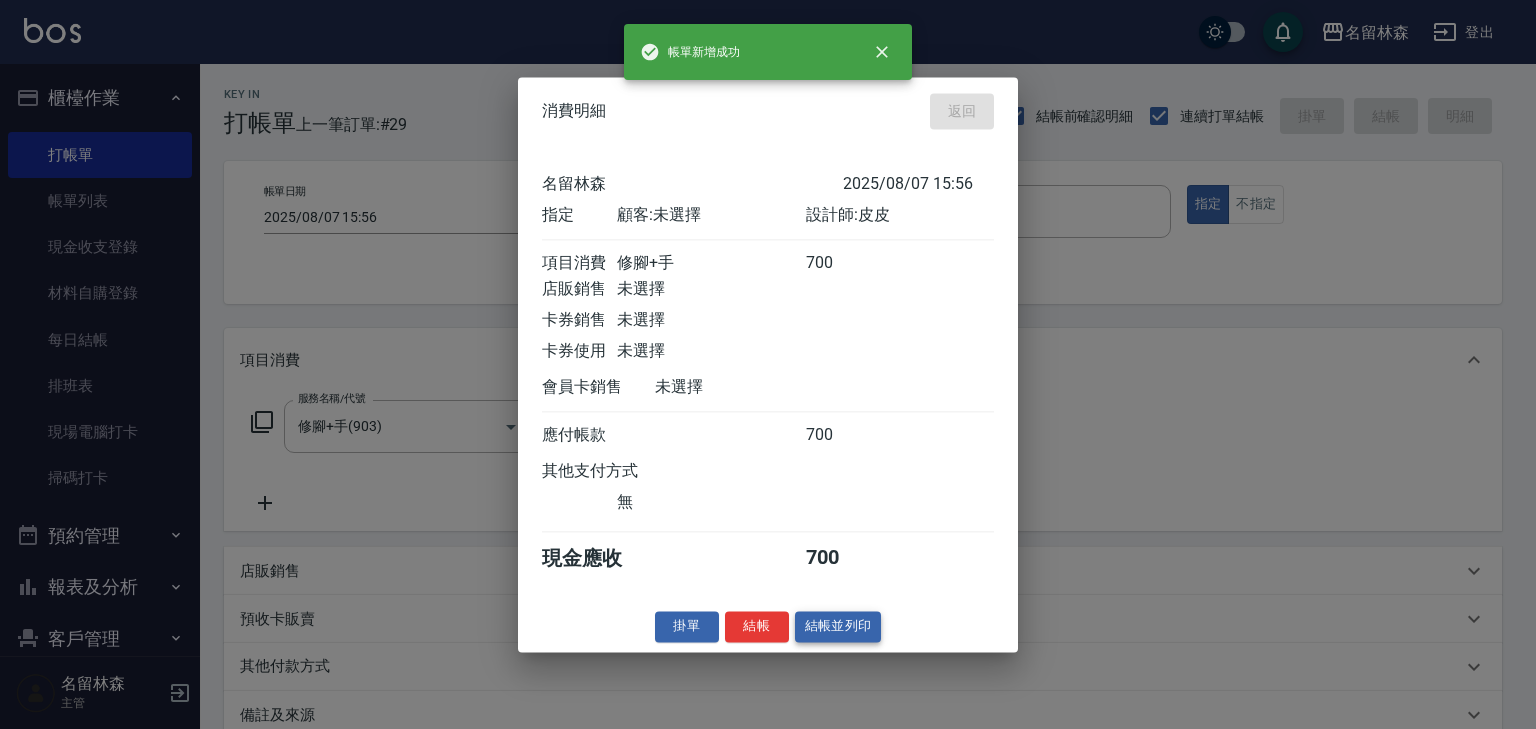 type on "2025/08/07 15:59" 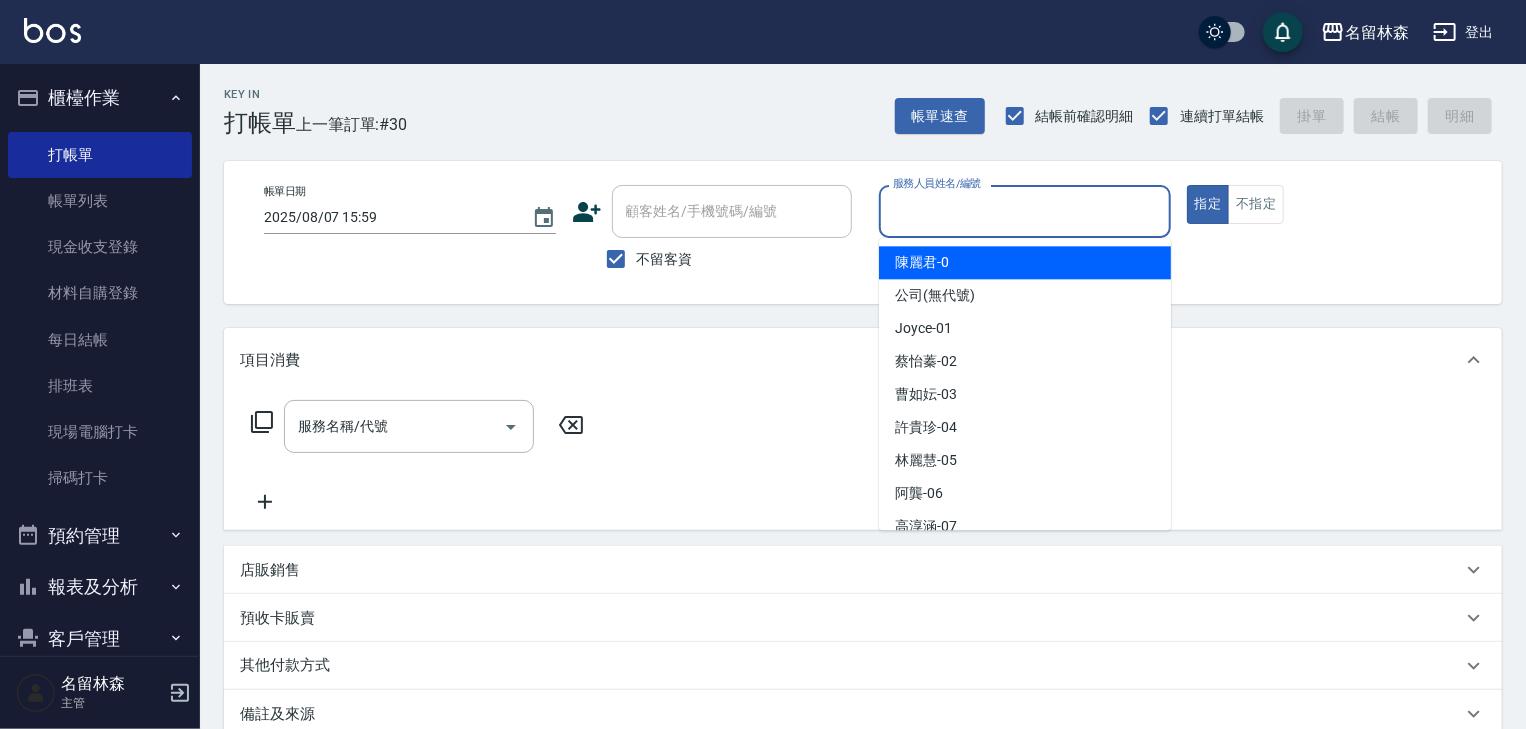 click on "服務人員姓名/編號" at bounding box center [1025, 211] 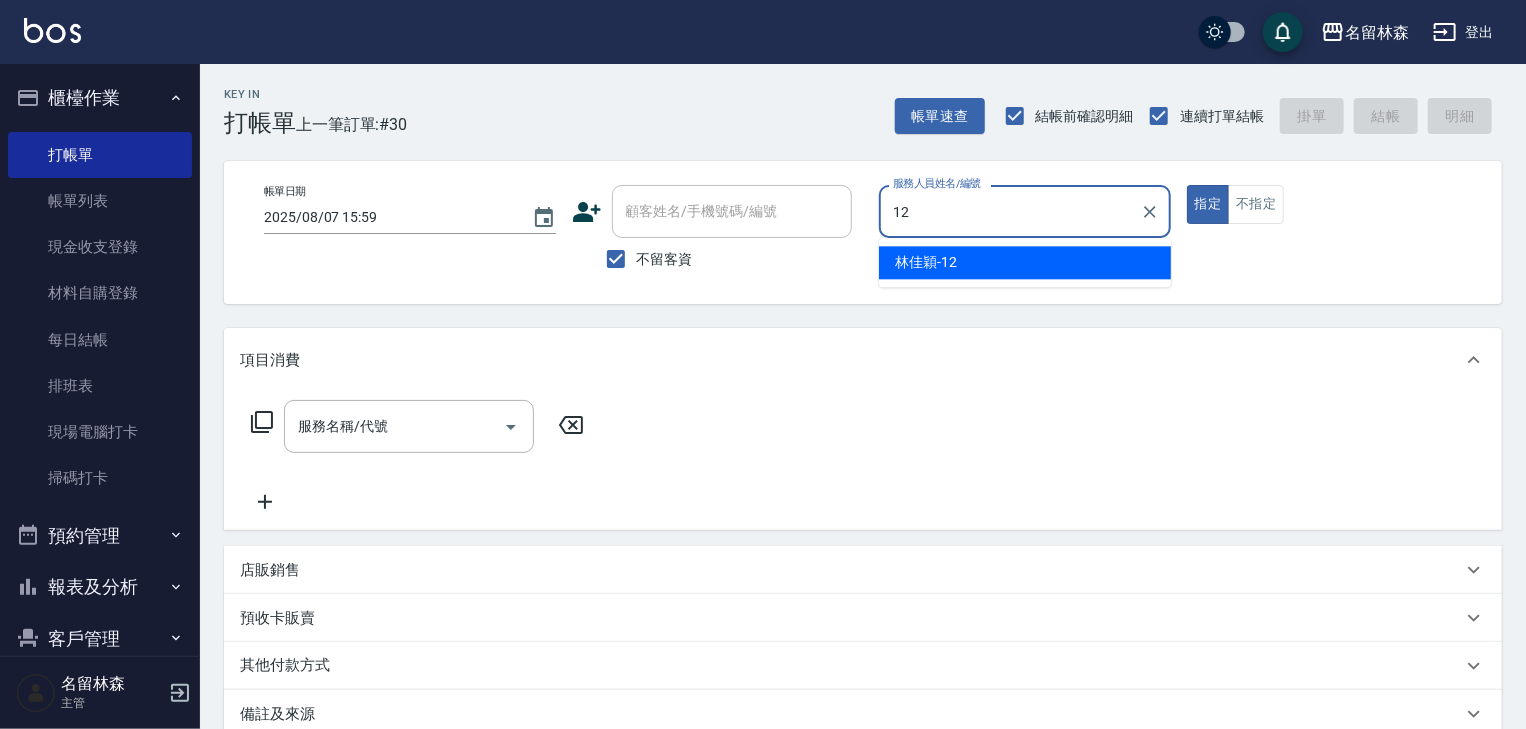 click on "[FIRST] [LAST] -12" at bounding box center [1025, 262] 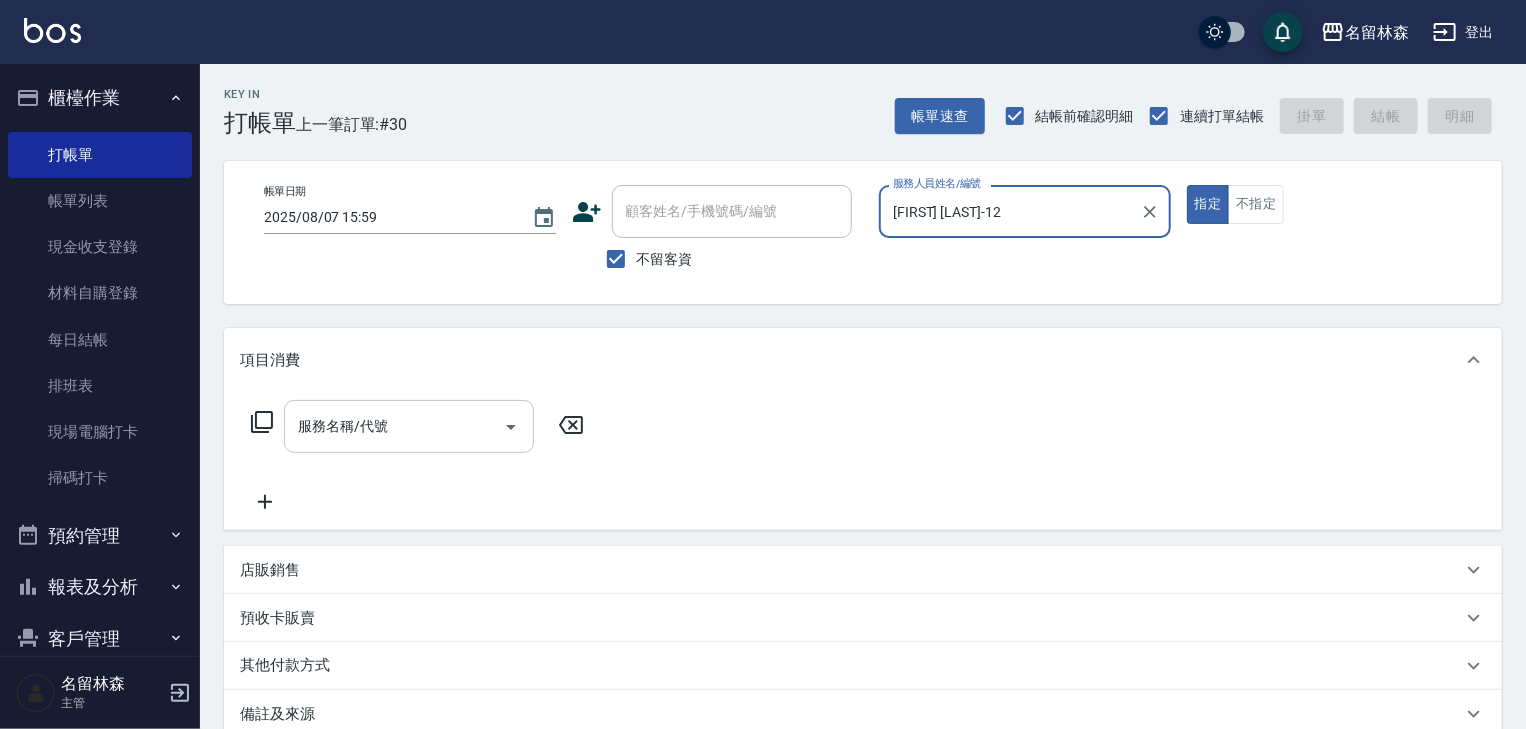 click on "服務名稱/代號" at bounding box center [409, 426] 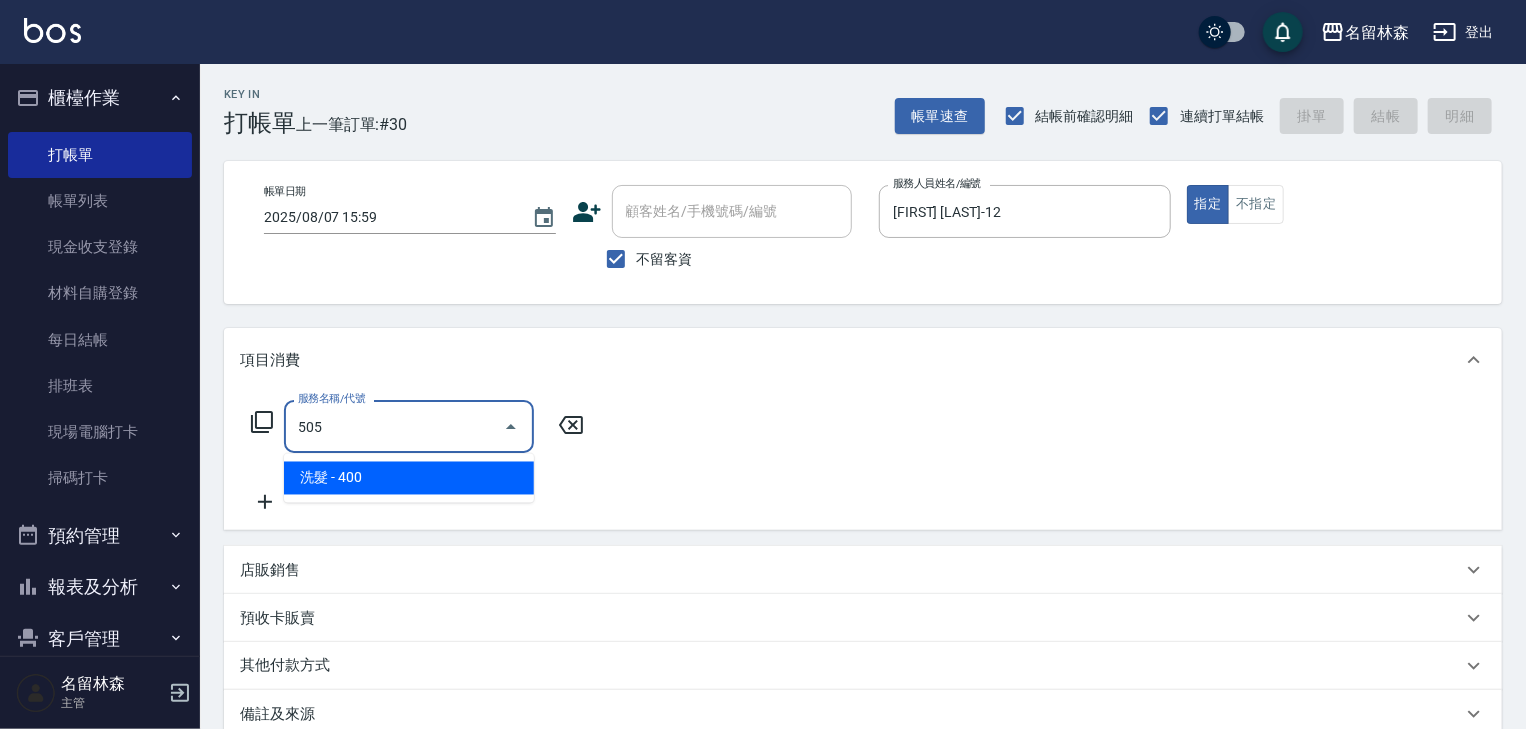 click on "洗髮 - 400" at bounding box center [409, 478] 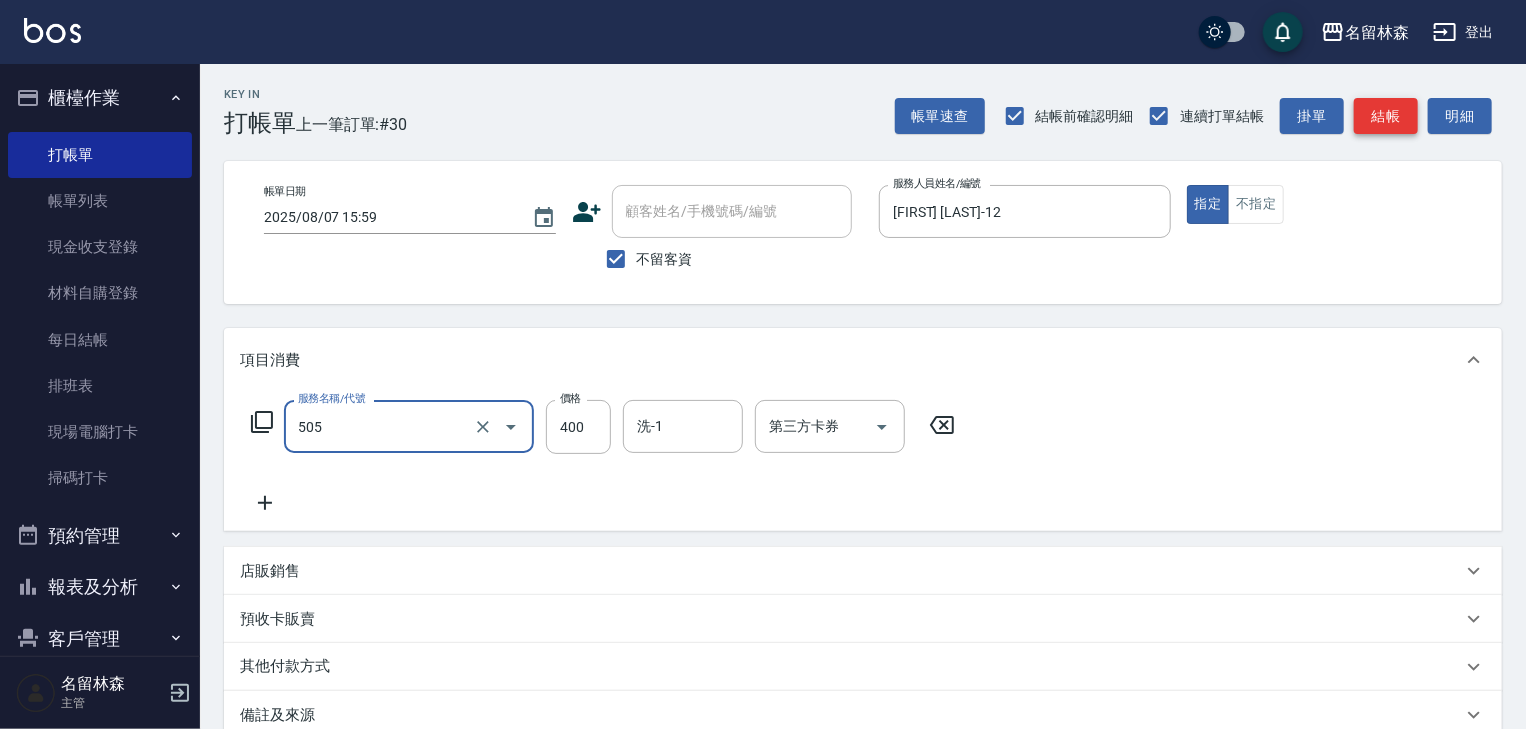 type on "洗髮(505)" 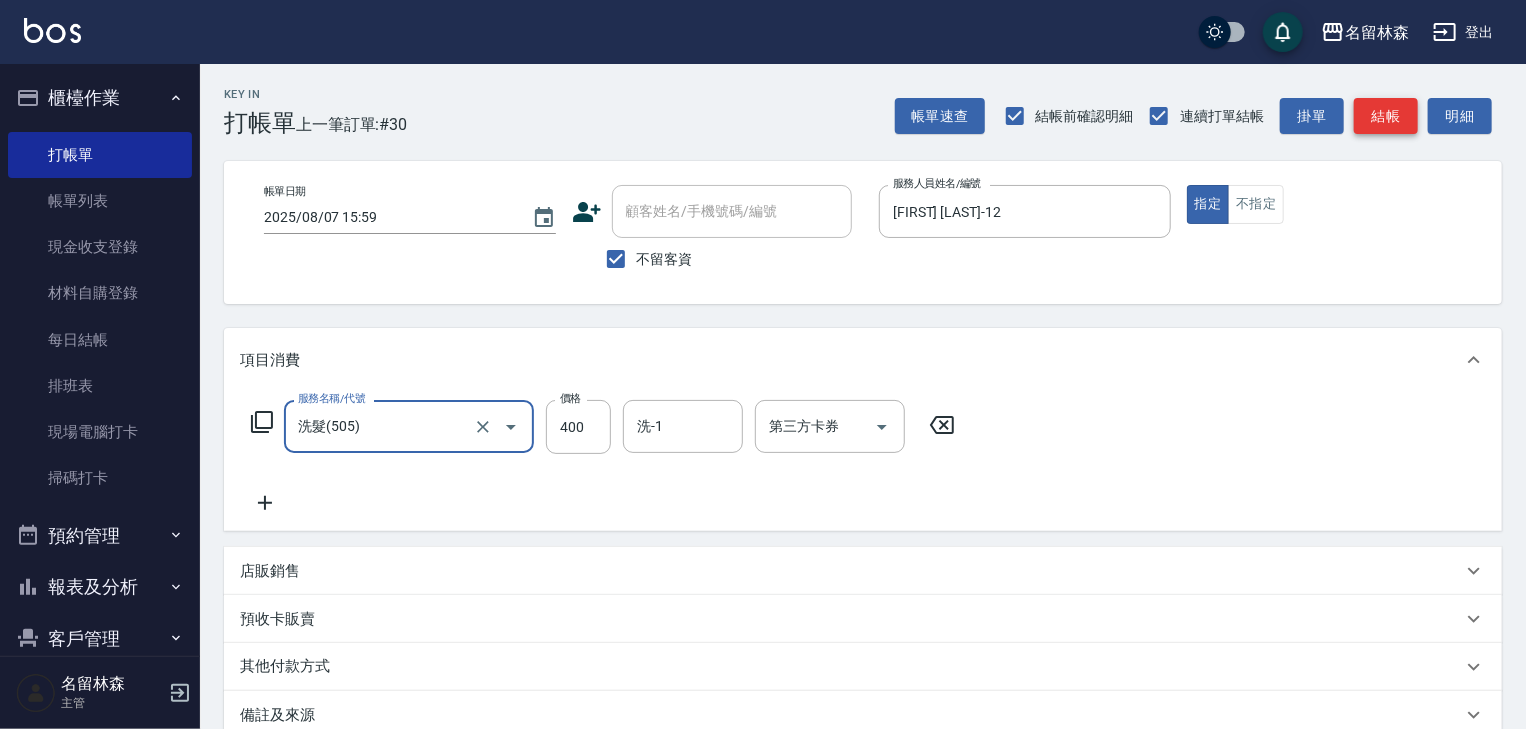 click on "結帳" at bounding box center (1386, 116) 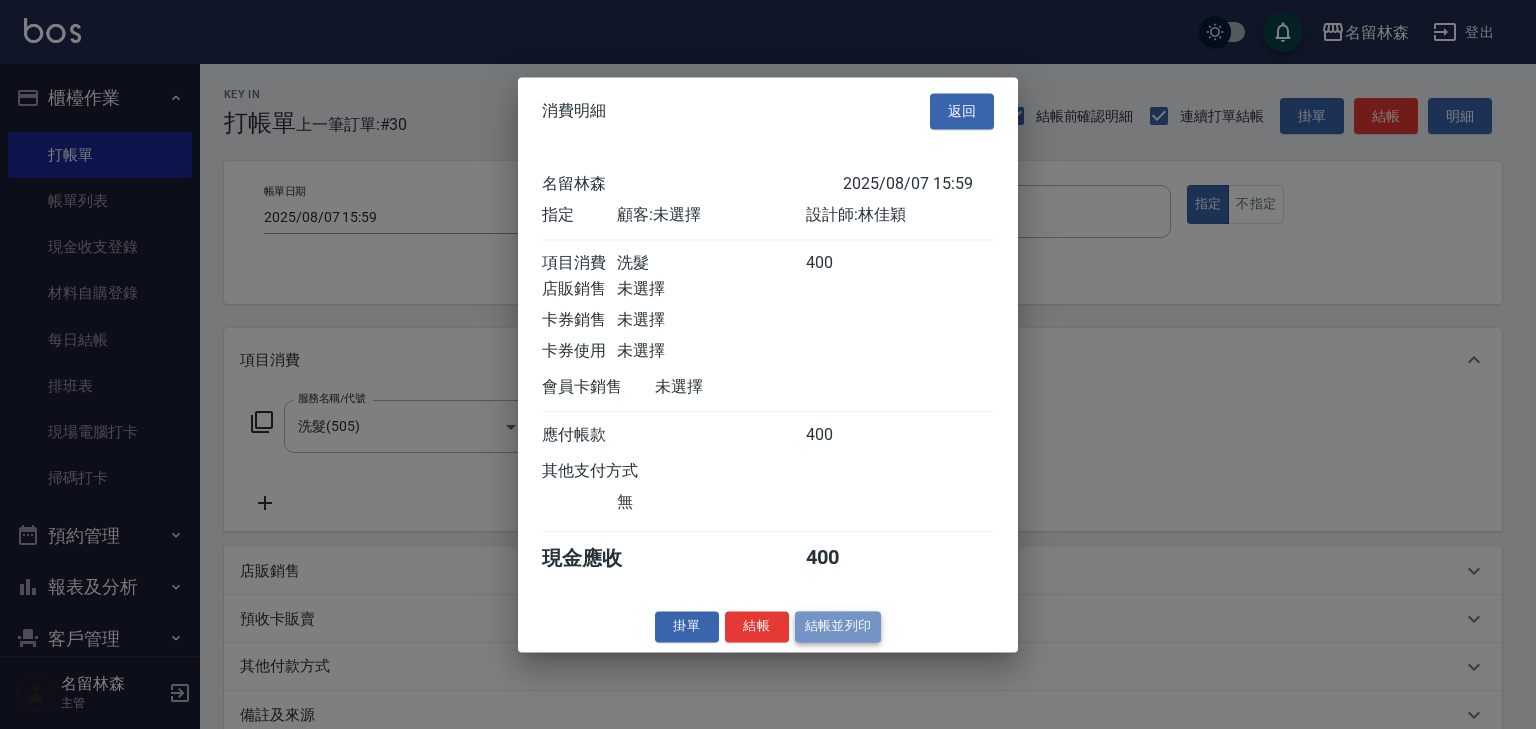 click on "結帳並列印" at bounding box center [838, 626] 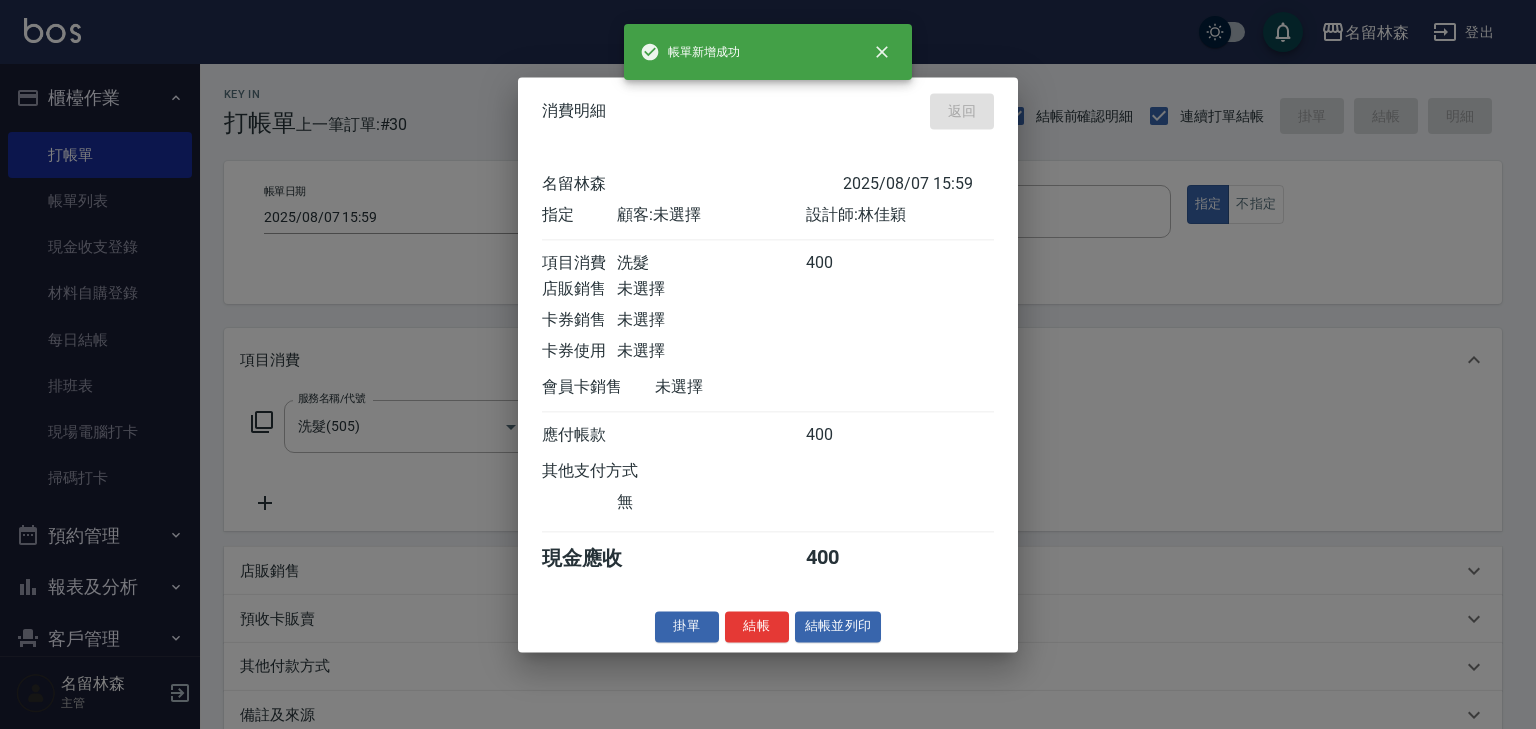 type on "2025/08/07 16:08" 